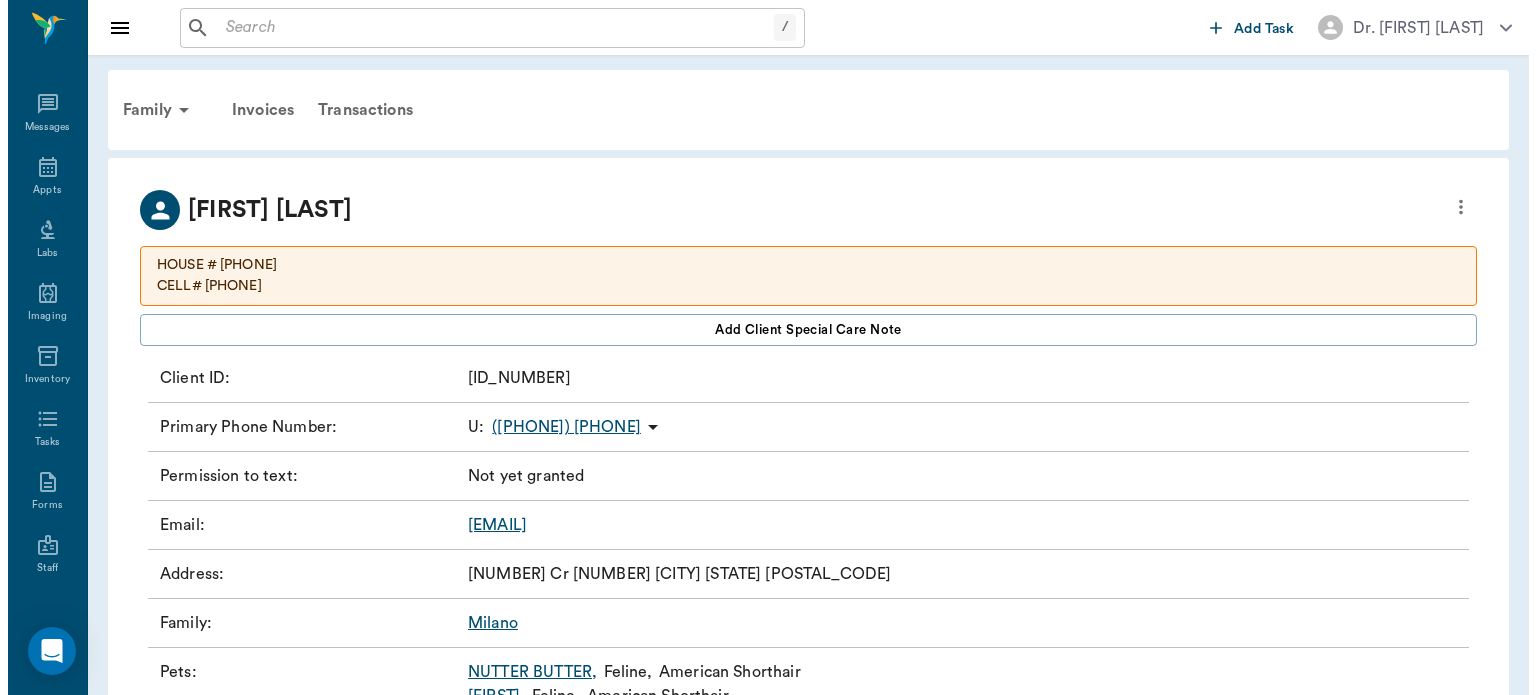 scroll, scrollTop: 0, scrollLeft: 0, axis: both 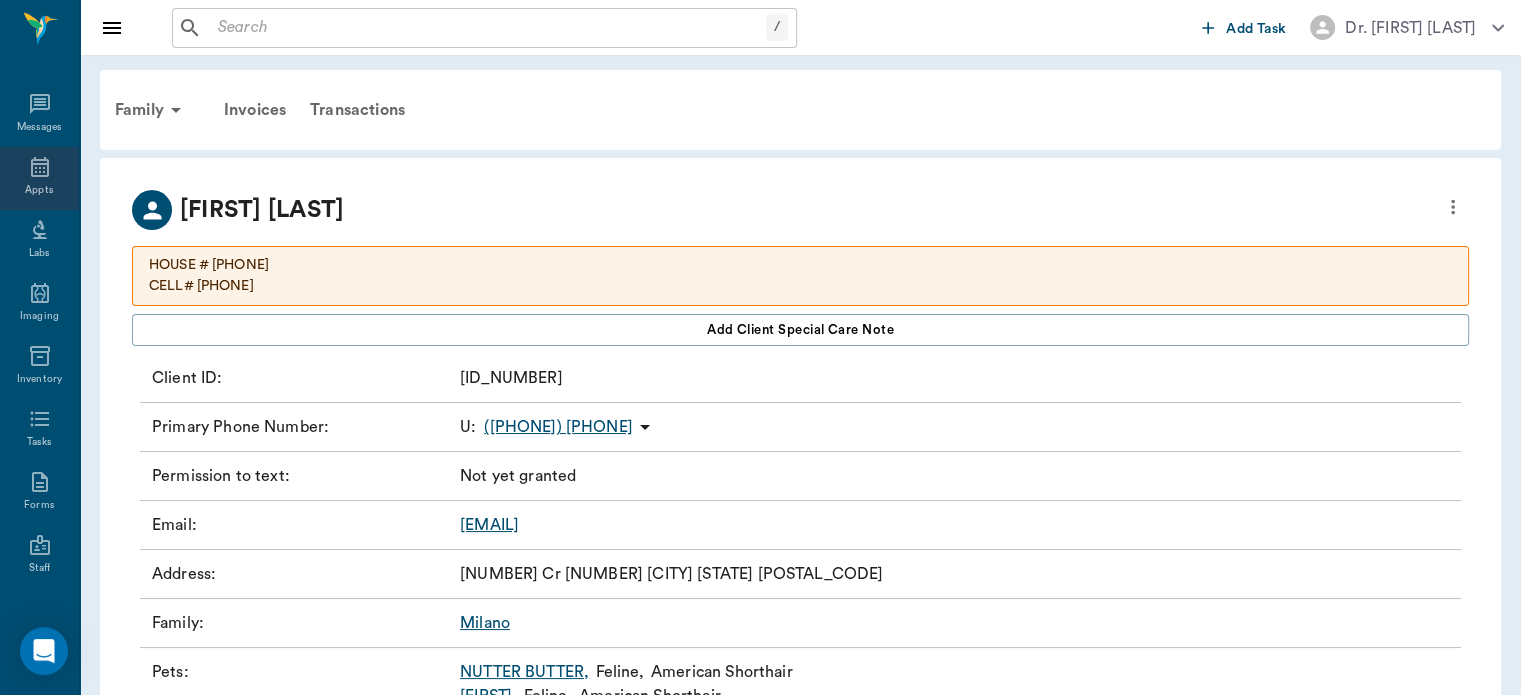 click 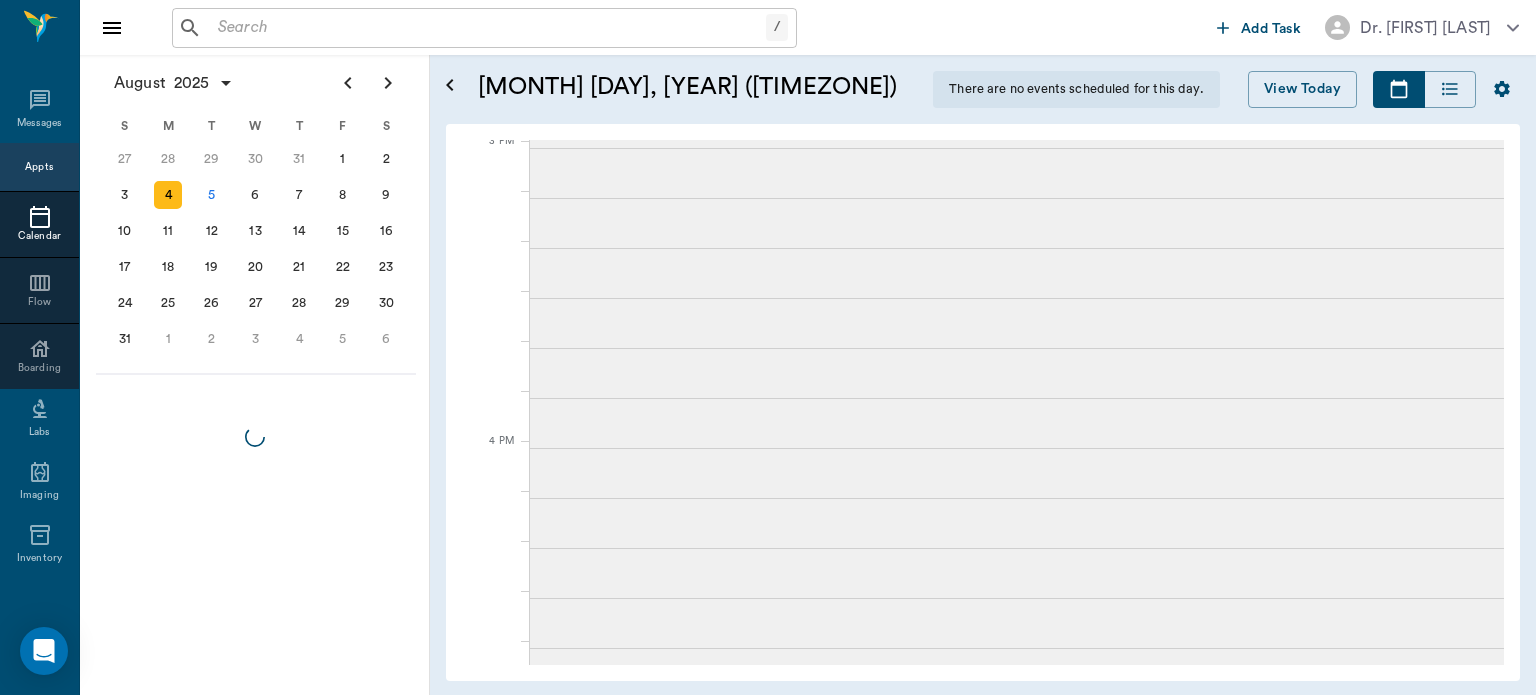scroll, scrollTop: 2106, scrollLeft: 0, axis: vertical 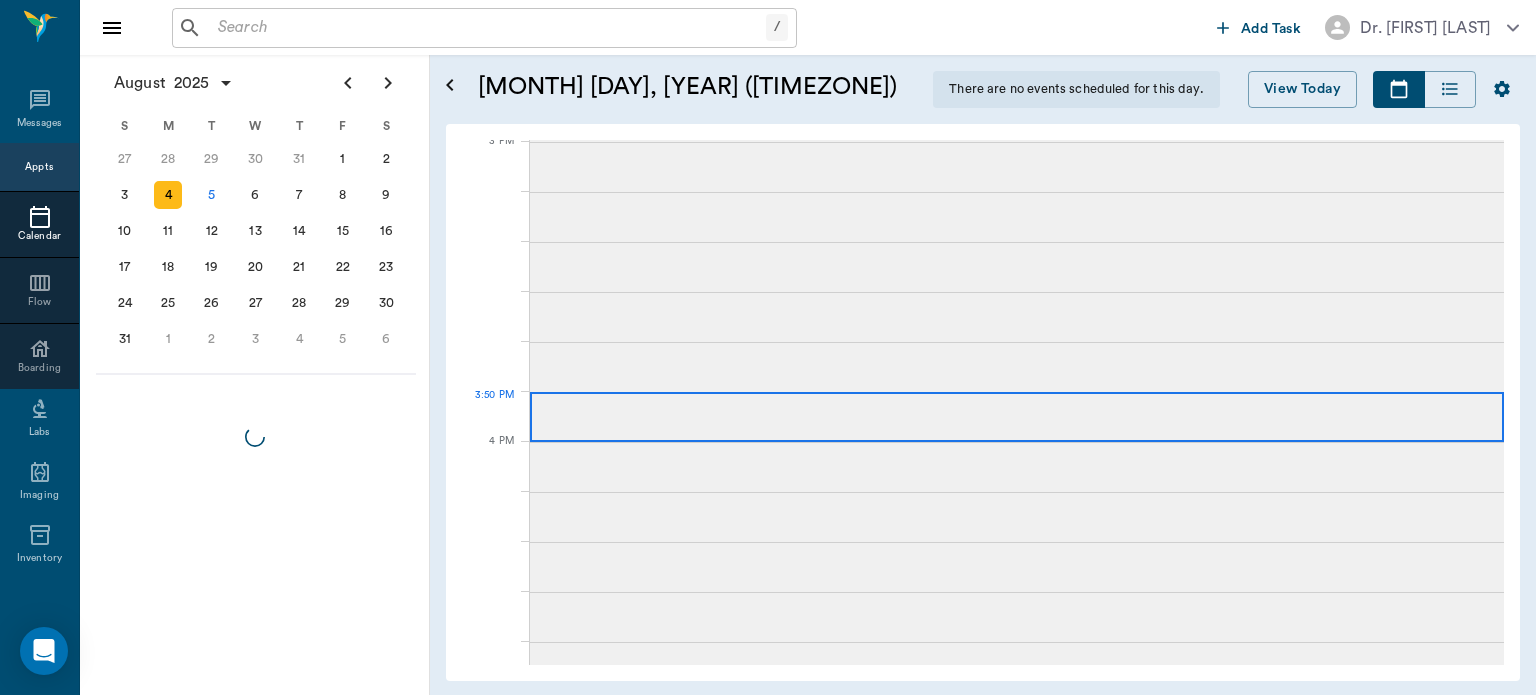 click on "5" at bounding box center (212, 195) 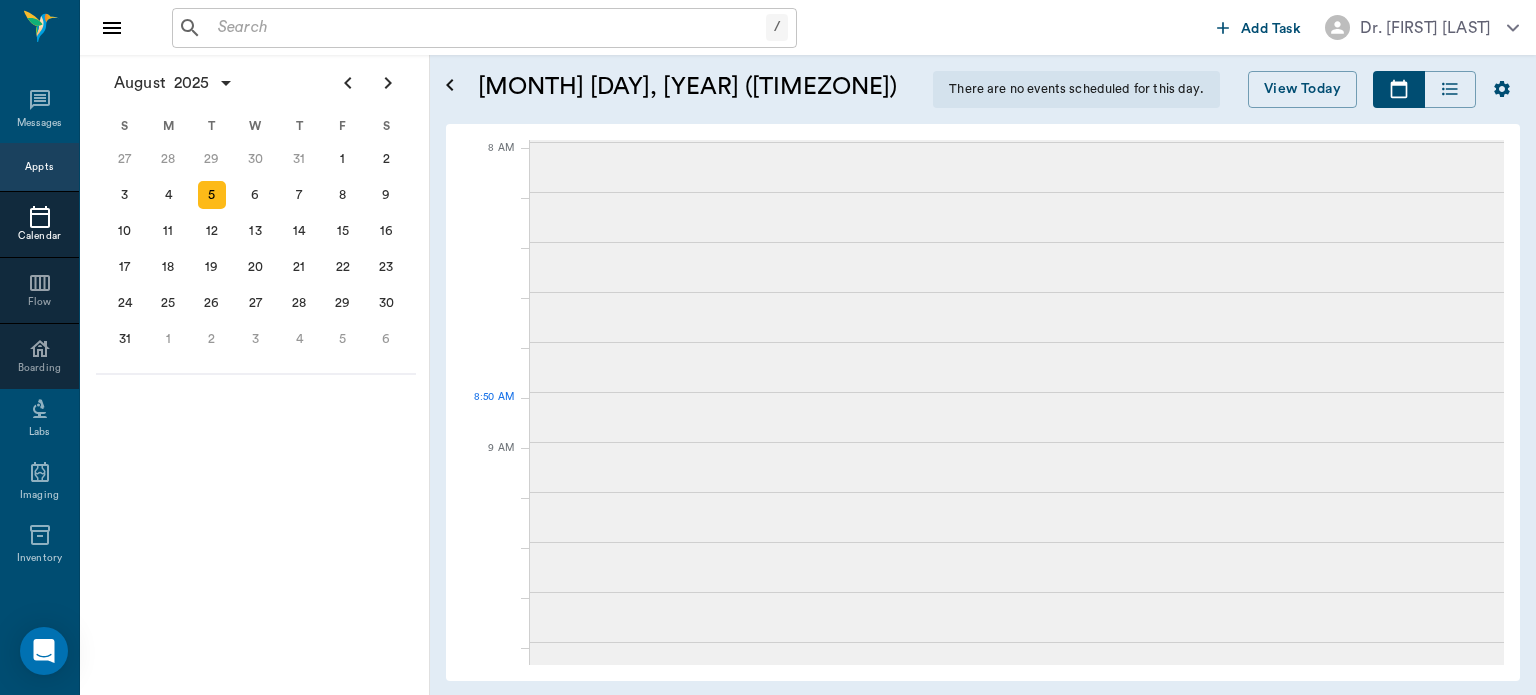 scroll, scrollTop: 0, scrollLeft: 0, axis: both 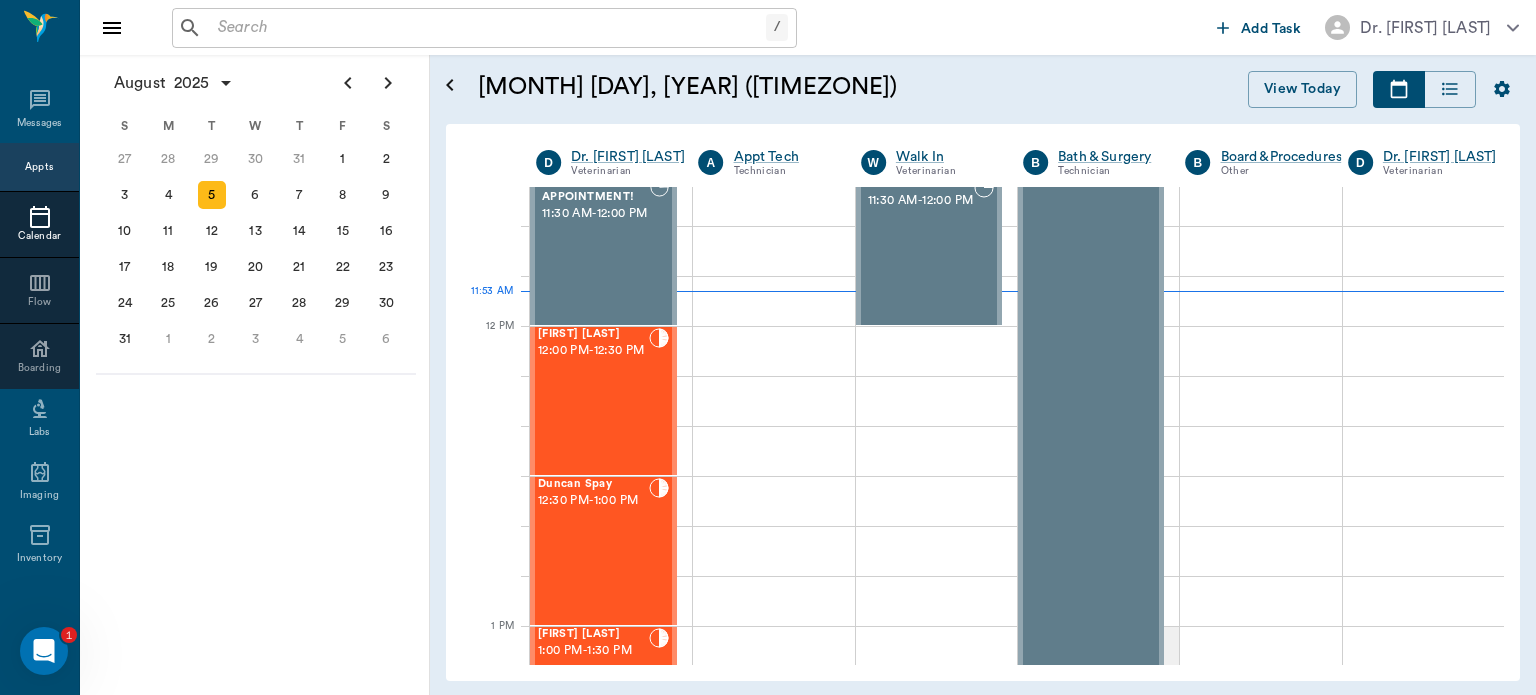 click on "12:00 PM  -  12:30 PM" at bounding box center (593, 351) 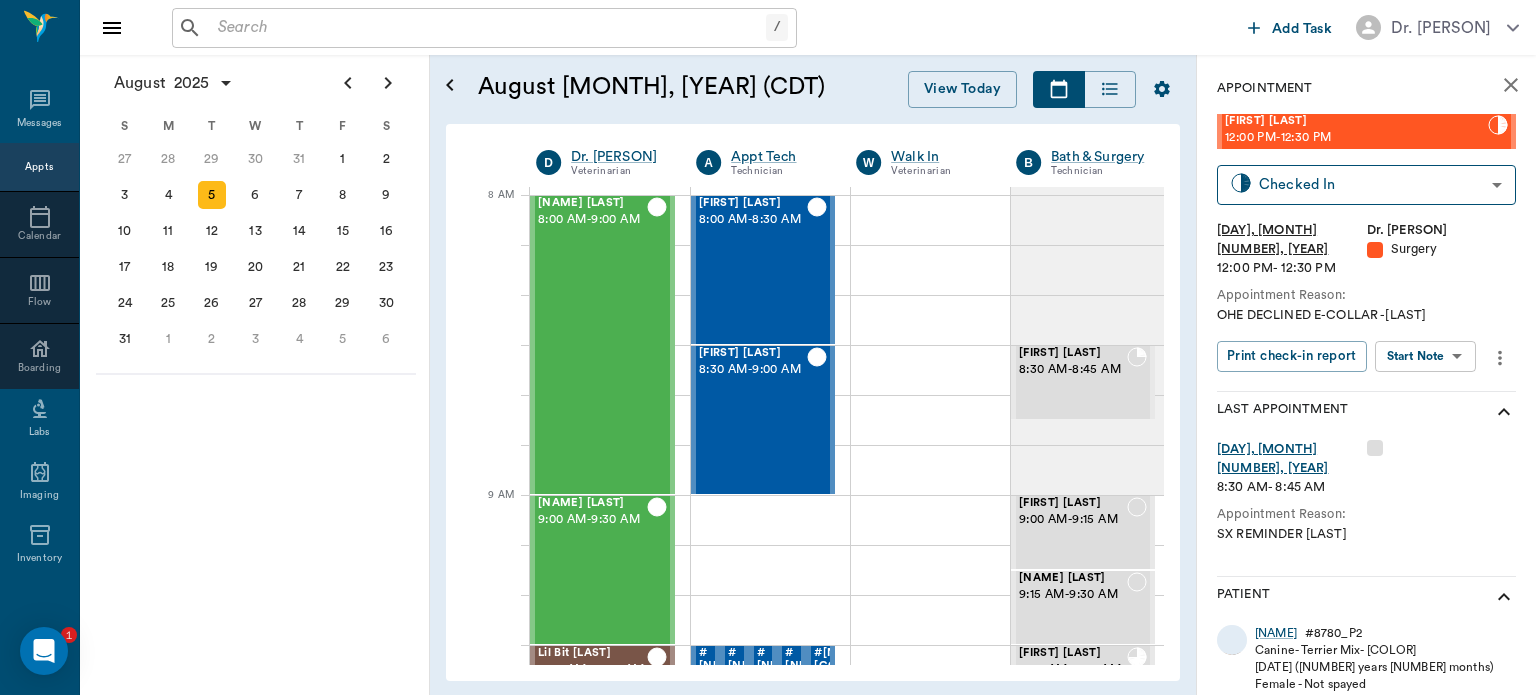 scroll, scrollTop: 0, scrollLeft: 0, axis: both 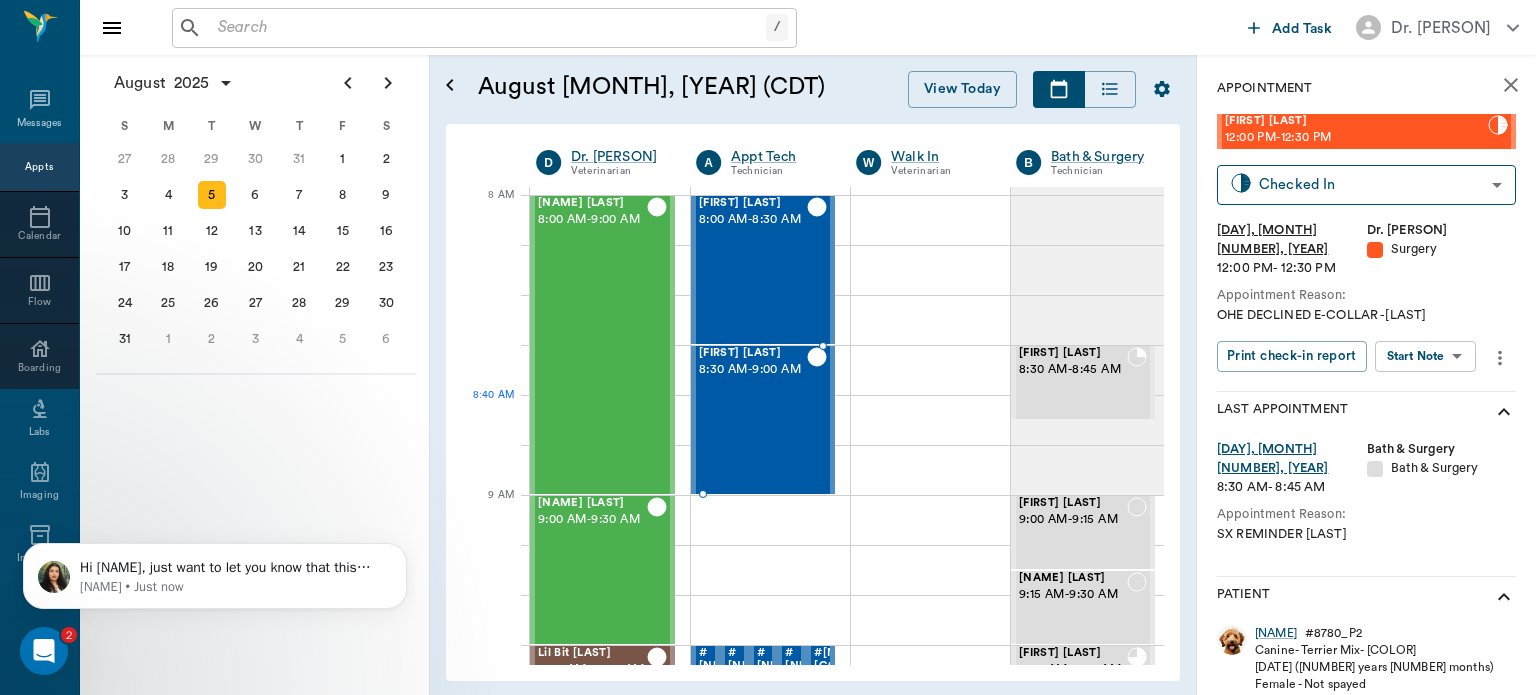 click on "Dr. [LAST] [FIRST] Veterinarian A Appt Tech Technician W Walk In Veterinarian B Bath & Surgery Technician B Board &Procedures Other D Dr. [LAST] [FIRST] Veterinarian 8 AM 9 AM 10 AM 11 AM 12 PM 1 PM 2 PM 3 PM 4 PM 5 PM 6 PM 7 PM 8 PM 11:54 AM [NAME] [LAST] 8:00 AM - 9:00 AM [NAME] [LAST] 9:00 AM - 9:30 AM [NAME] [LAST] 9:30 AM - 10:00 AM [NAME] [LAST] 10:30 AM - 11:00 AM [NAME] [LAST]" at bounding box center (768, 347) 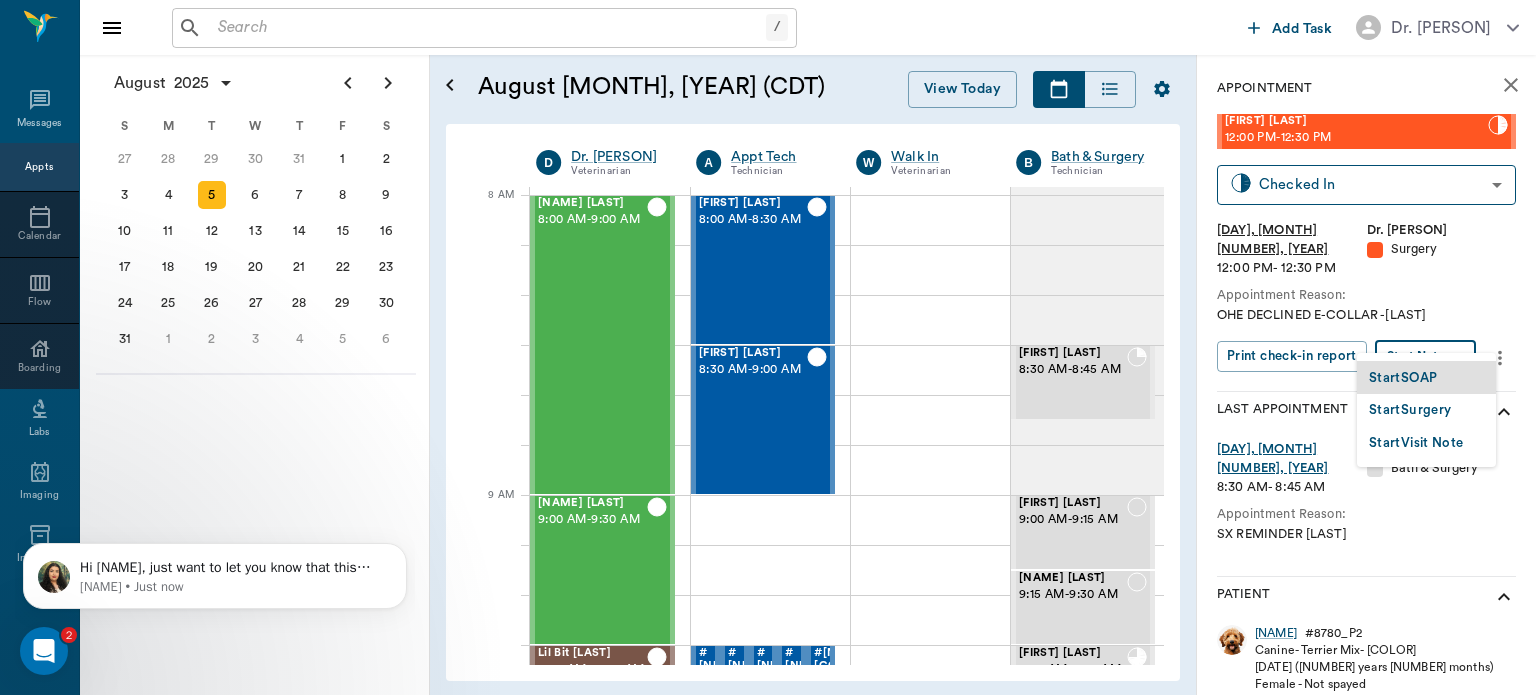 click on "Start  Surgery" at bounding box center (1410, 410) 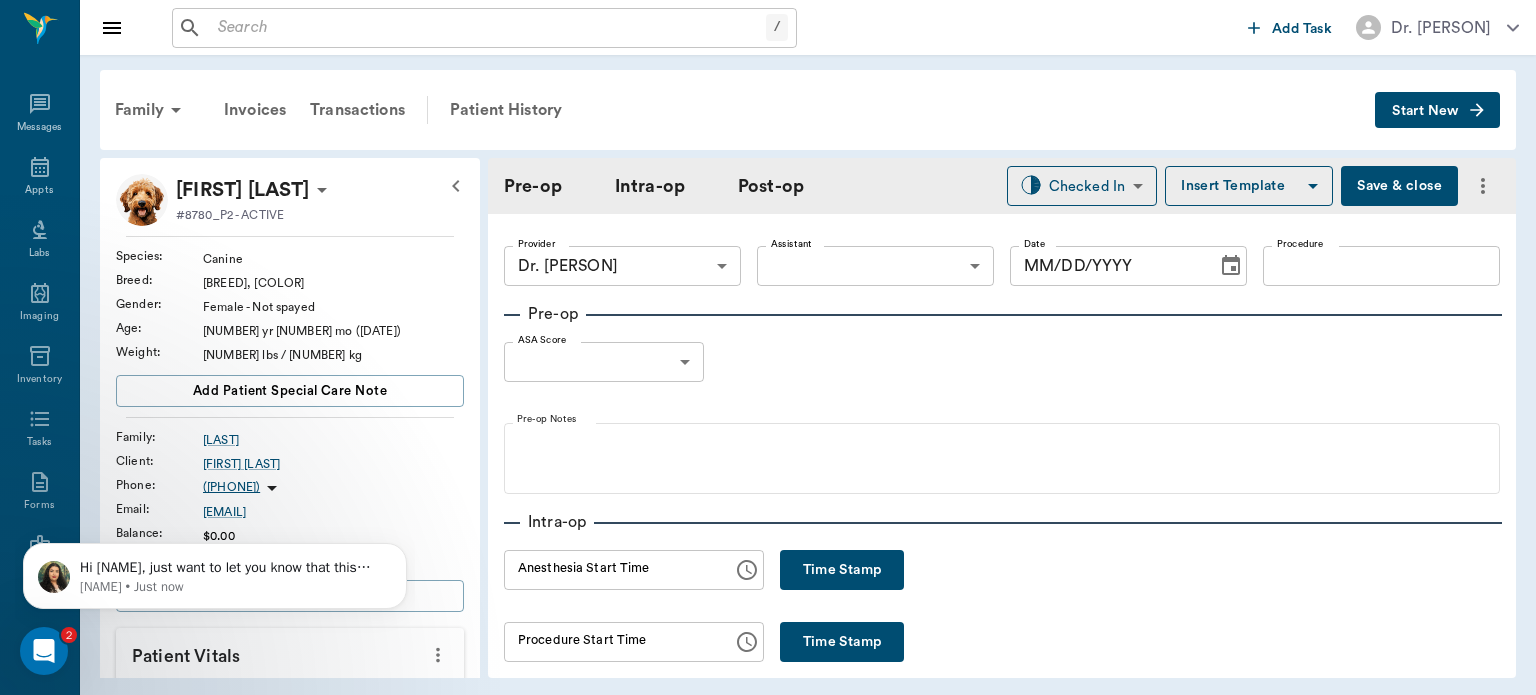 type on "63ec2f075fda476ae8351a4d" 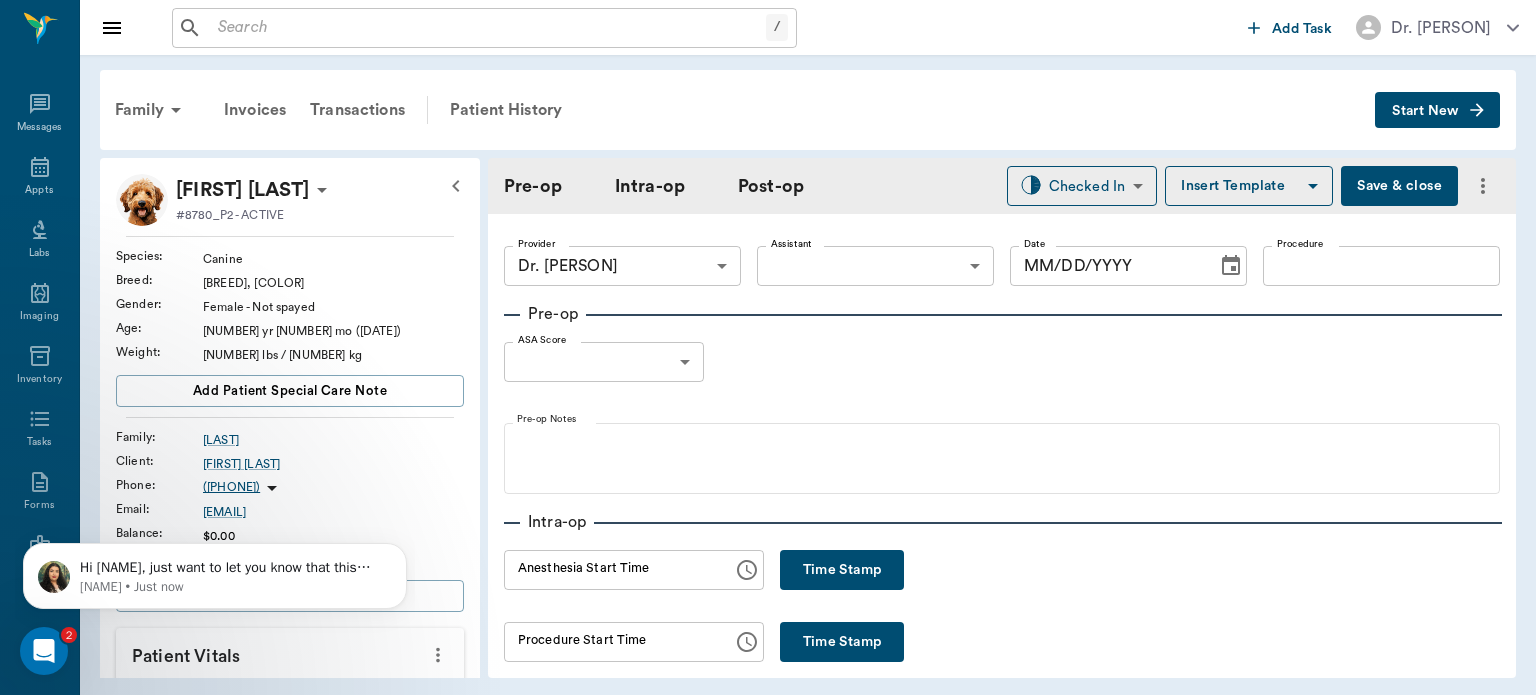 type on "[DATE]" 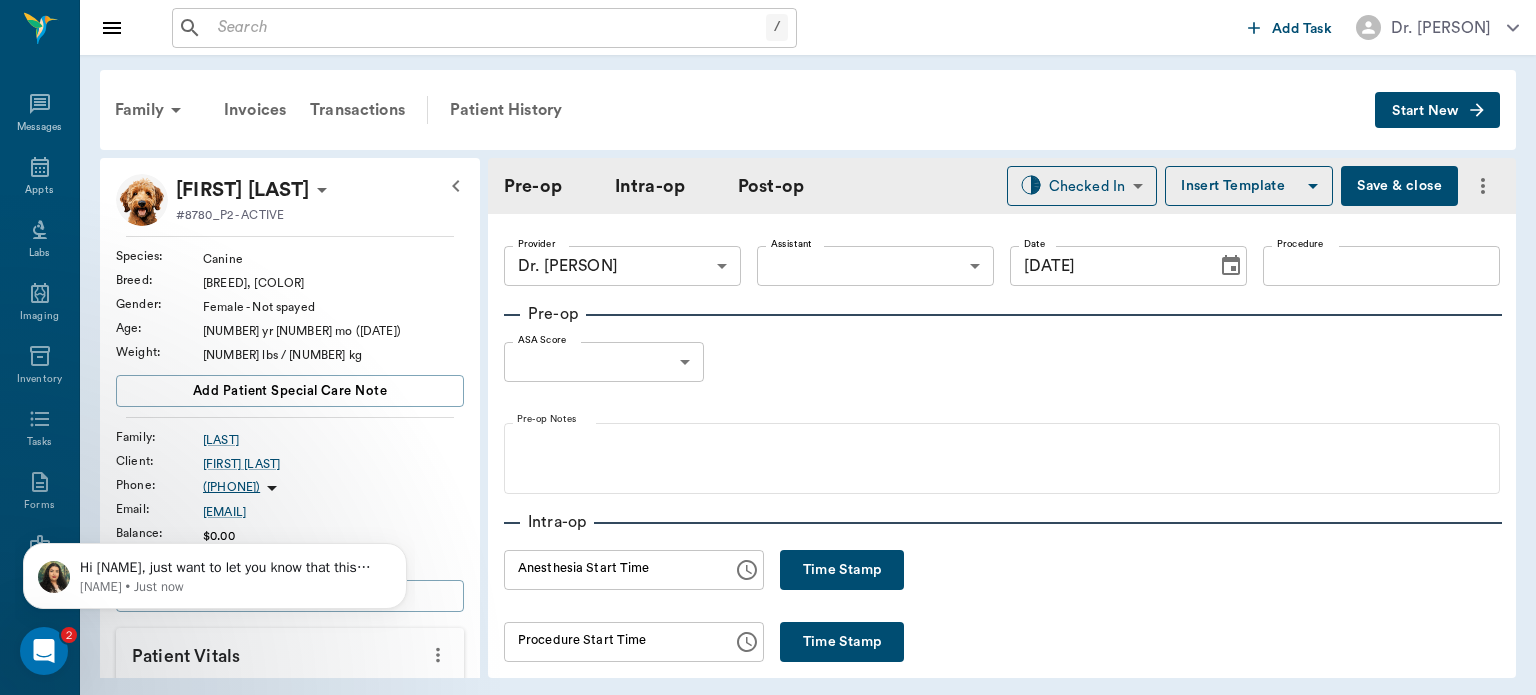 click at bounding box center [401, 549] 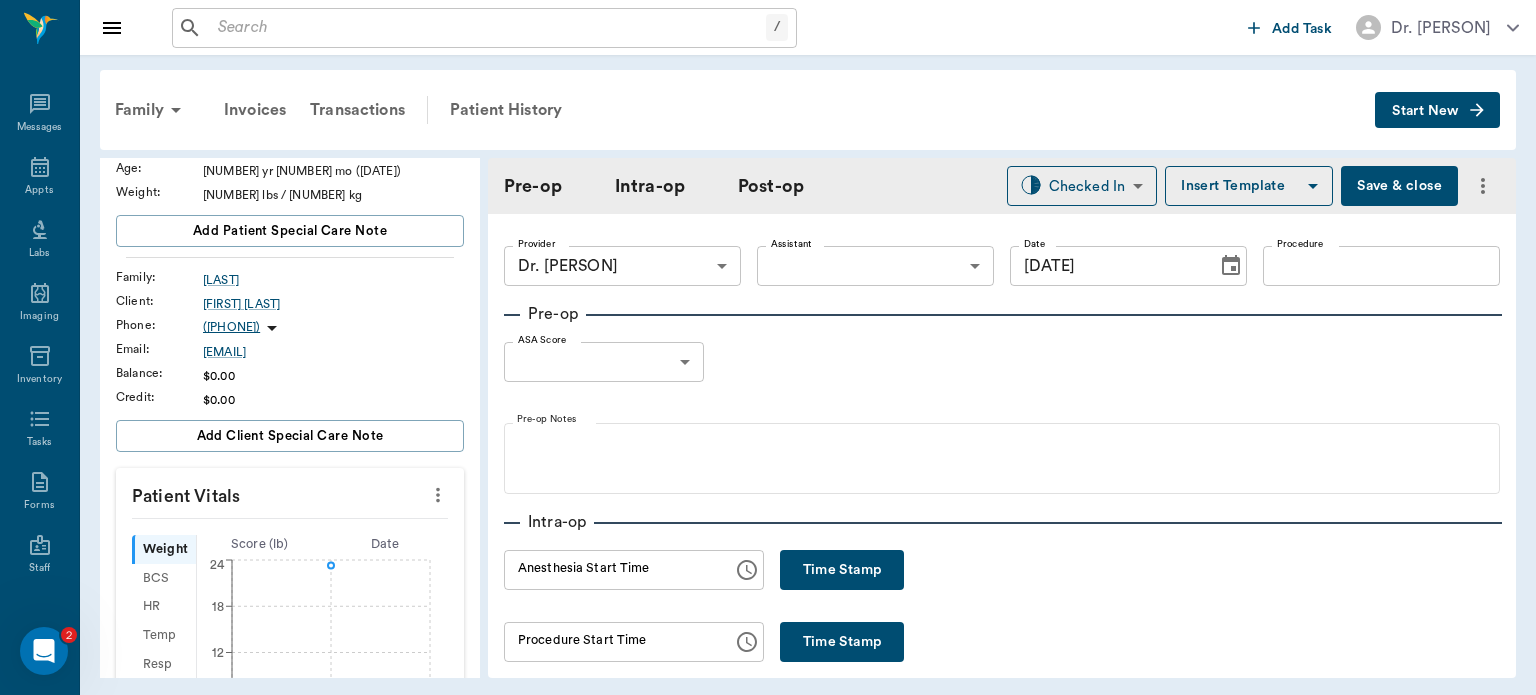 scroll, scrollTop: 175, scrollLeft: 0, axis: vertical 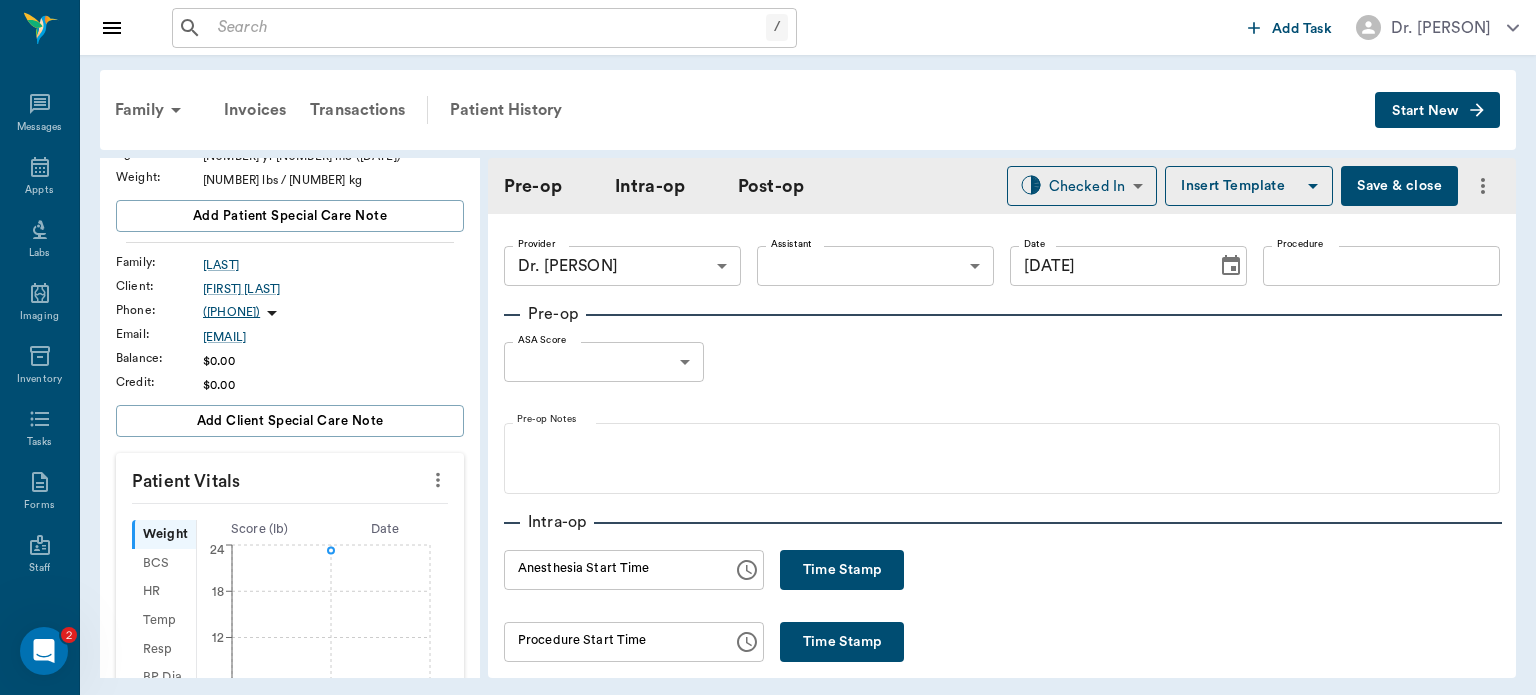 click at bounding box center [438, 480] 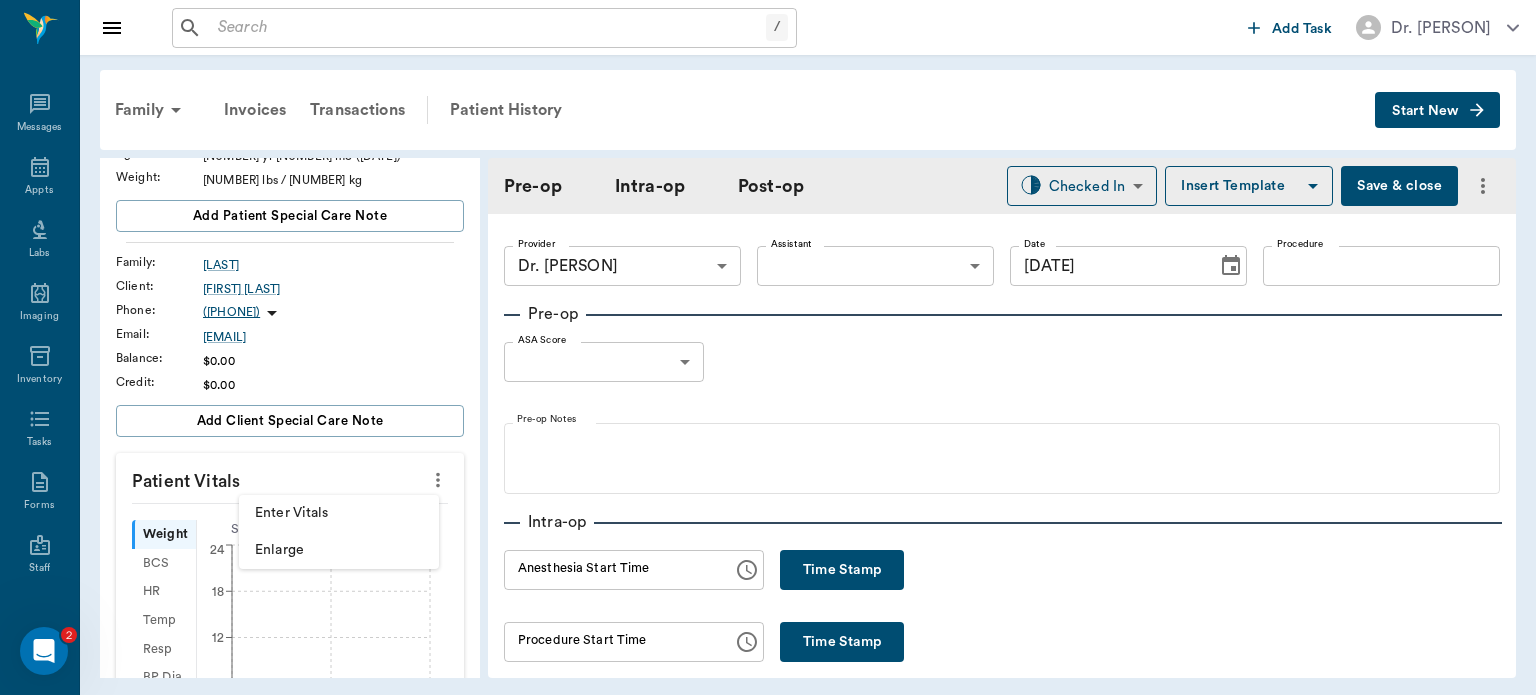 click on "Enter Vitals" at bounding box center [339, 513] 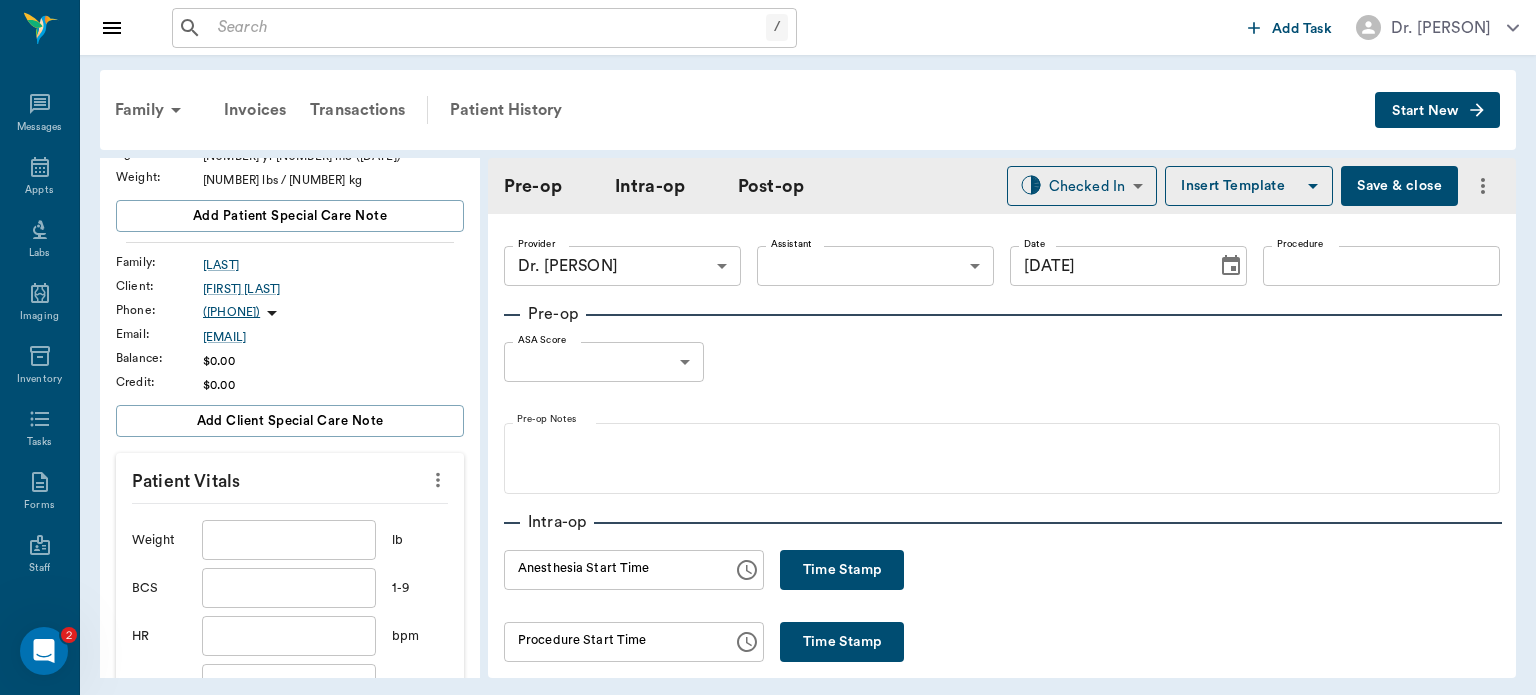 click at bounding box center (289, 540) 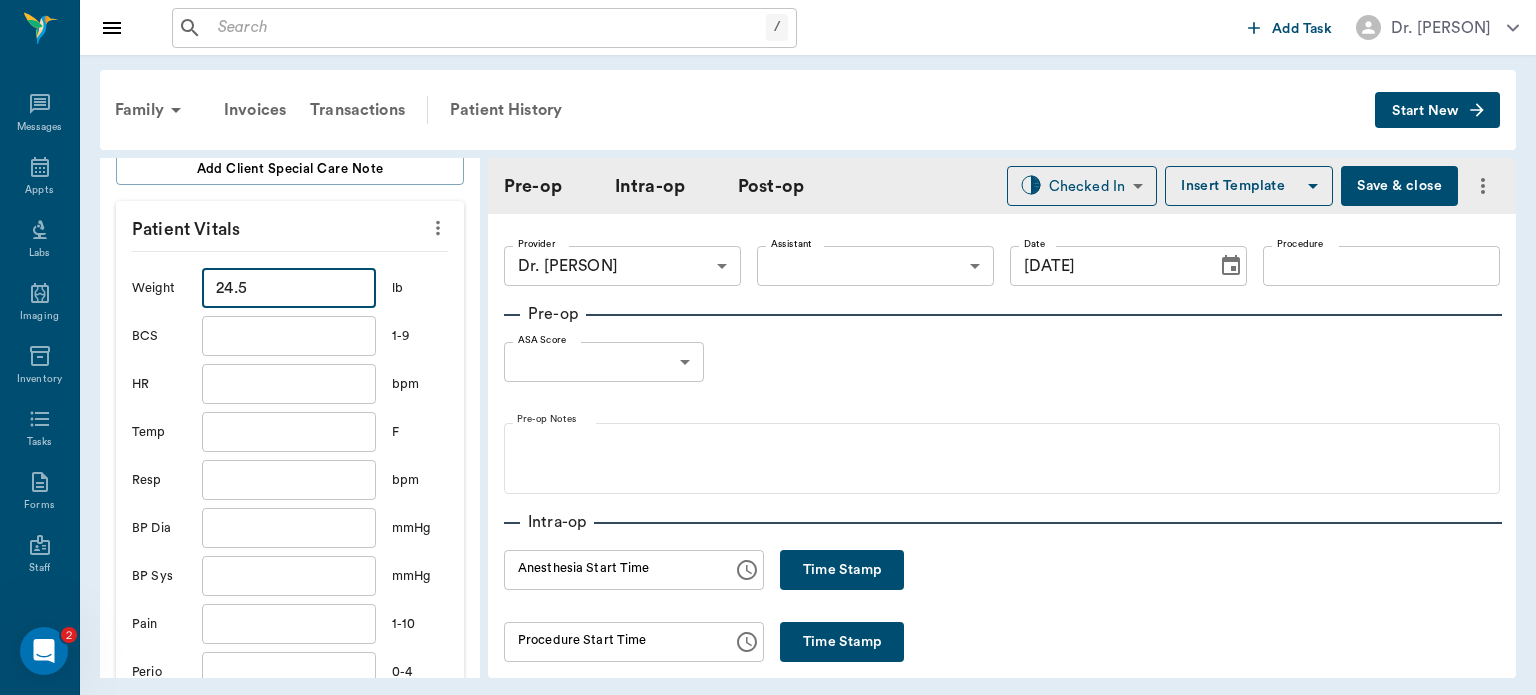 scroll, scrollTop: 497, scrollLeft: 0, axis: vertical 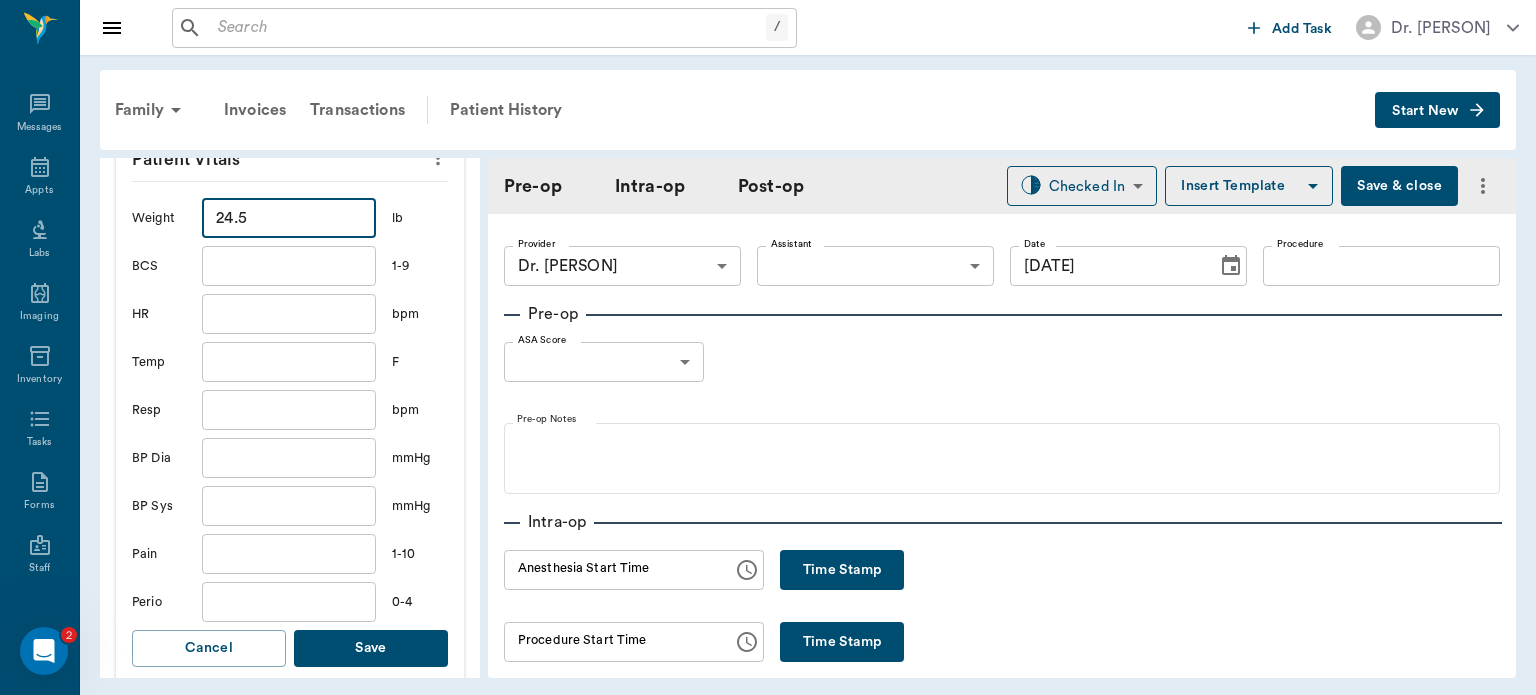 type on "24.5" 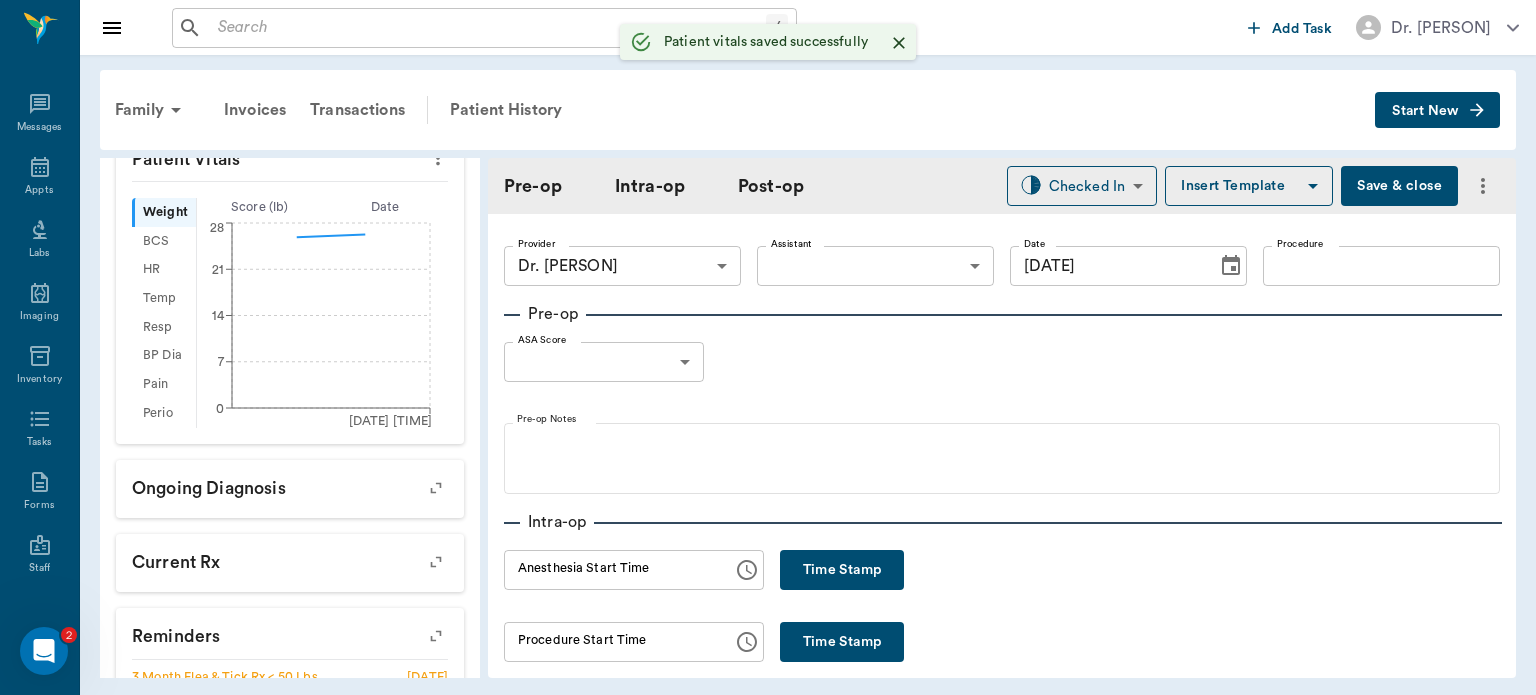 click on "/ ​ Add Task Dr. [PERSON] Nectar Messages Appts Labs Imaging Inventory Tasks Forms Staff Reports Lookup Settings Family Invoices Transactions Patient History Start New [PERSON] [ID]  -   ACTIVE   Species : Canine Breed : [BREED], [COLOR] Gender : Female - Not spayed Age : [AGE] Weight : [NUMBER] lbs / [NUMBER] kg Add patient Special Care Note Family : [PERSON] Client : [PERSON] Phone : ([PHONE]) Email : [EMAIL] Balance : $[PRICE] Credit : $[PRICE] Add client Special Care Note Patient Vitals Weight BCS HR Temp Resp BP Dia Pain Perio Score ( lb ) Date [DATE] [TIME] 0 7 14 21 28 Ongoing diagnosis Current Rx Reminders 3 Month Flea & Tick Rx < [NUMBER] Lbs [DATE] Pro-heart Hw Prev 6 Month [WEIGHT]lbs [DATE] Heartworm Antigen Test [DATE] Distemper/Parvo Vaccination Annual [DATE] Upcoming appointments Surgery [DATE] Schedule Appointment Pre-op Intra-op Post-op Checked In CHECKED_IN ​ Insert Template  Save & close Provider Dr. [PERSON] Provider" at bounding box center [768, 347] 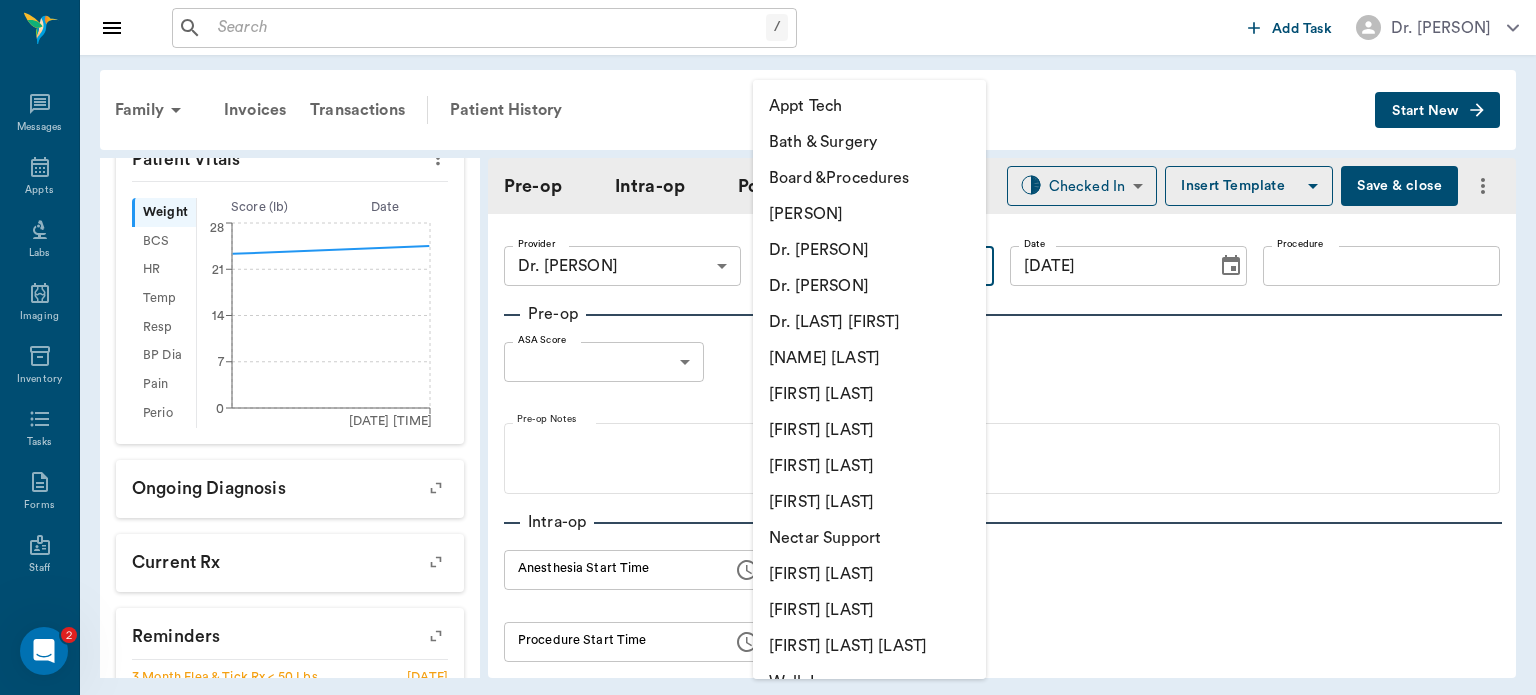 click on "[FIRST] [LAST]" at bounding box center (869, 430) 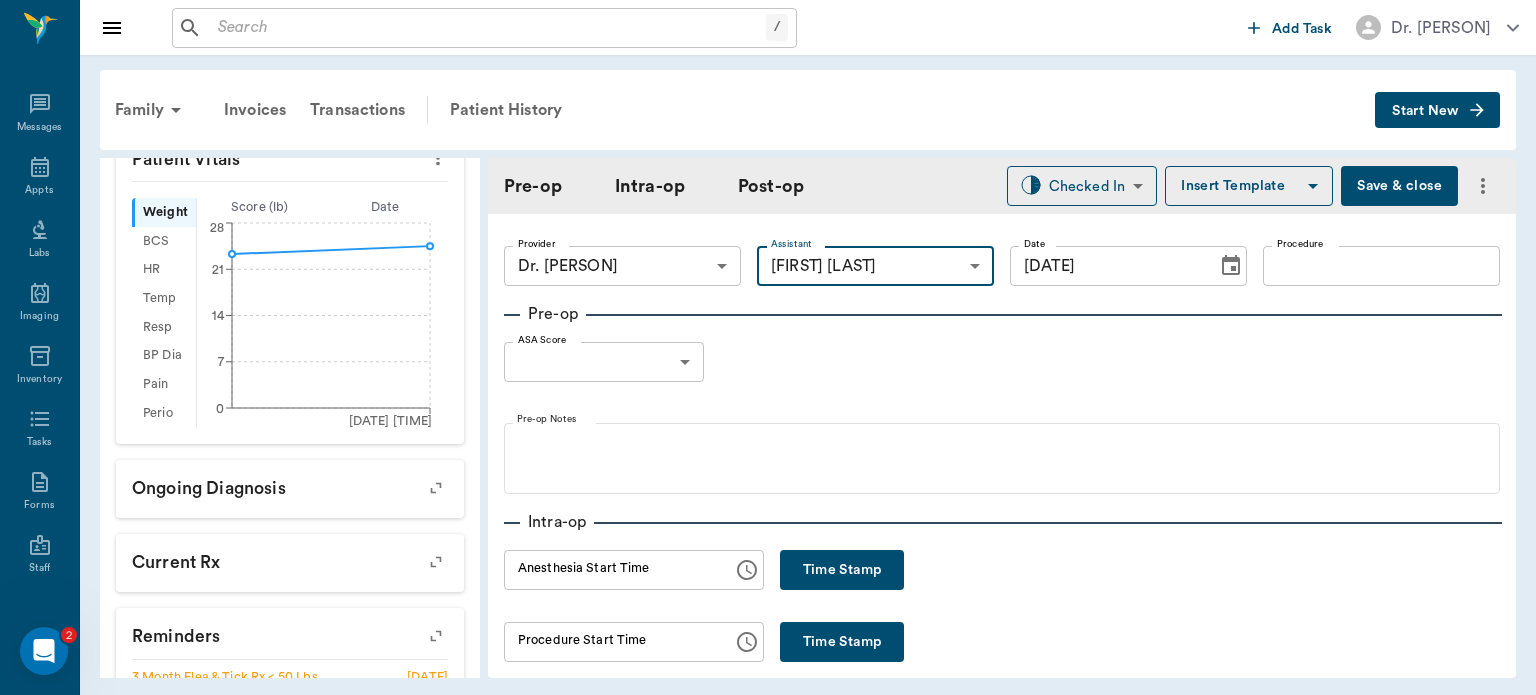 click on "Procedure" at bounding box center [1381, 266] 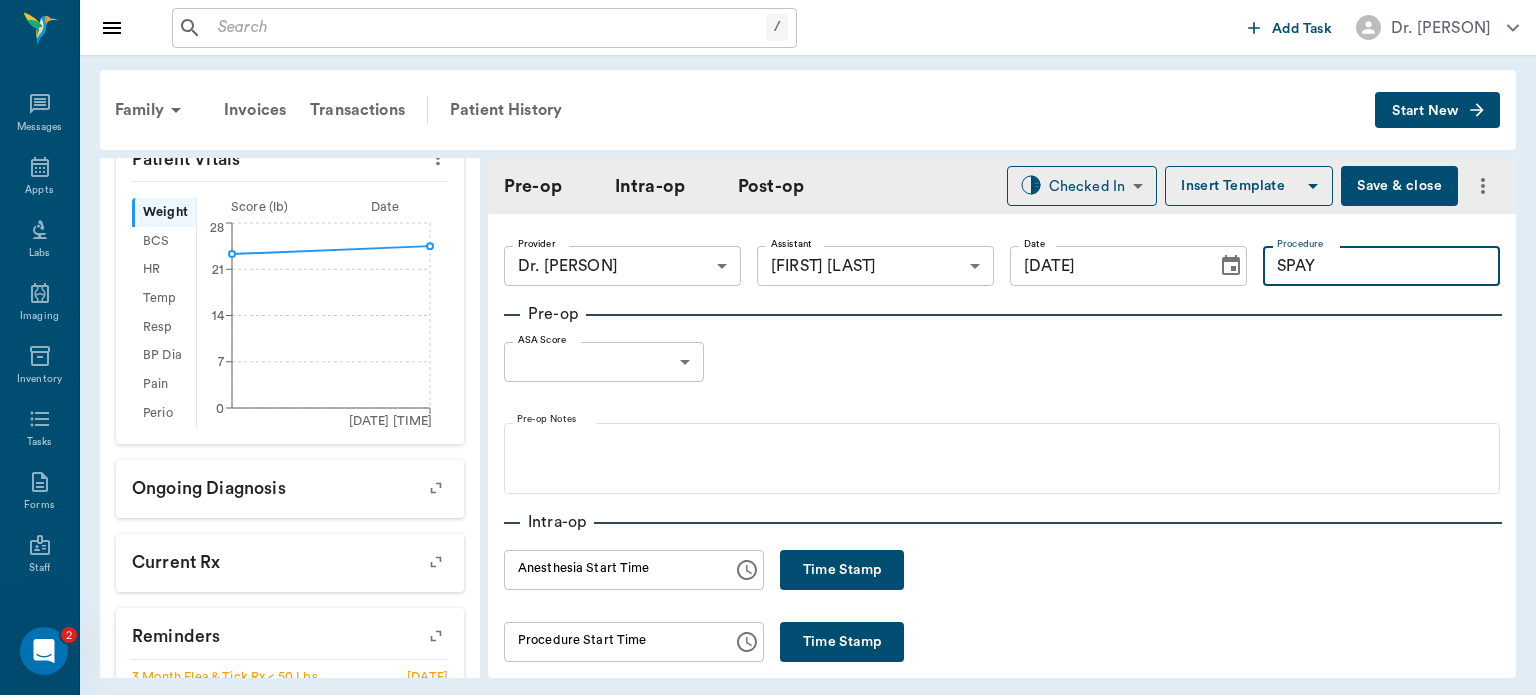 type on "SPAY" 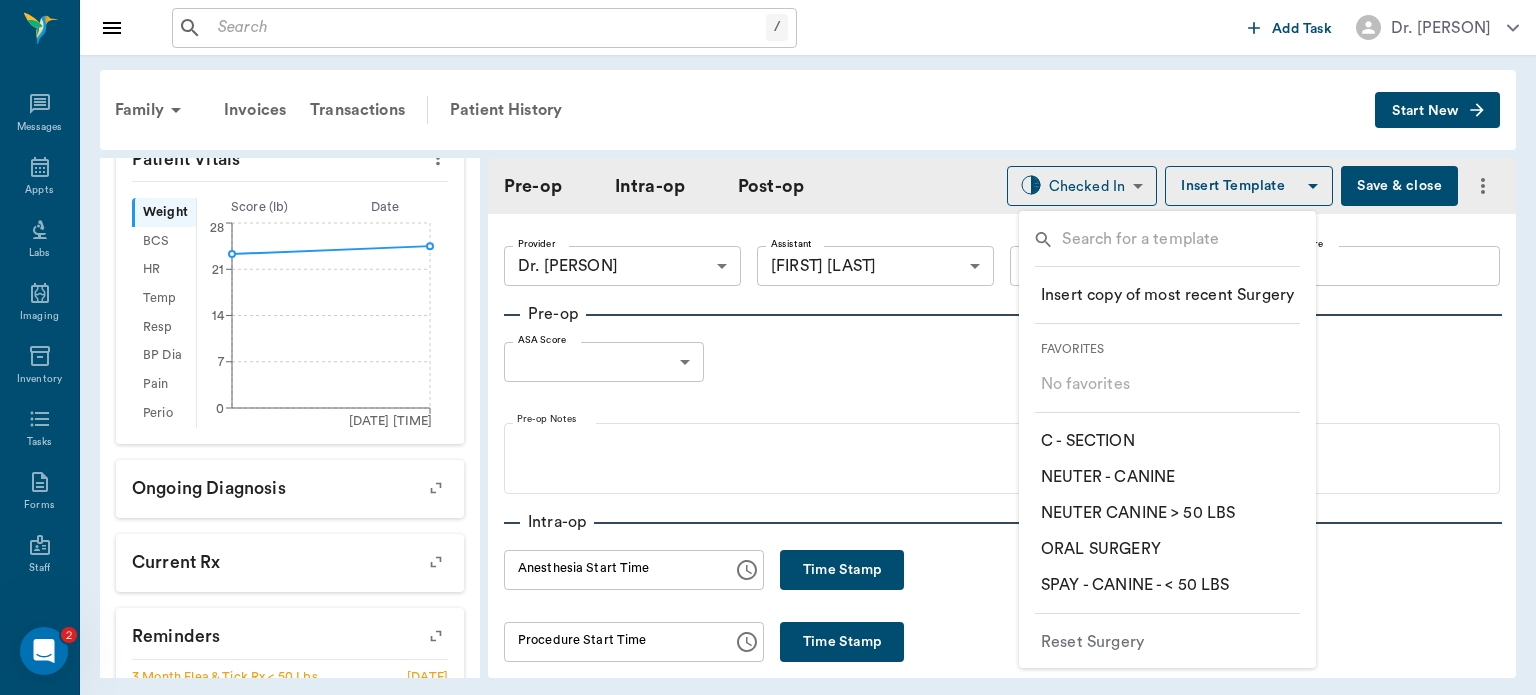 click on "​ SPAY - CANINE - < 50 LBS" at bounding box center [1135, 585] 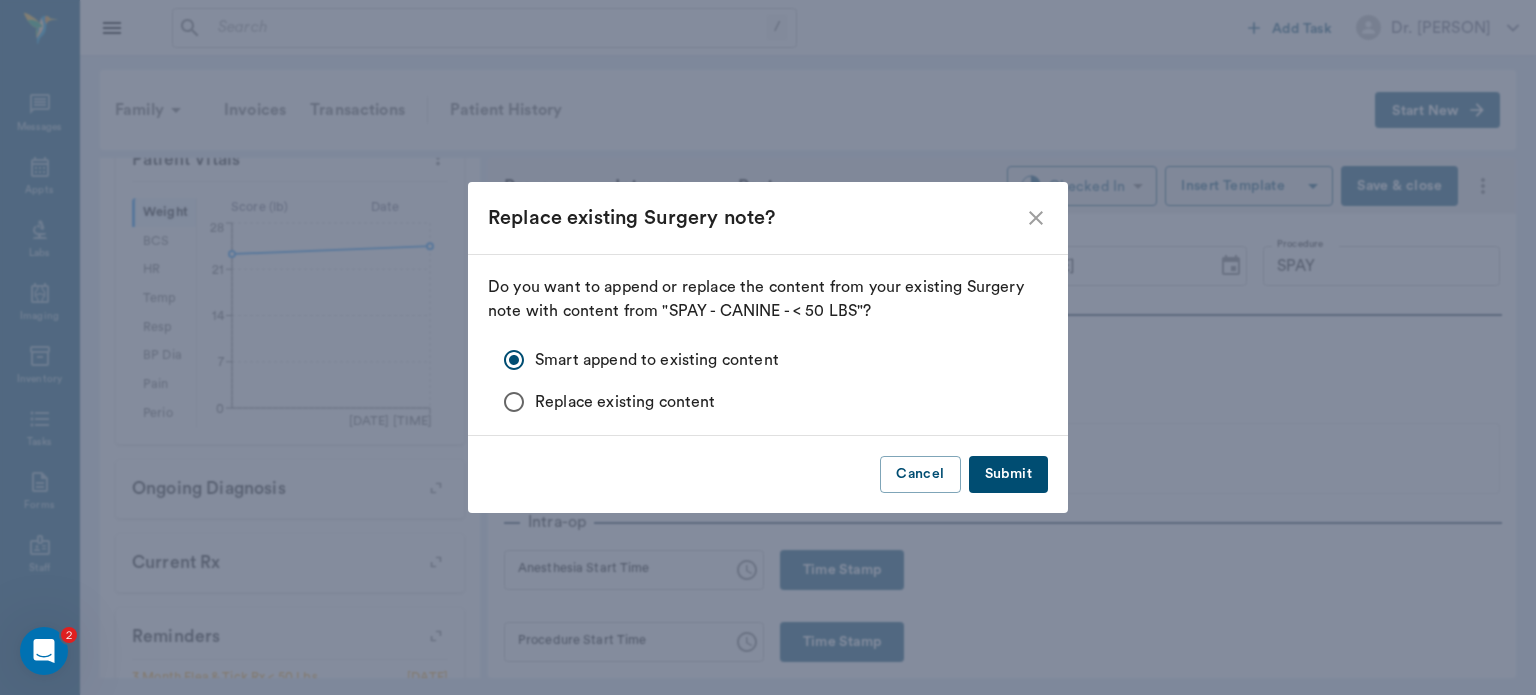 click on "Submit" at bounding box center (1008, 474) 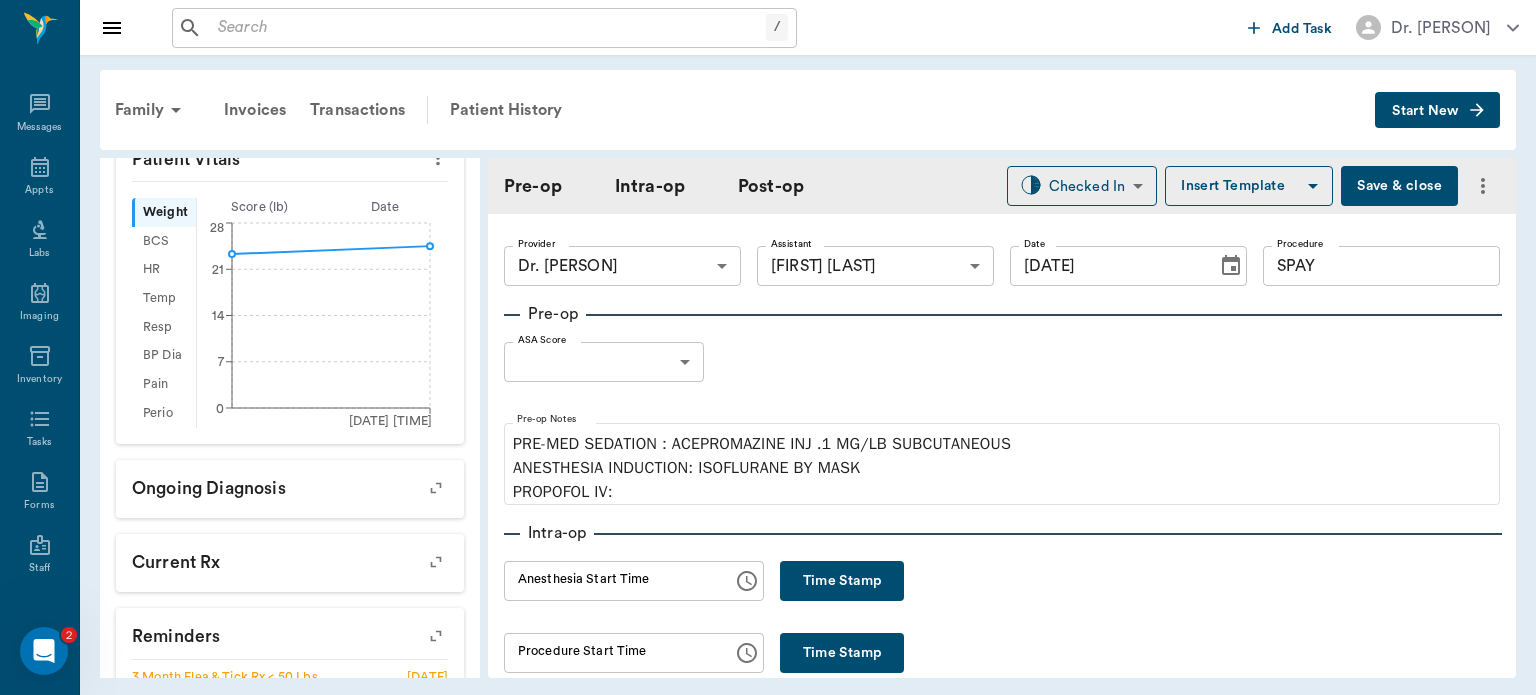 click on "/ ​ Add Task Dr. [PERSON] Nectar Messages Appts Labs Imaging Inventory Tasks Forms Staff Reports Lookup Settings Family Invoices Transactions Patient History Start New [PERSON] [ID]  -   ACTIVE   Species : Canine Breed : [BREED], [COLOR] Gender : Female - Not spayed Age : [AGE] Weight : [NUMBER] lbs / [NUMBER] kg Add patient Special Care Note Family : [PERSON] Client : [PERSON] Phone : ([PHONE]) Email : [EMAIL] Balance : $[PRICE] Credit : $[PRICE] Add client Special Care Note Patient Vitals Weight BCS HR Temp Resp BP Dia Pain Perio Score ( lb ) Date [DATE] [TIME] 0 7 14 21 28 Ongoing diagnosis Current Rx Reminders 3 Month Flea & Tick Rx < [NUMBER] Lbs [DATE] Pro-heart Hw Prev 6 Month [WEIGHT]lbs [DATE] Heartworm Antigen Test [DATE] Distemper/Parvo Vaccination Annual [DATE] Upcoming appointments Surgery [DATE] Schedule Appointment Pre-op Intra-op Post-op Checked In CHECKED_IN ​ Insert Template  Save & close Provider Dr. [PERSON] Provider" at bounding box center (768, 347) 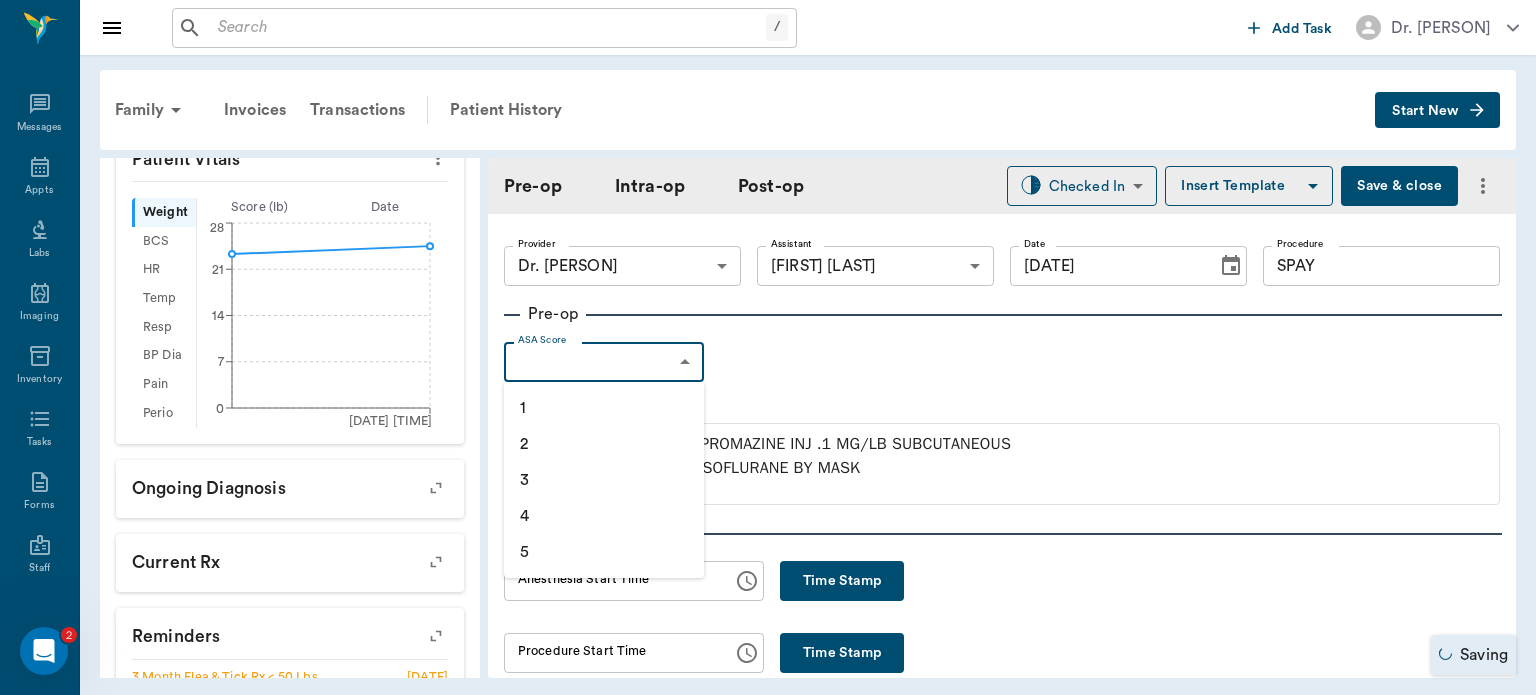 click on "1" at bounding box center (604, 408) 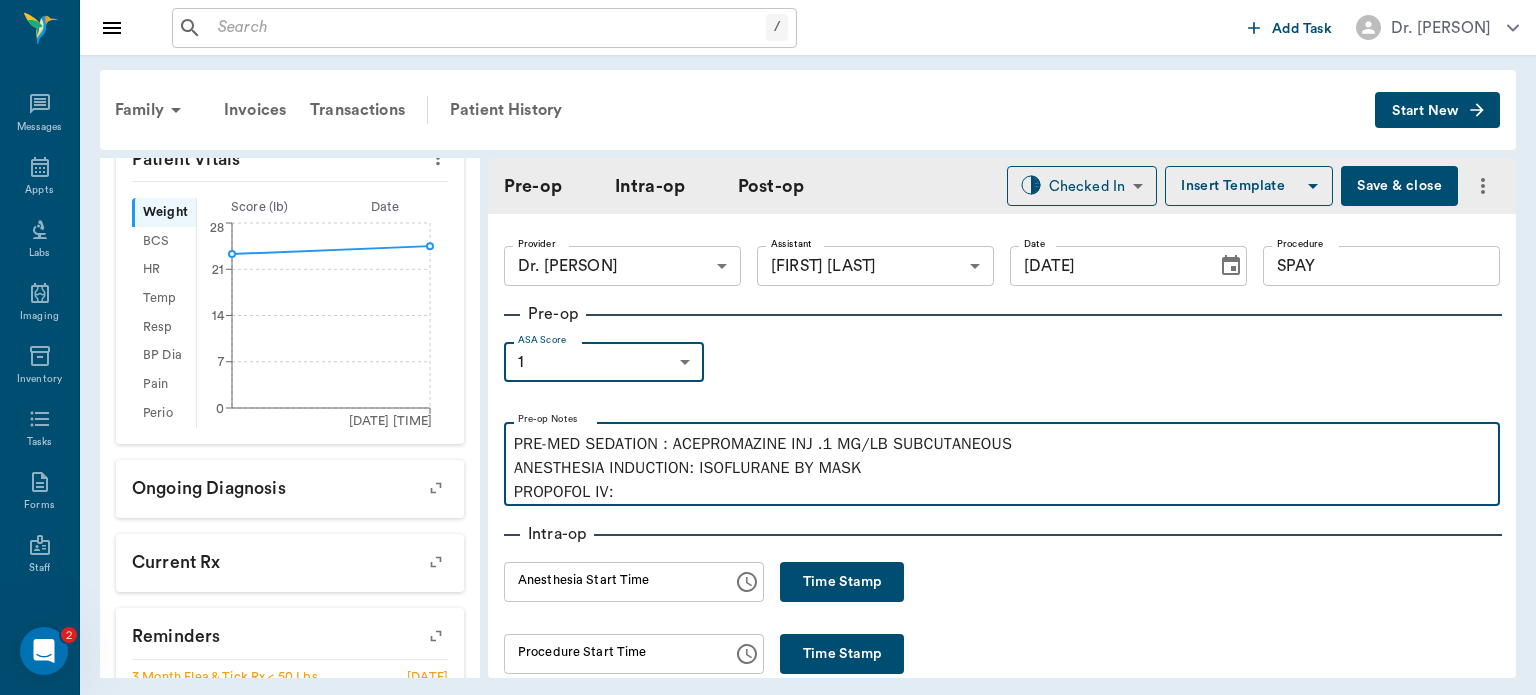 click on "PRE-MED SEDATION : ACEPROMAZINE INJ .1 MG/LB SUBCUTANEOUS ANESTHESIA INDUCTION: ISOFLURANE BY MASK PROPOFOL IV:" at bounding box center (1002, 468) 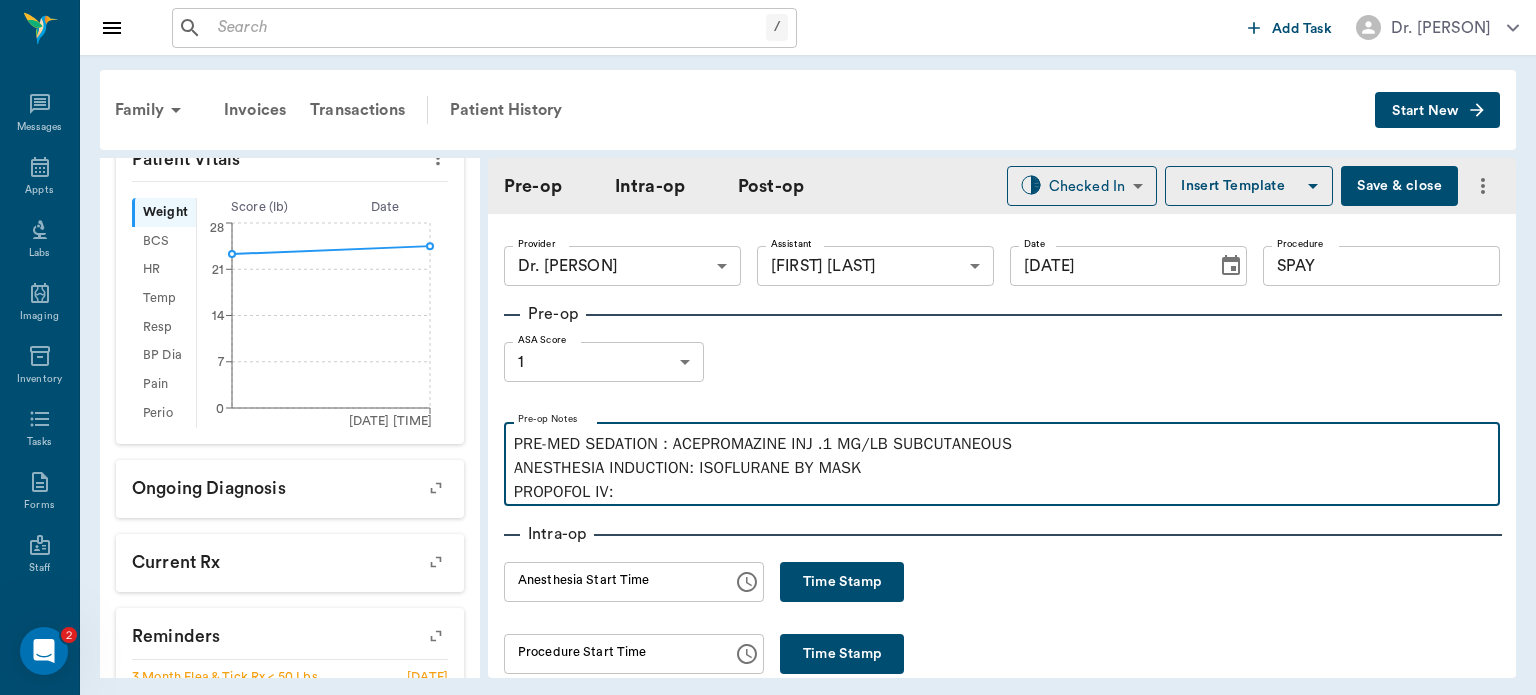 type 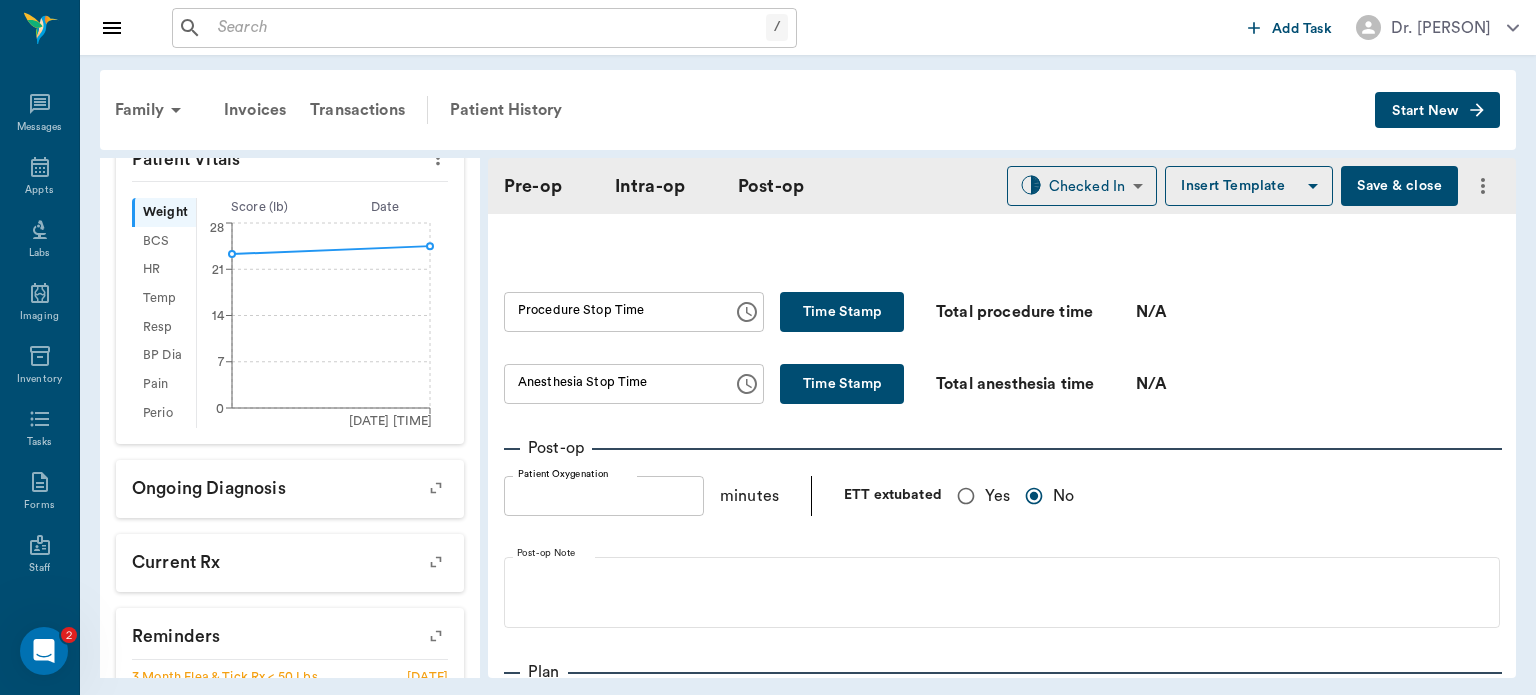 click on "Yes" at bounding box center (966, 496) 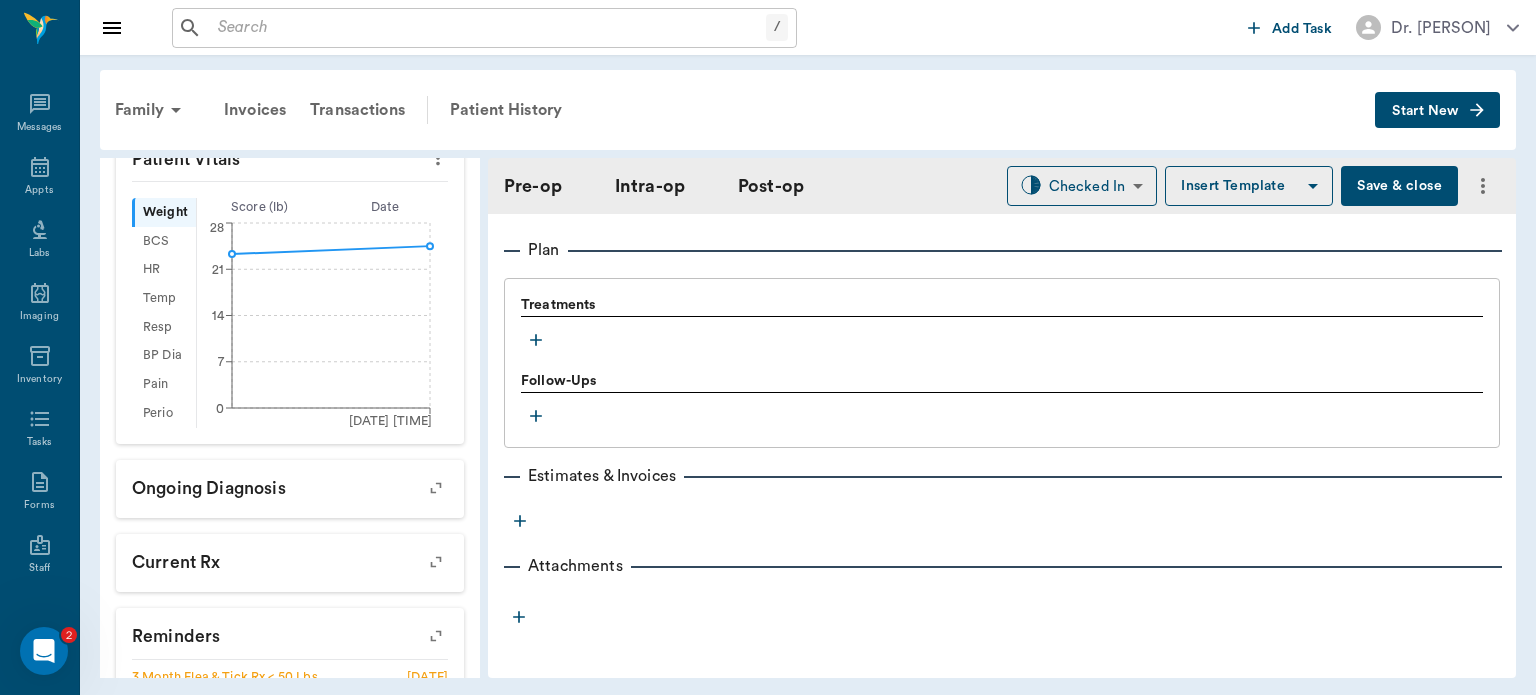 scroll, scrollTop: 1619, scrollLeft: 0, axis: vertical 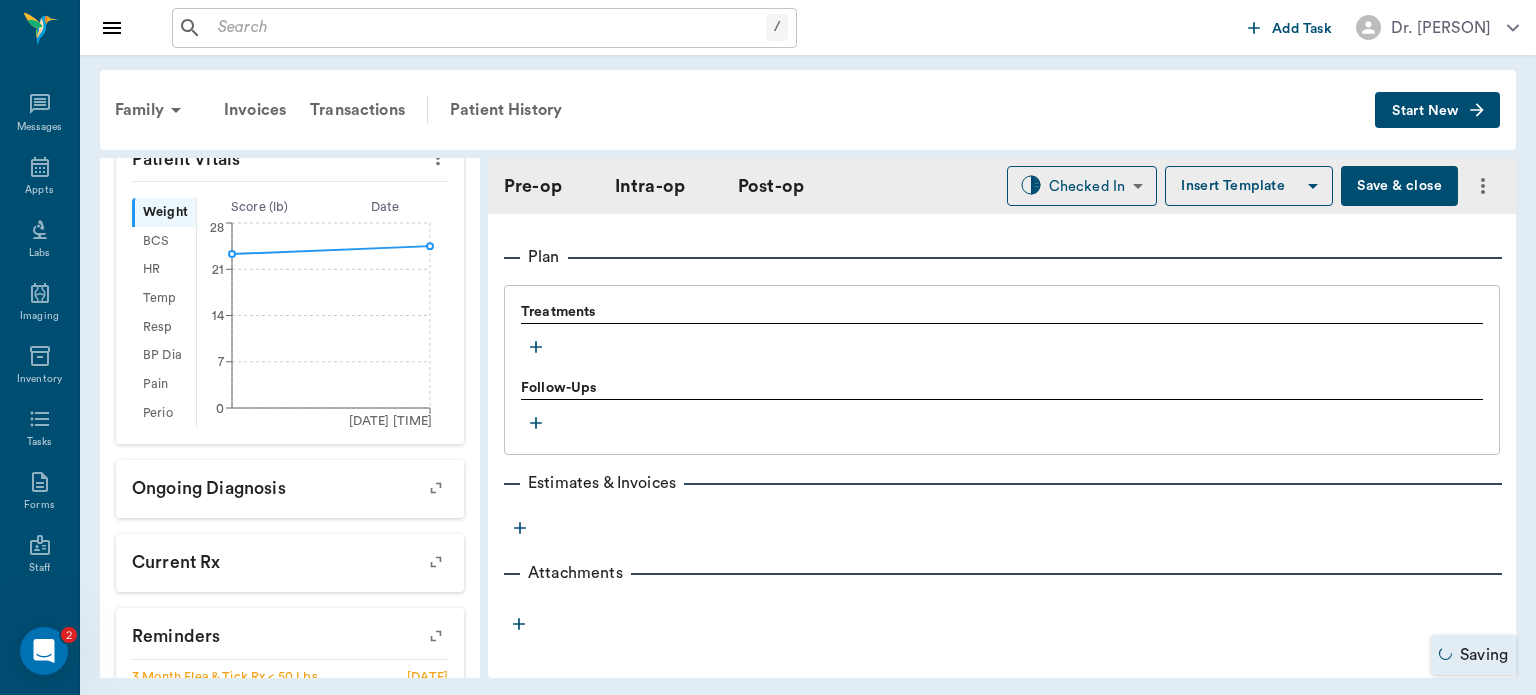 click 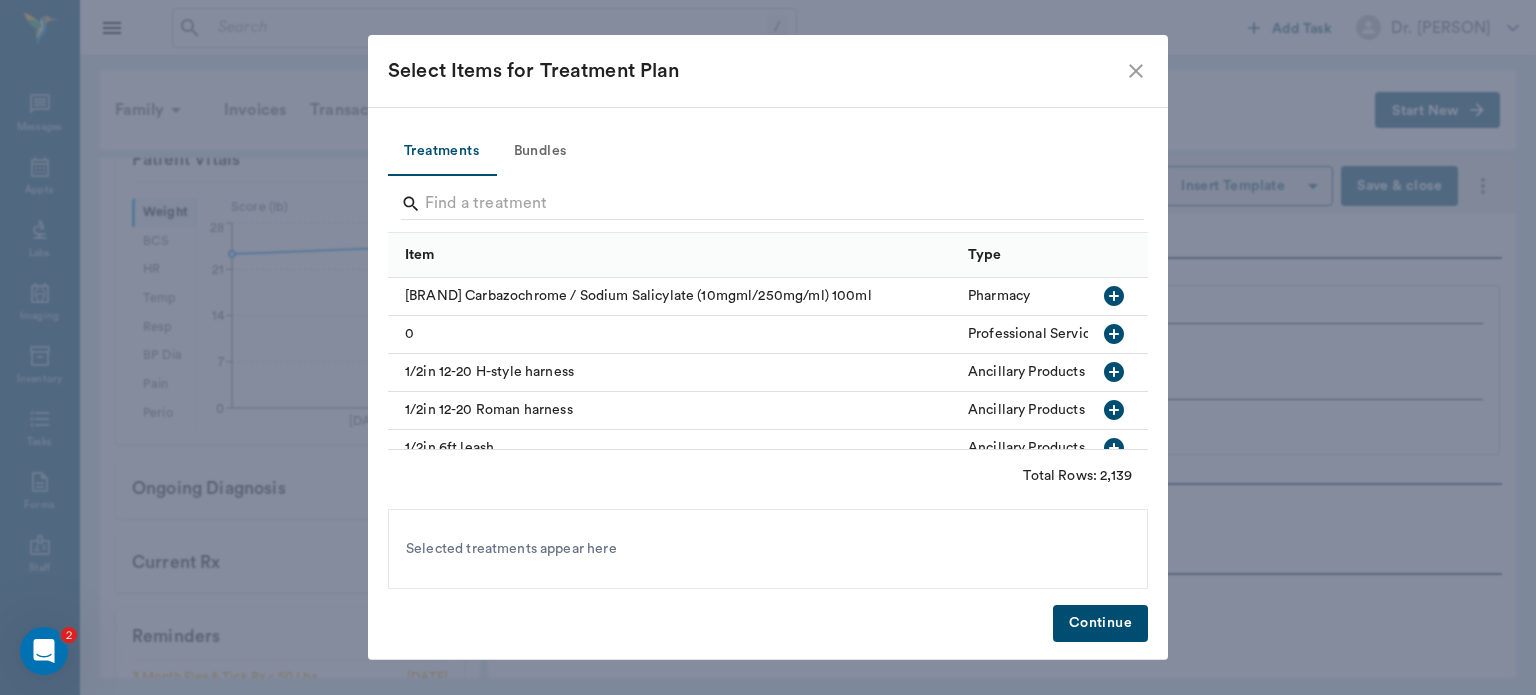 click on "Bundles" at bounding box center [540, 152] 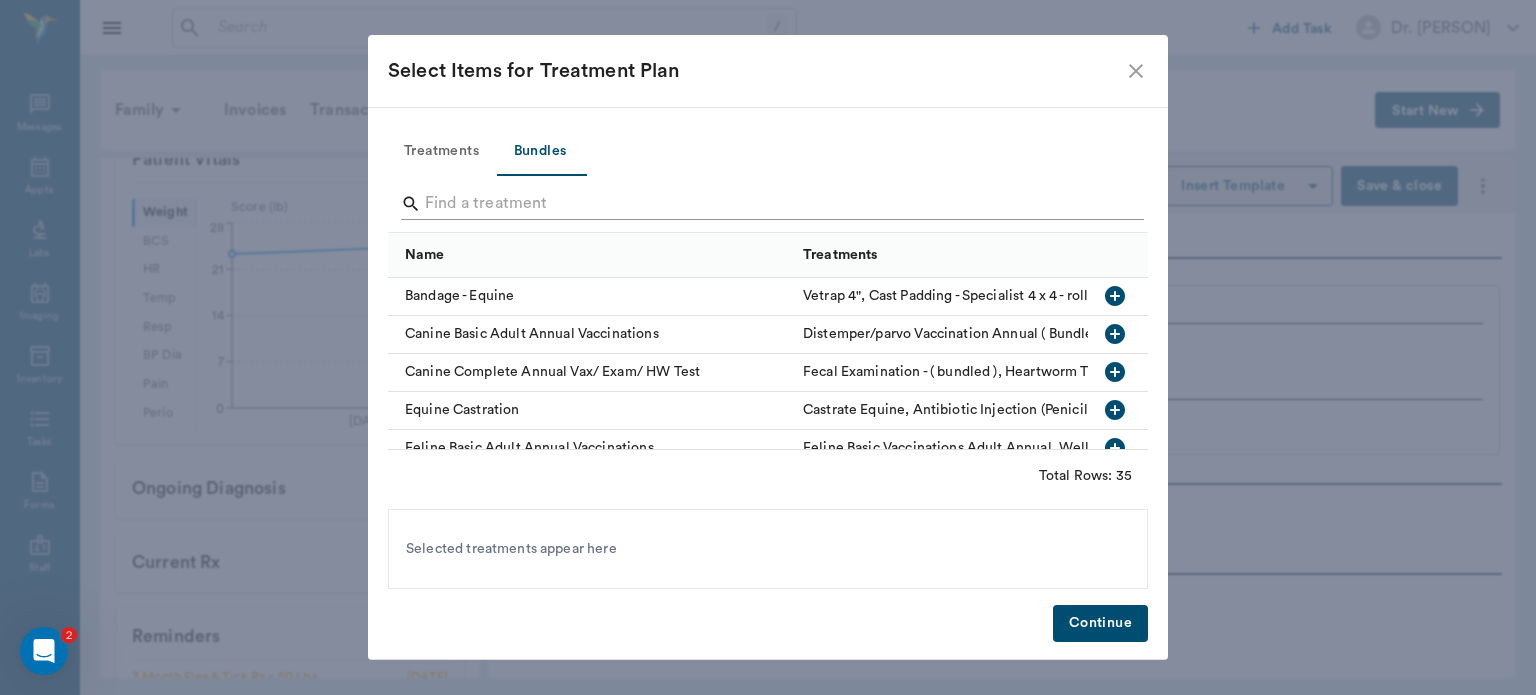 click at bounding box center [769, 204] 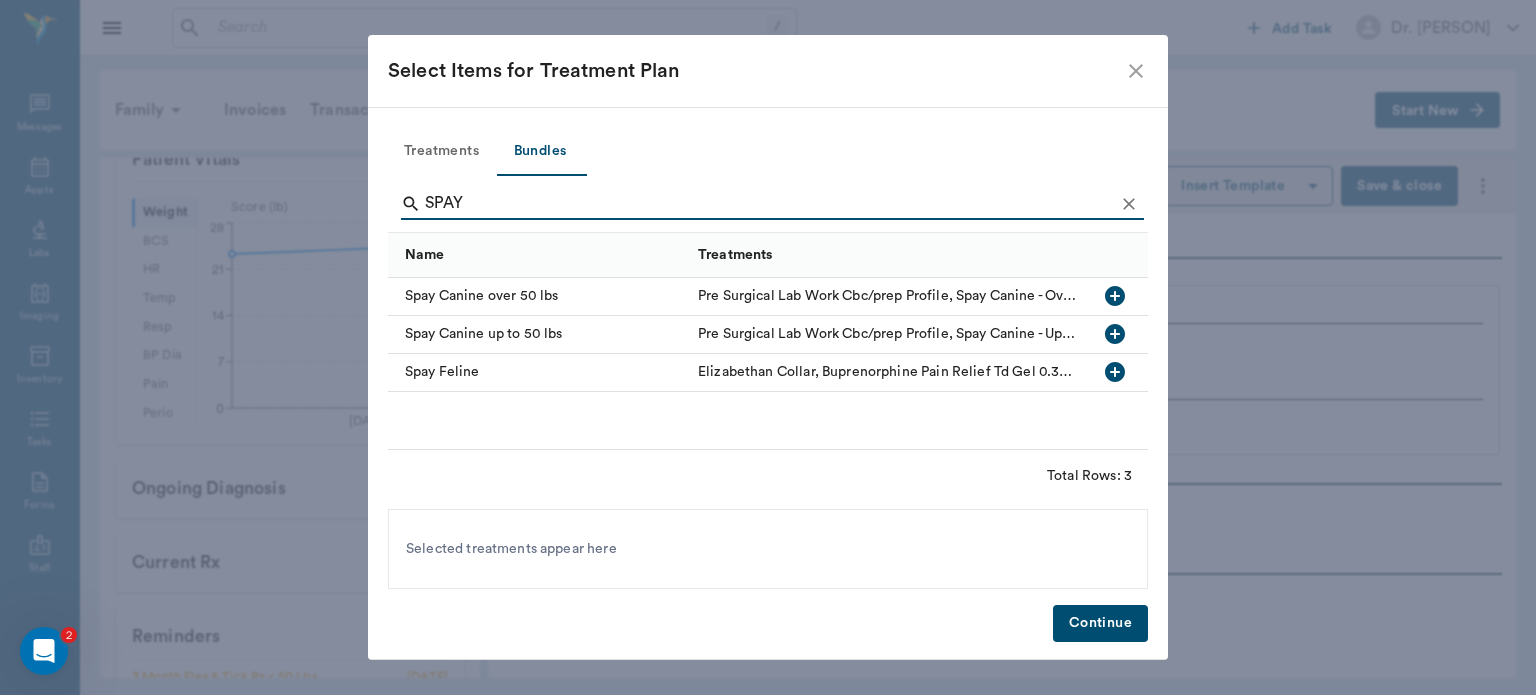 type on "SPAY" 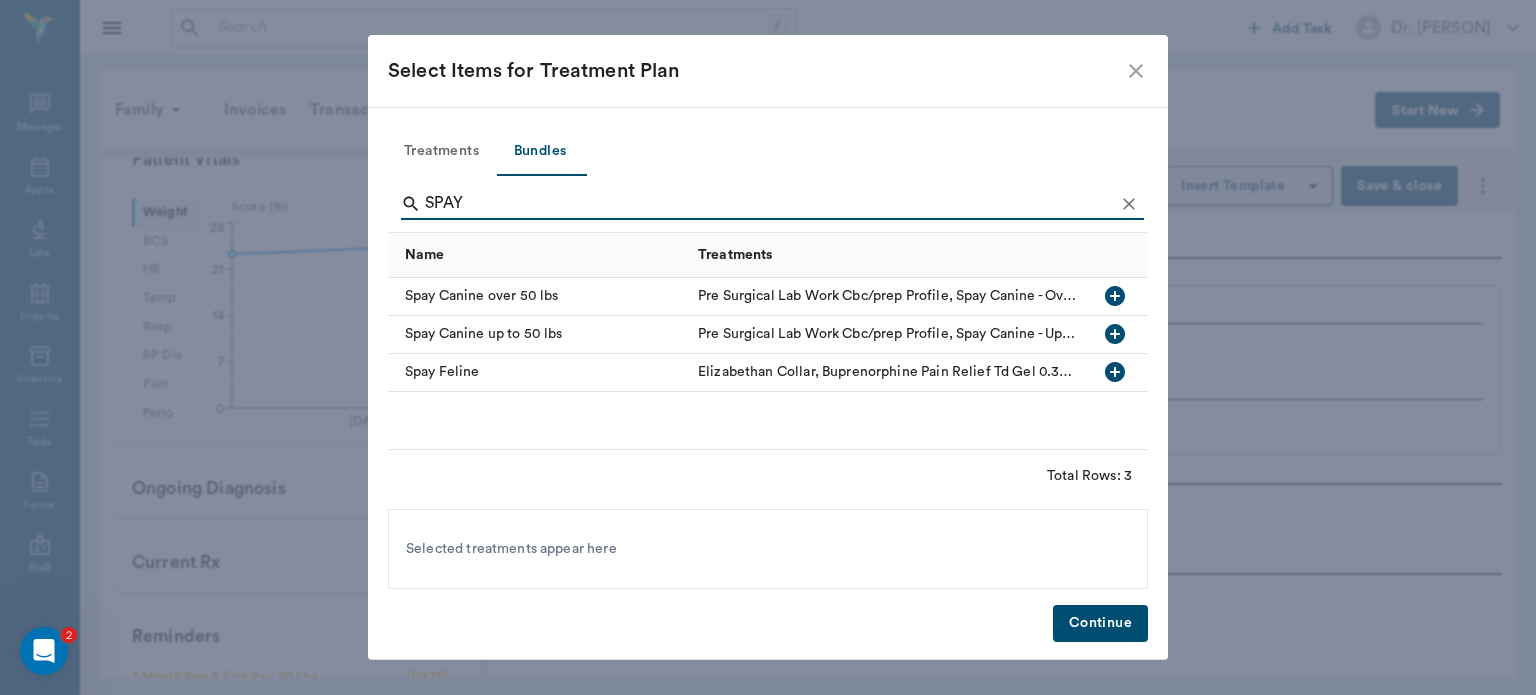 click 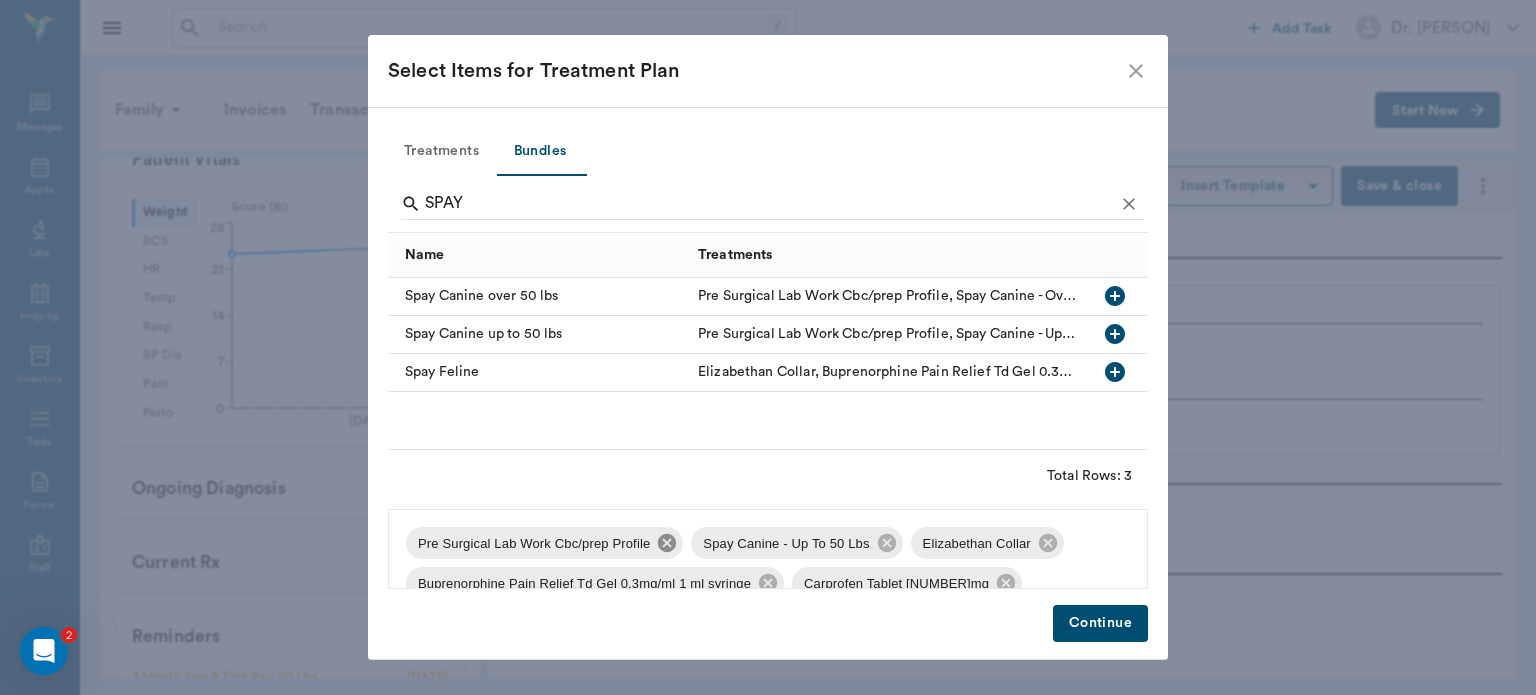 click 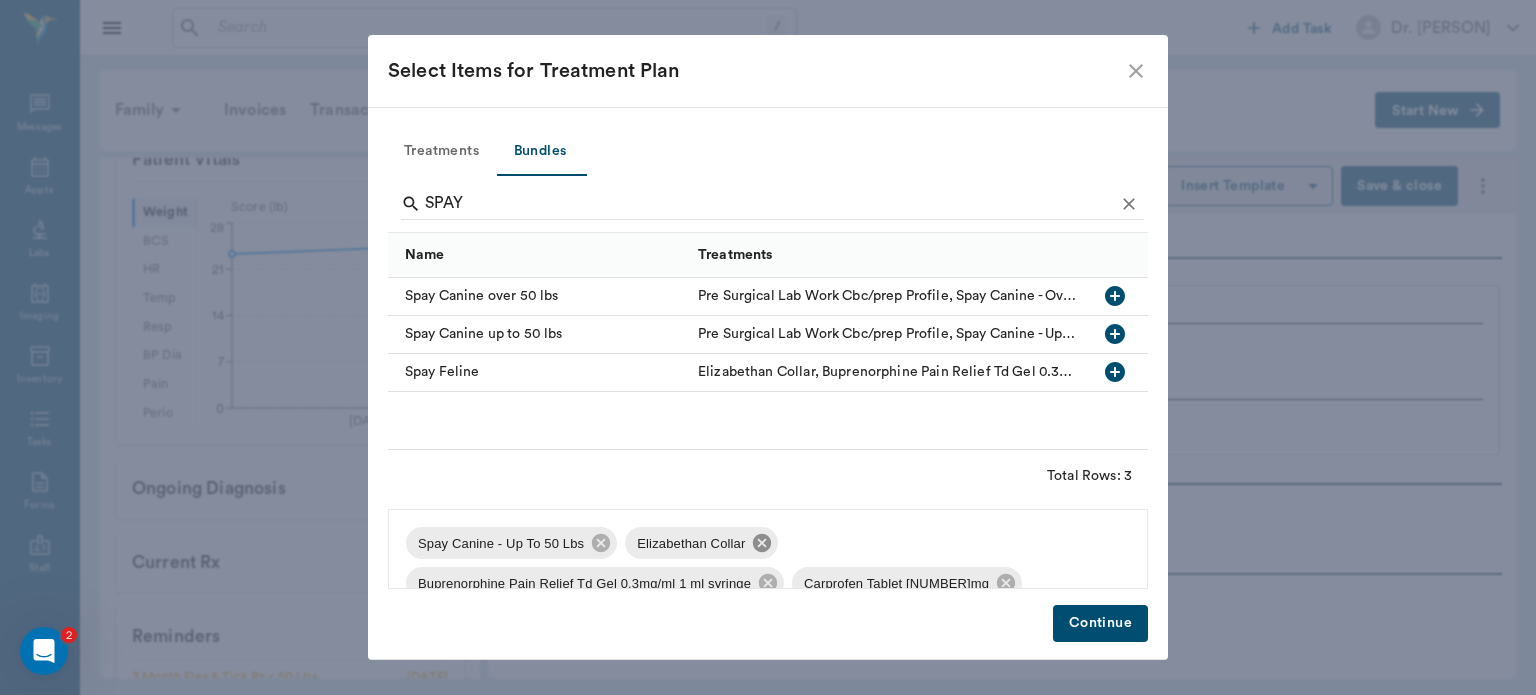 click 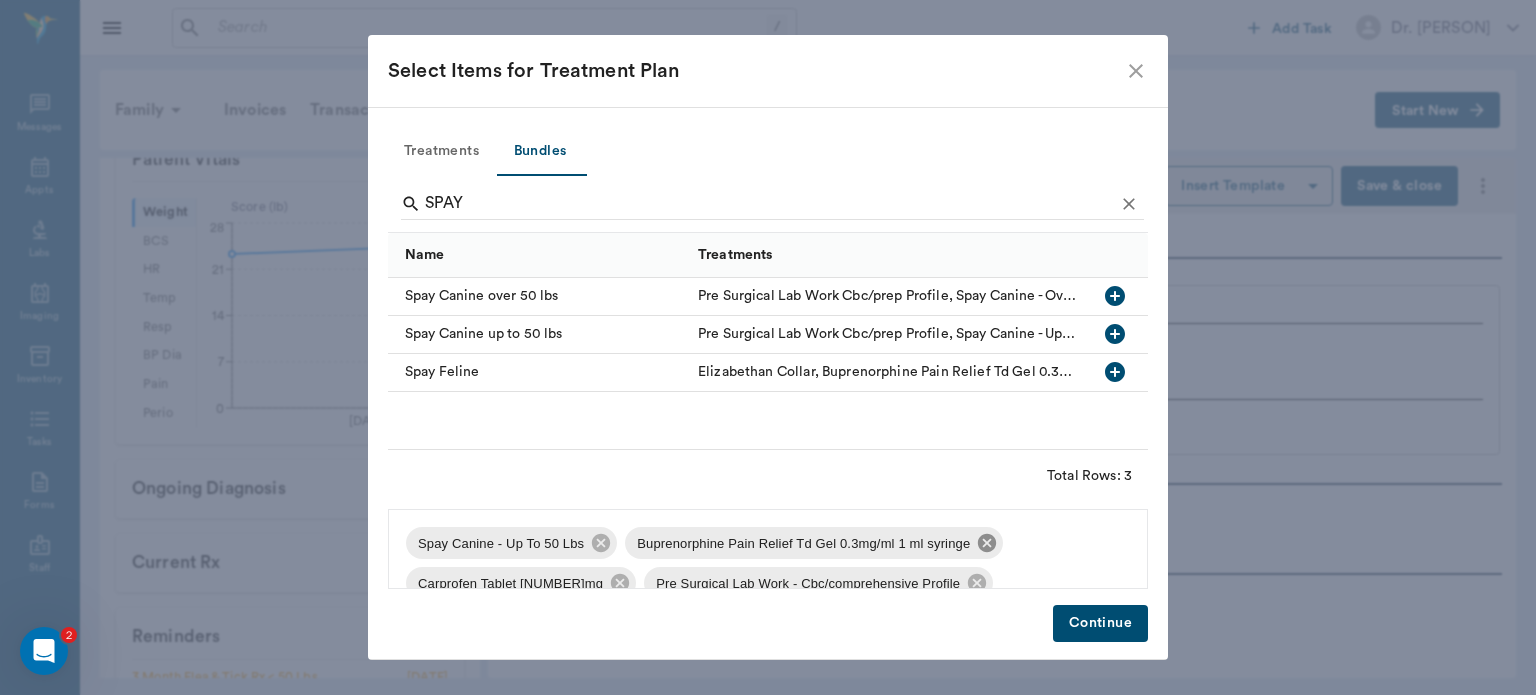 click 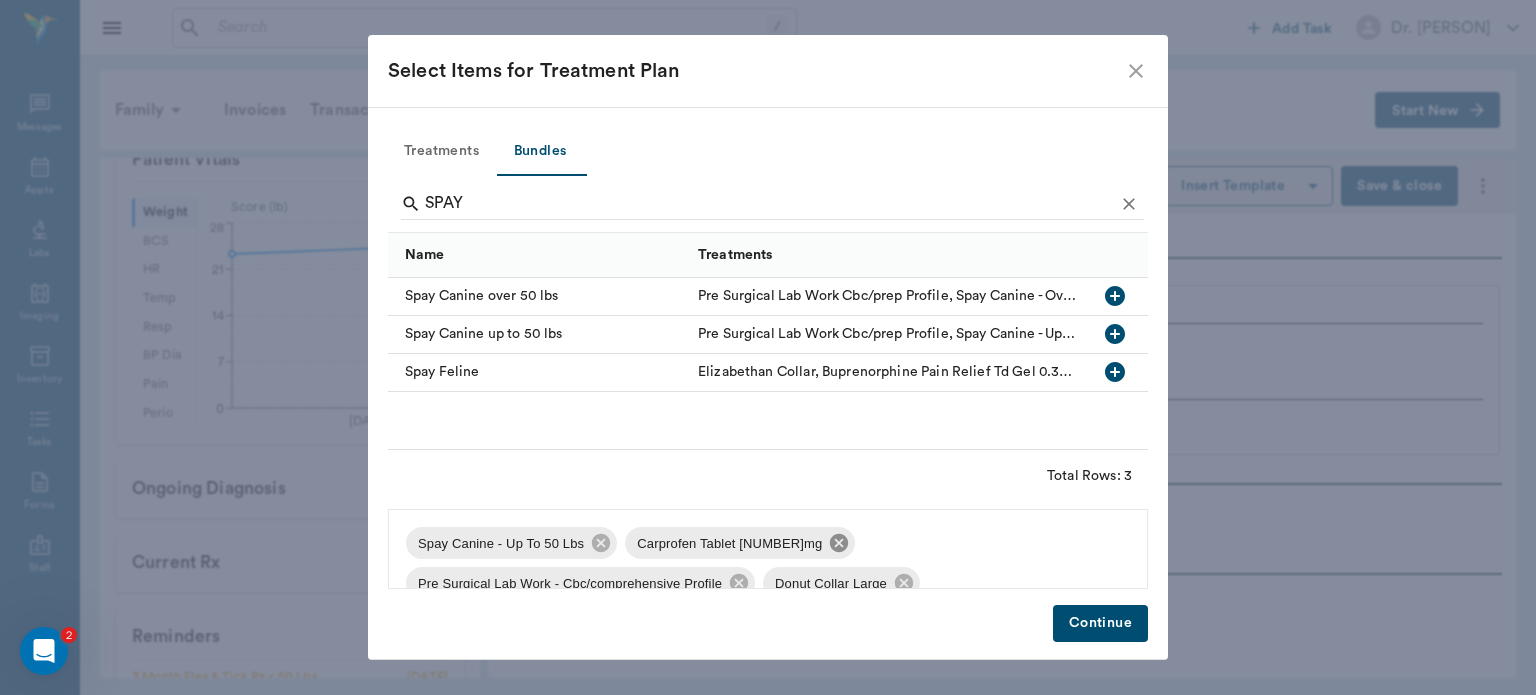 click 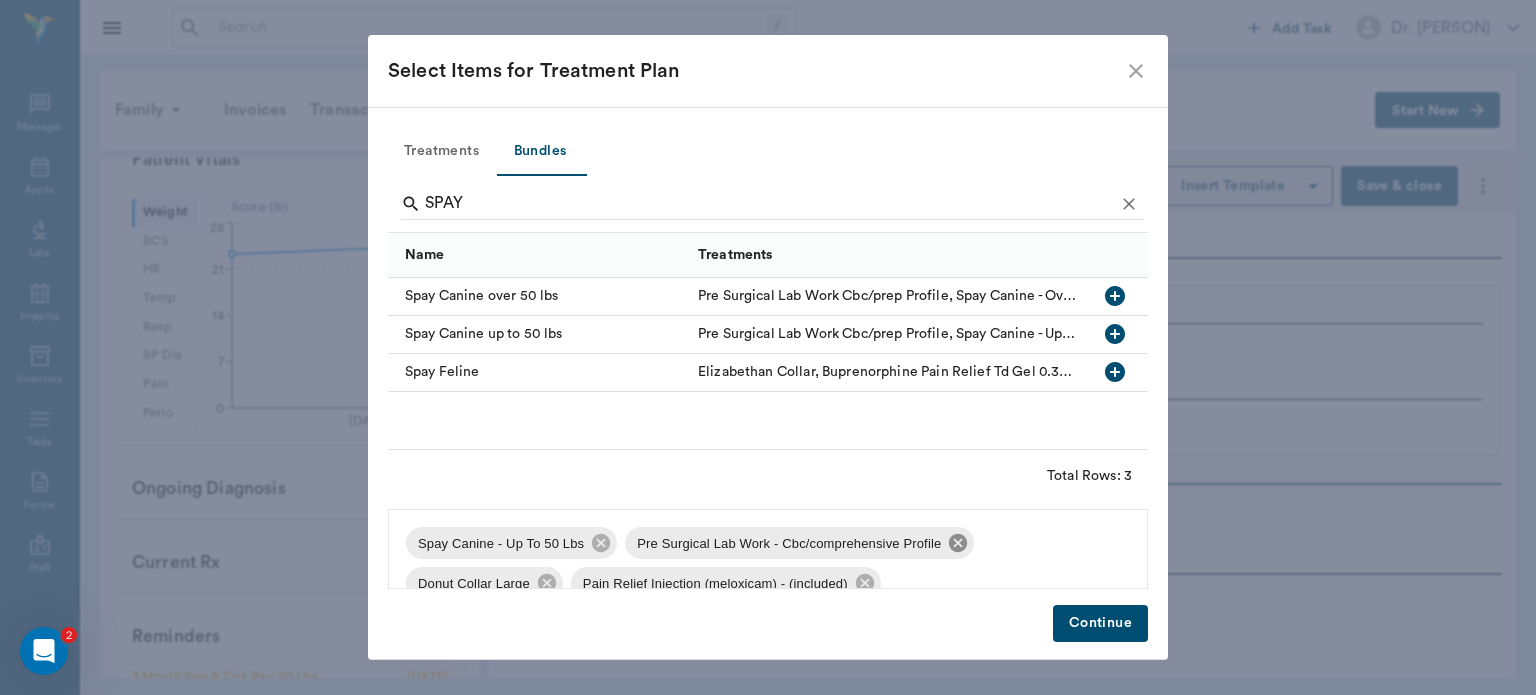 click 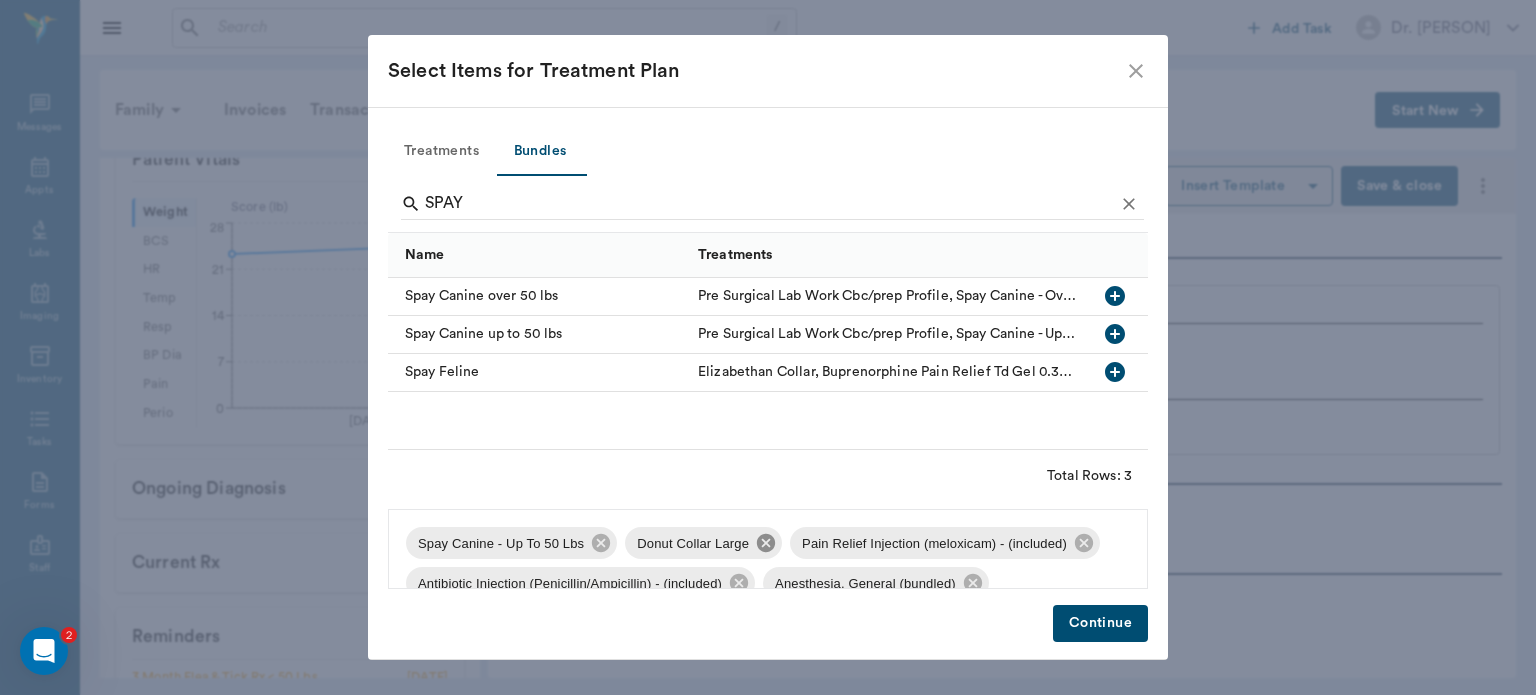 click 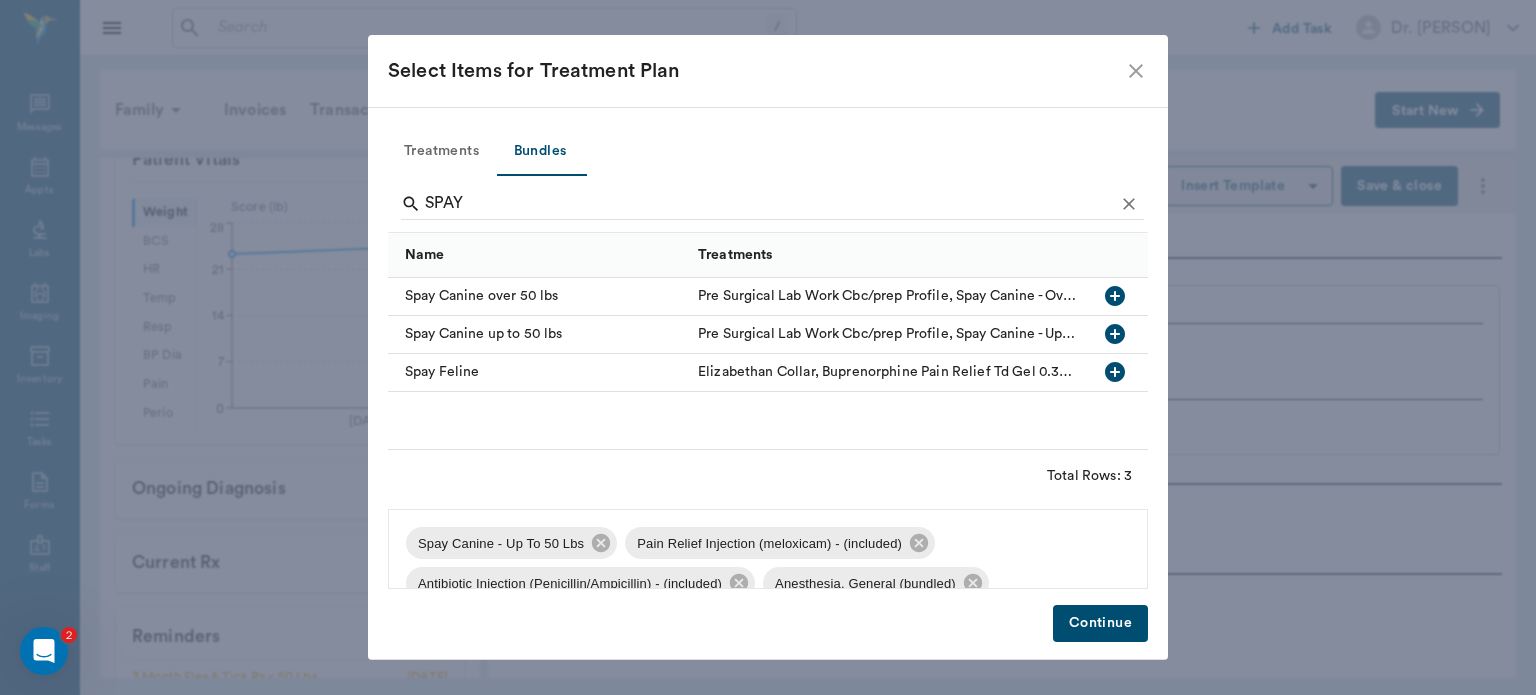 click on "Continue" at bounding box center (1100, 623) 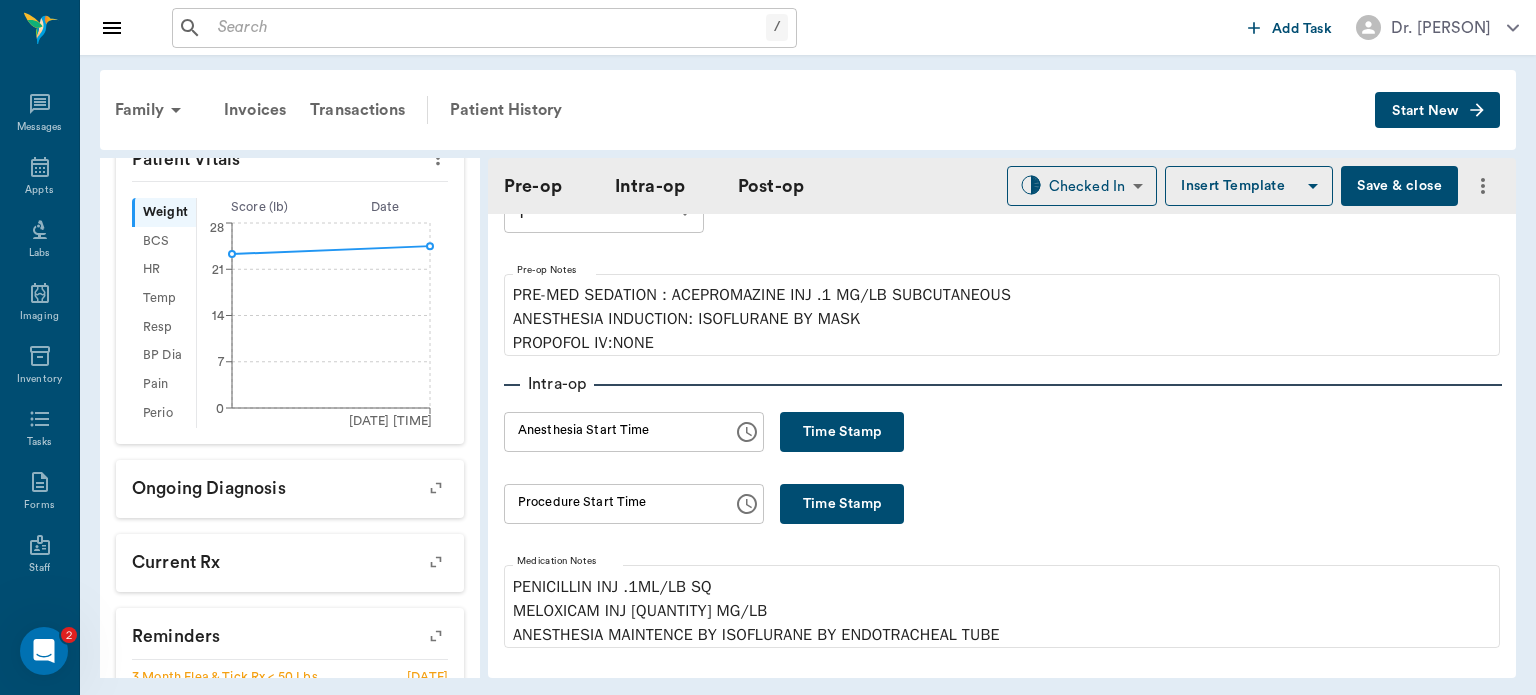 scroll, scrollTop: 148, scrollLeft: 0, axis: vertical 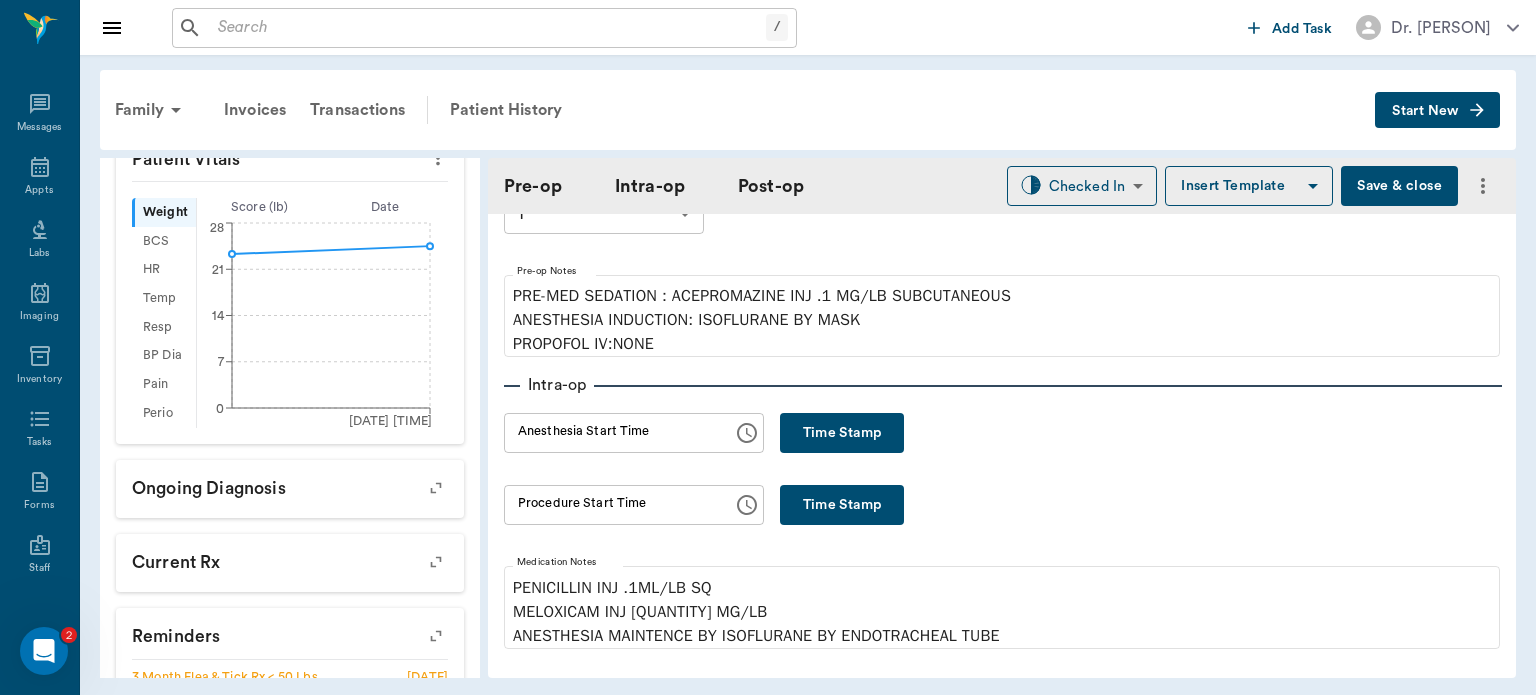 click on "Time Stamp" at bounding box center (842, 433) 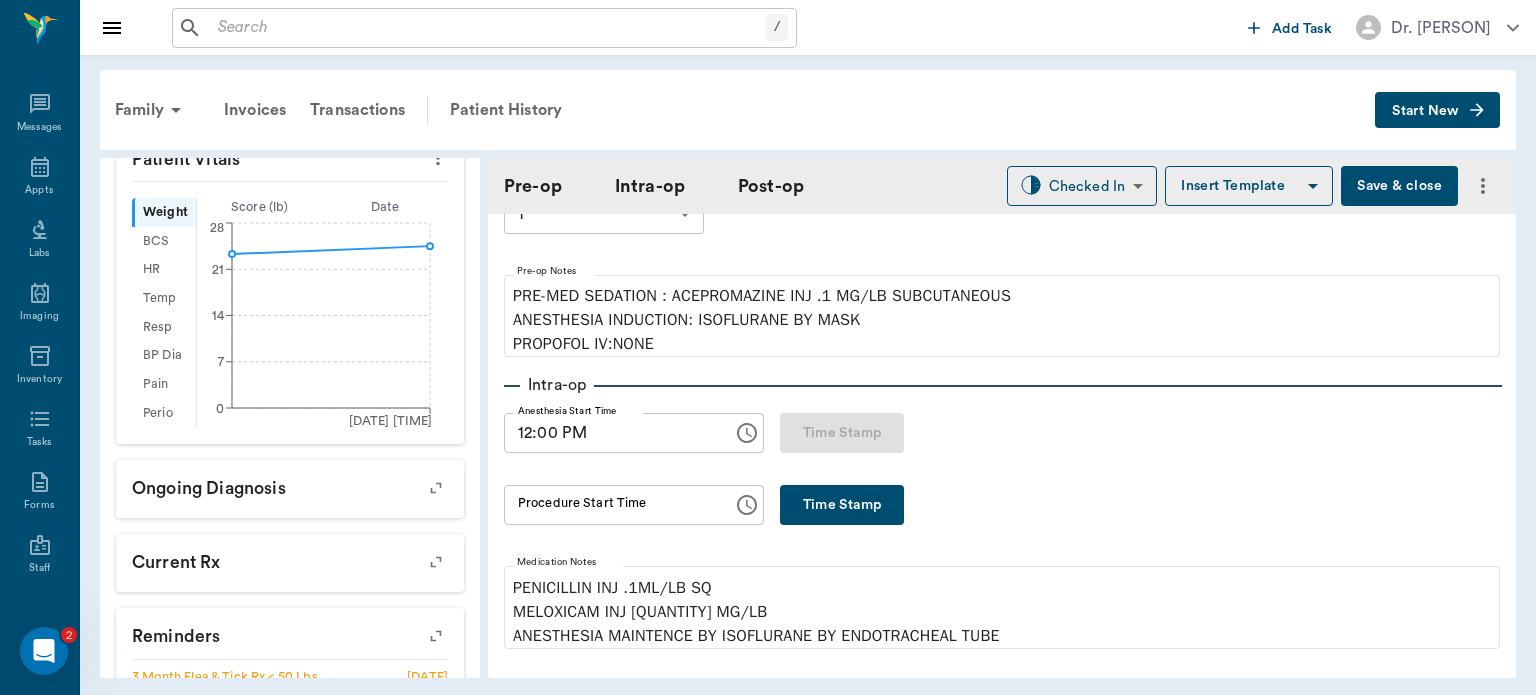 click on "Time Stamp" at bounding box center (842, 505) 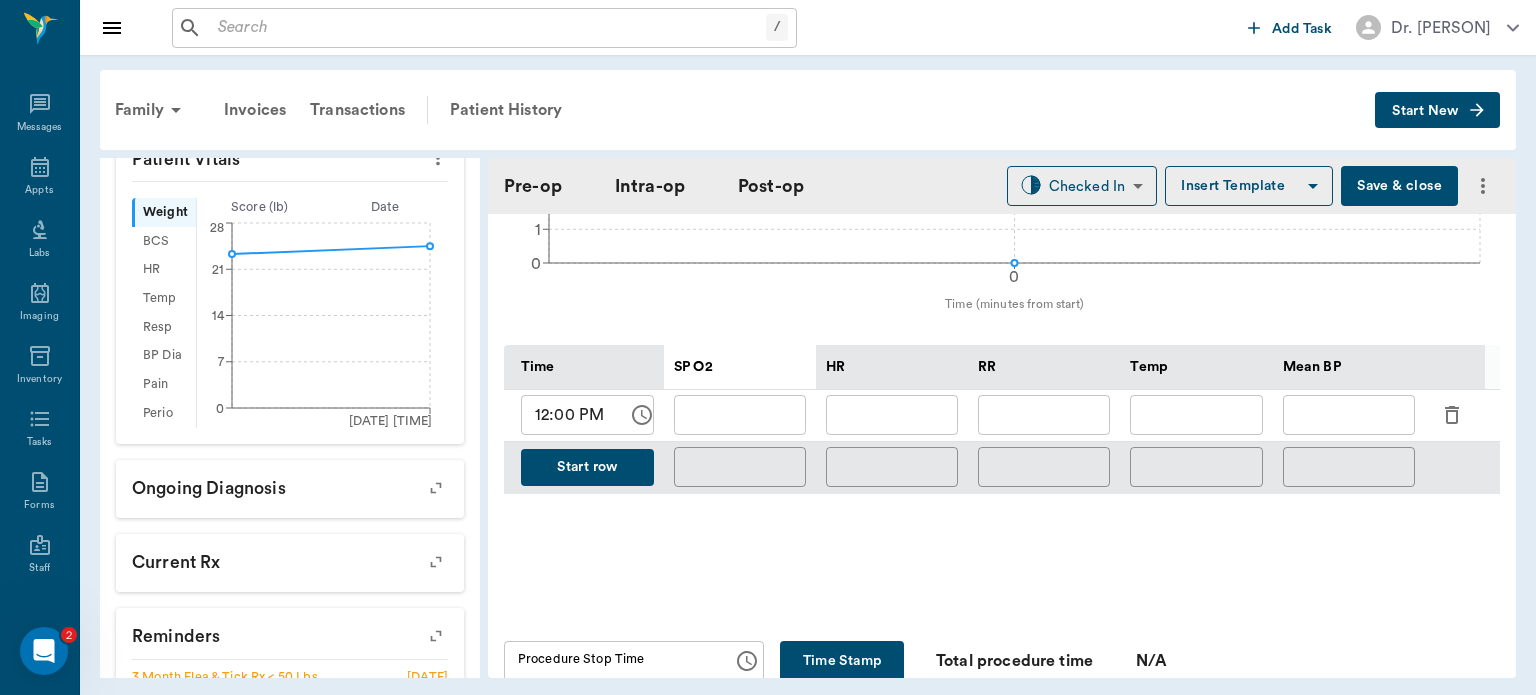 scroll, scrollTop: 856, scrollLeft: 0, axis: vertical 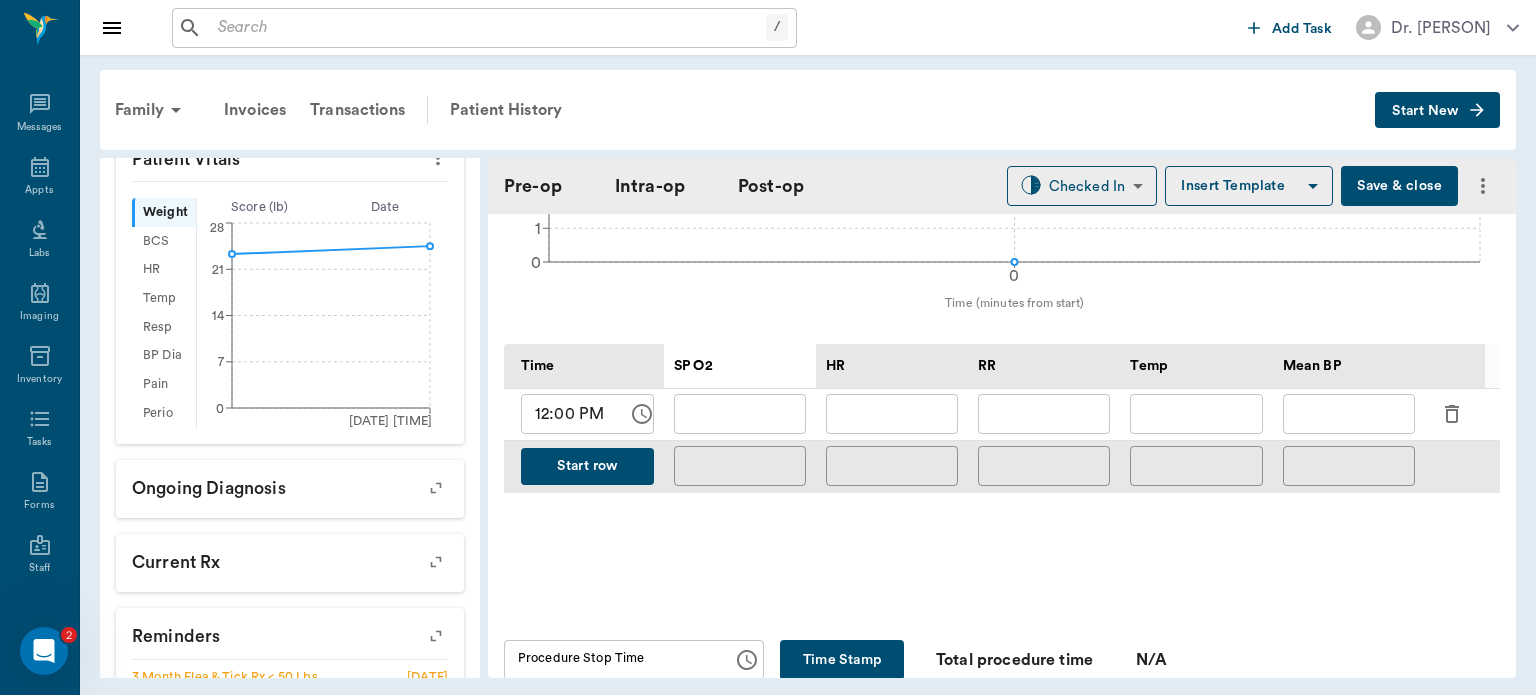 click on "12:00 PM" at bounding box center (567, 414) 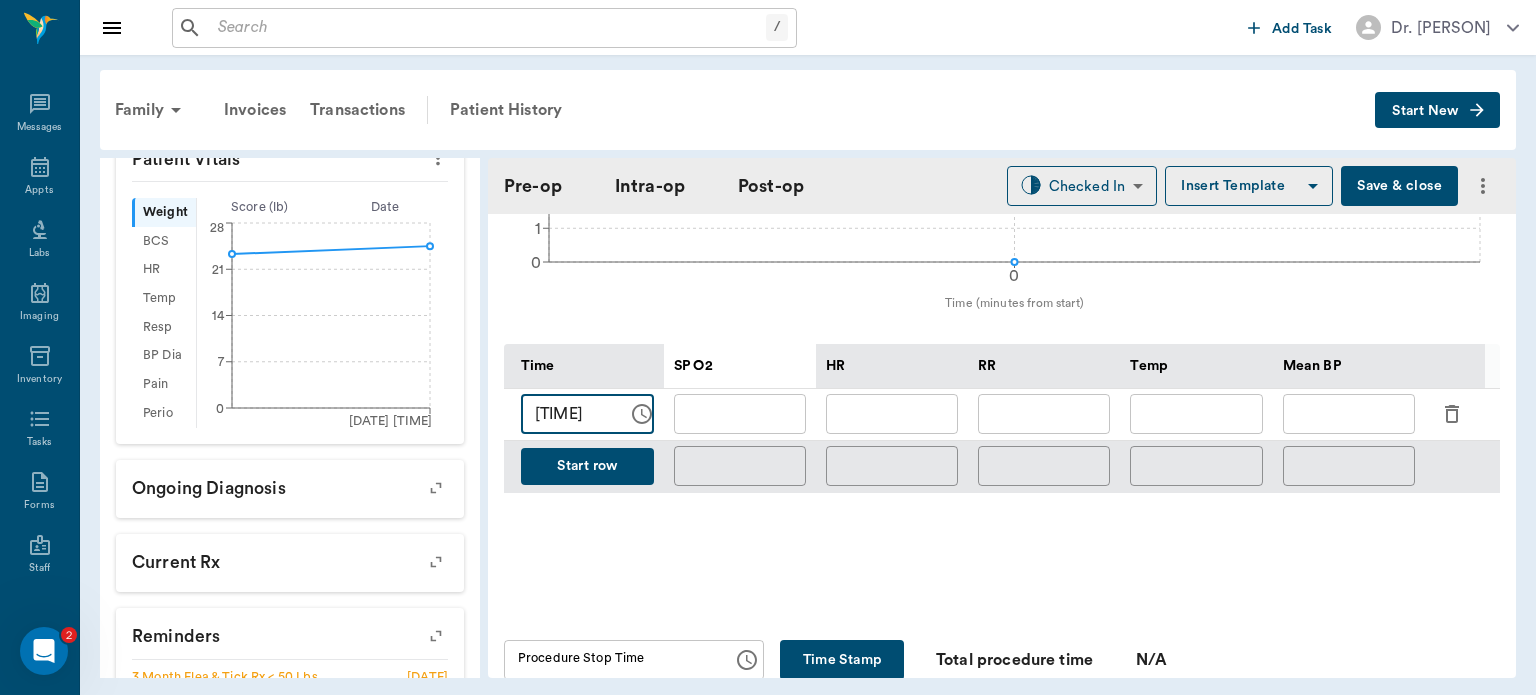 type on "[TIME]" 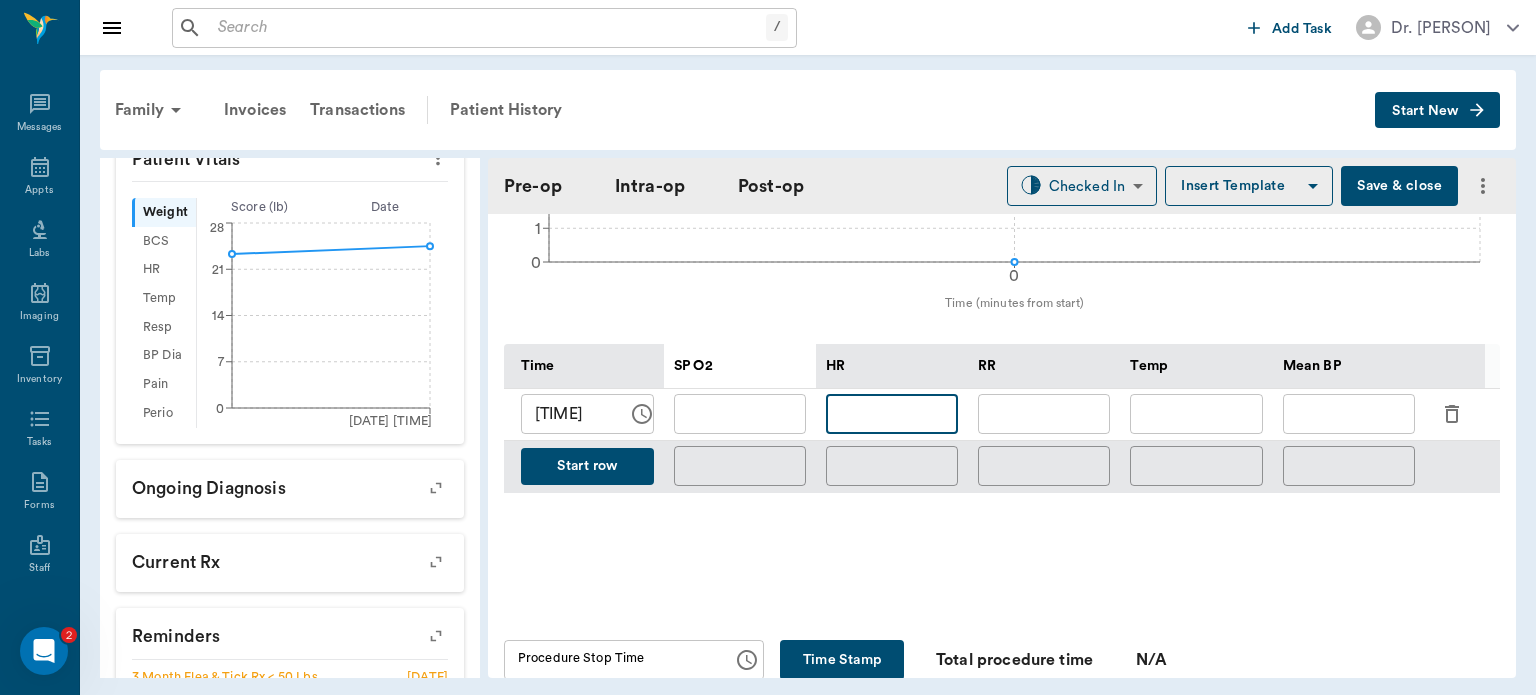 click at bounding box center (892, 414) 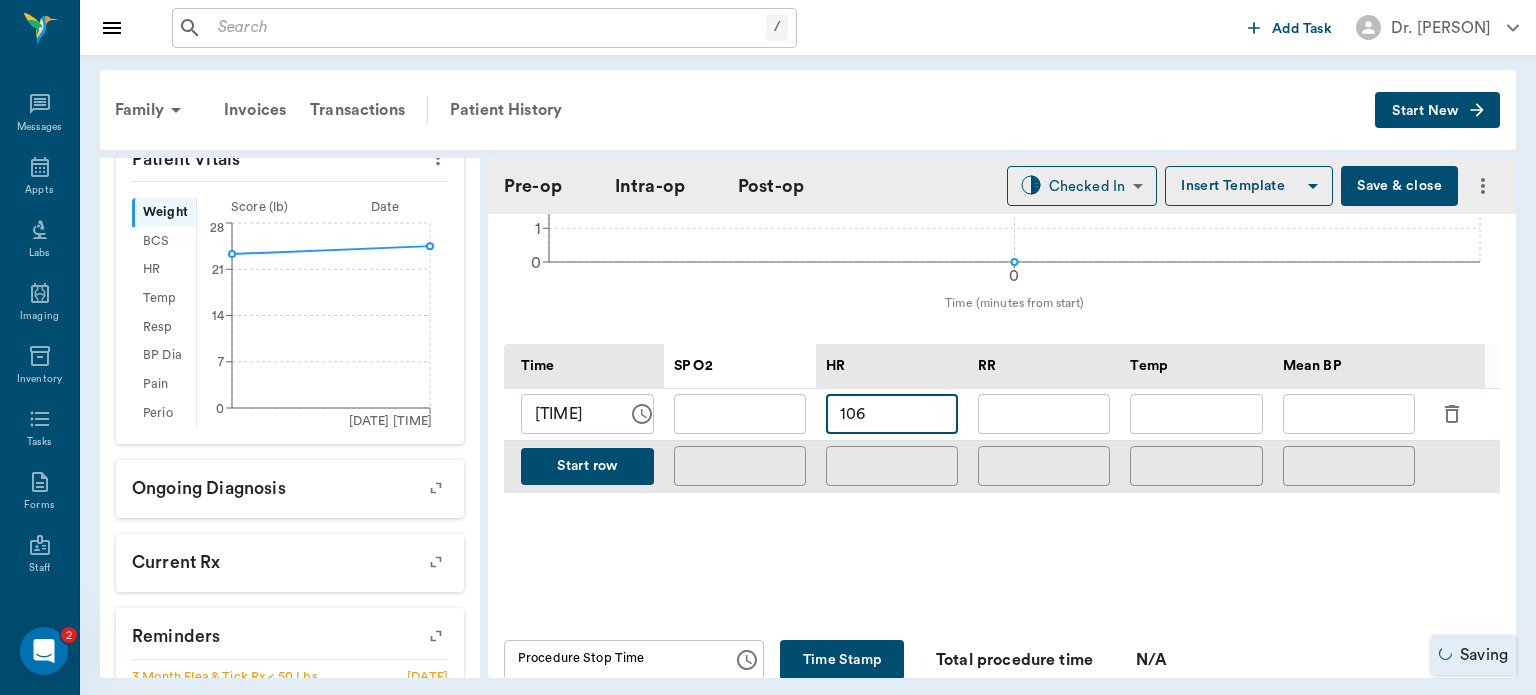 type on "106" 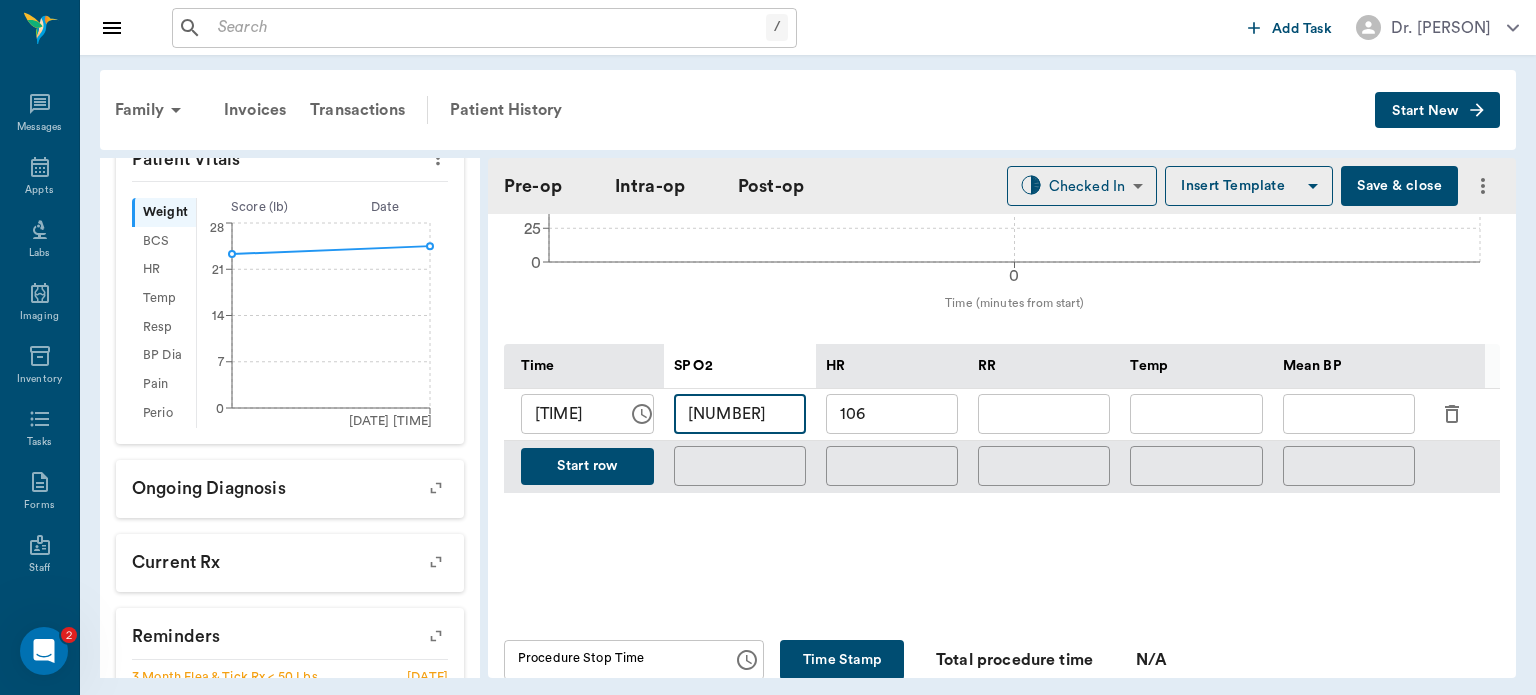 type on "[NUMBER]" 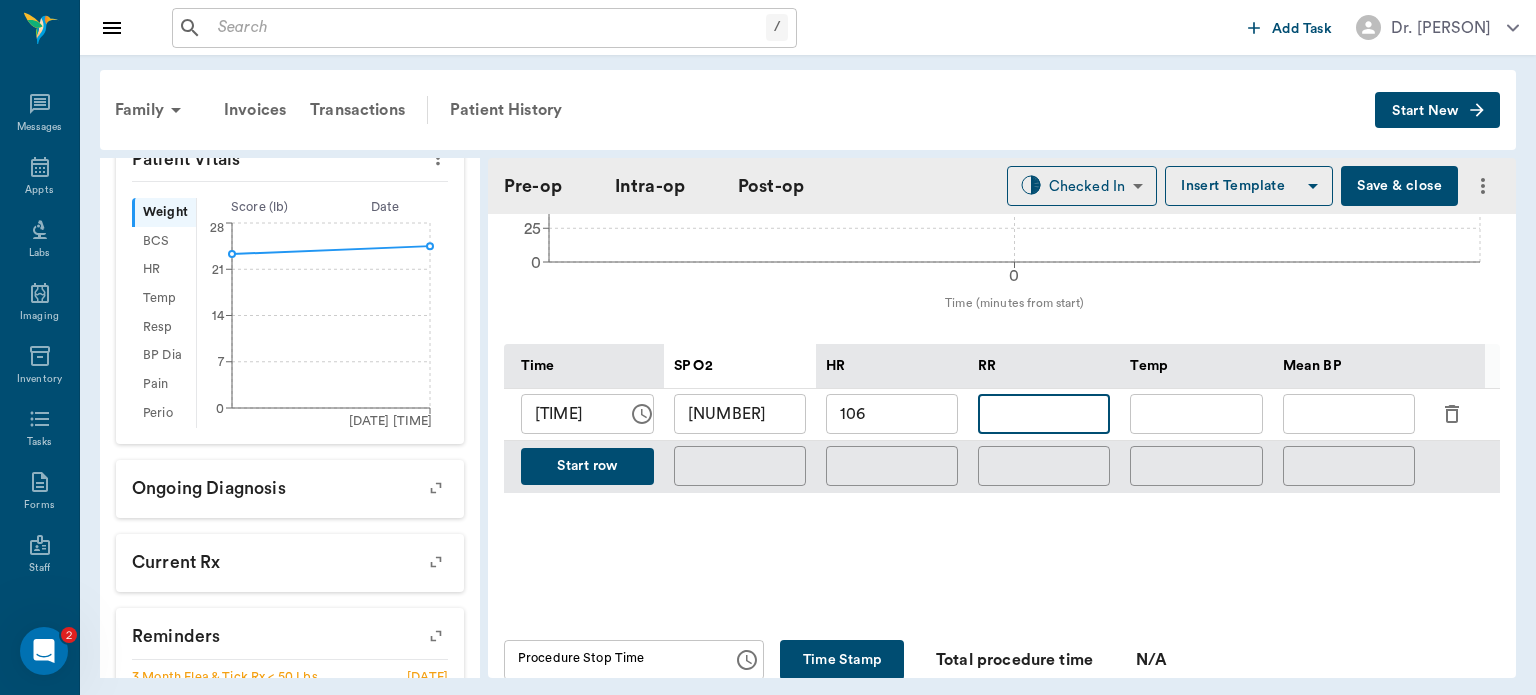 click at bounding box center (1044, 414) 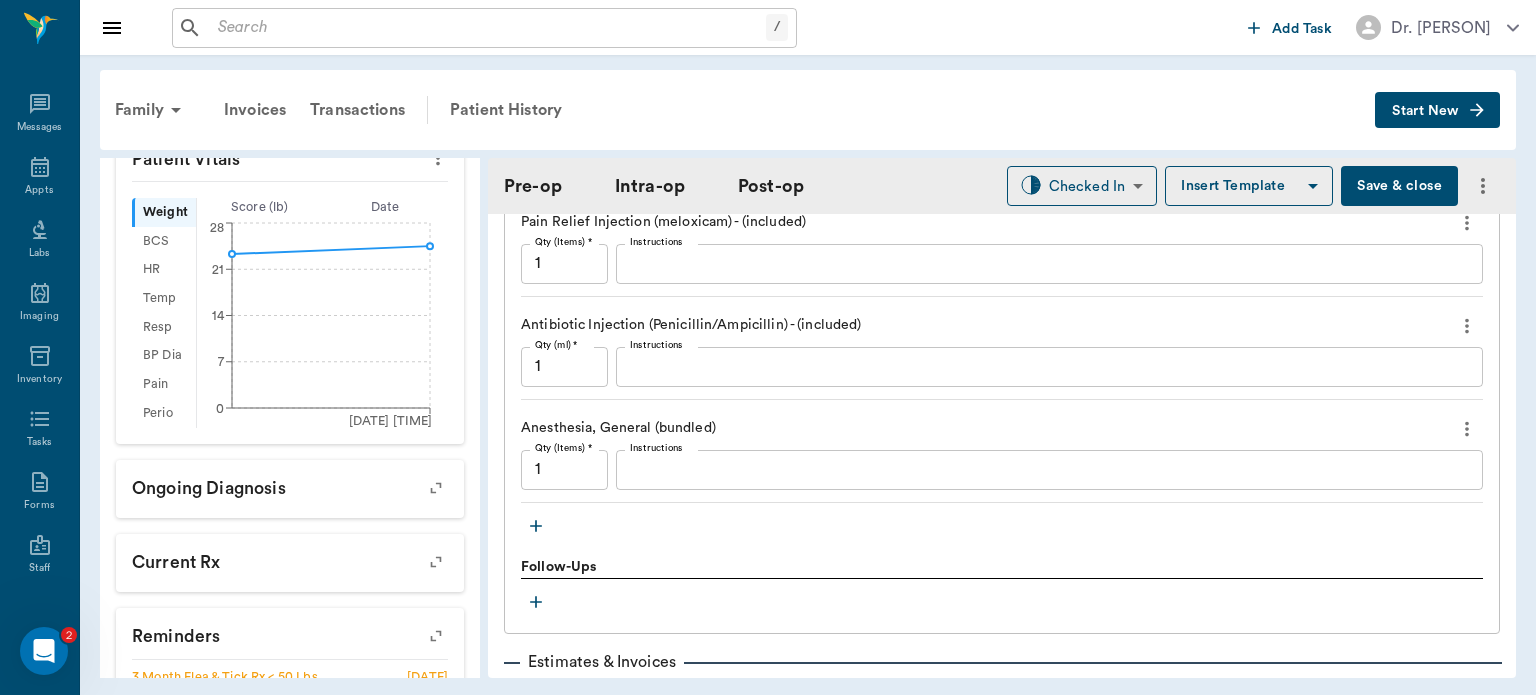 scroll, scrollTop: 1861, scrollLeft: 0, axis: vertical 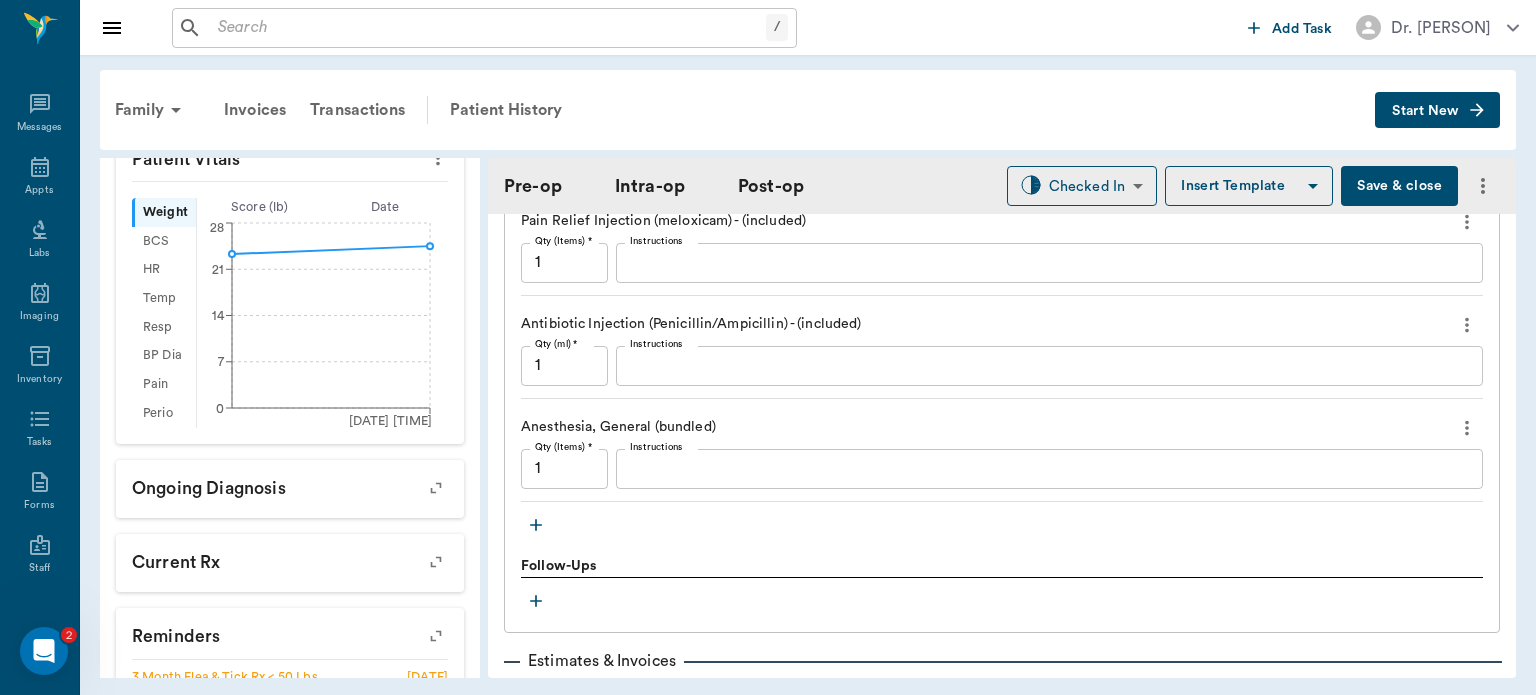type on "15" 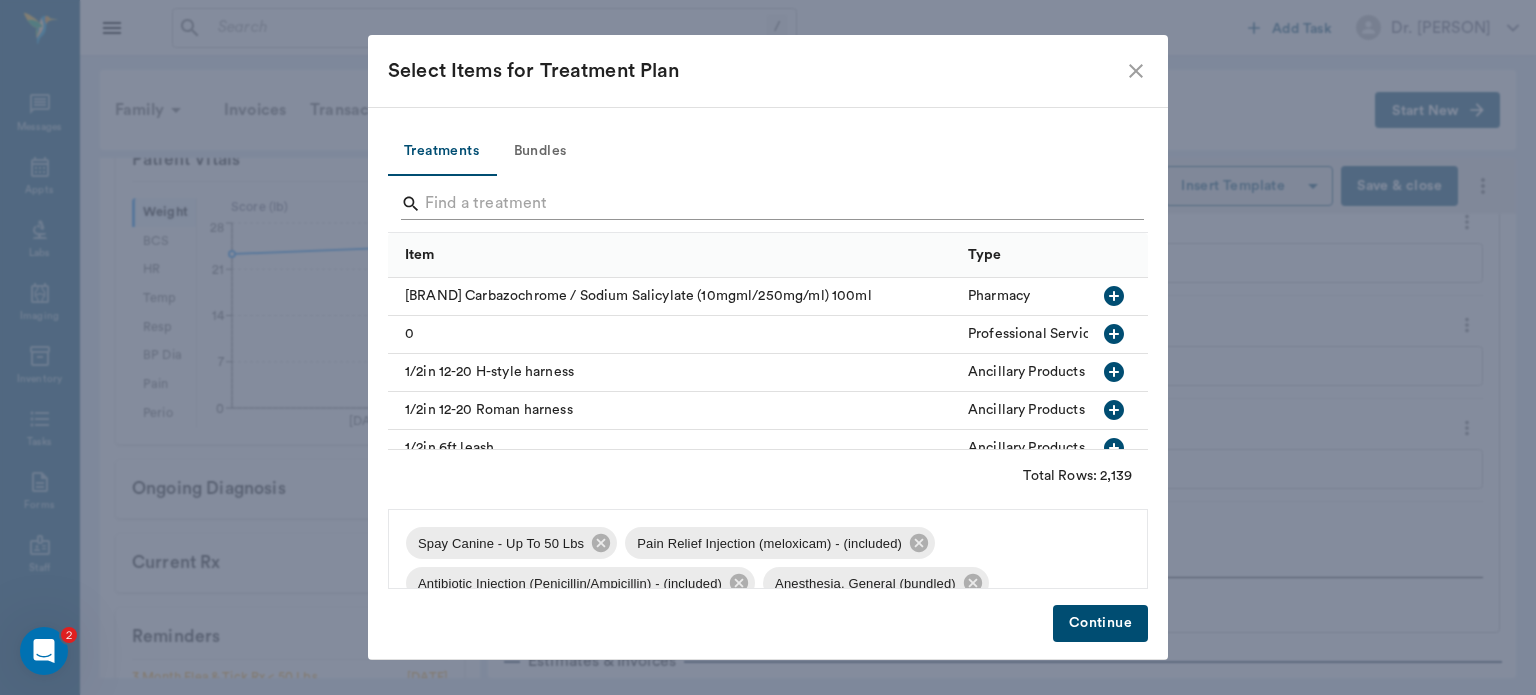 click at bounding box center (769, 204) 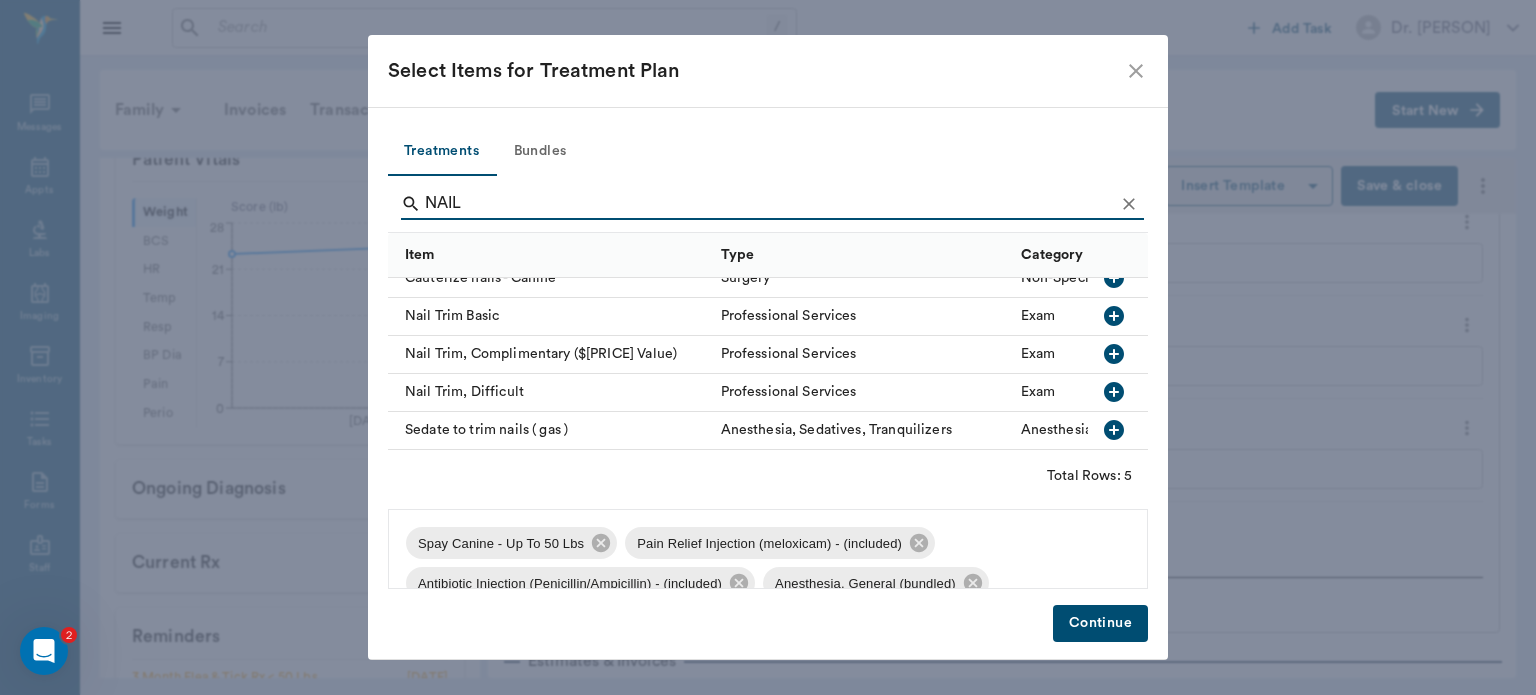 scroll, scrollTop: 20, scrollLeft: 0, axis: vertical 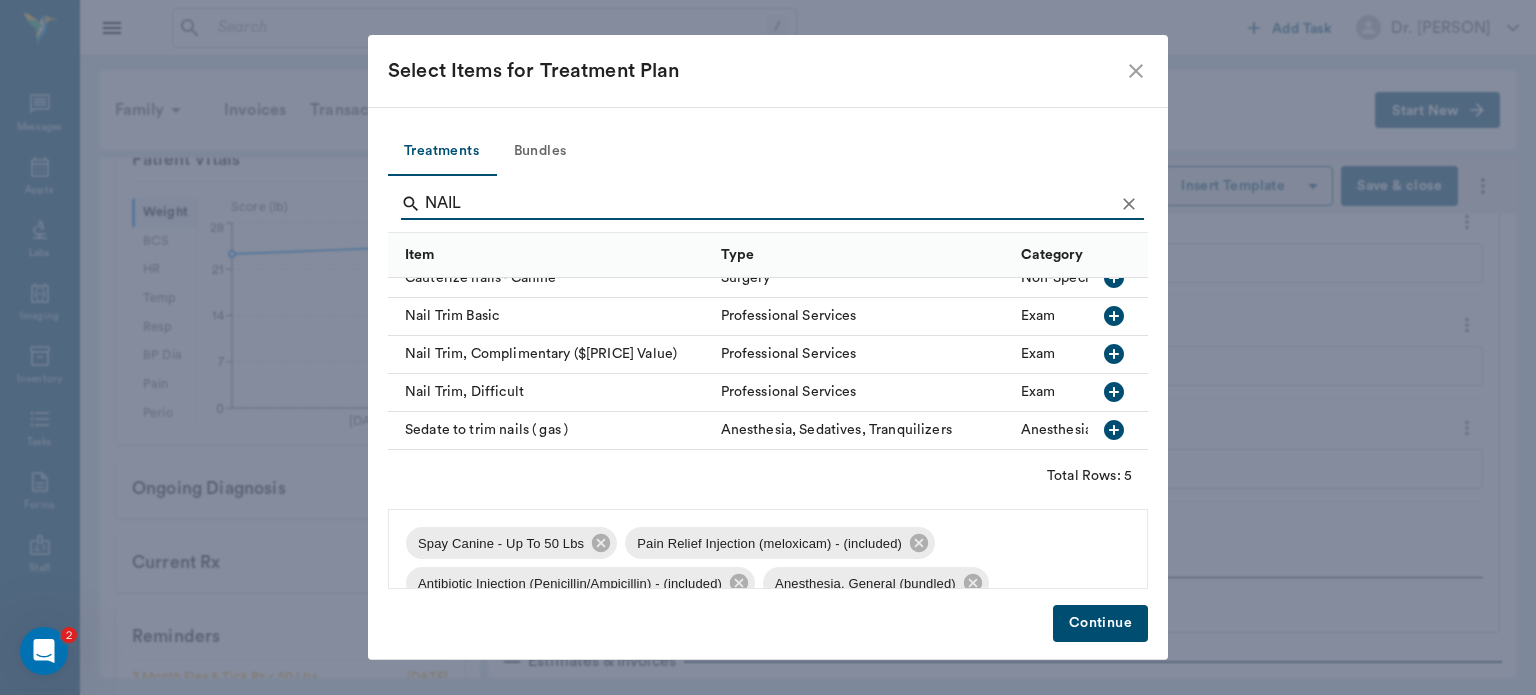 type on "NAIL" 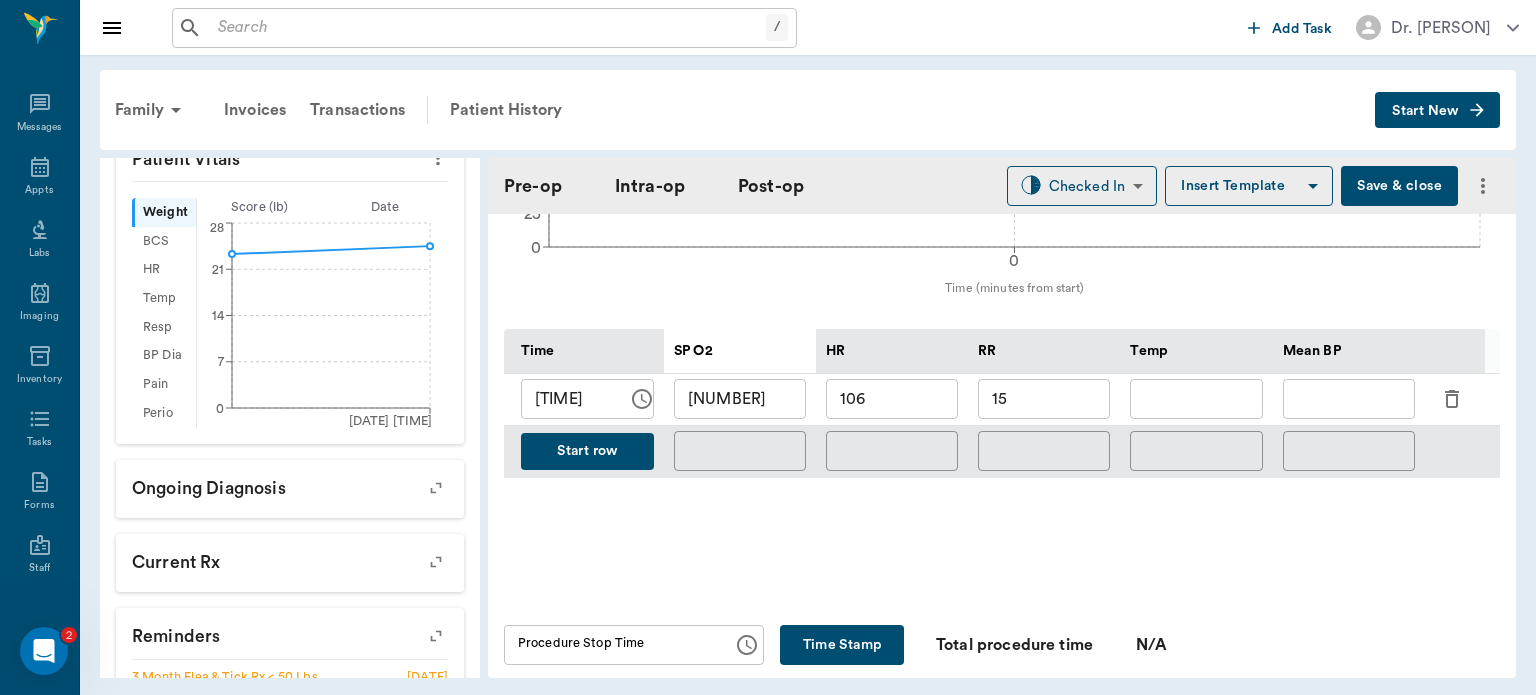 scroll, scrollTop: 860, scrollLeft: 0, axis: vertical 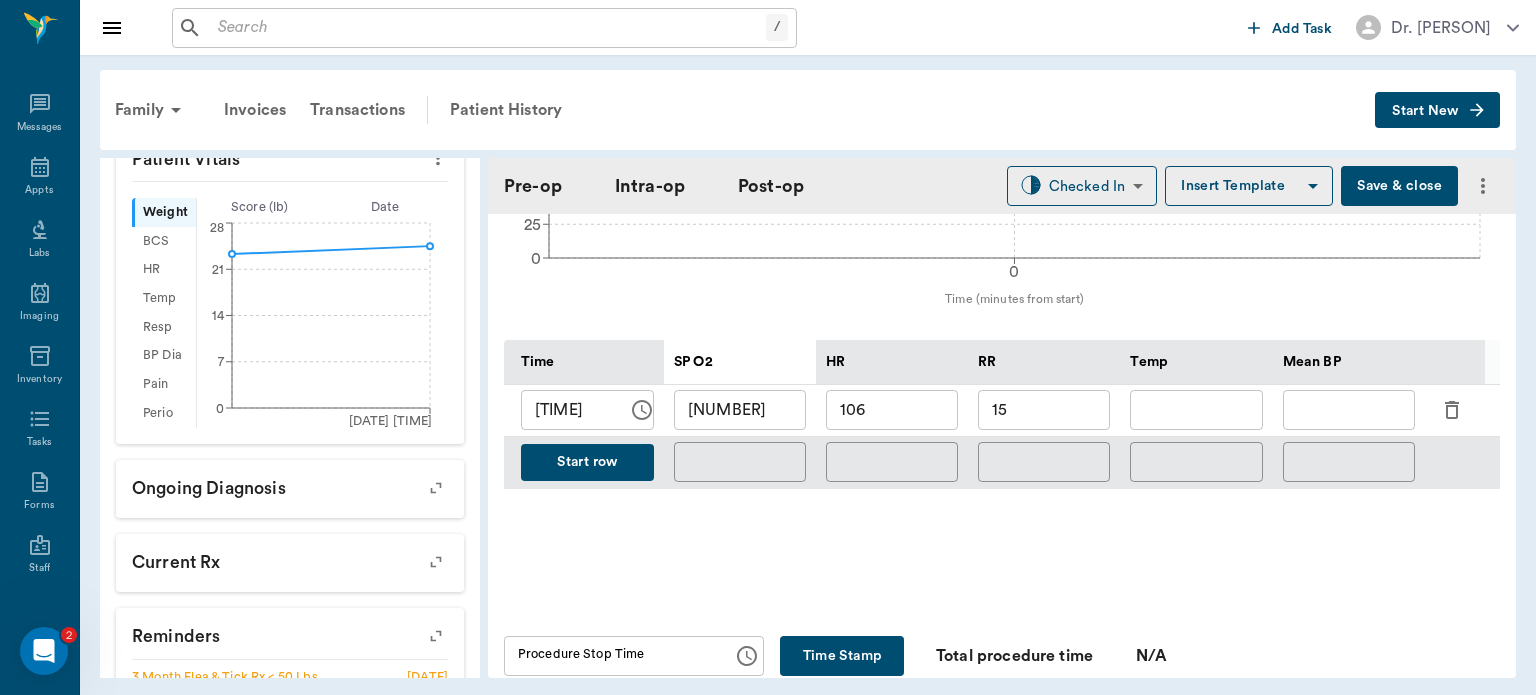 click on "Start row" at bounding box center [587, 462] 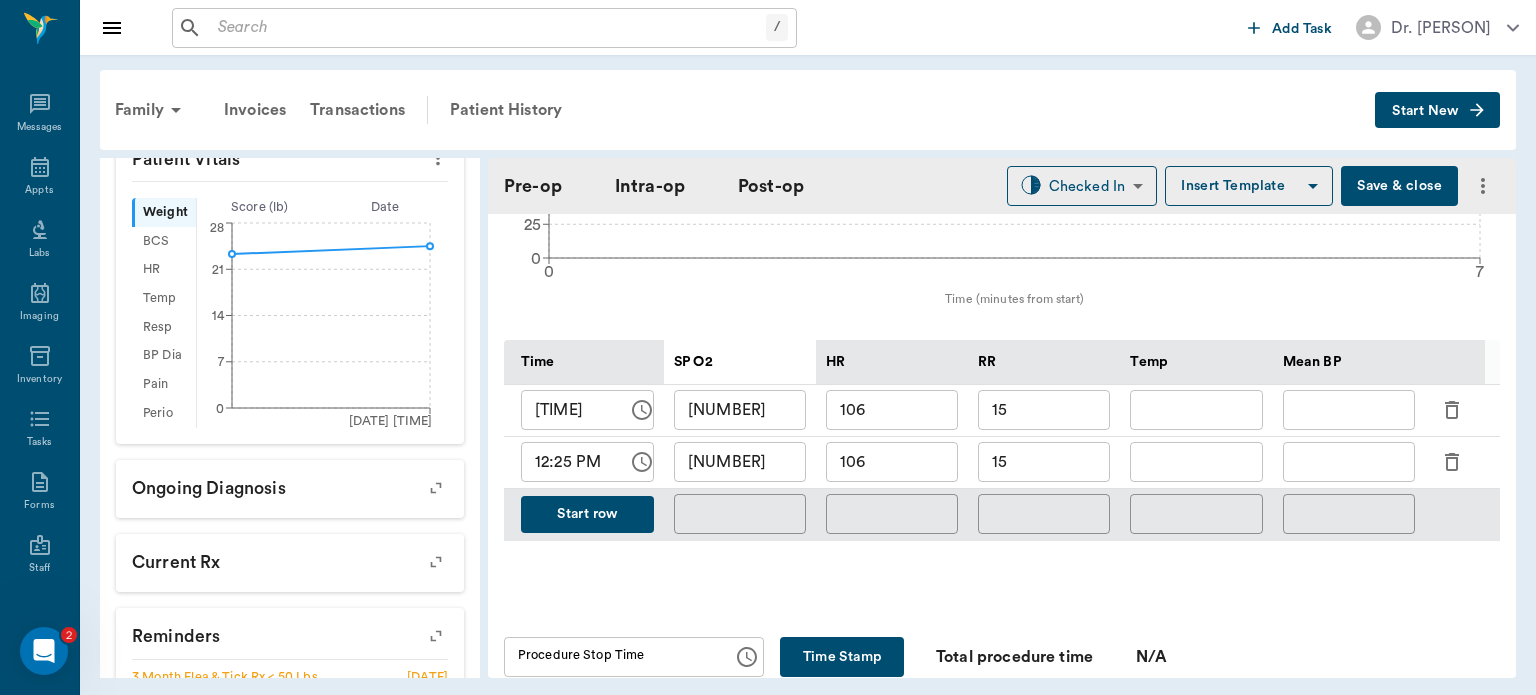 click on "15" at bounding box center [1044, 462] 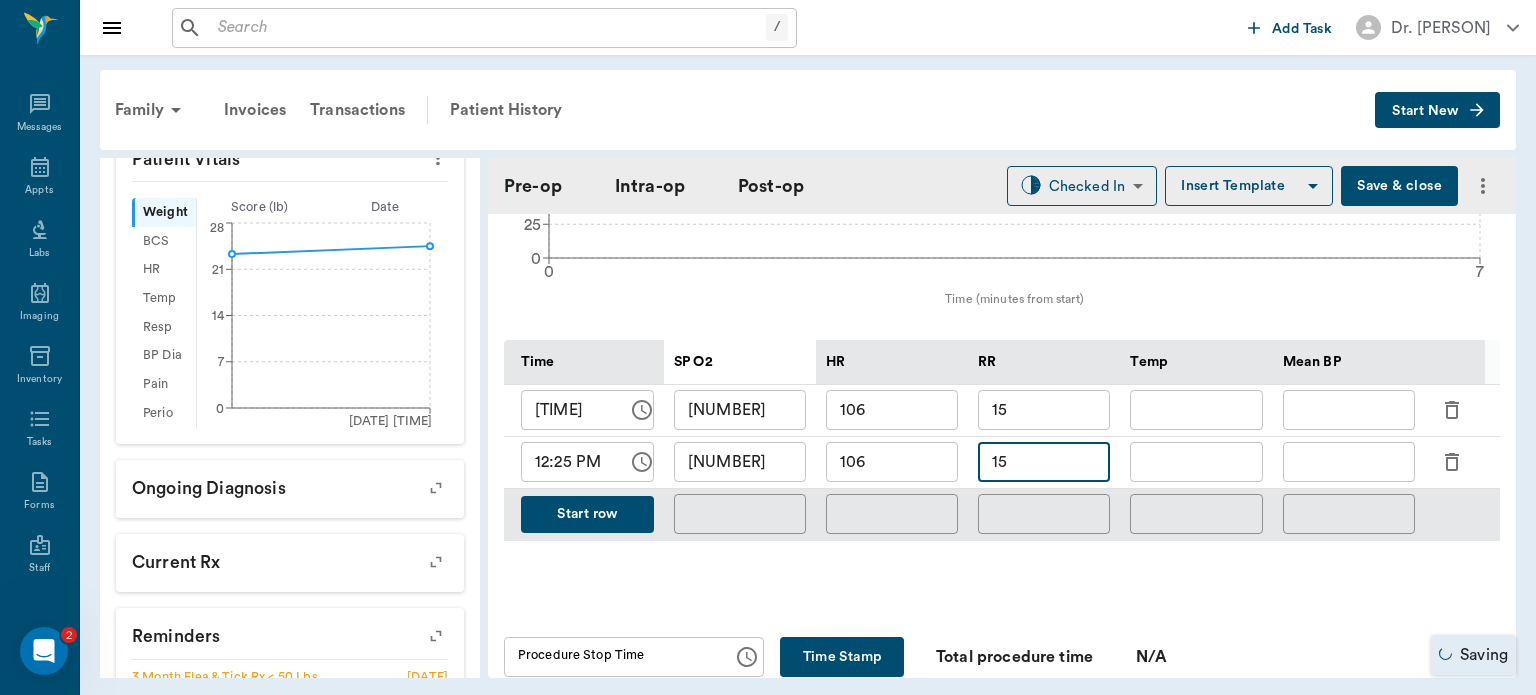 type on "1" 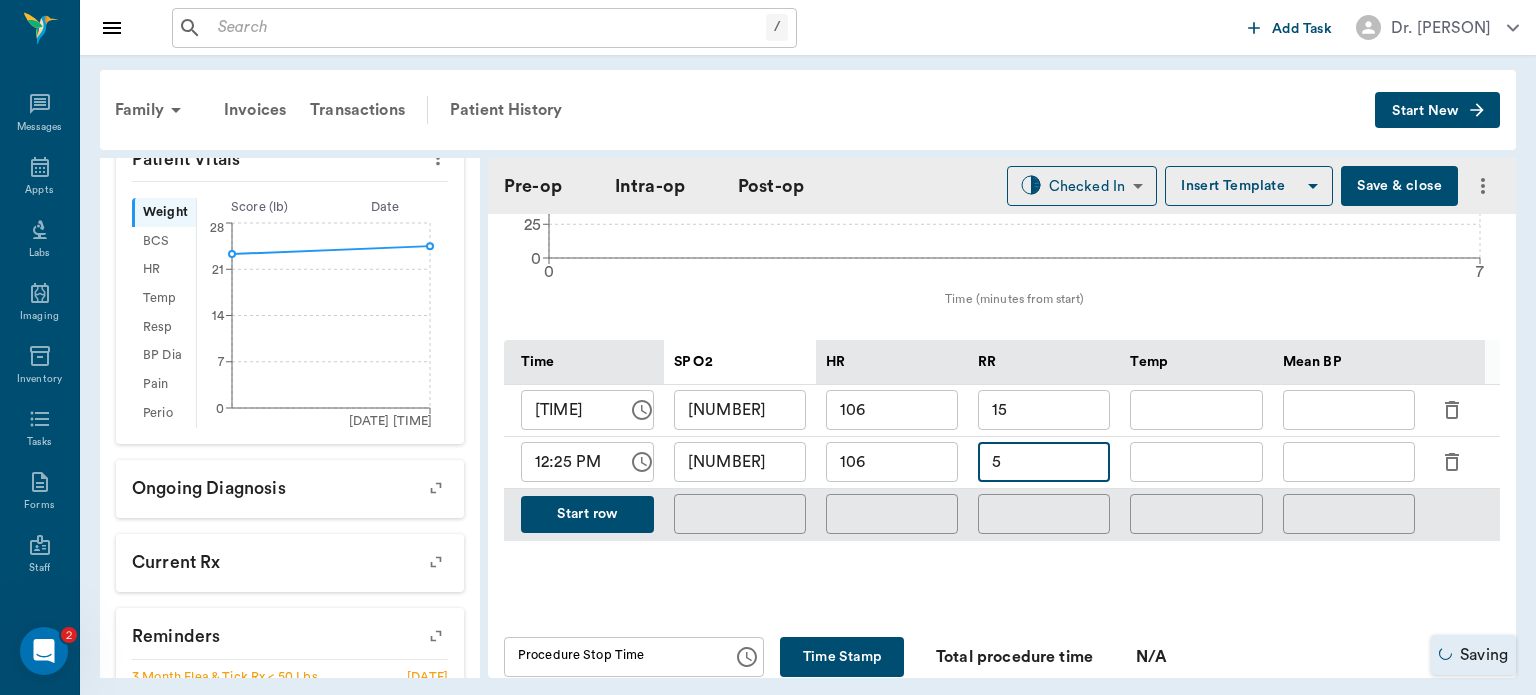 type on "5" 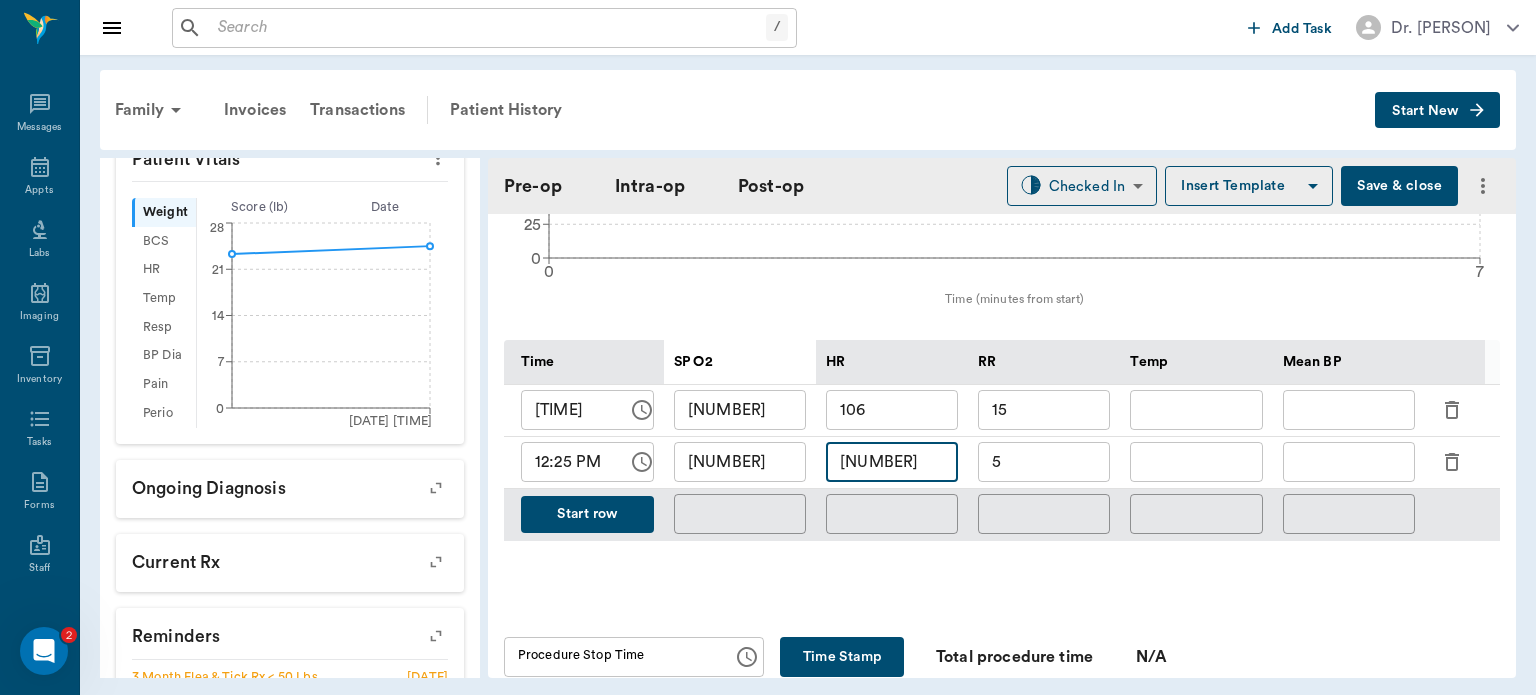 type on "[NUMBER]" 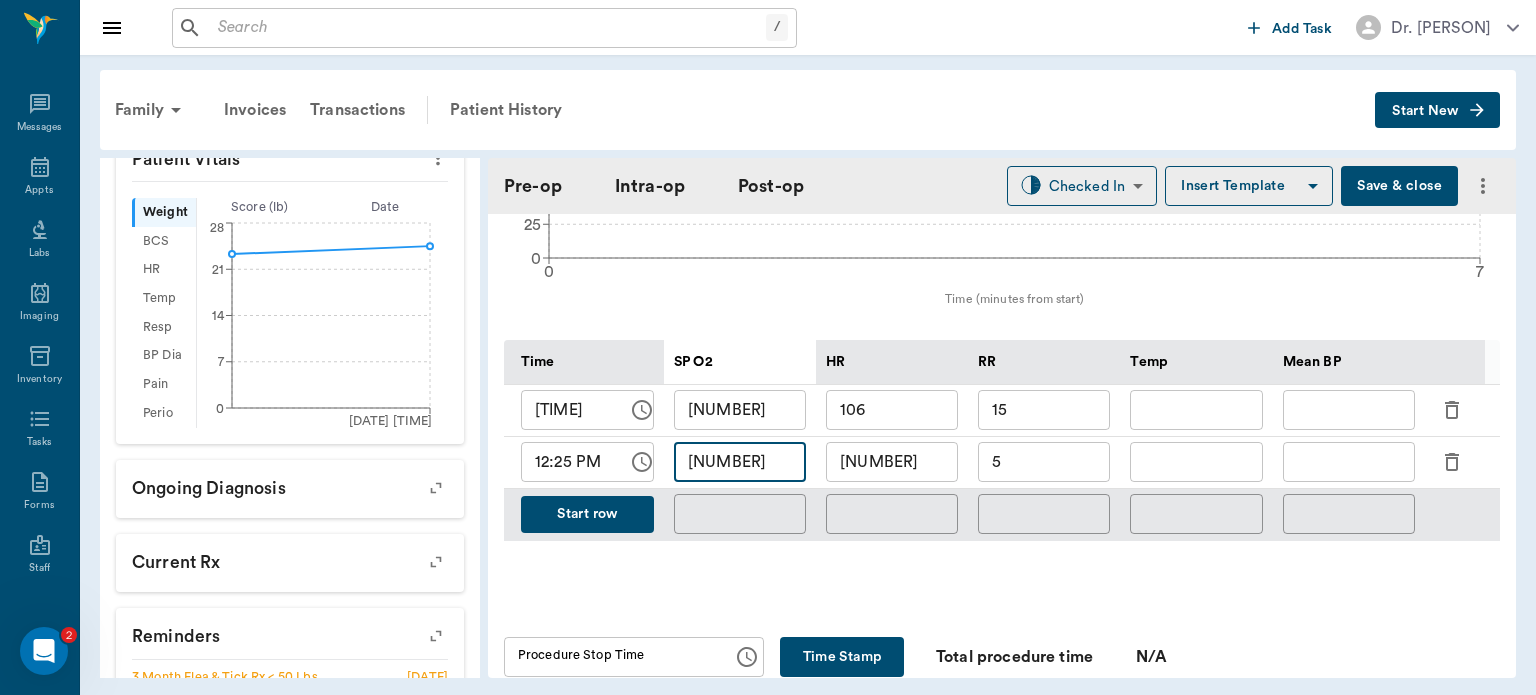 type on "[NUMBER]" 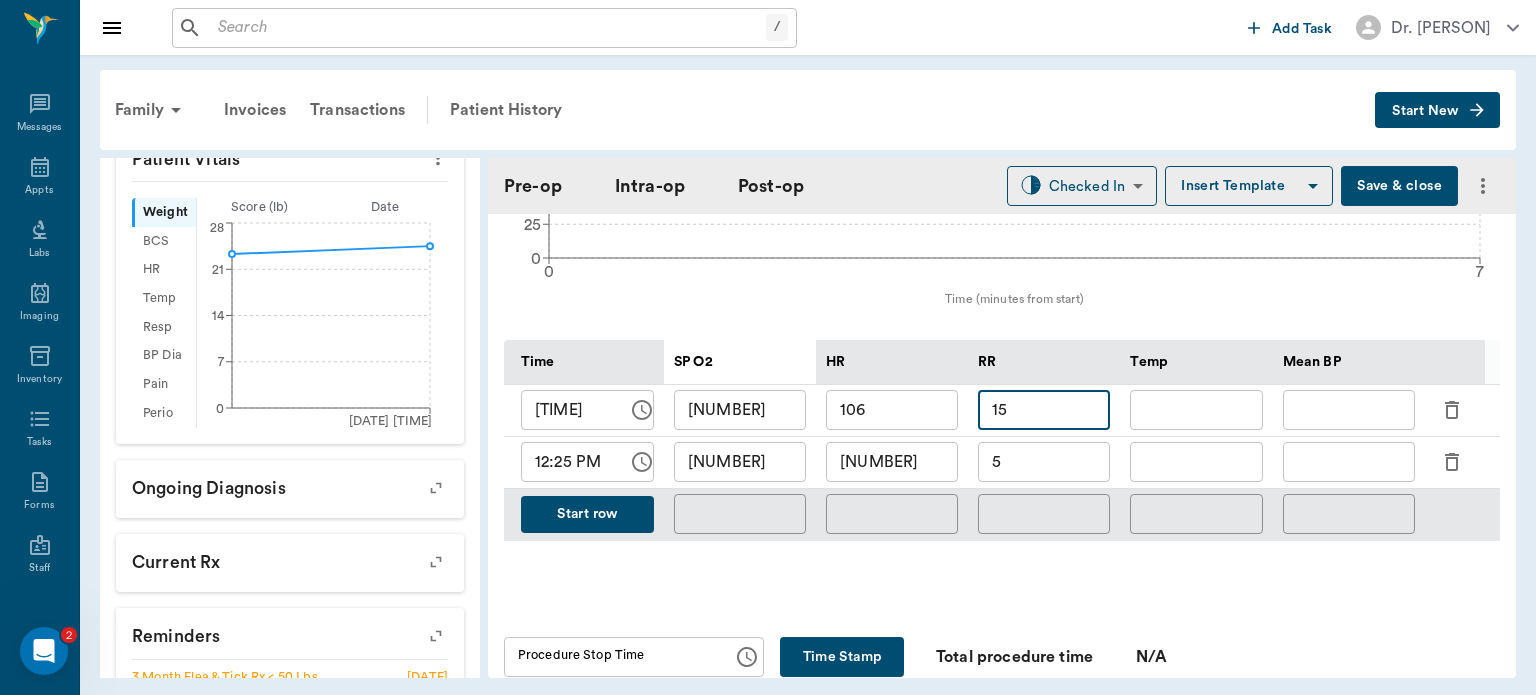 click on "15" at bounding box center [1044, 410] 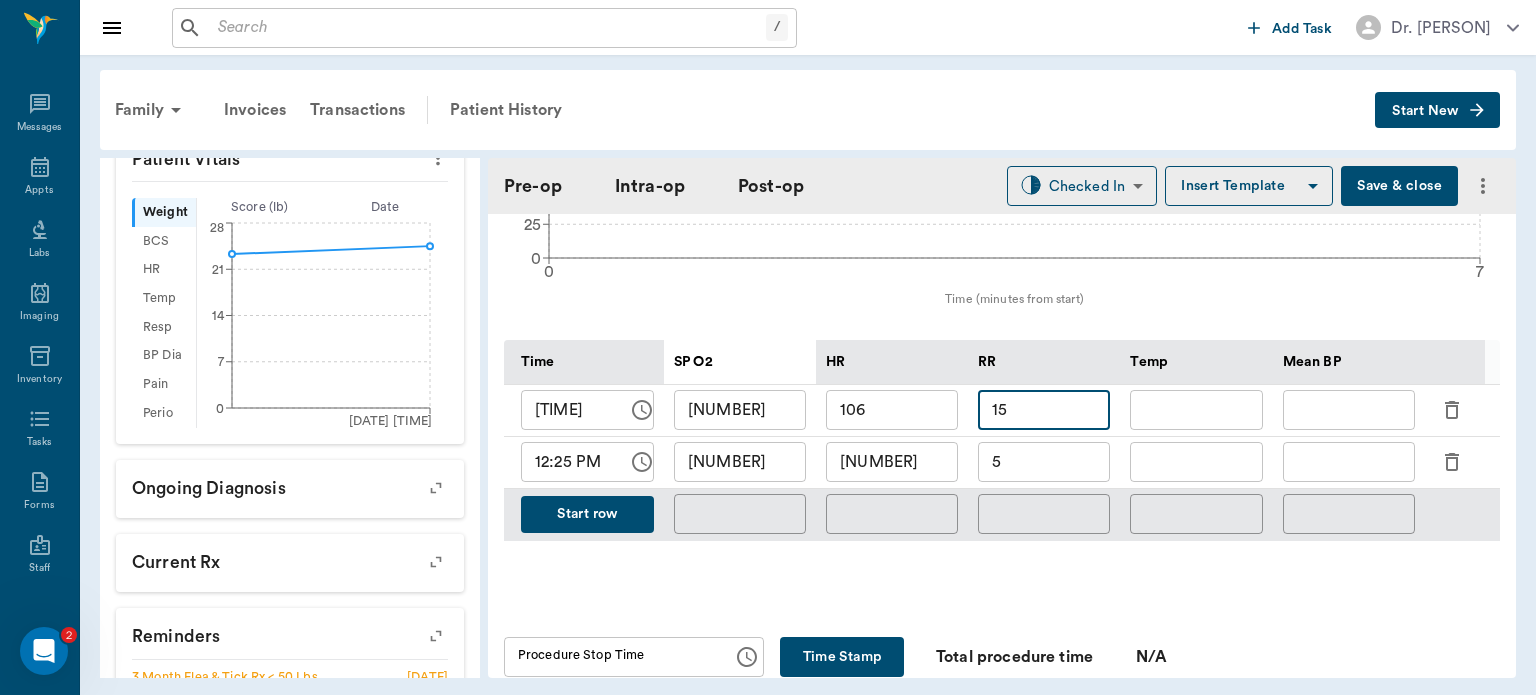 click on "15" at bounding box center (1044, 410) 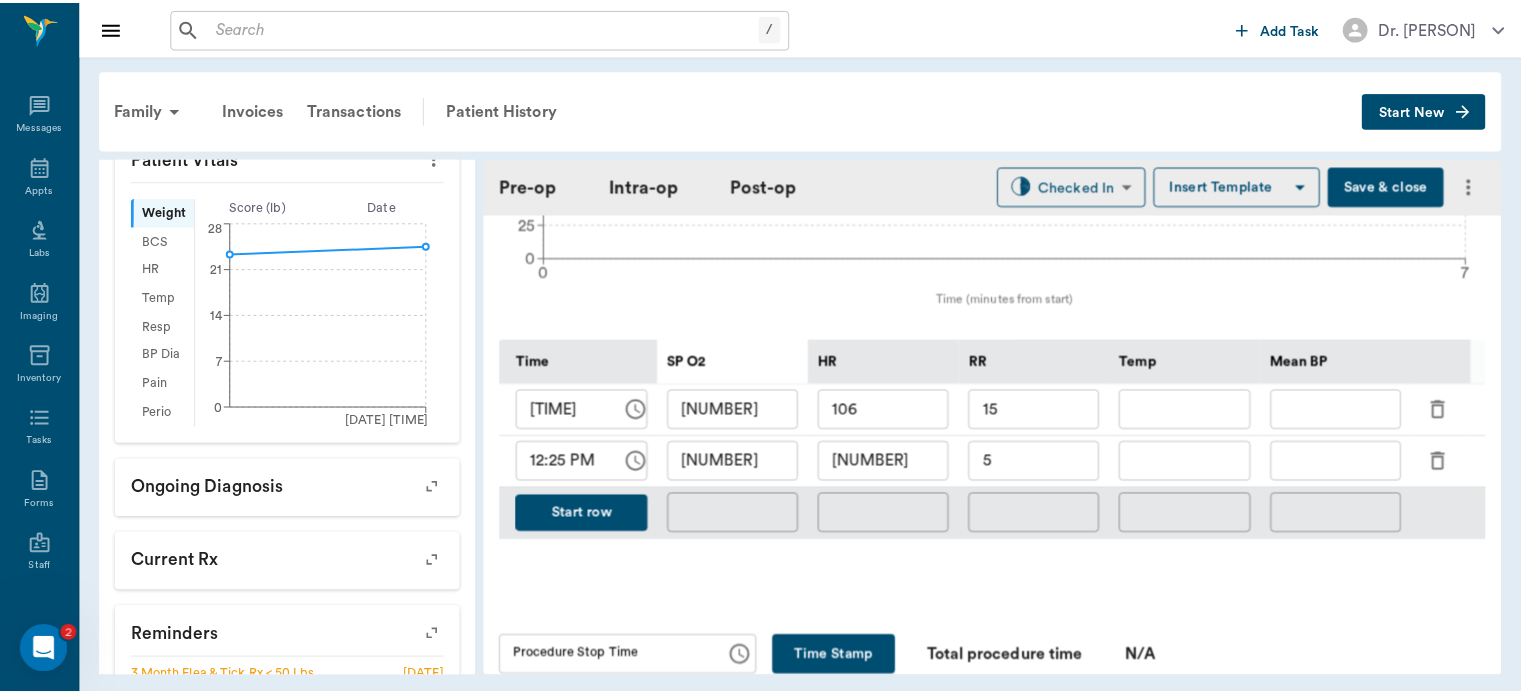scroll, scrollTop: 824, scrollLeft: 0, axis: vertical 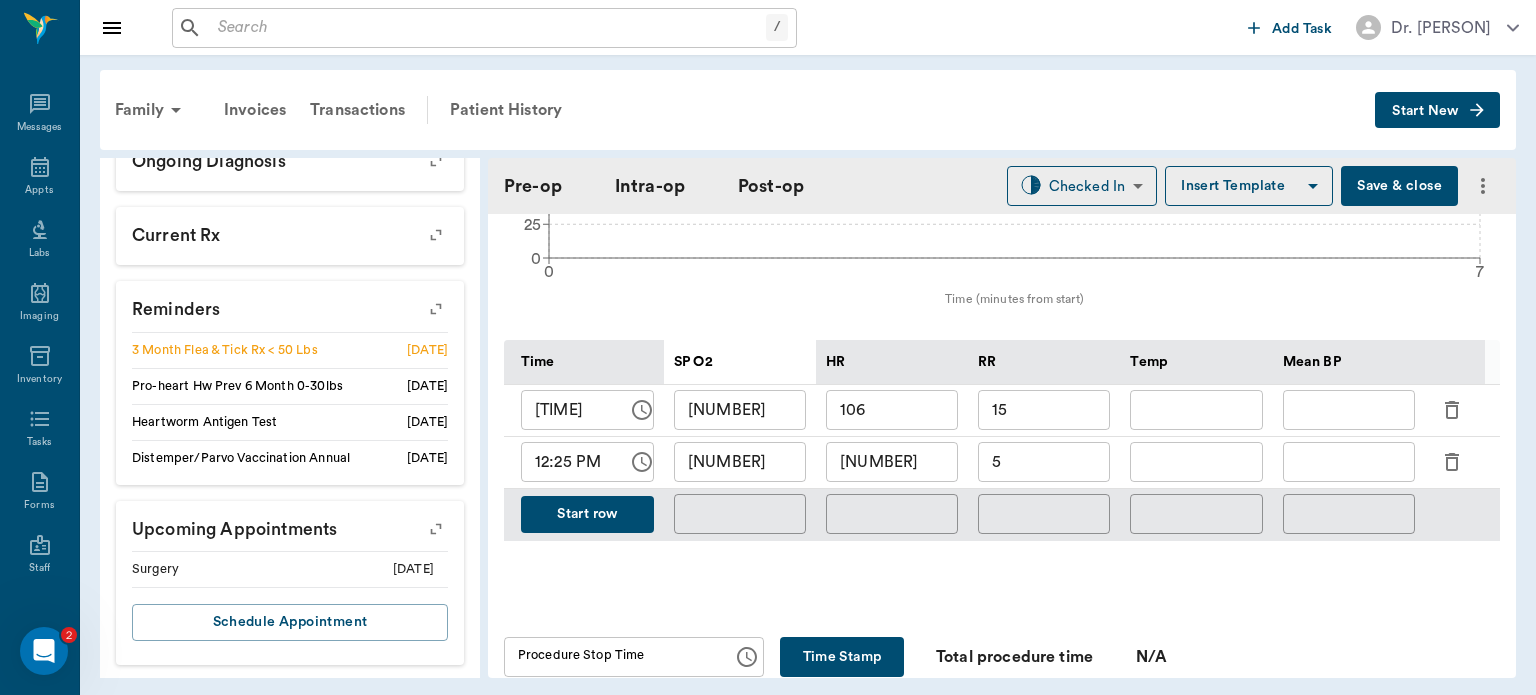 click on "Start row" at bounding box center [587, 514] 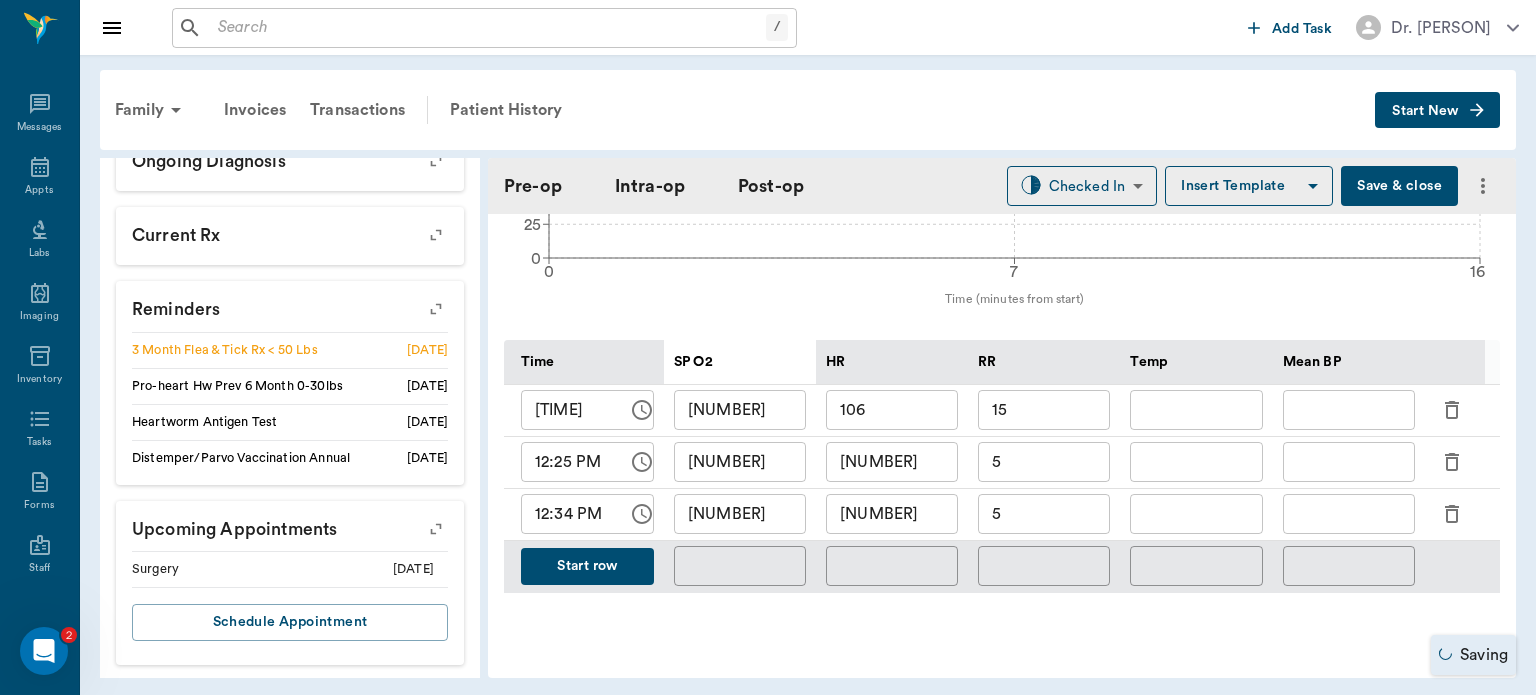 click on "5" at bounding box center [1044, 514] 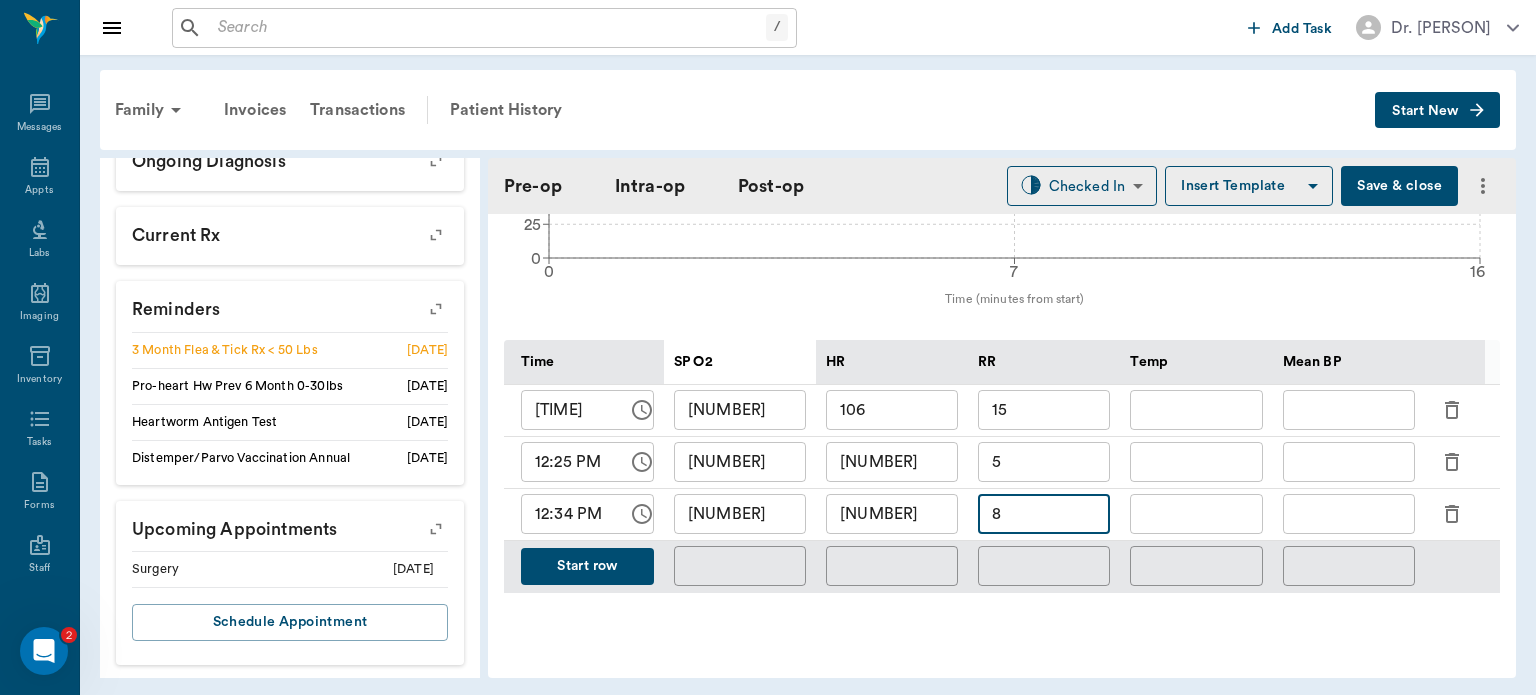 type on "8" 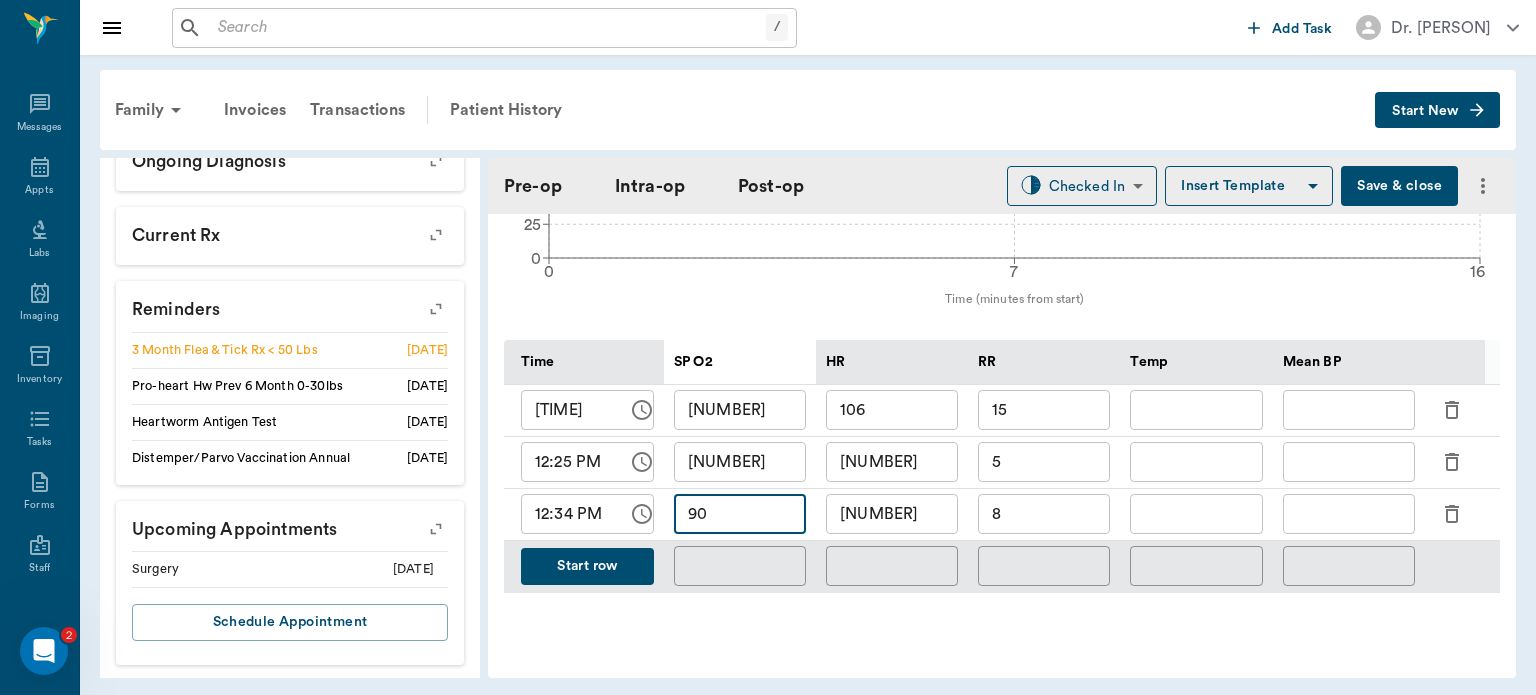 type on "90" 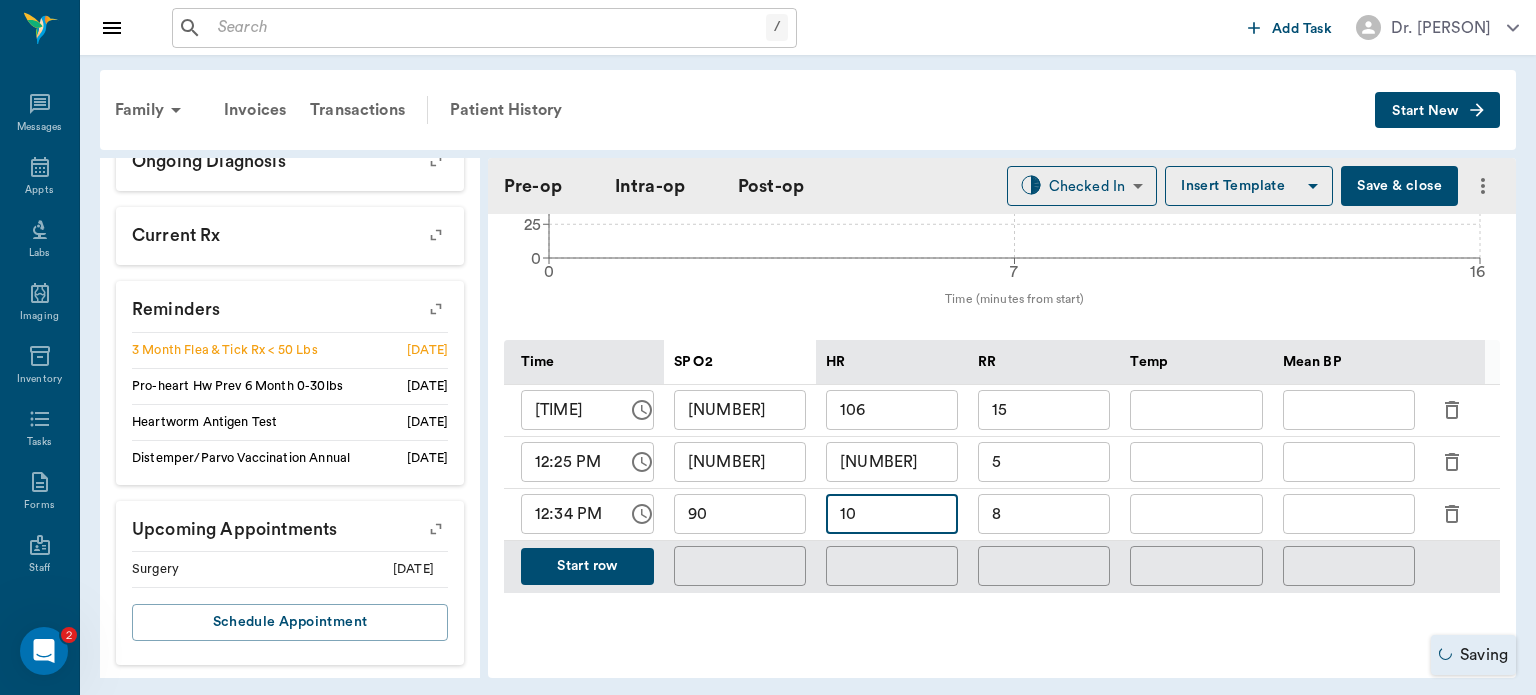type on "1" 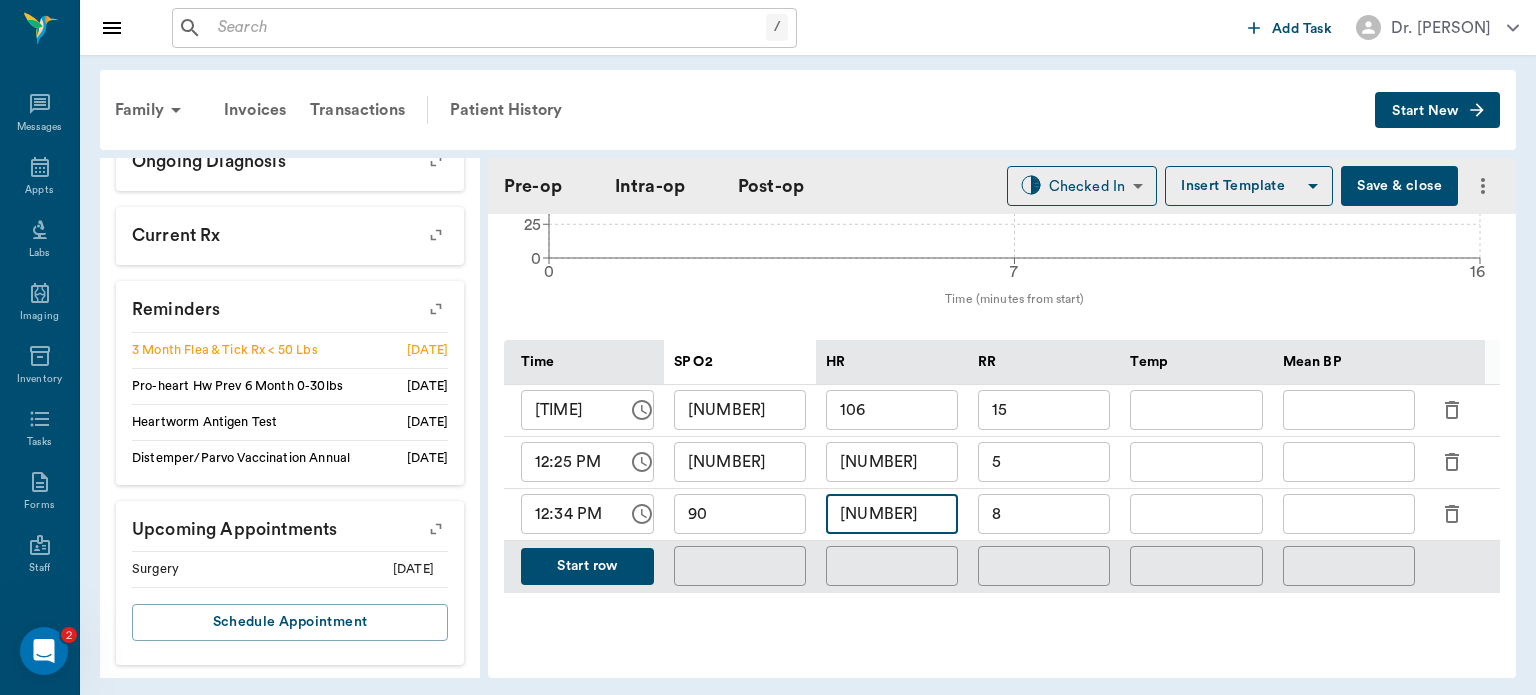 type on "[NUMBER]" 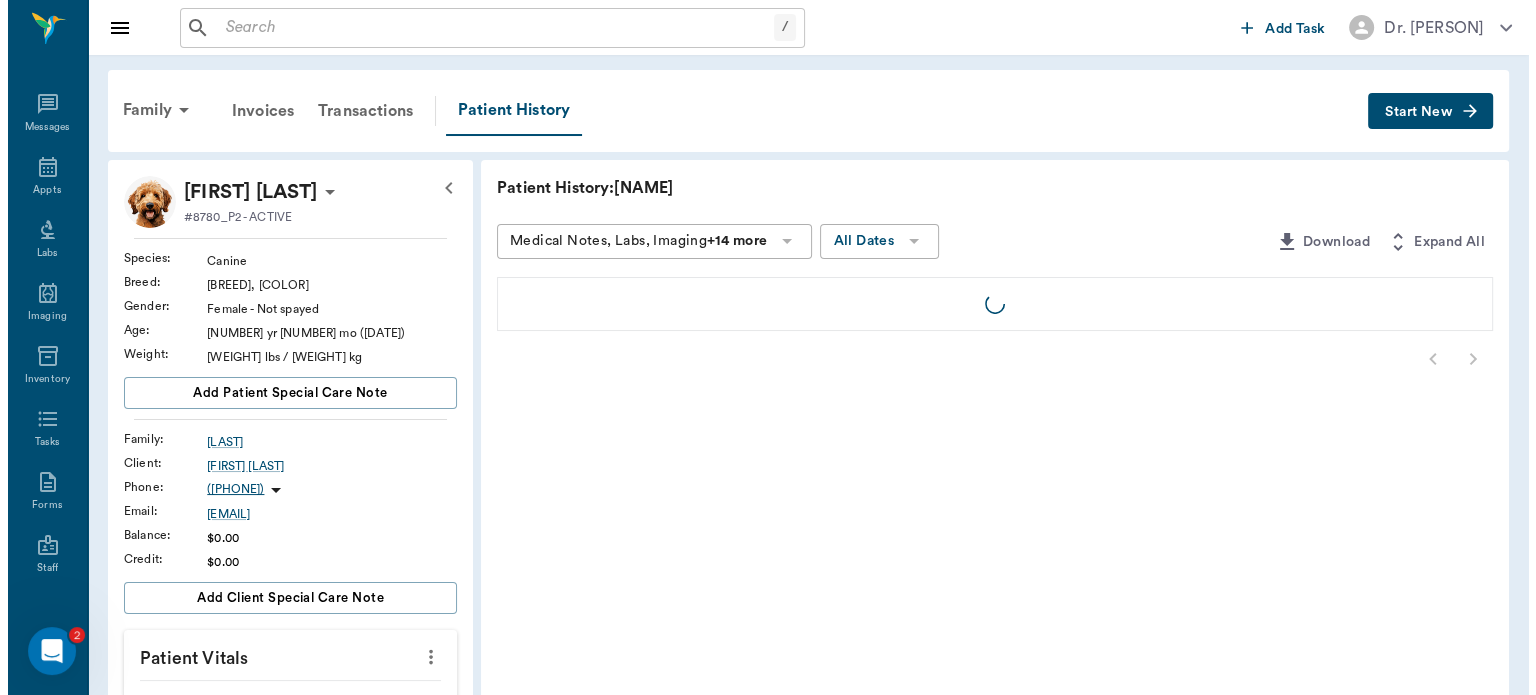 scroll, scrollTop: 0, scrollLeft: 0, axis: both 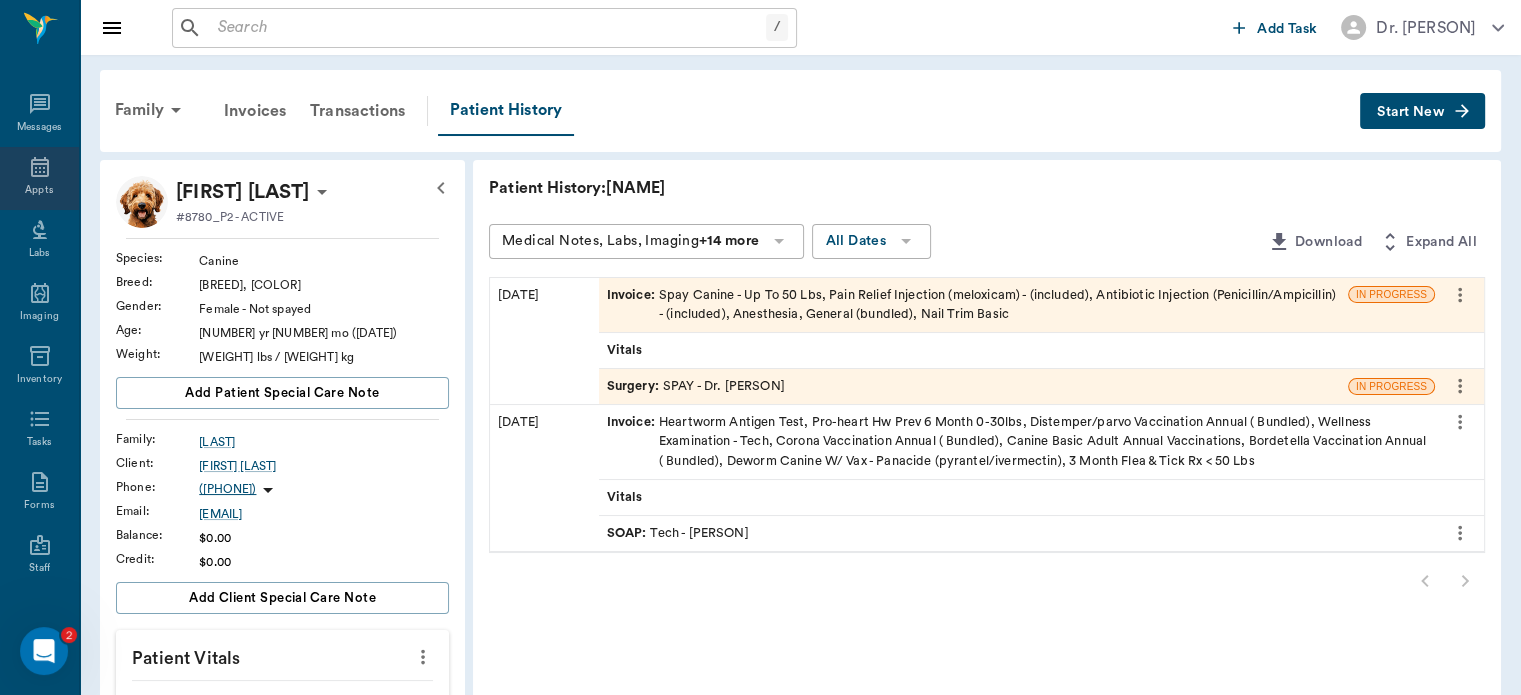 click 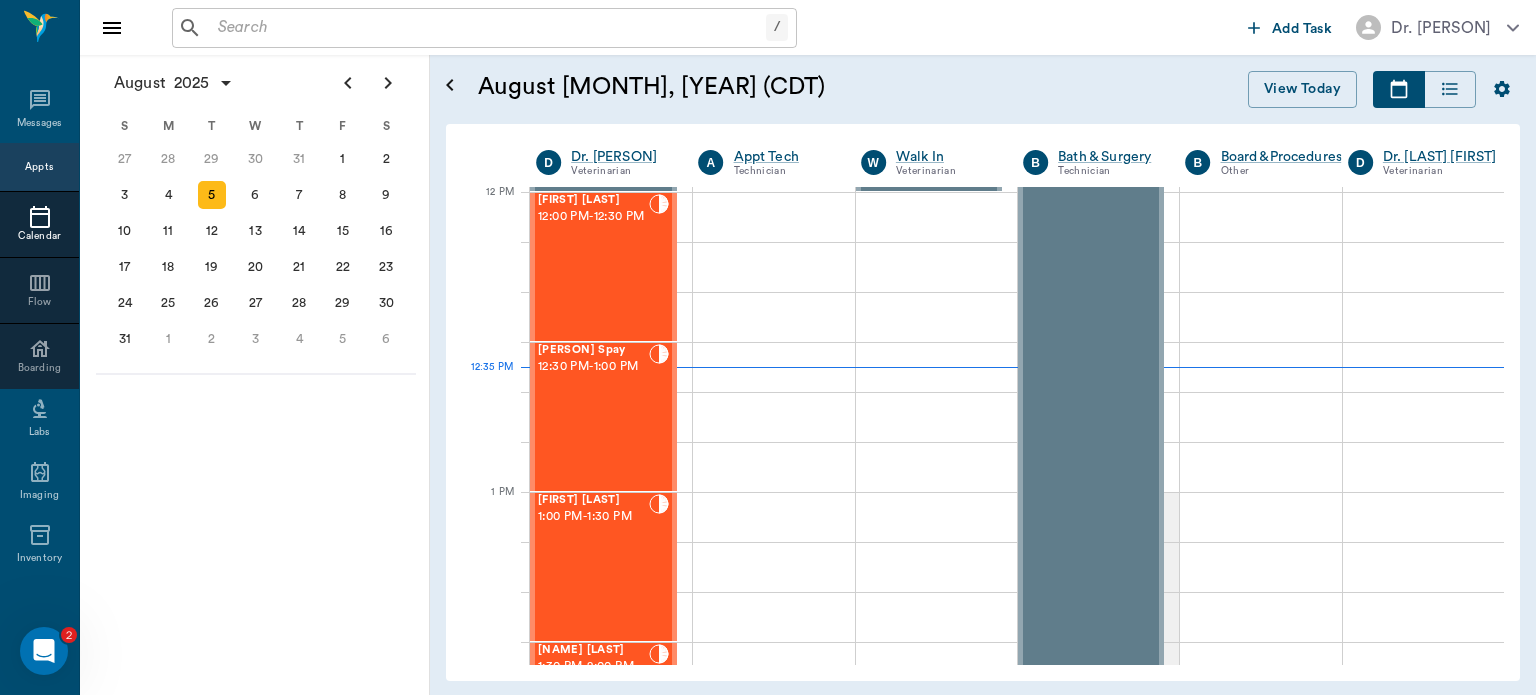 scroll, scrollTop: 1203, scrollLeft: 0, axis: vertical 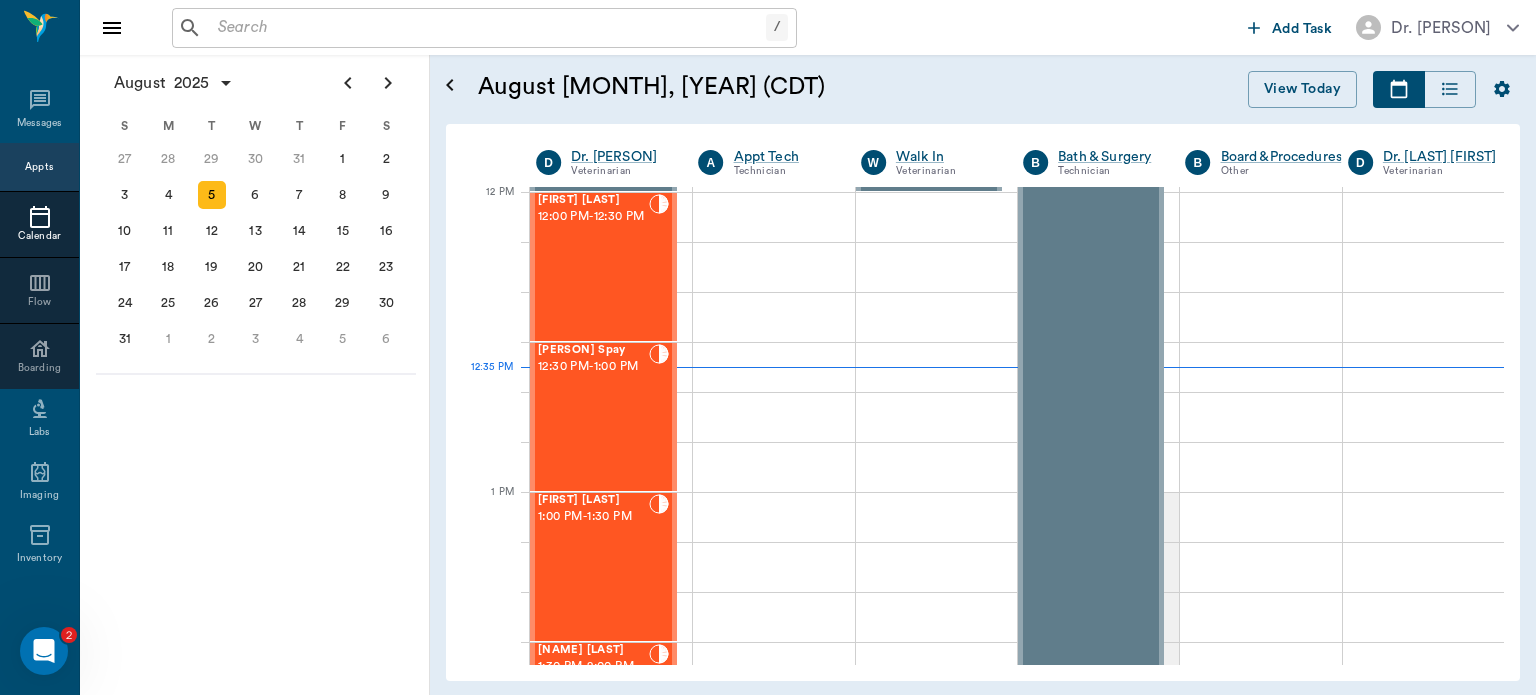 click on "[TIME]  -  [TIME]" at bounding box center (593, 367) 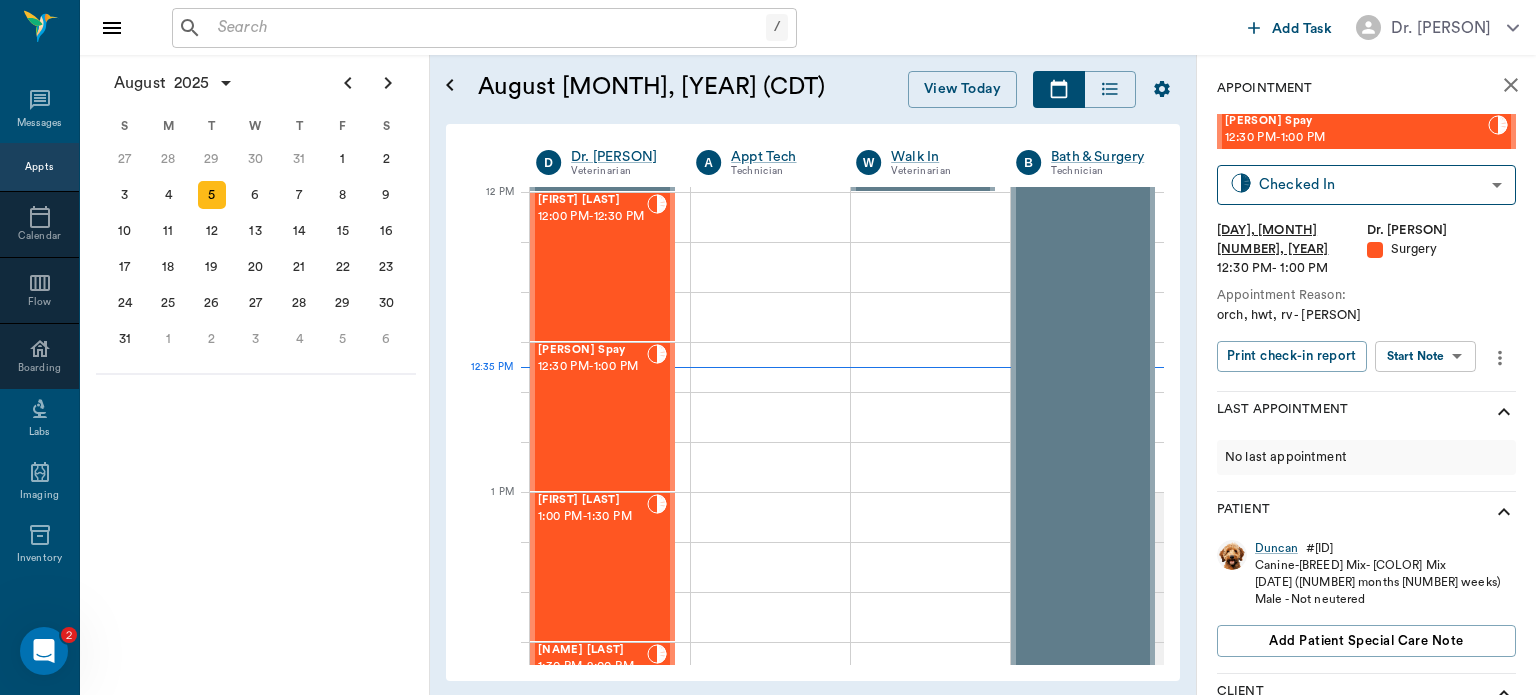 click on "D Dr. [PERSON] Veterinarian A Appt Tech Technician W Walk In Veterinarian B Bath & Surgery Technician B Board &Procedures Other D Dr. [PERSON] Veterinarian 8 AM 9 AM 10 AM 11 AM 12 PM 1 PM 2 PM 3 PM 4 PM 5 PM 6 PM 7 PM 8 PM [TIME] [PERSON] [TIME] - [TIME] [PERSON] [TIME] - [TIME] [PERSON] [TIME] - [TIME] [PERSON] [TIME] - [TIME]" at bounding box center [768, 347] 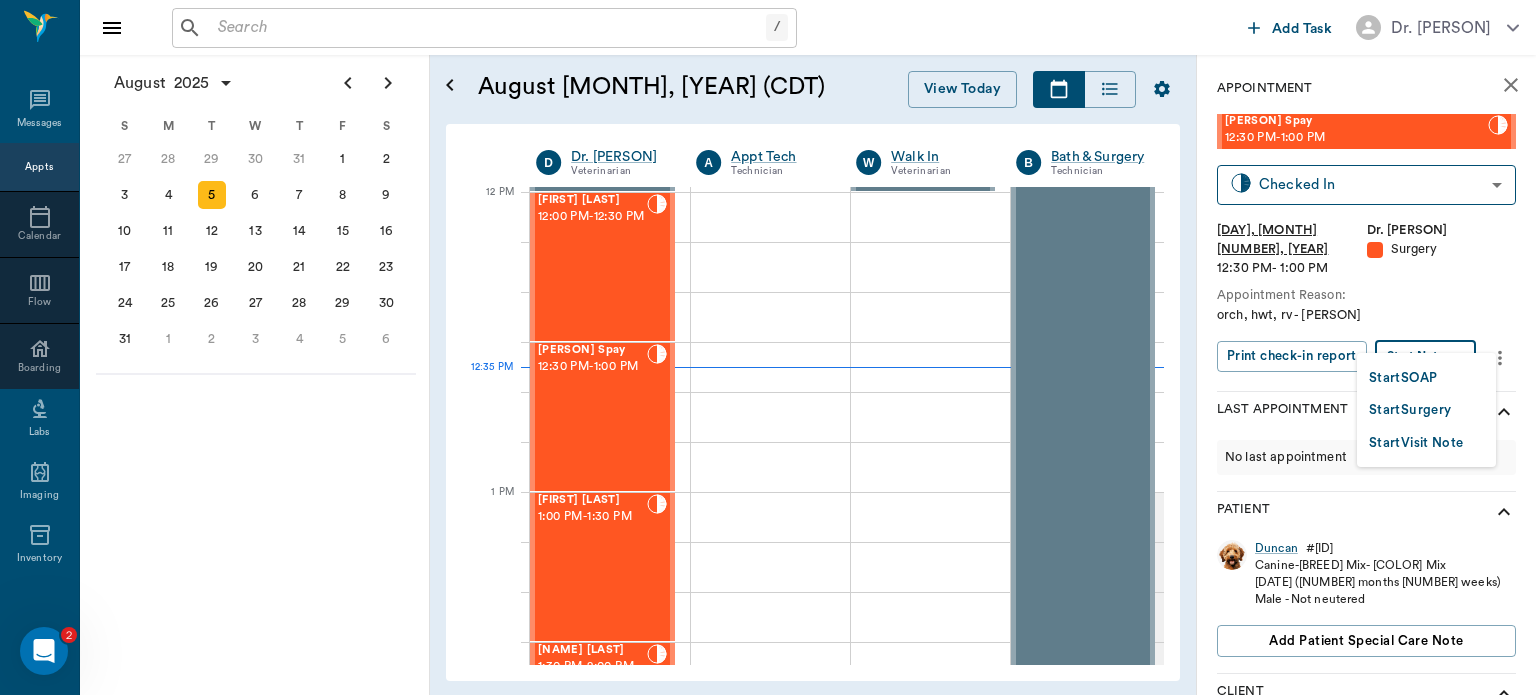 click on "Start  Surgery" at bounding box center (1410, 410) 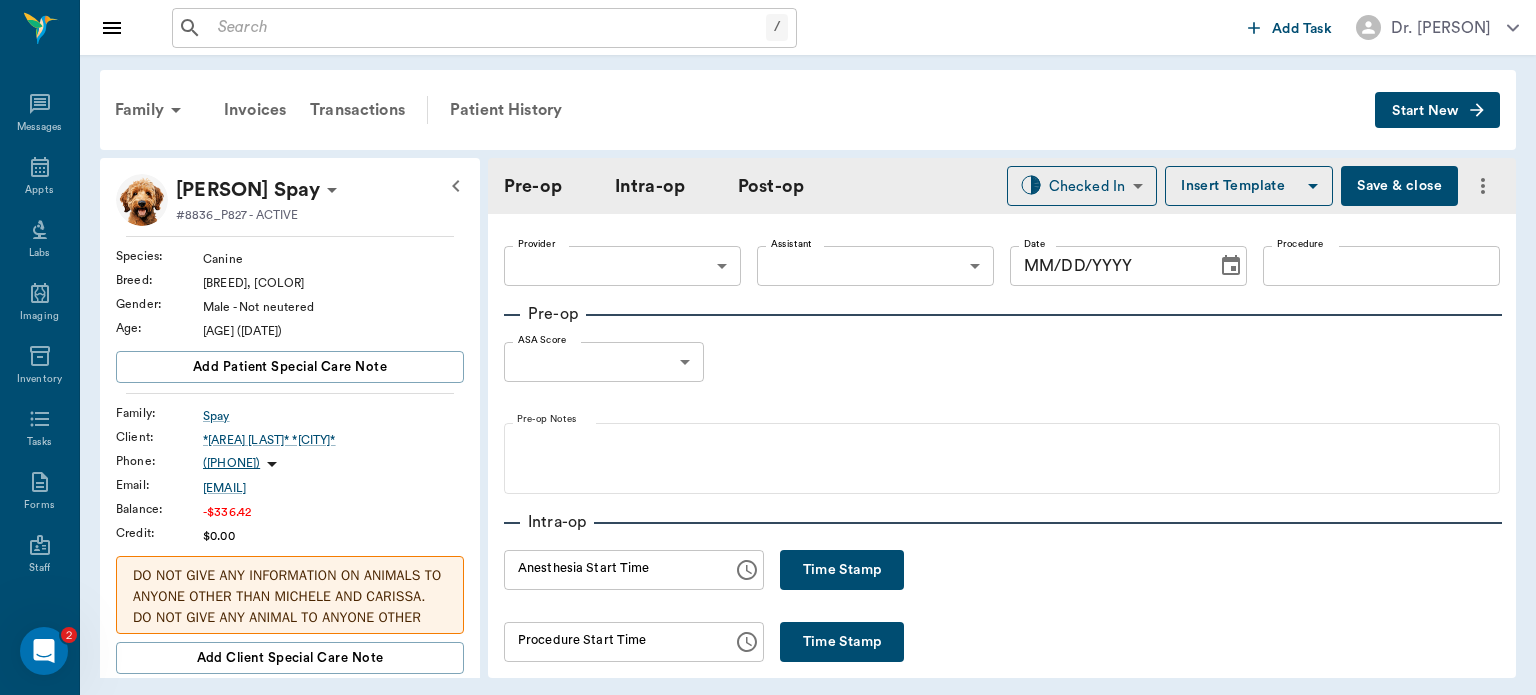type on "63ec2f075fda476ae8351a4d" 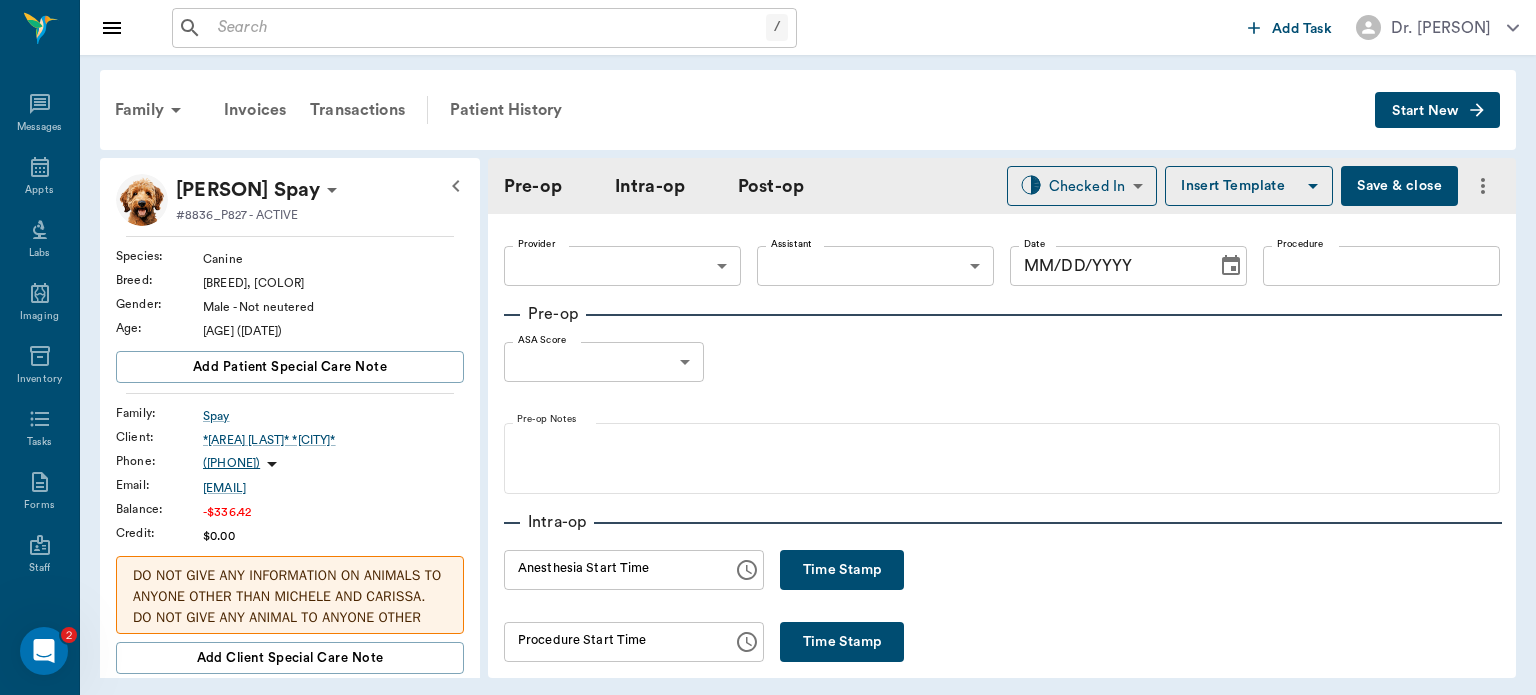 type on "[DATE]" 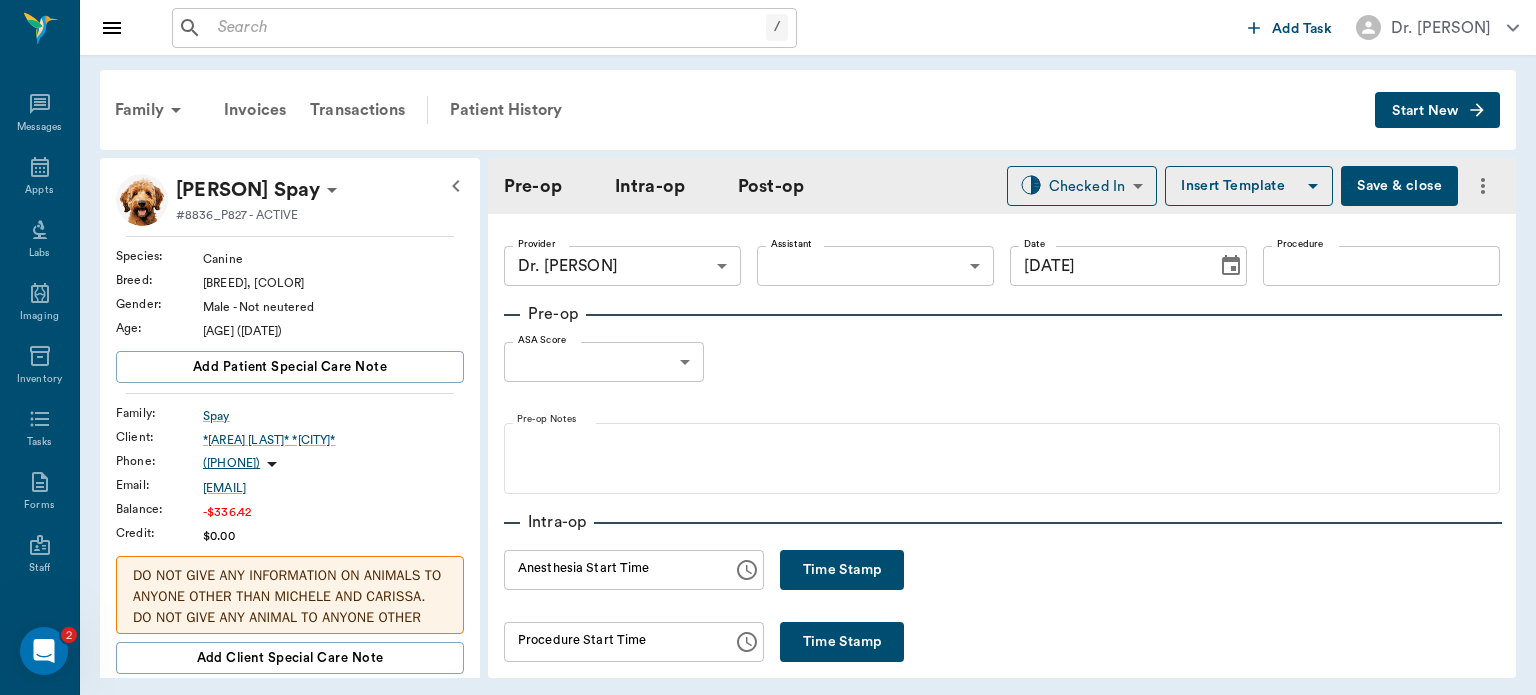 click on "Time Stamp" at bounding box center [842, 570] 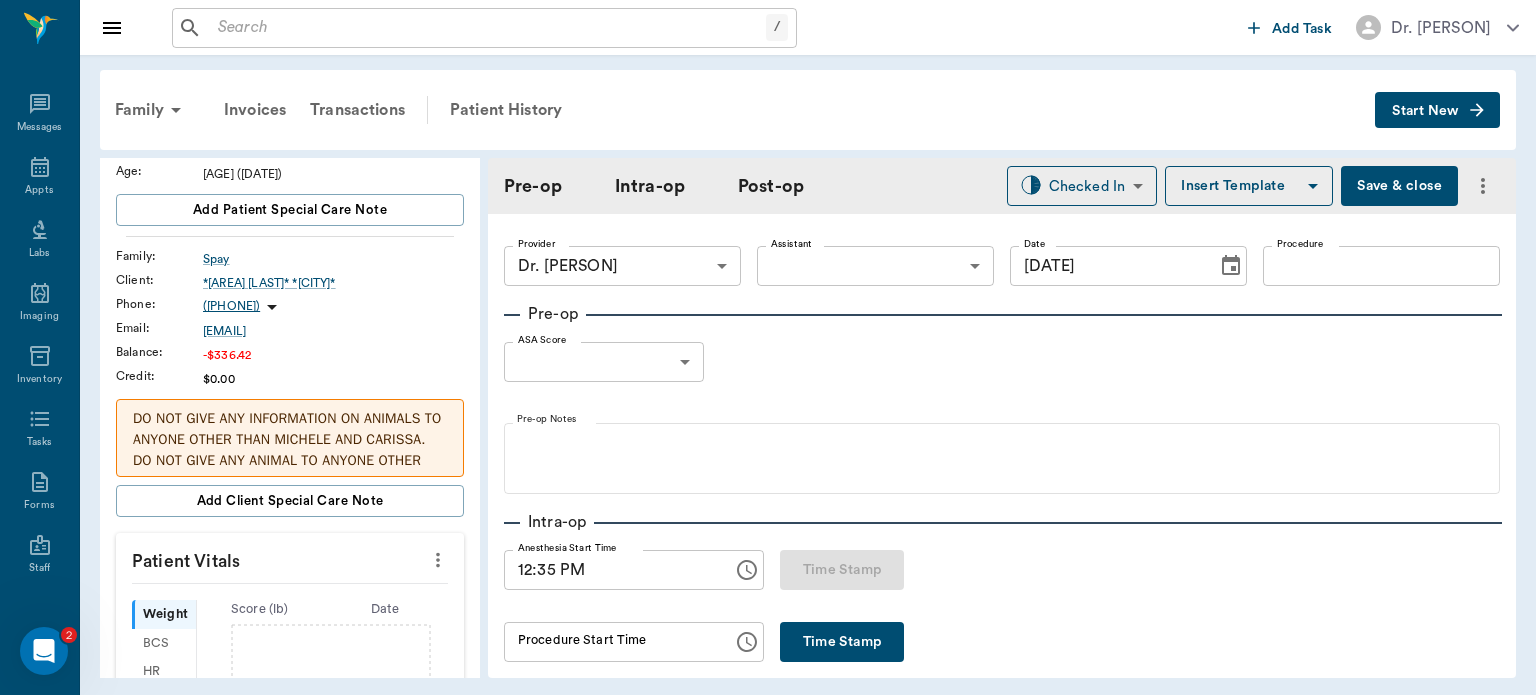 scroll, scrollTop: 197, scrollLeft: 0, axis: vertical 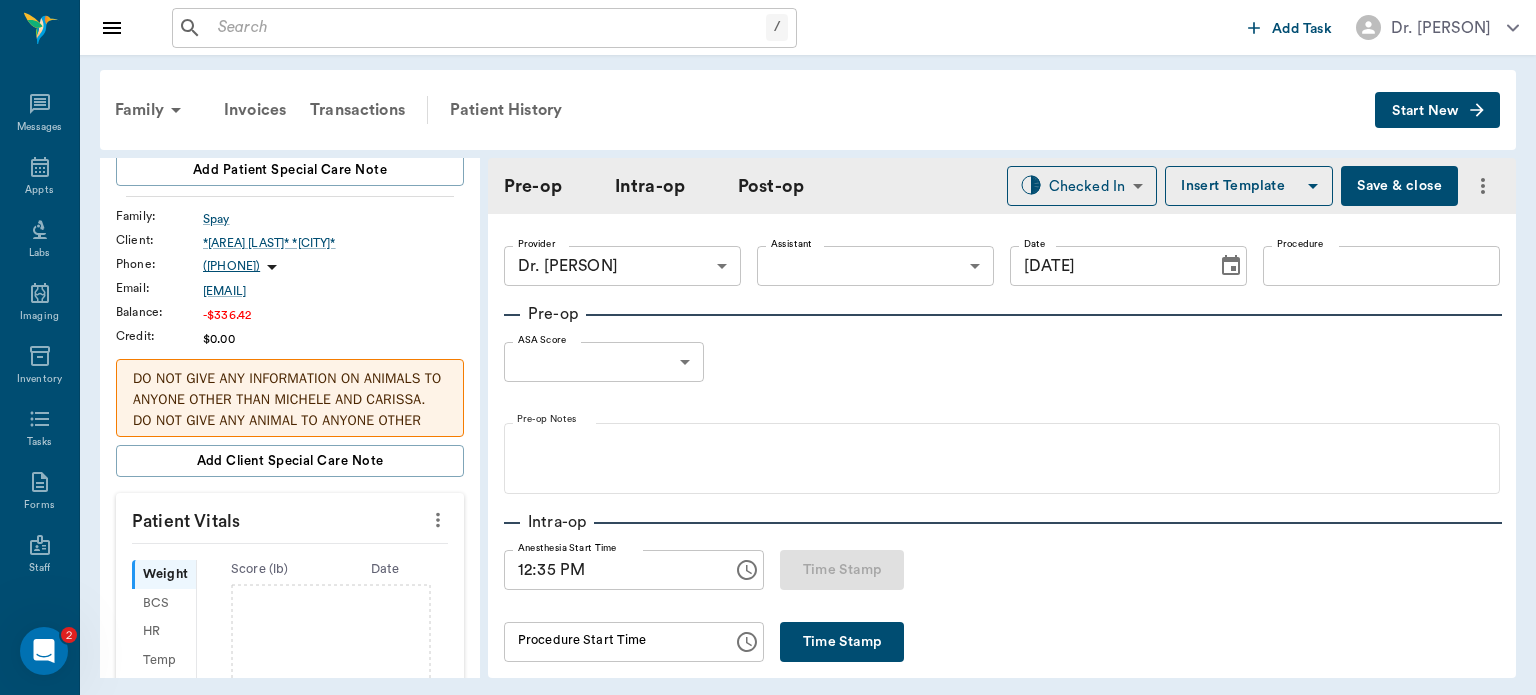 click 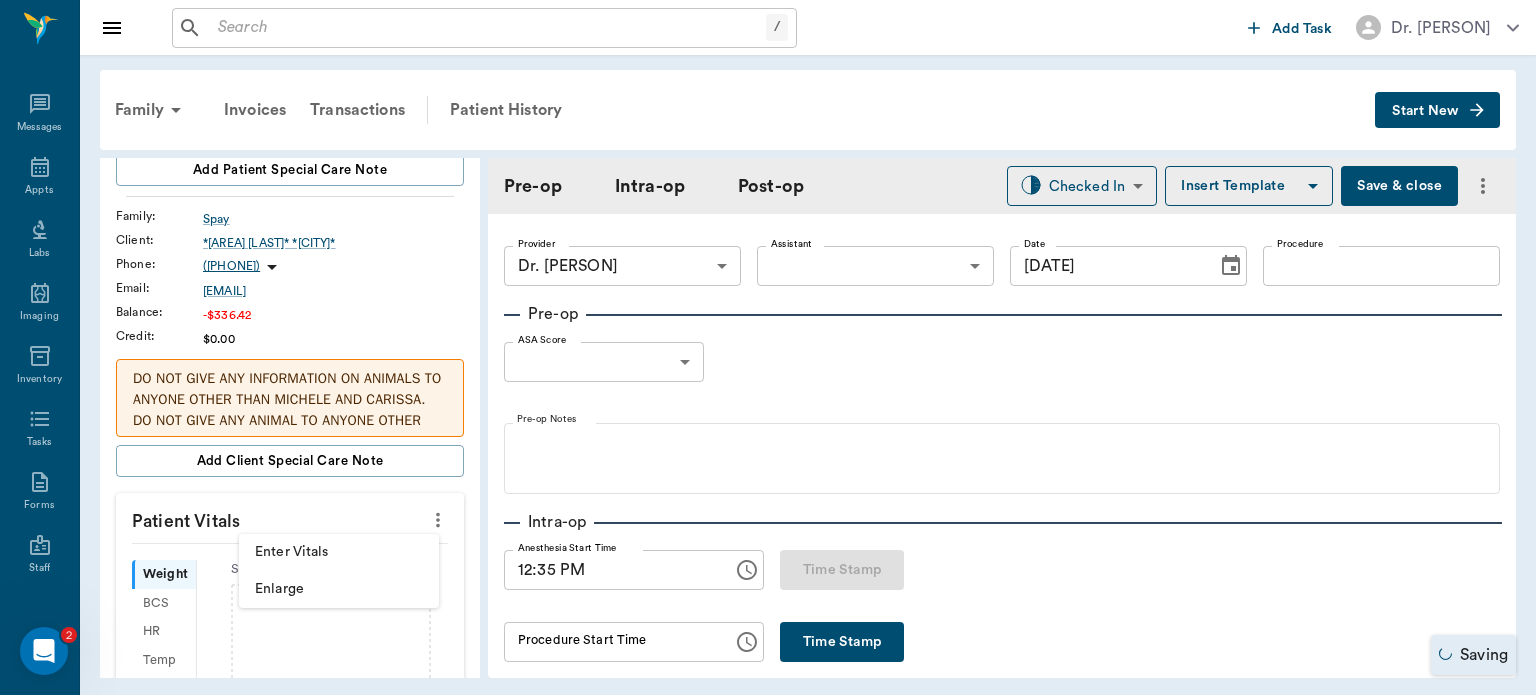 click on "Enter Vitals" at bounding box center (339, 552) 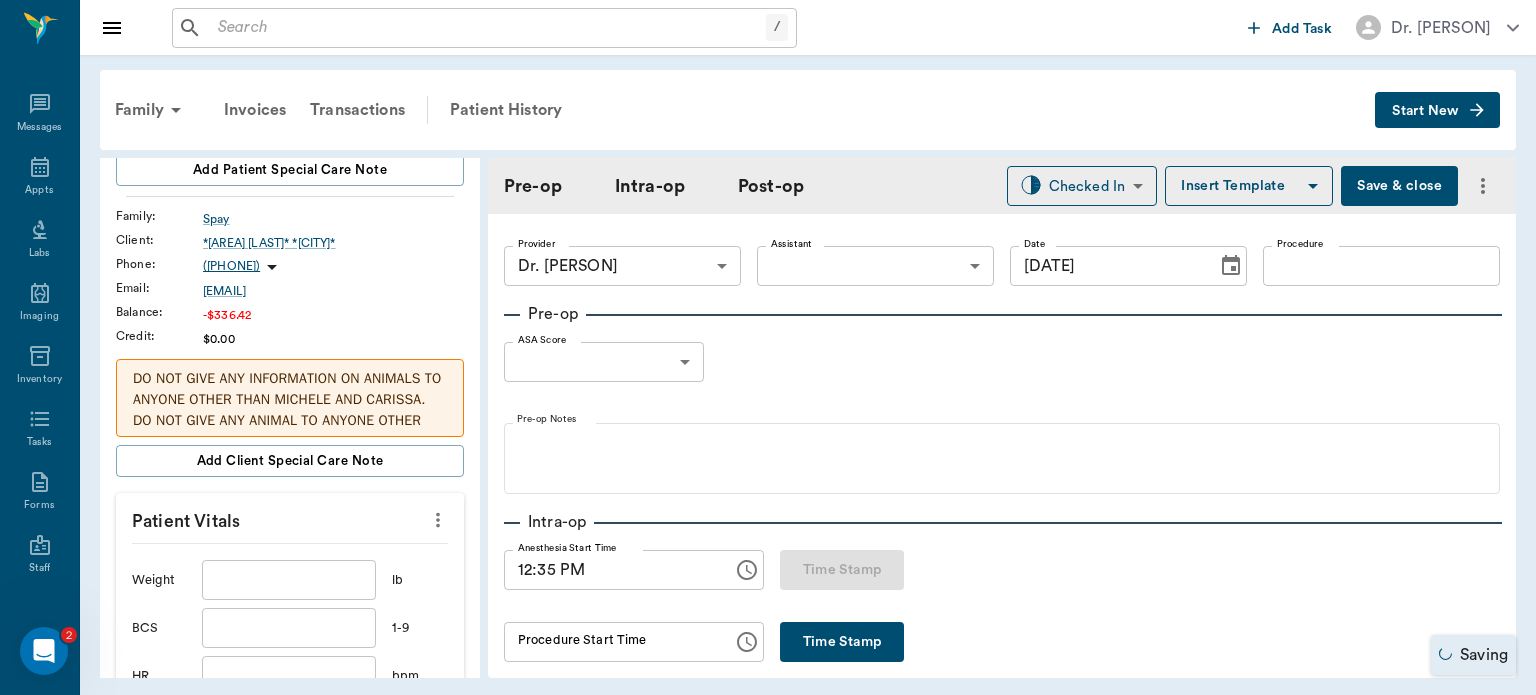 click at bounding box center (289, 580) 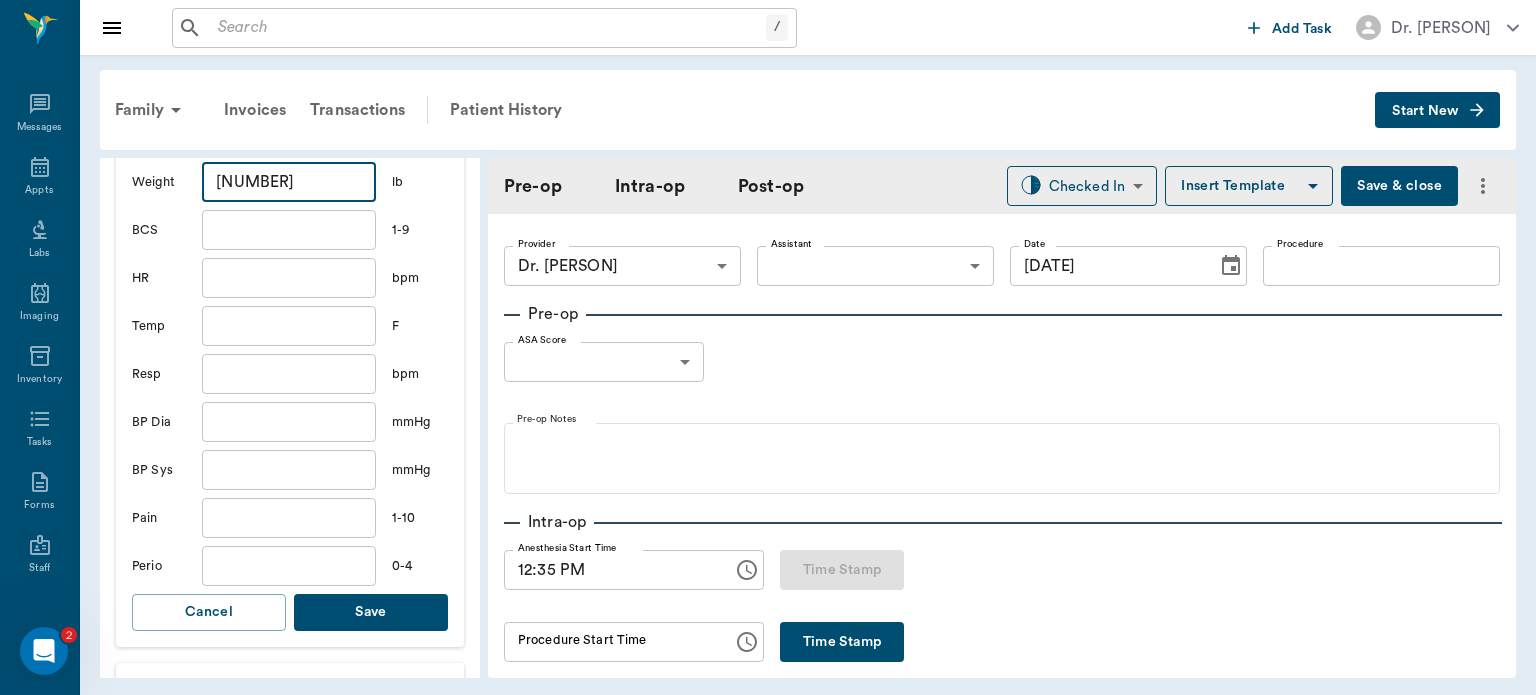 scroll, scrollTop: 622, scrollLeft: 0, axis: vertical 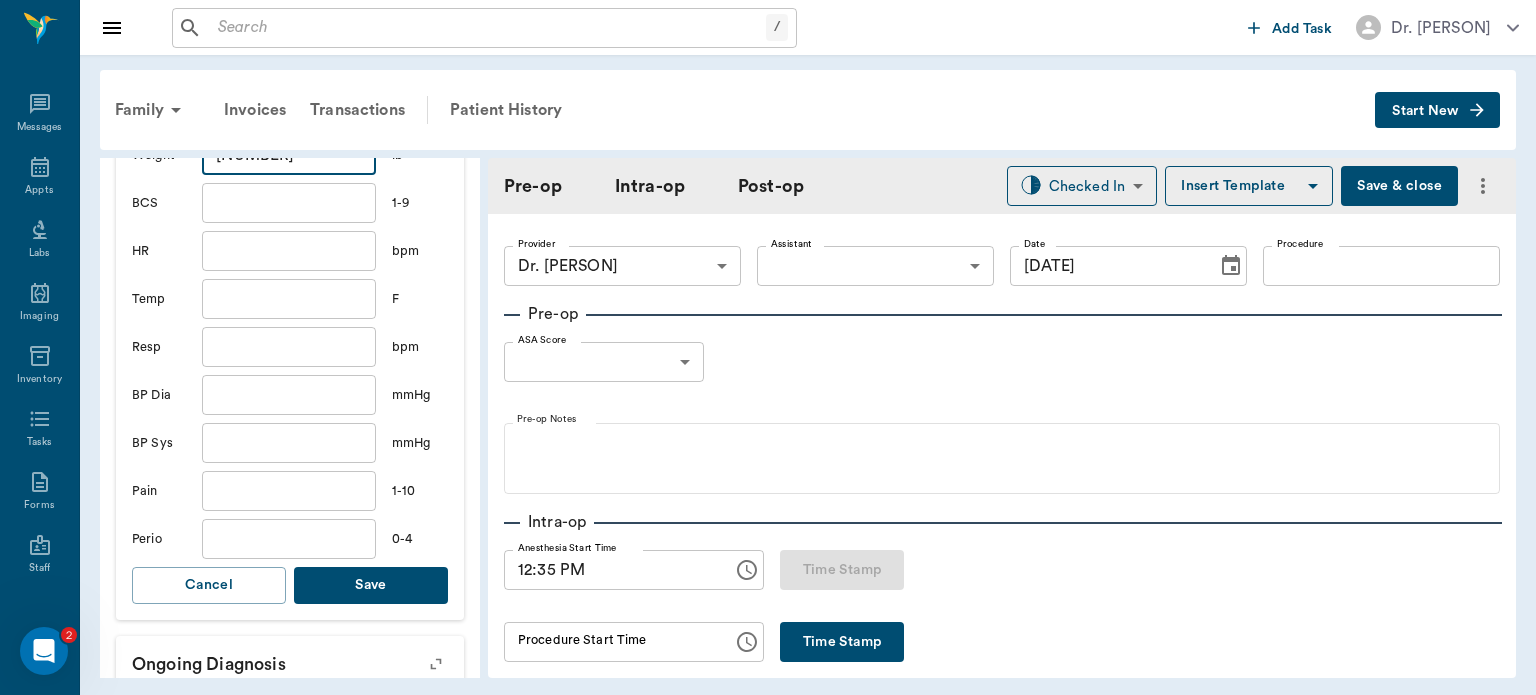 type on "[NUMBER]" 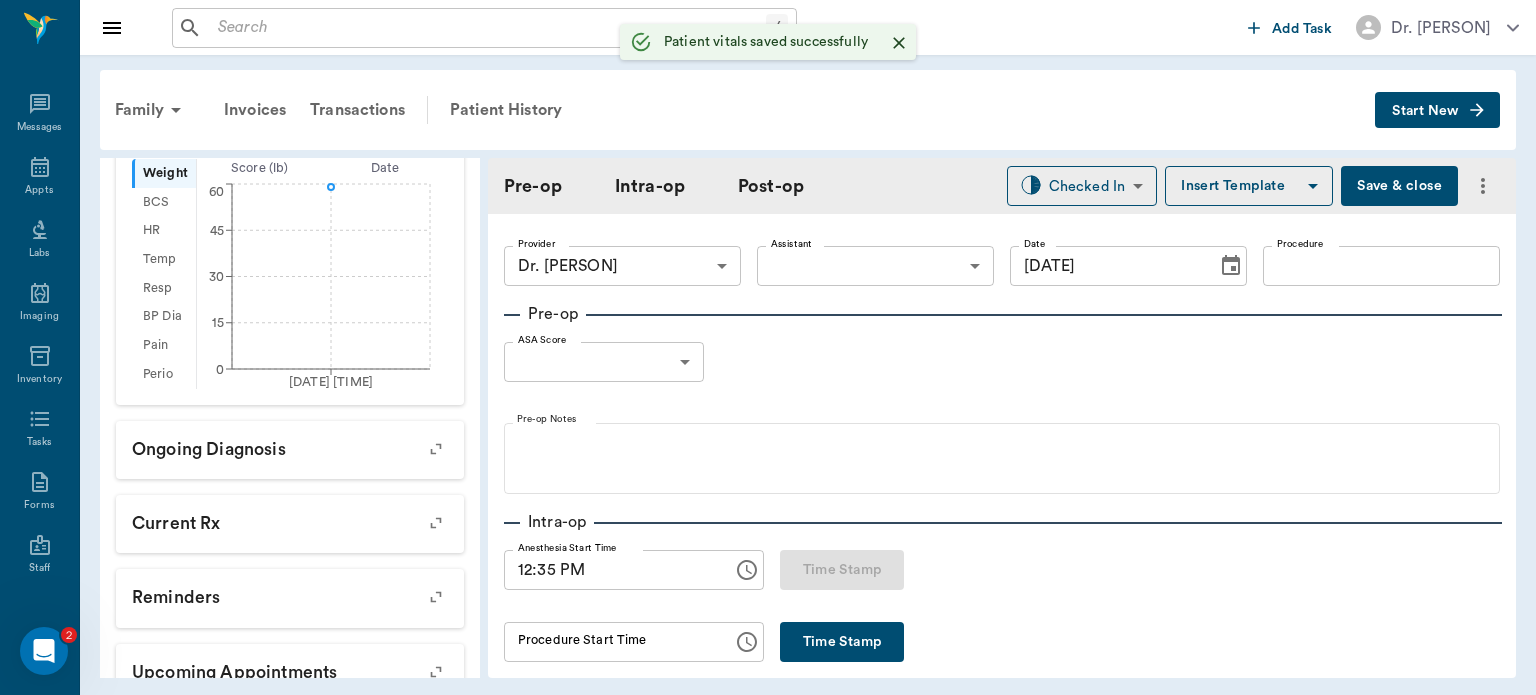 scroll, scrollTop: 646, scrollLeft: 0, axis: vertical 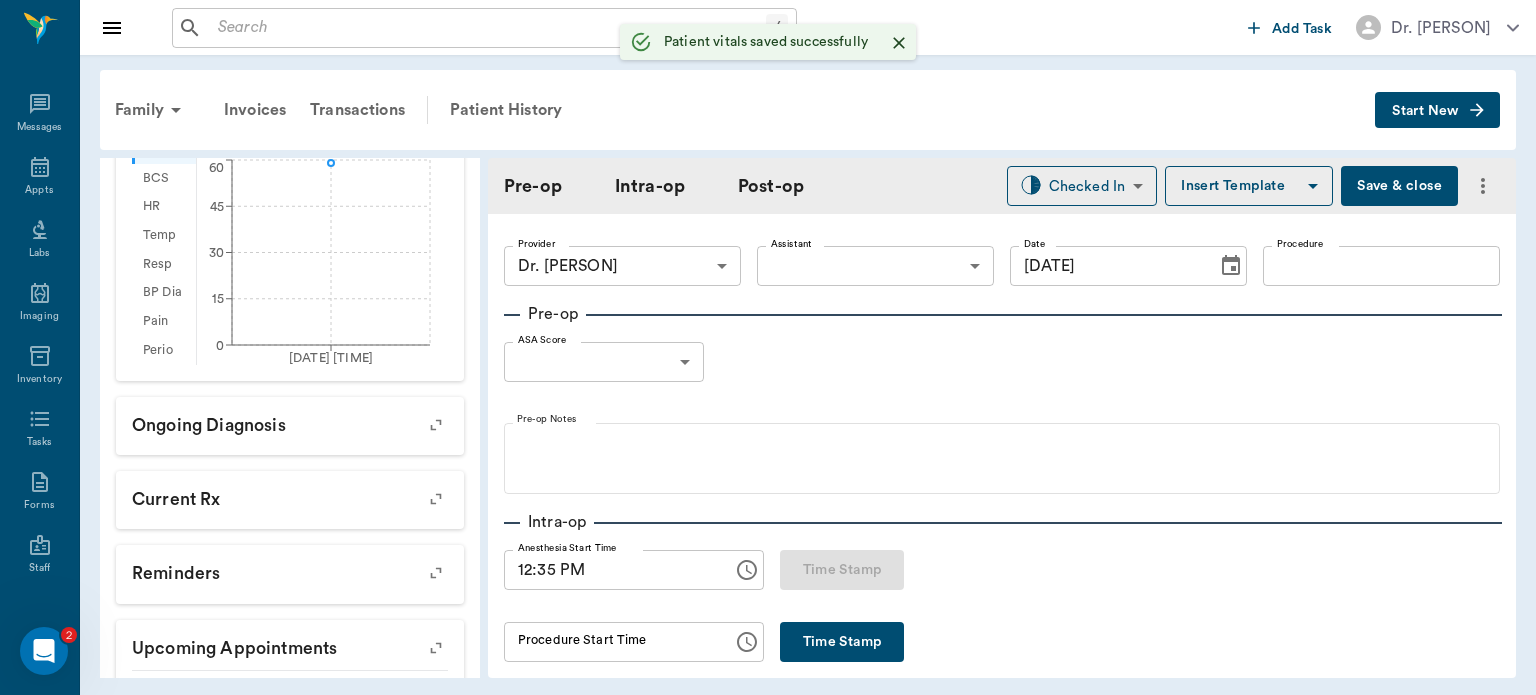 click on "/ ​ Add Task Dr. [LAST] [LAST] Nectar Messages Appts Labs Imaging Inventory Tasks Forms Staff Reports Lookup Settings Family Invoices Transactions Patient History Start New [LAST] Spay #[ID]	    -    ACTIVE   Species : Canine Breed : [BREED] Mix, [COLOR] Gender : Male - Not neutered Age : [AGE] ([DATE]) Weight : [WEIGHT] lbs / [WEIGHT] kg Add patient Special Care Note Family : [LAST] Client : *[AREA] [LAST]* Phone : ([PHONE]) Email : [EMAIL] Balance : $[AMOUNT] Credit : $[AMOUNT] DO NOT GIVE ANY INFORMATION ON ANIMALS TO ANYONE OTHER THAN [FIRST] AND [FIRST]. DO NOT GIVE ANY ANIMAL TO ANYONE OTHER THAN  [FIRST]. [FIRST] IS THE ONLY ONE TO MAKE APPOINTMENTS.  MAKE SURE TO GIVE 20% DISCOUNT Add client Special Care Note Patient Vitals Weight BCS HR Temp Resp BP Dia Pain Perio Score ( lb ) Date 08/05/25 12PM 0 15 30 45 60 Ongoing diagnosis Current Rx Reminders Upcoming appointments Schedule Appointment Pre-op Intra-op Post-op Checked In CHECKED_IN ​ Insert Template  ​ 0" at bounding box center (768, 347) 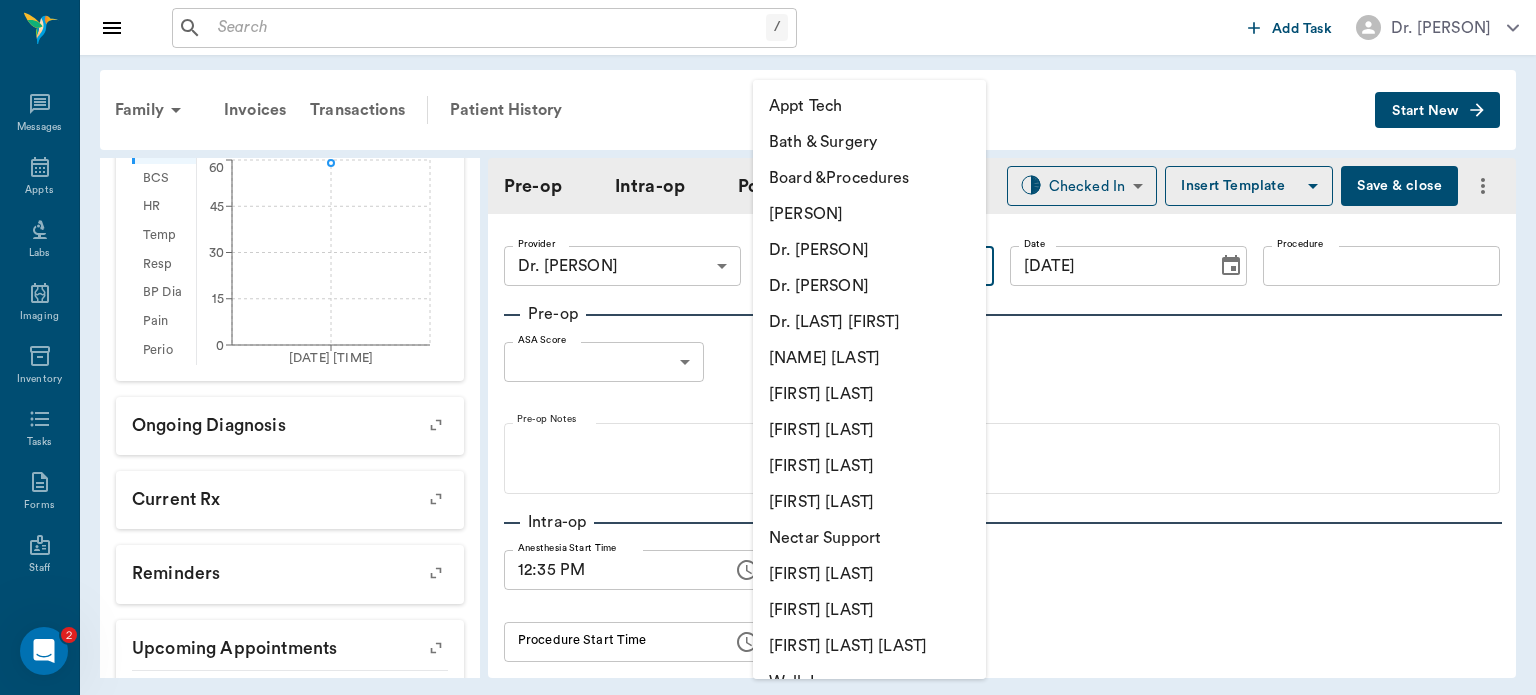 click on "[FIRST] [LAST]" at bounding box center (869, 430) 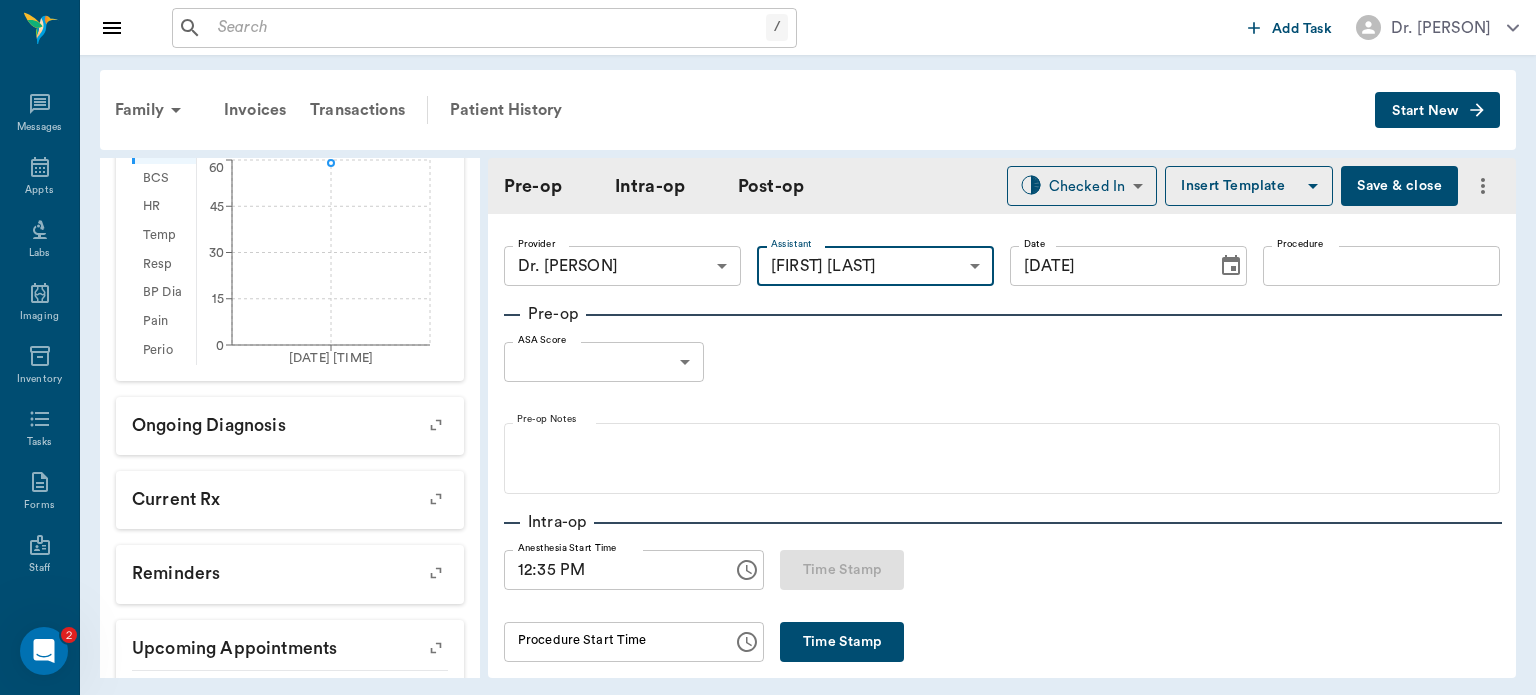 click on "Procedure" at bounding box center (1381, 266) 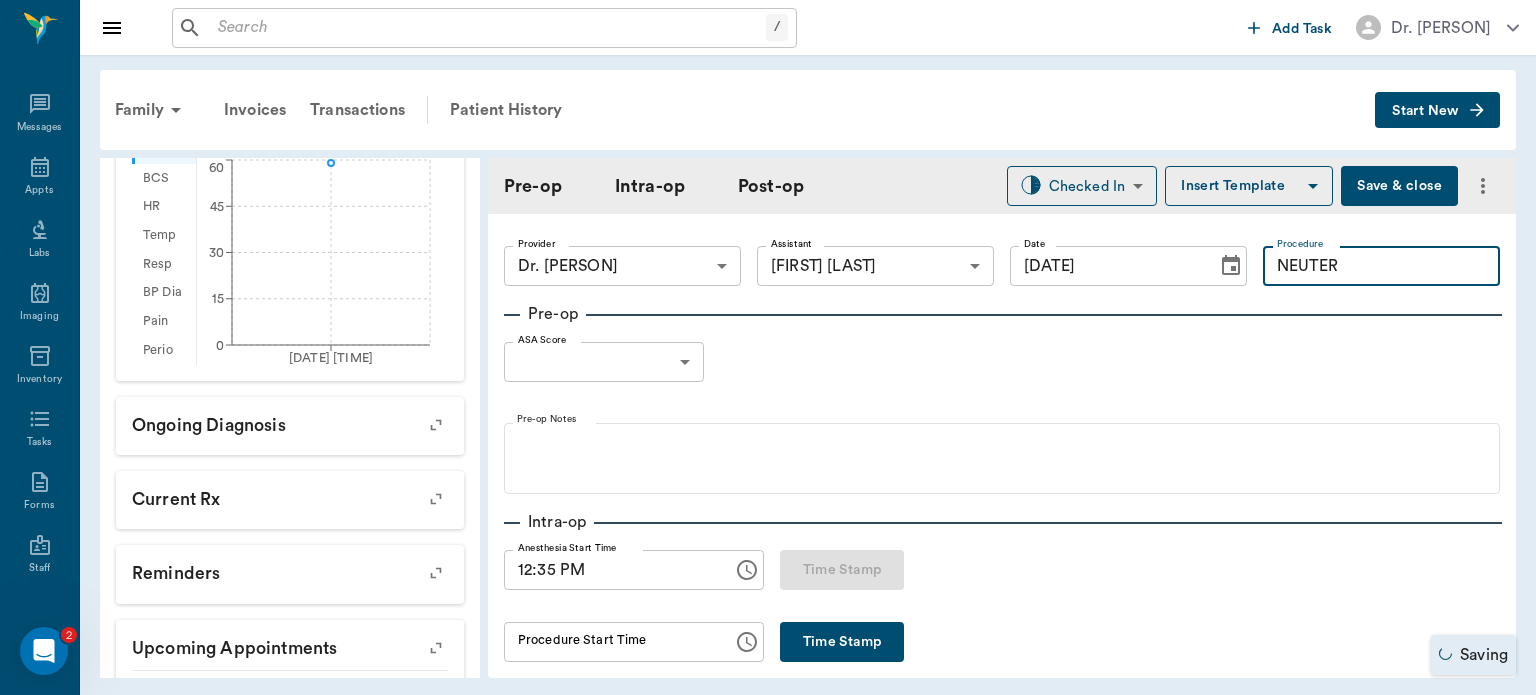 type on "NEUTER" 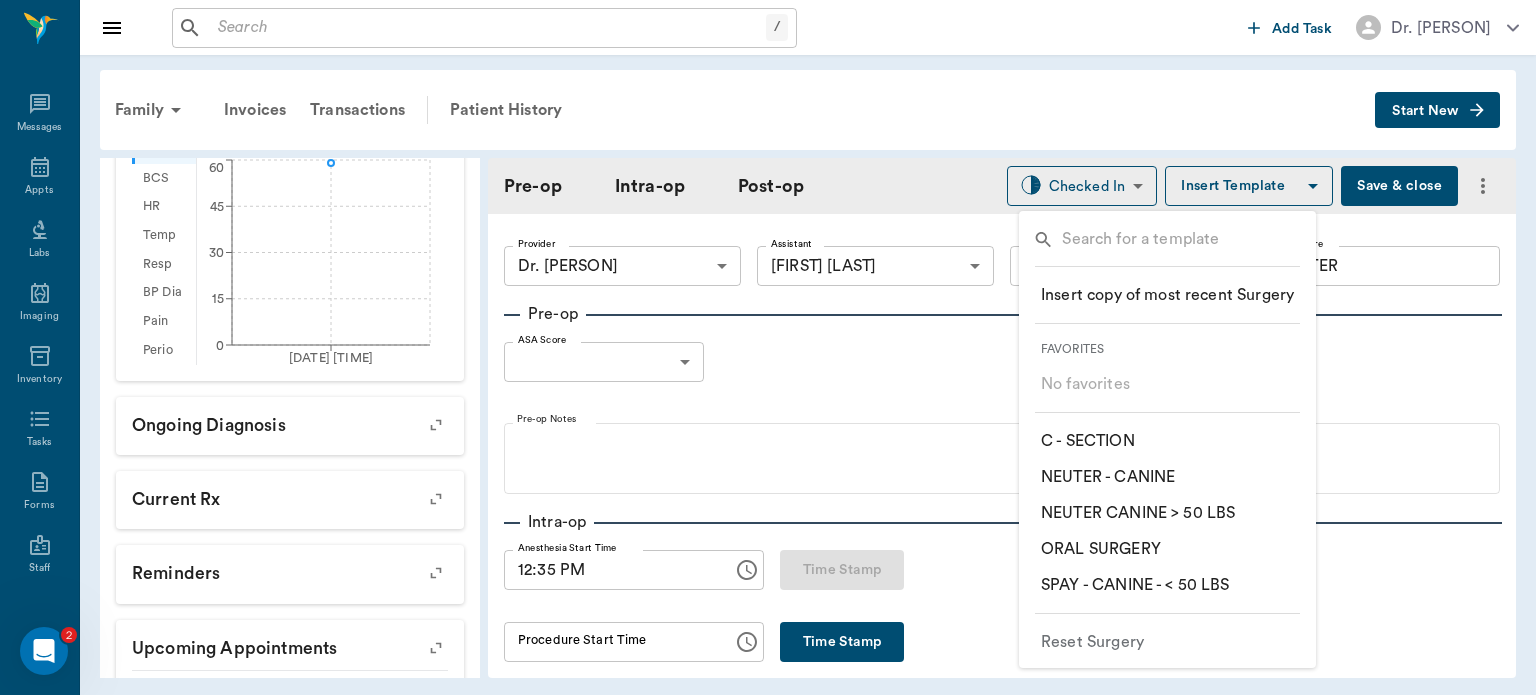 click on "​ NEUTER CANINE > 50 LBS" at bounding box center [1138, 513] 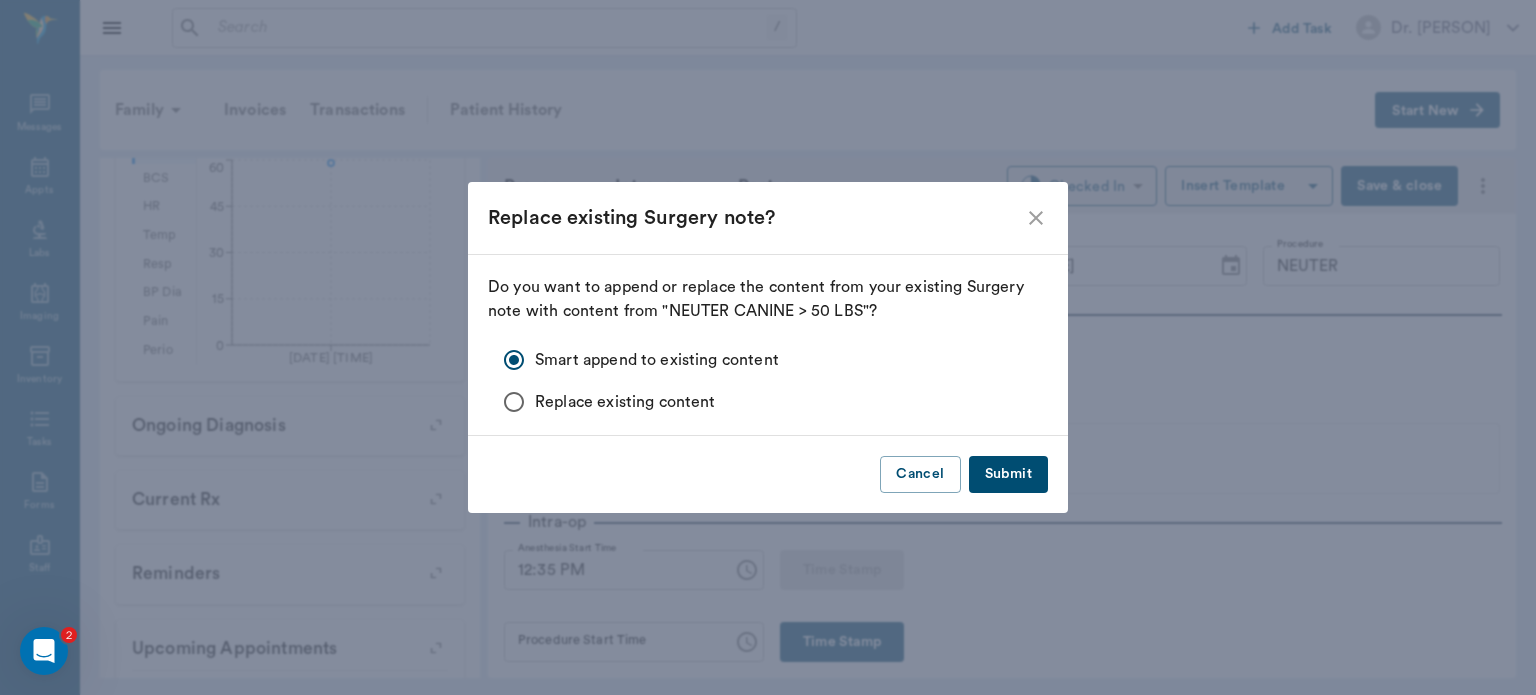 click on "Submit" at bounding box center [1008, 474] 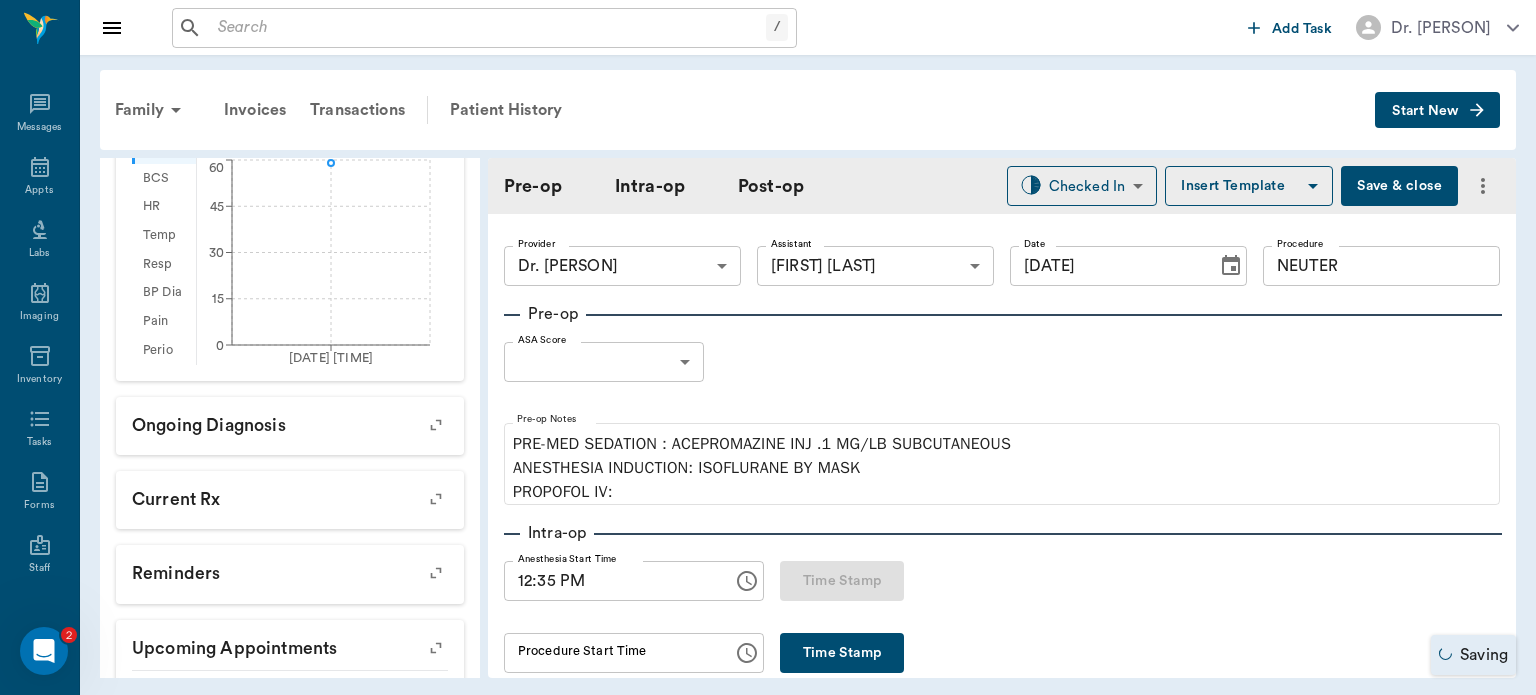 click on "DO NOT GIVE ANY INFORMATION ON ANIMALS TO ANYONE OTHER THAN [PERSON] AND [PERSON]. DO NOT GIVE ANY ANIMAL TO ANYONE OTHER THAN  [PERSON]. [PERSON] IS THE ONLY ONE TO MAKE APPOINTMENTS.  MAKE SURE TO GIVE [PERCENTAGE]% DISCOUNT Add client Special Care Note Patient Vitals Weight BCS HR Temp Resp BP Dia Pain Perio Score ( lb ) Date [DATE] [TIME] 0 15 30 45 60 Ongoing diagnosis Current Rx Reminders Upcoming appointments Schedule Appointment Pre-op Intra-op Post-op Checked In CHECKED_IN ​ Insert Template  Date 0" at bounding box center [768, 347] 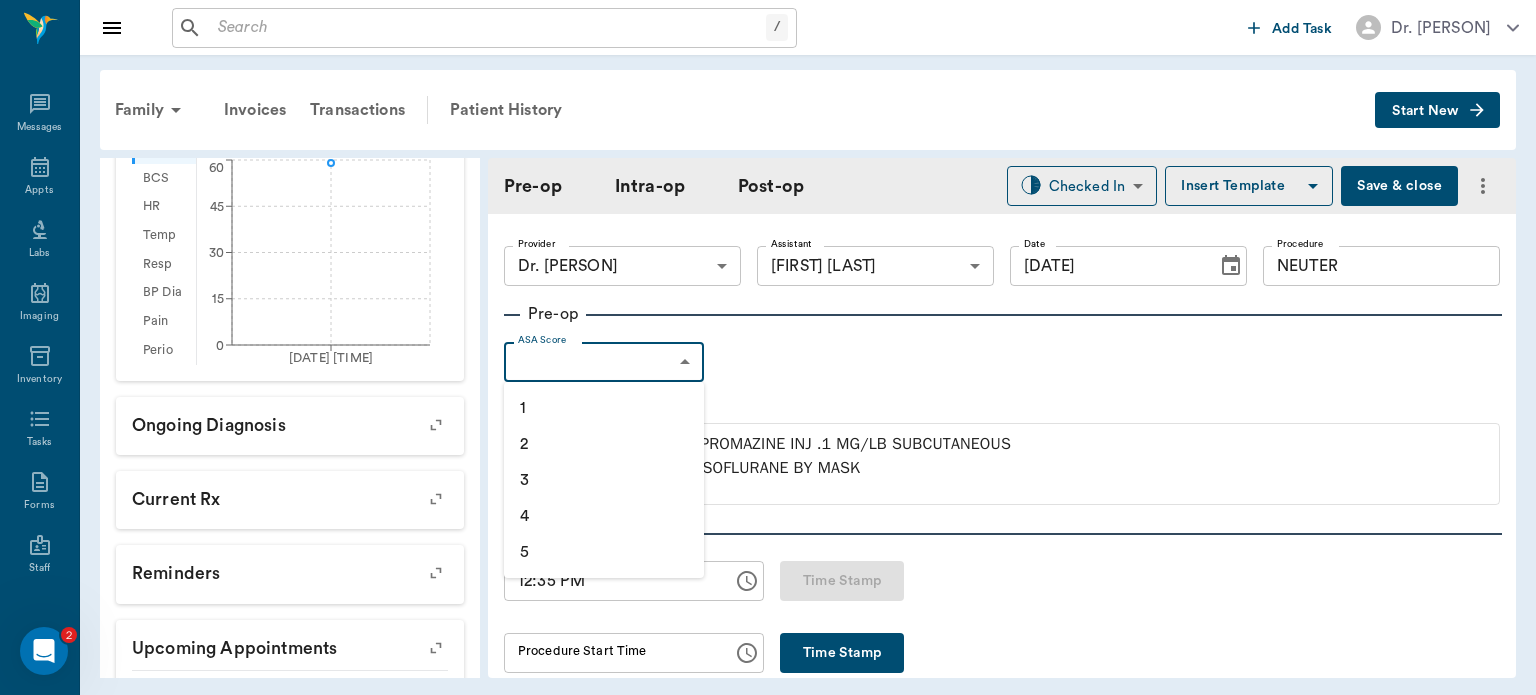 click on "1" at bounding box center [604, 408] 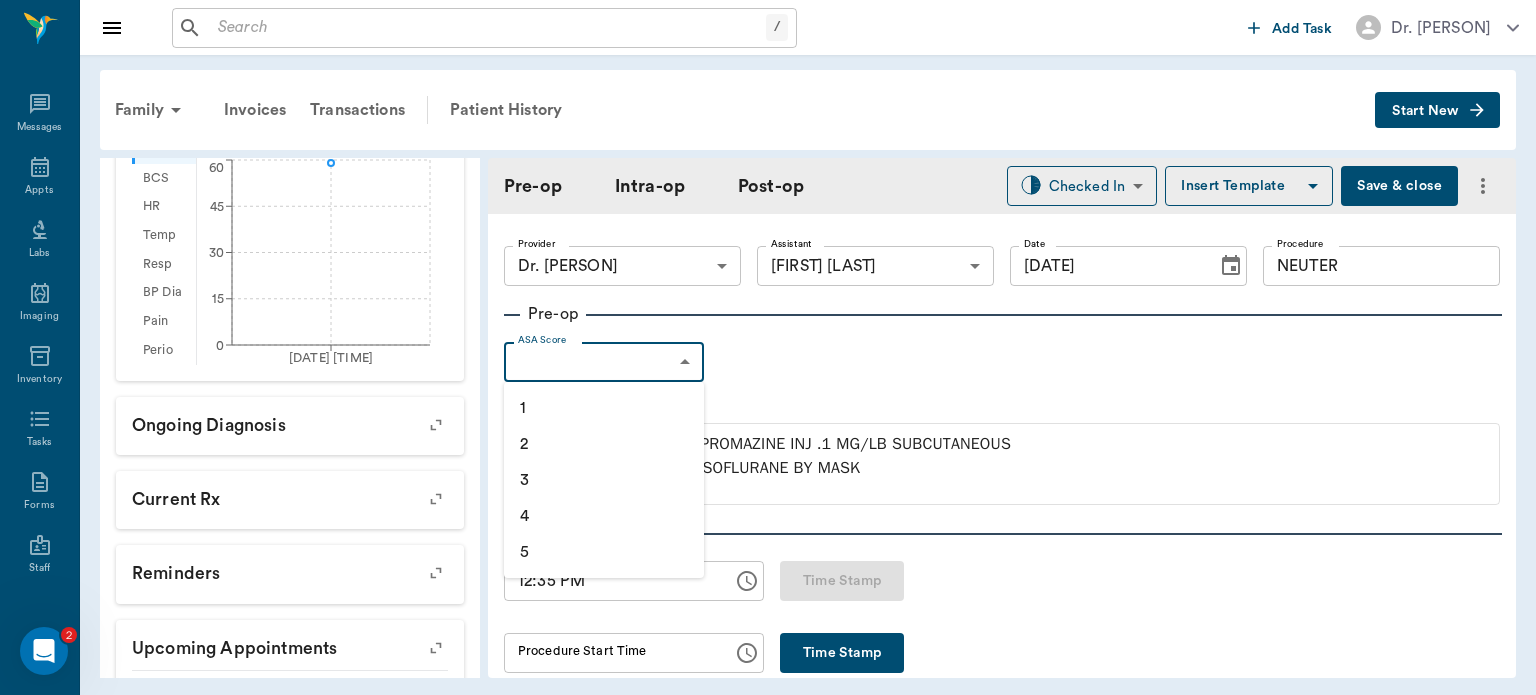type on "1" 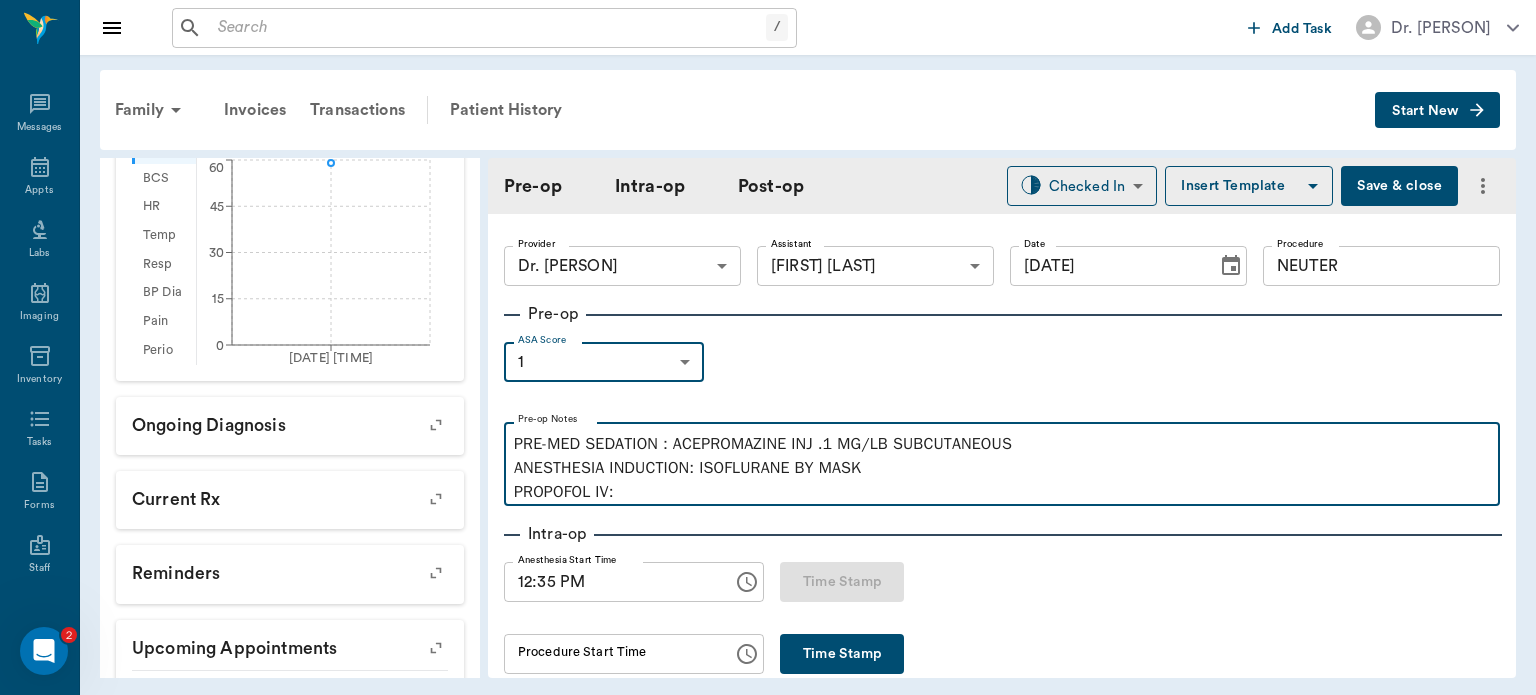 click on "PRE-MED SEDATION : ACEPROMAZINE INJ .1 MG/LB SUBCUTANEOUS ANESTHESIA INDUCTION: ISOFLURANE BY MASK PROPOFOL IV:" at bounding box center [1002, 468] 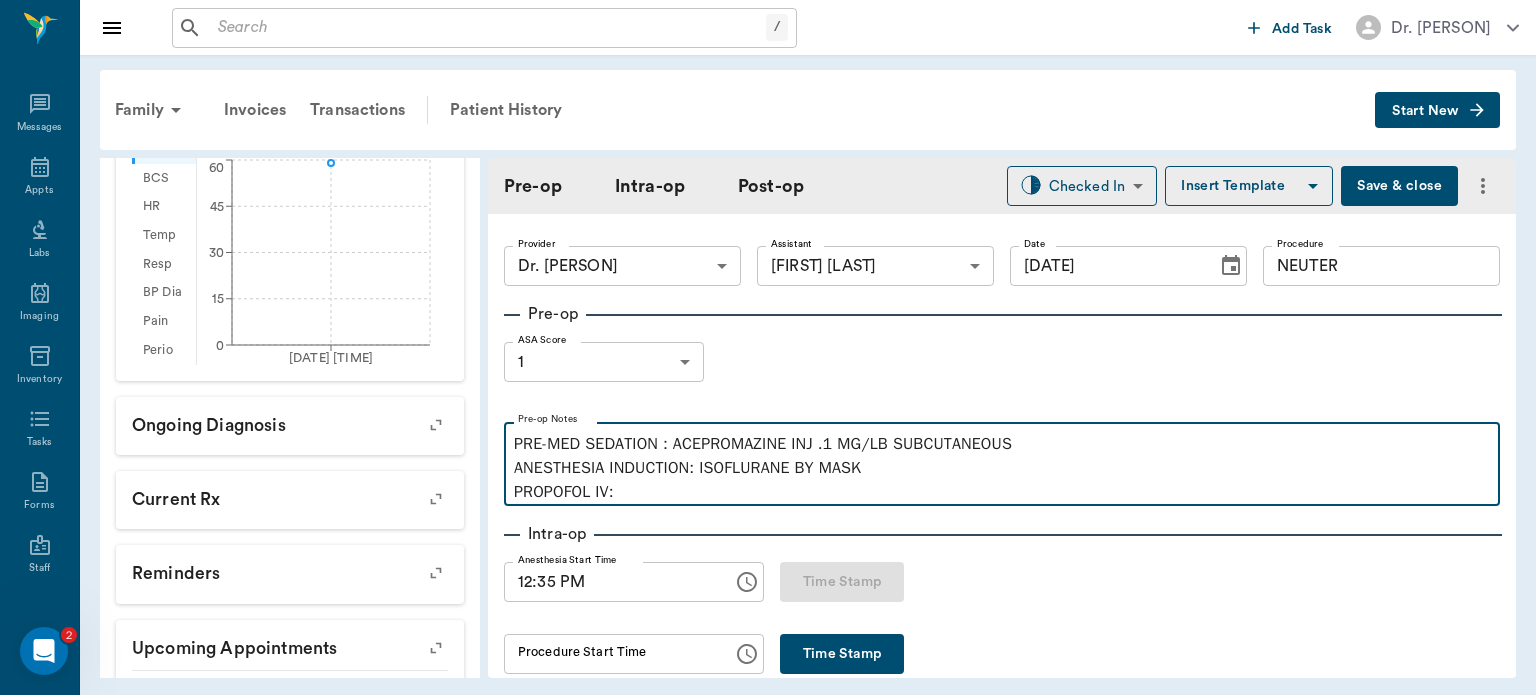 type 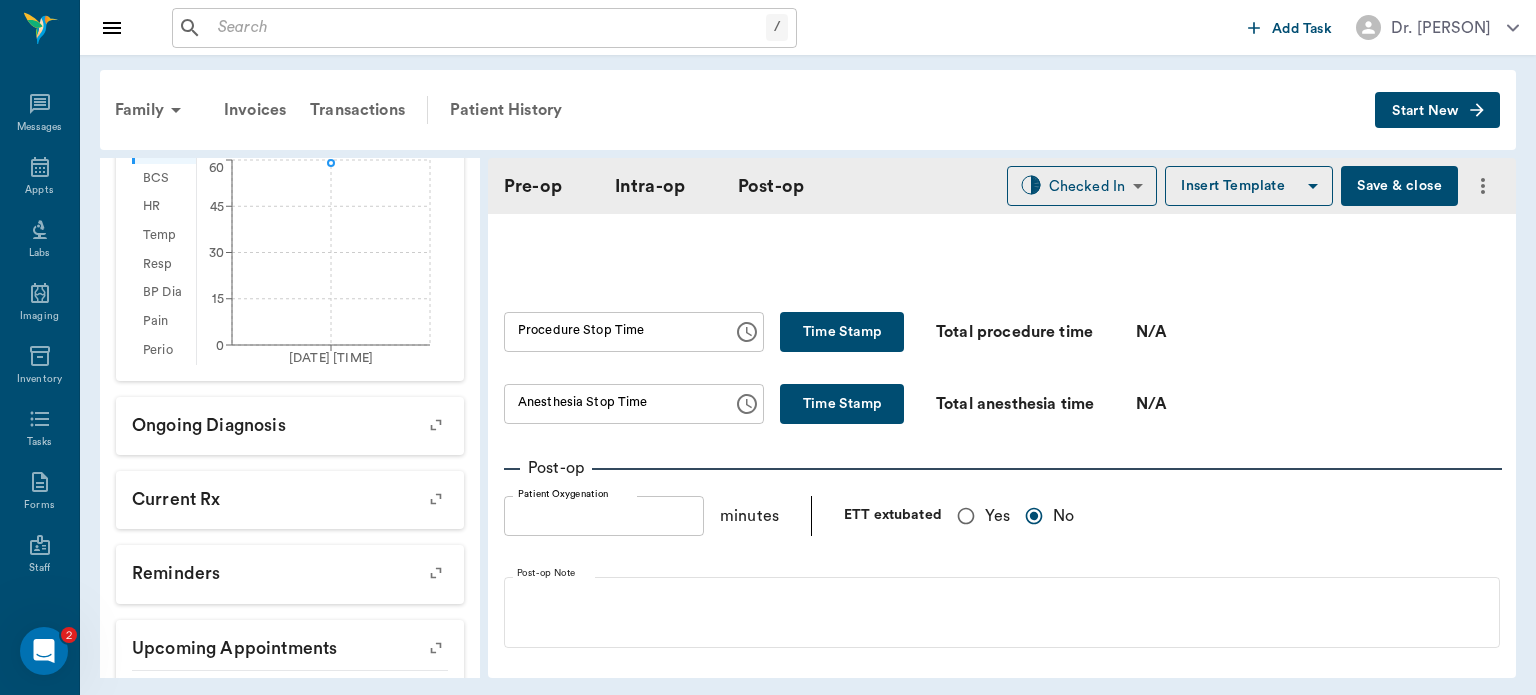 click on "Yes" at bounding box center [966, 516] 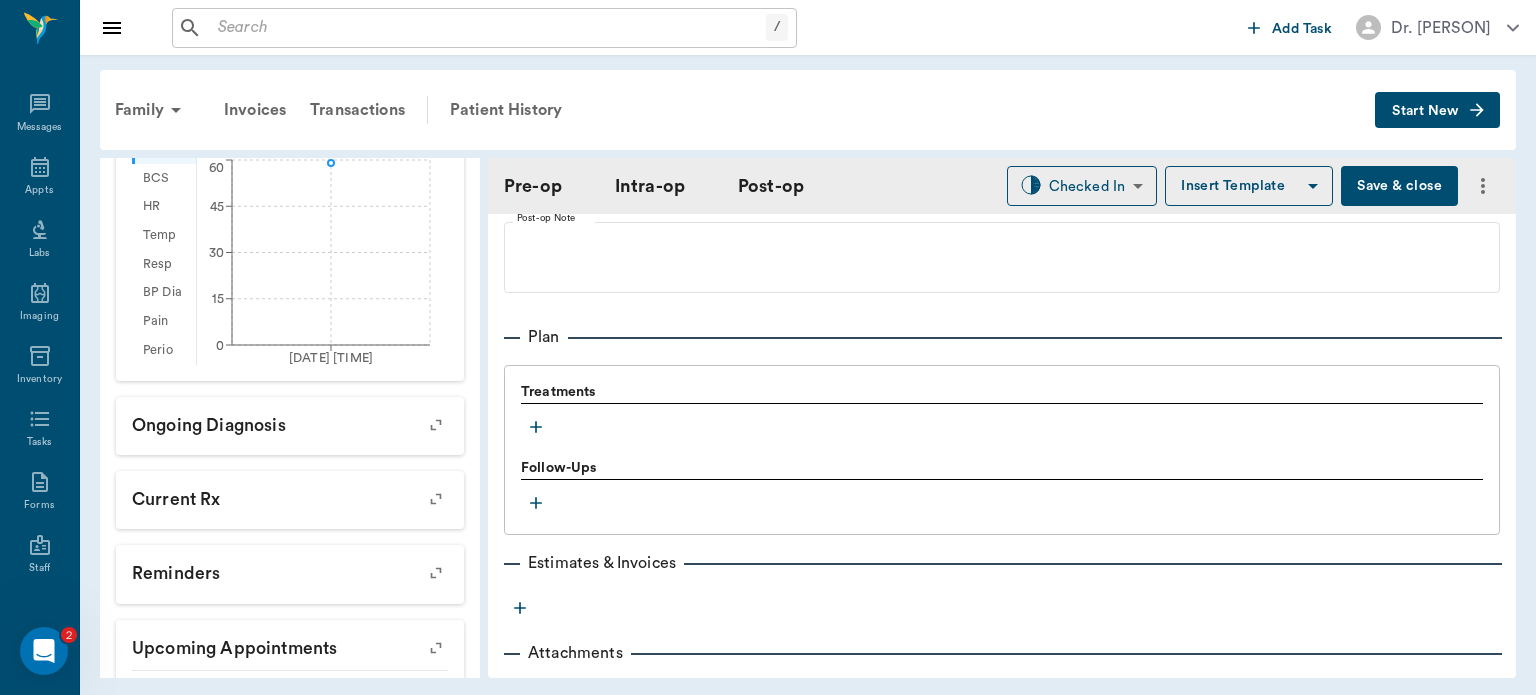 scroll, scrollTop: 1540, scrollLeft: 0, axis: vertical 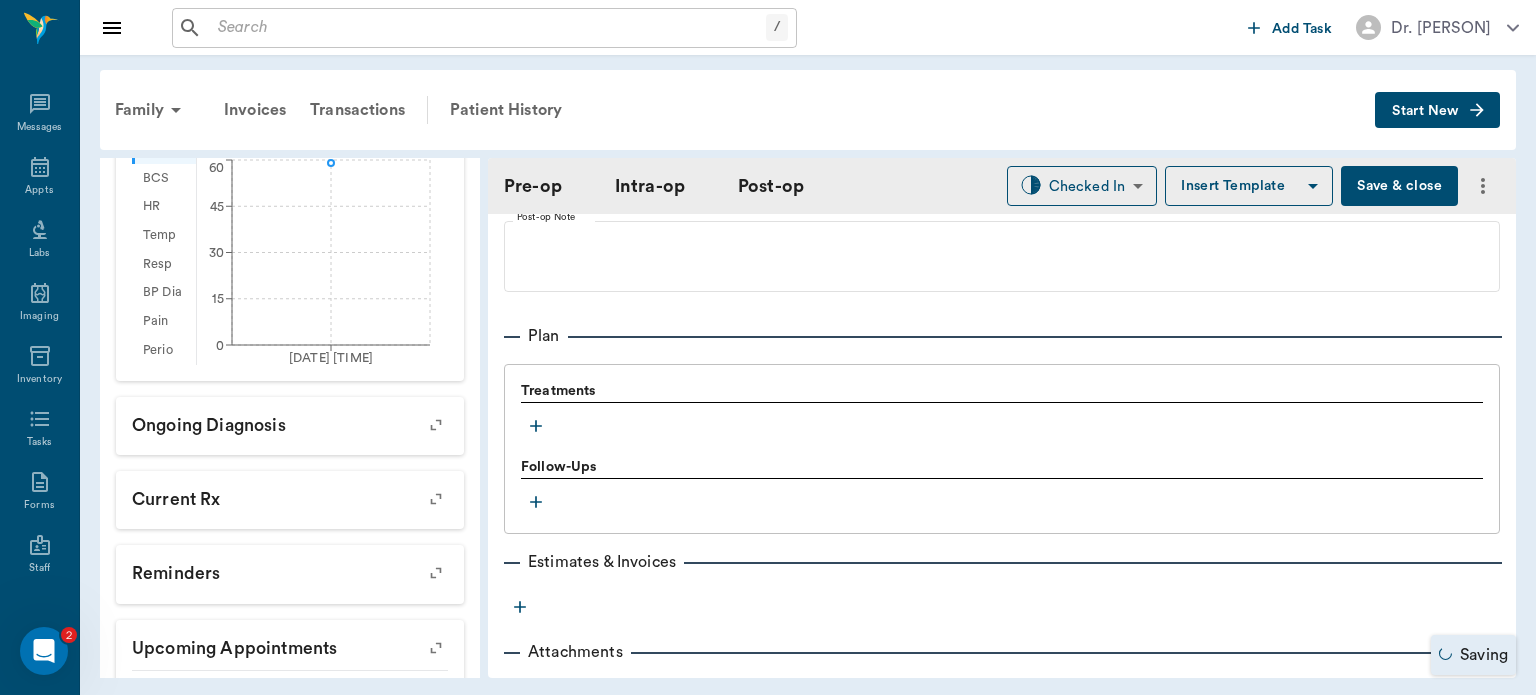 click 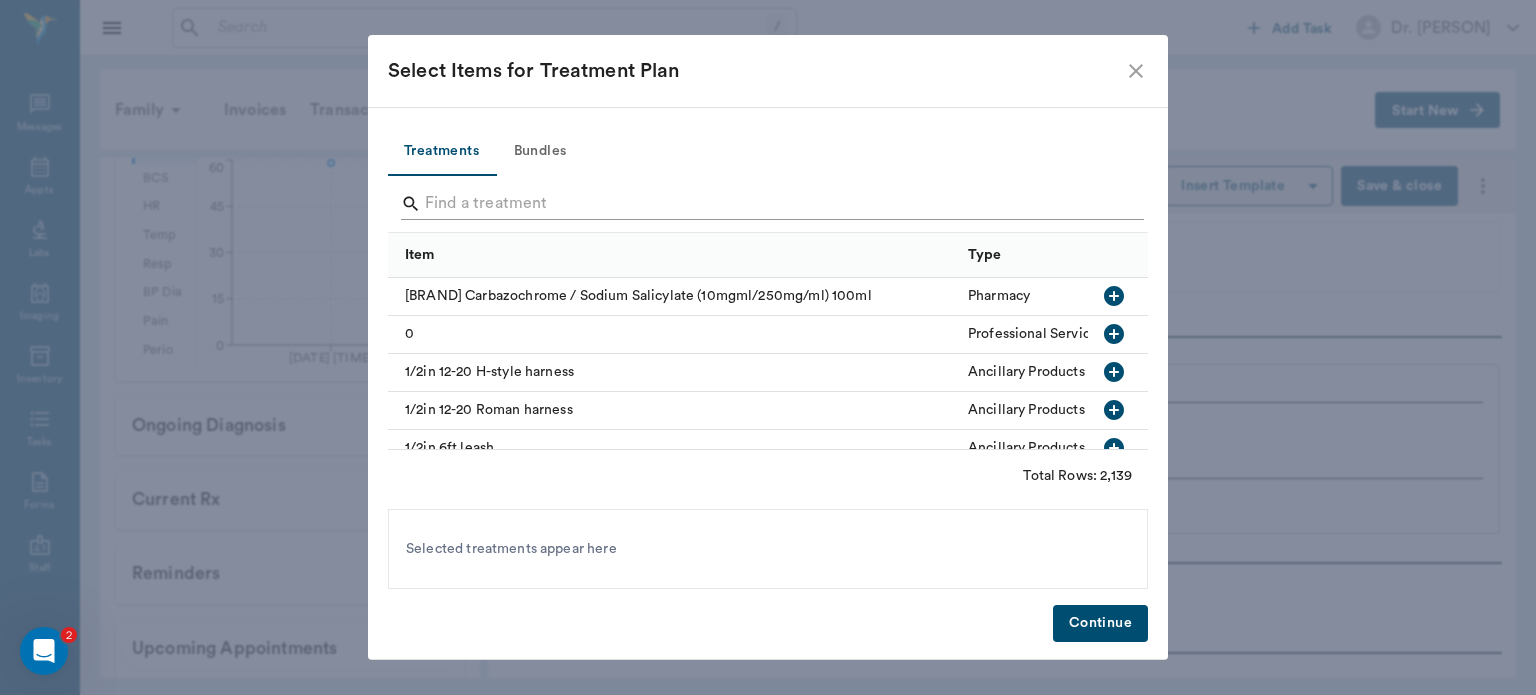 click at bounding box center [769, 204] 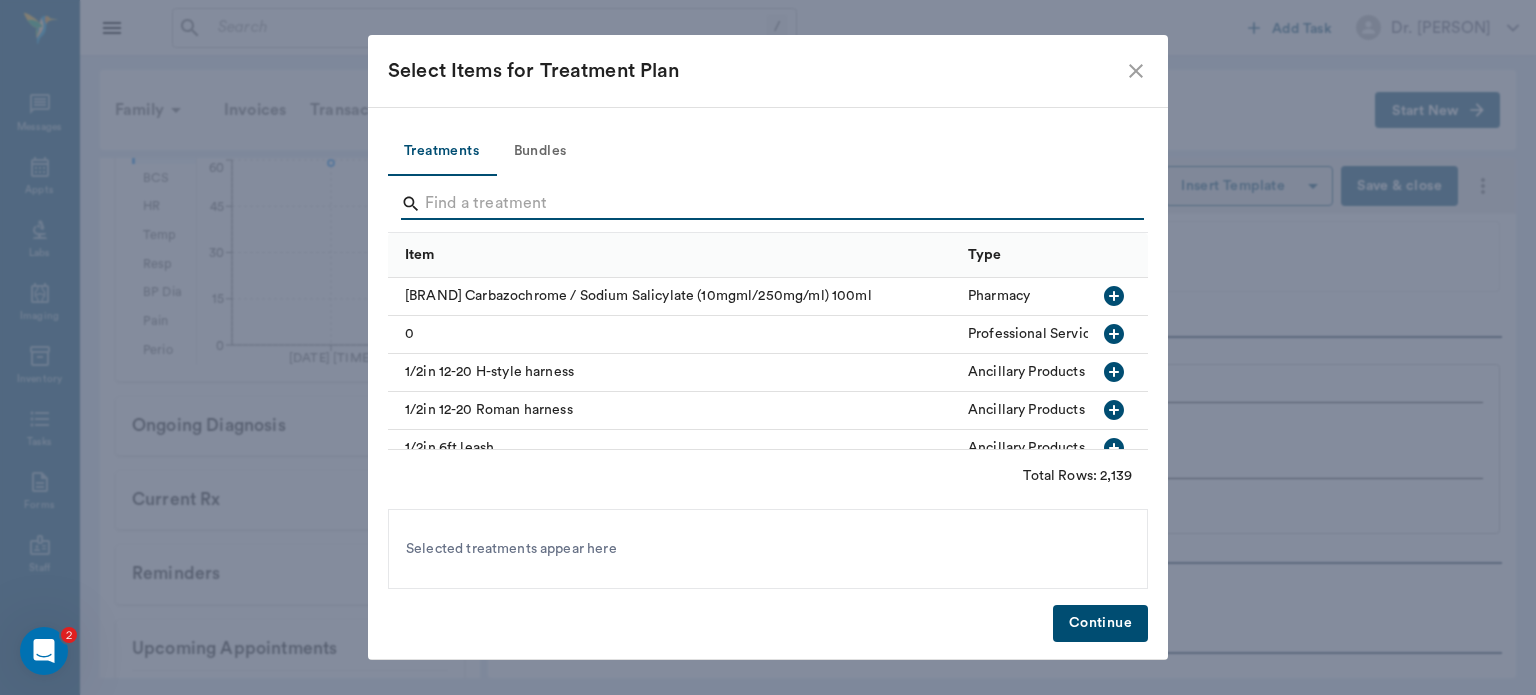 click on "Bundles" at bounding box center (540, 152) 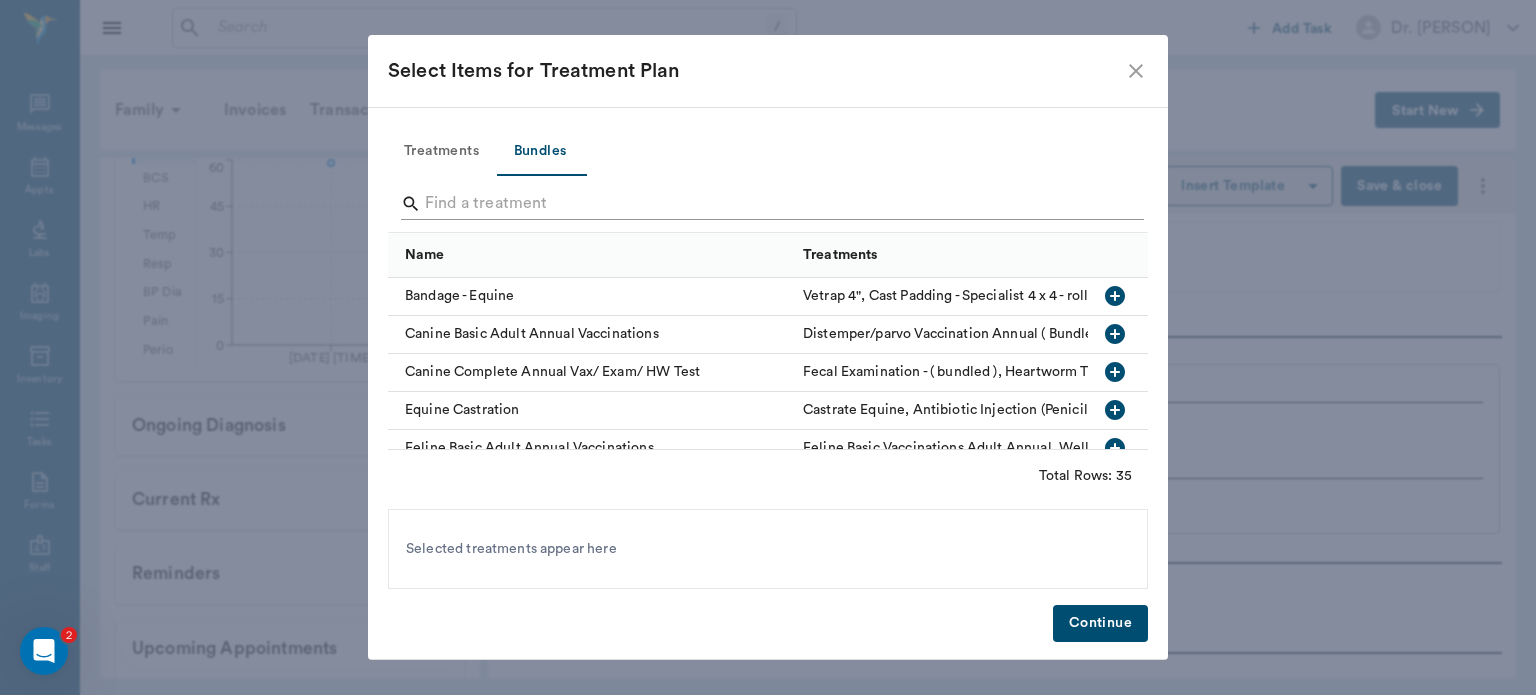 click at bounding box center [769, 204] 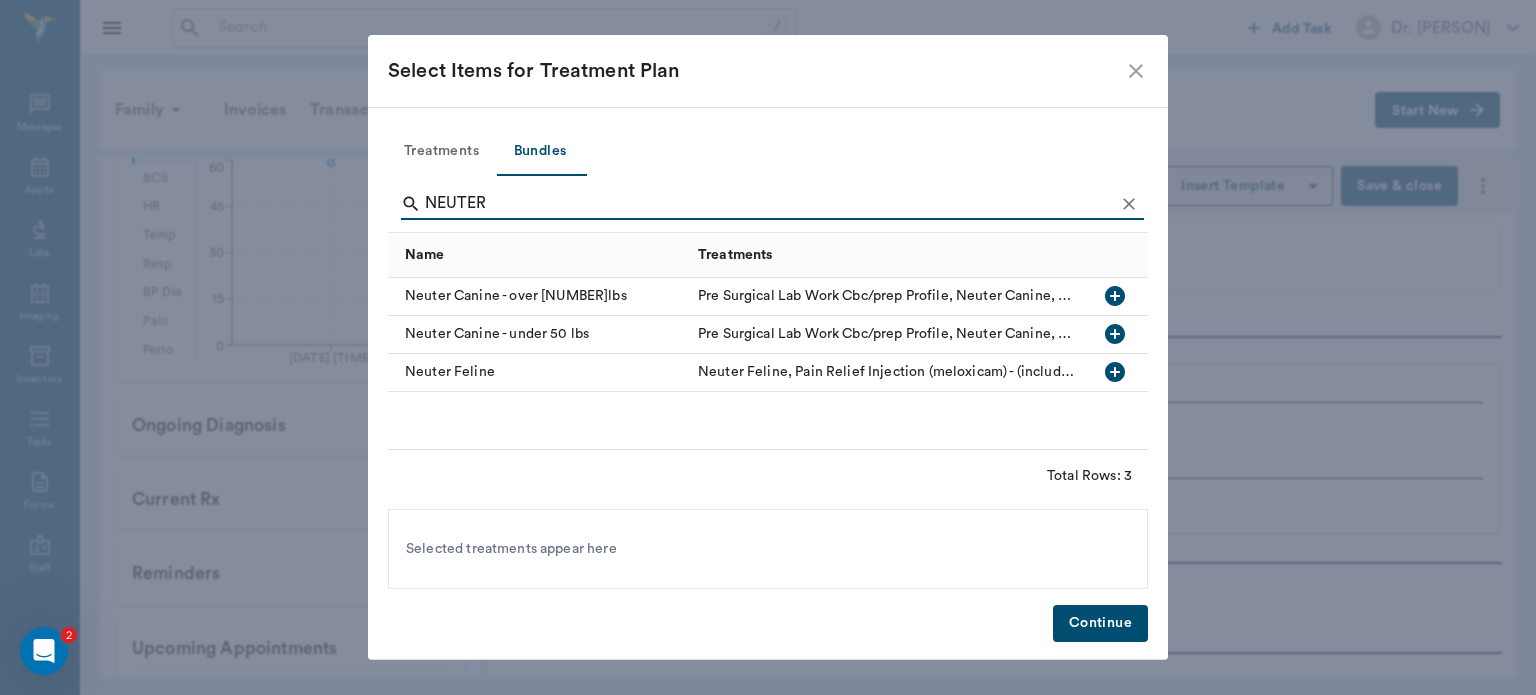 type on "NEUTER" 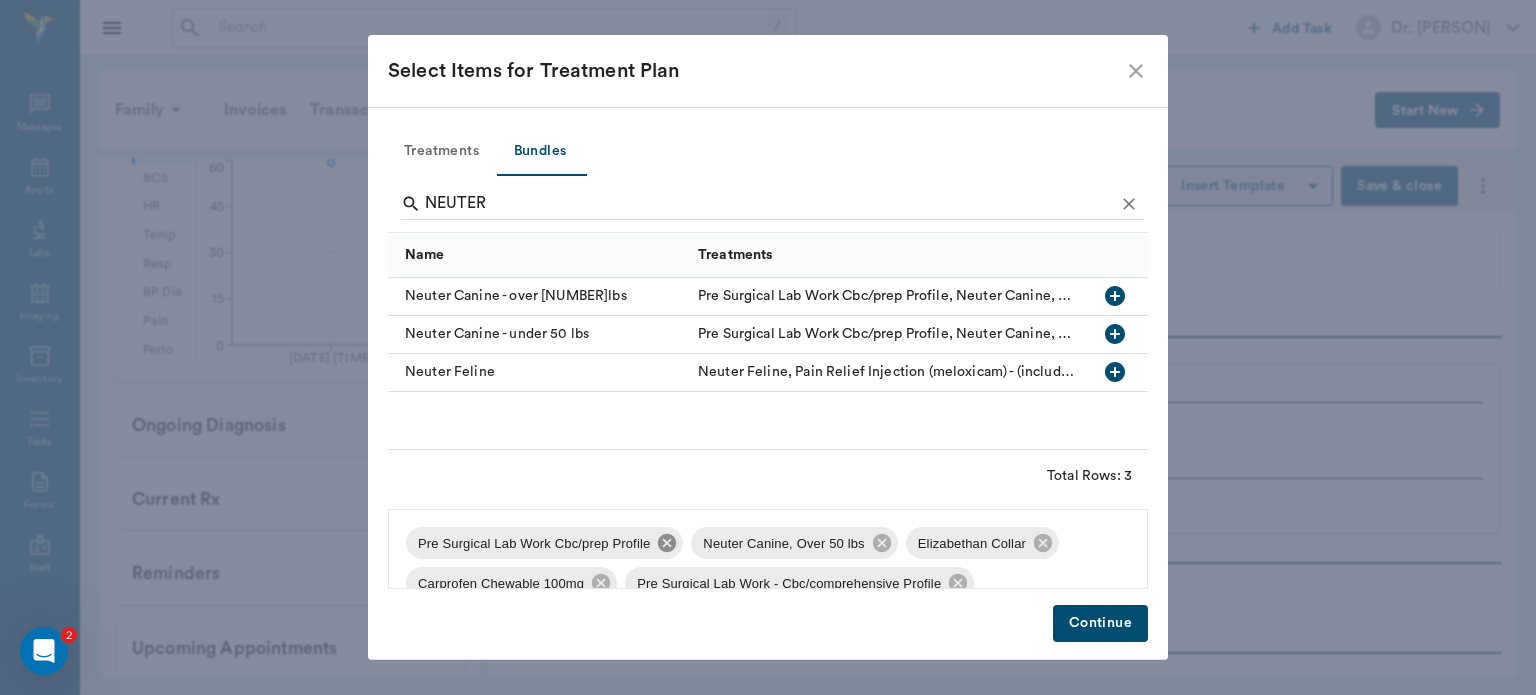 click 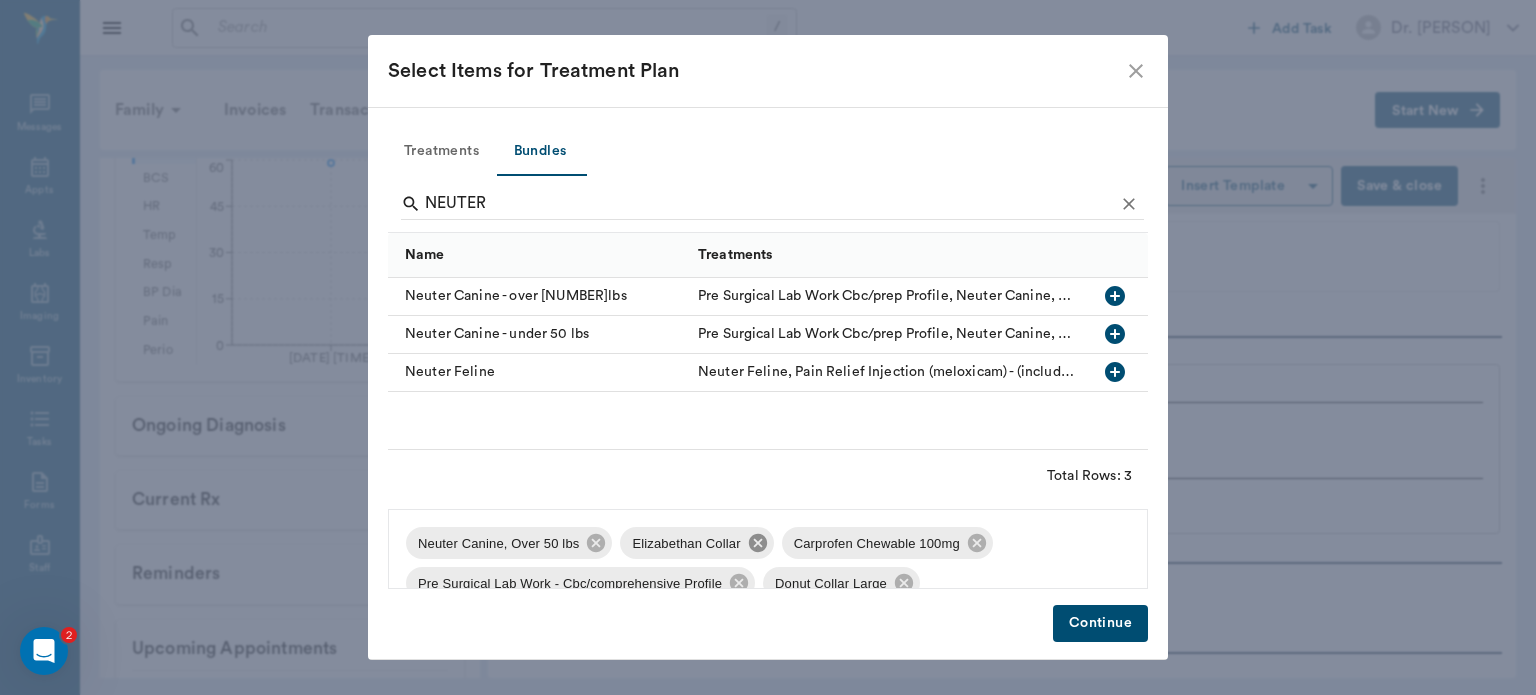 click 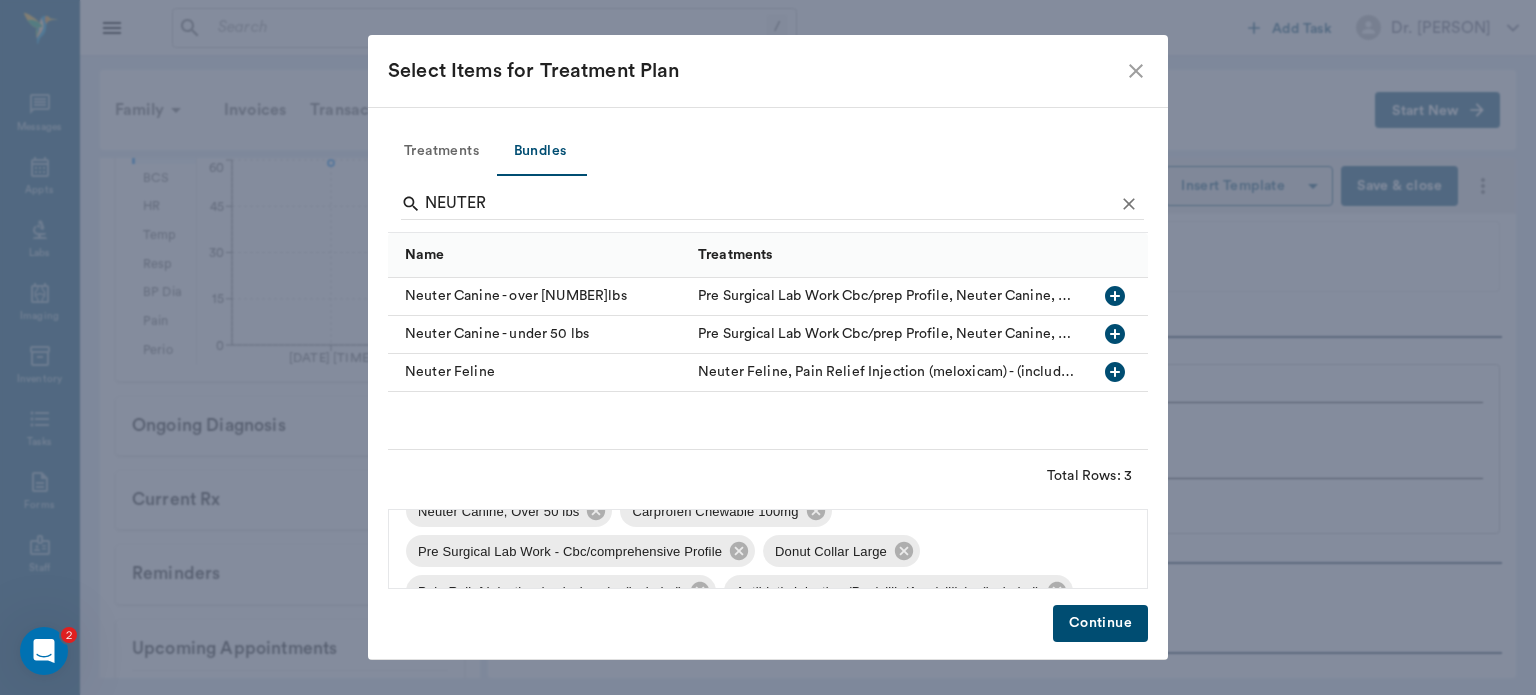 scroll, scrollTop: 32, scrollLeft: 0, axis: vertical 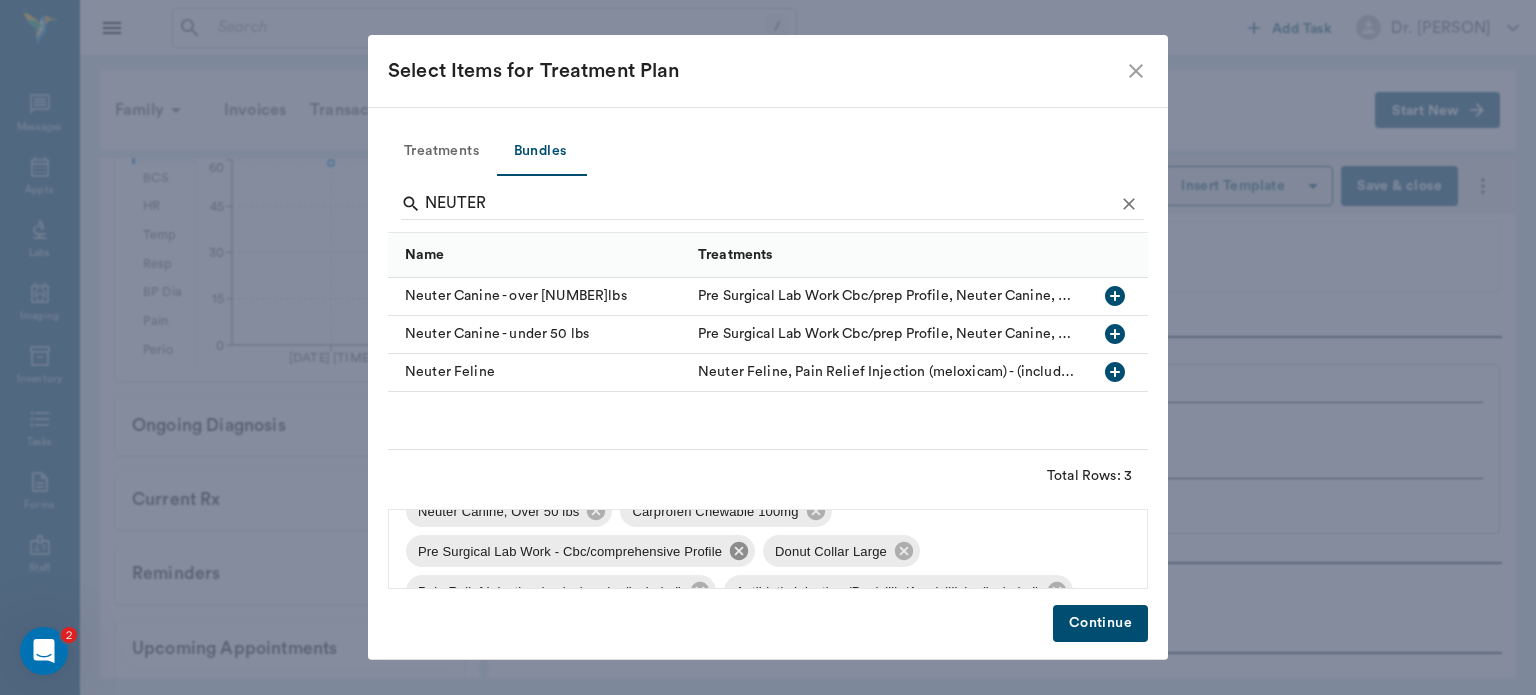 click 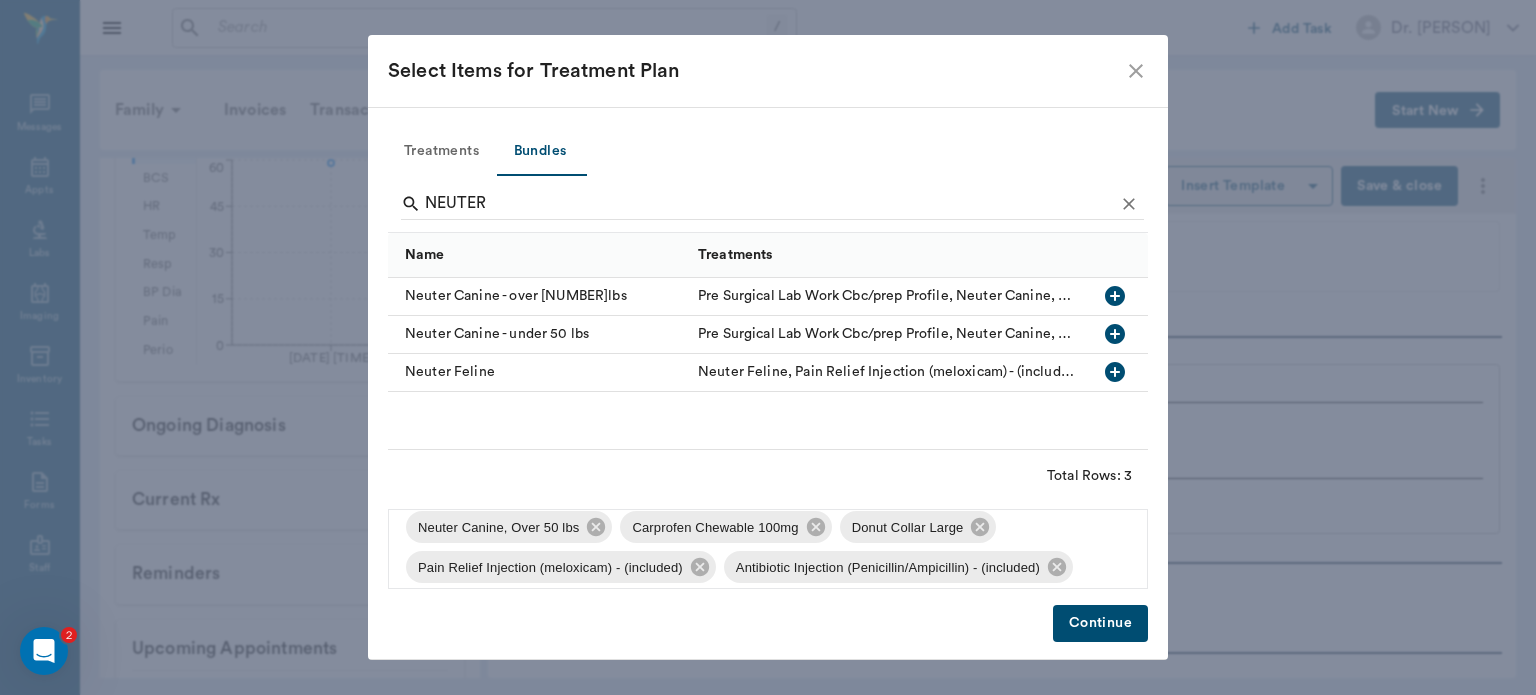 scroll, scrollTop: 6, scrollLeft: 0, axis: vertical 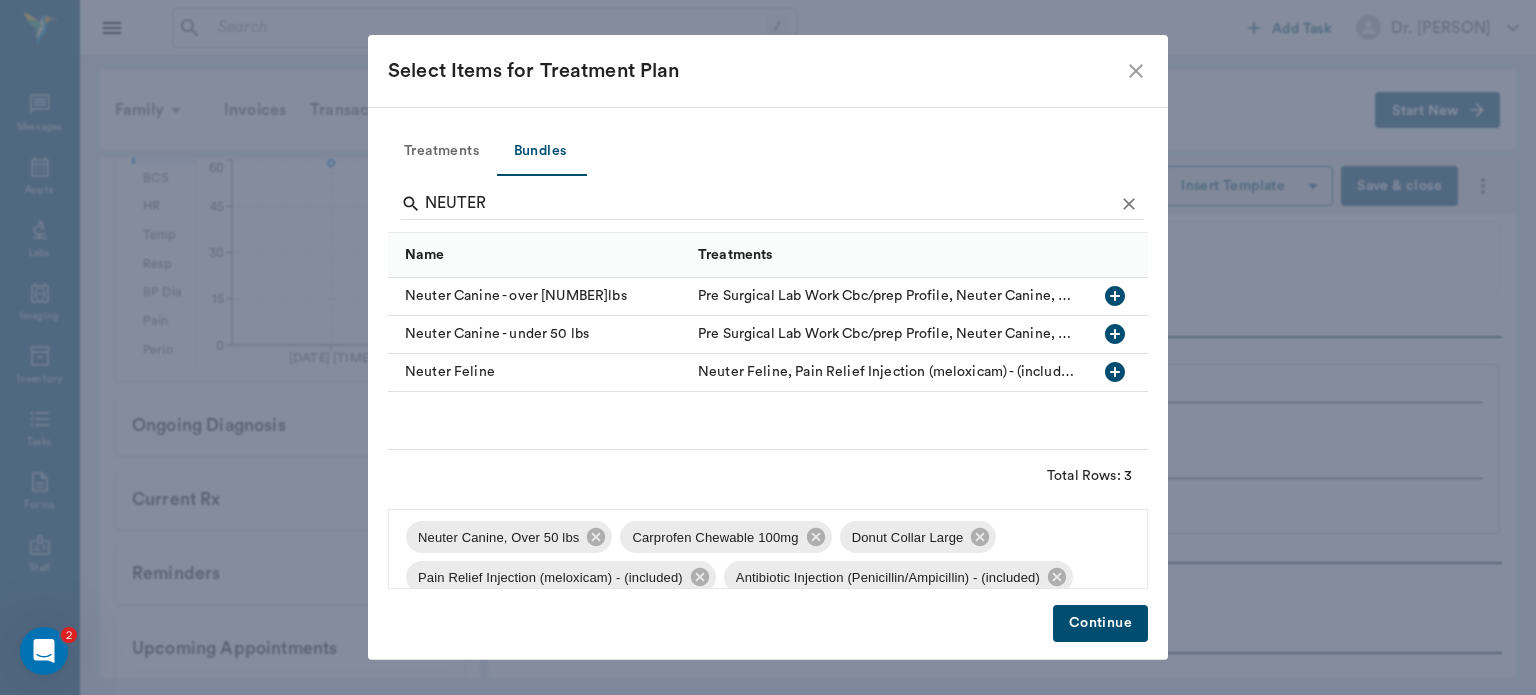 click on "Donut Collar Large" at bounding box center [908, 538] 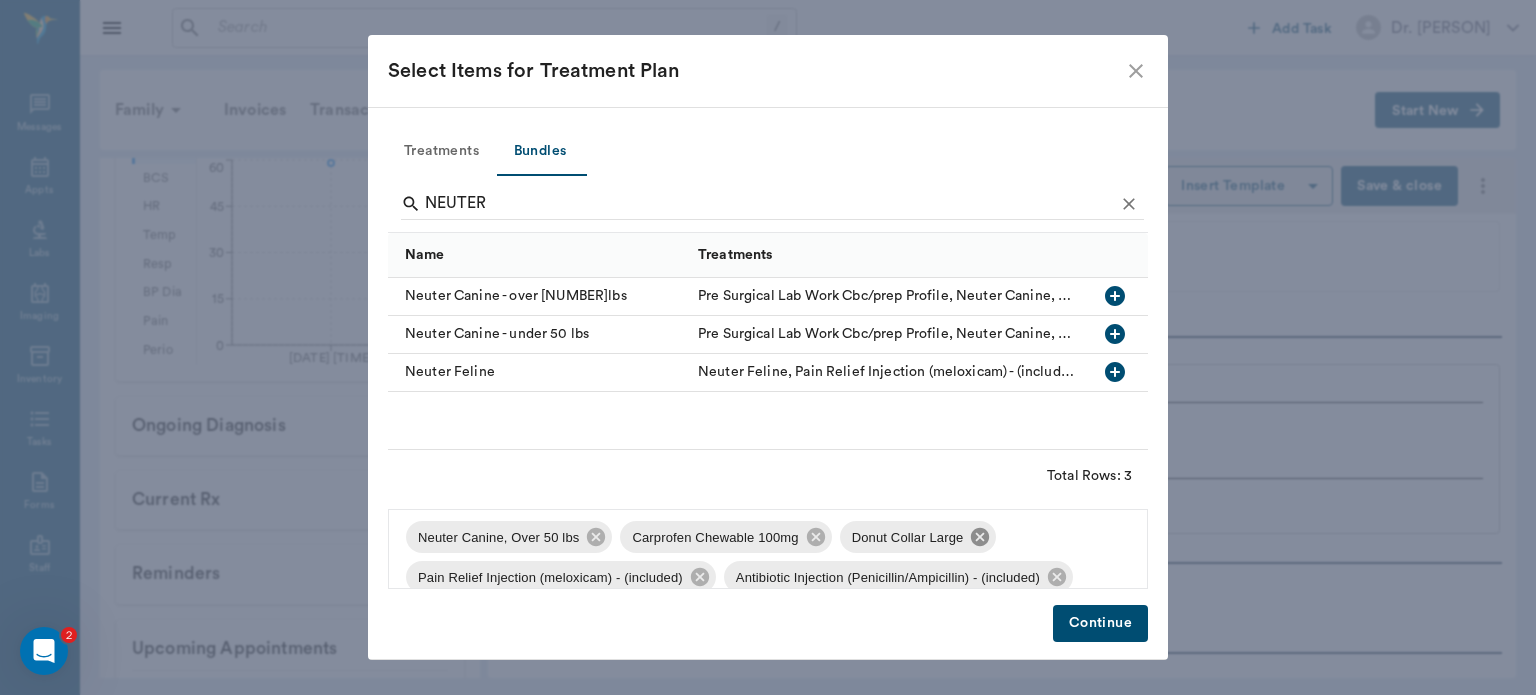 click 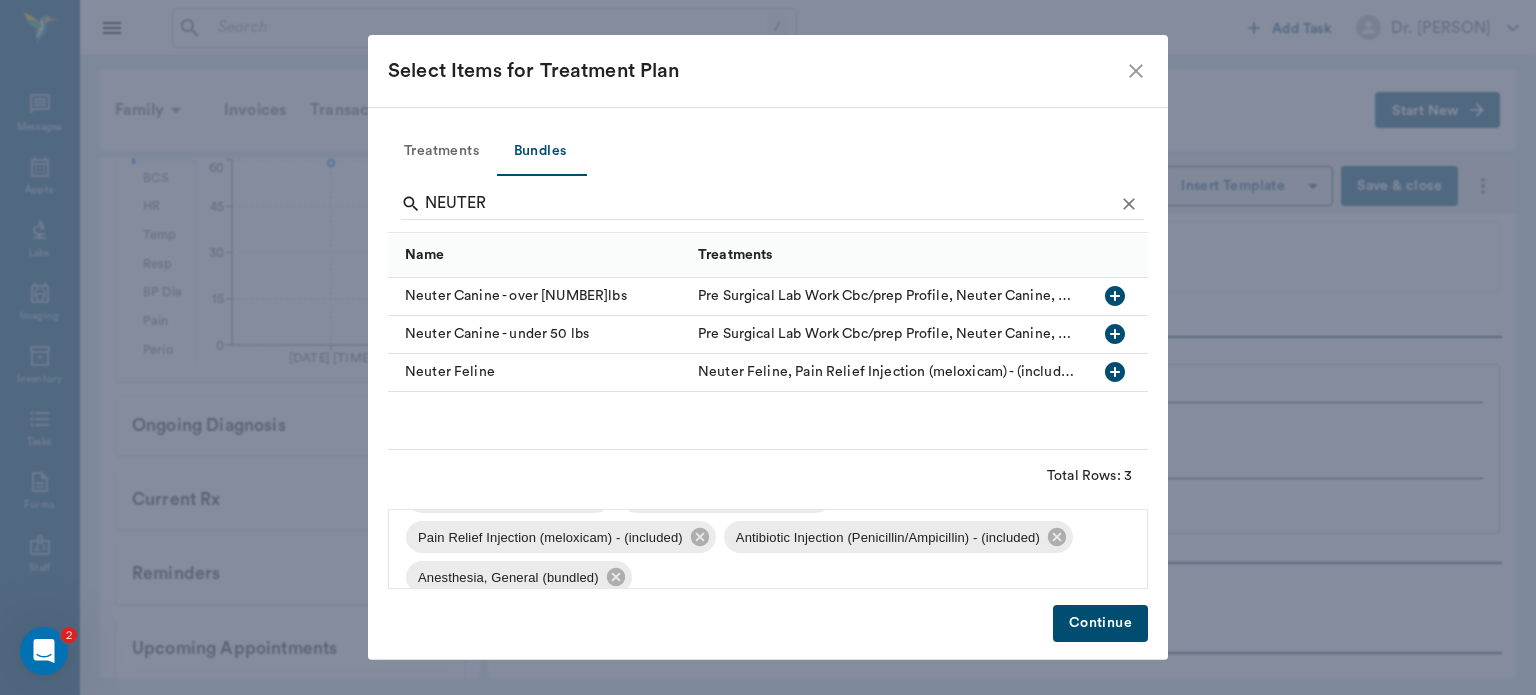 scroll, scrollTop: 45, scrollLeft: 0, axis: vertical 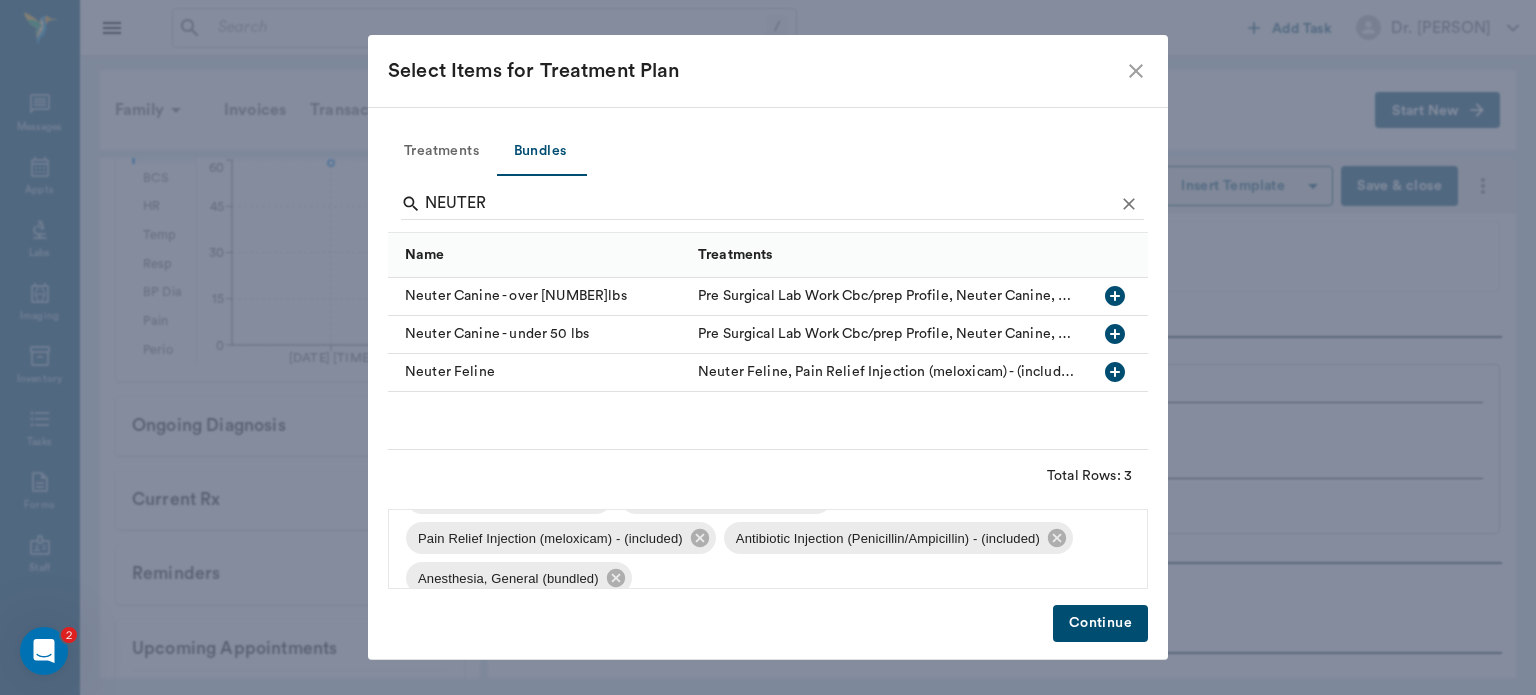 click on "Continue" at bounding box center [1100, 623] 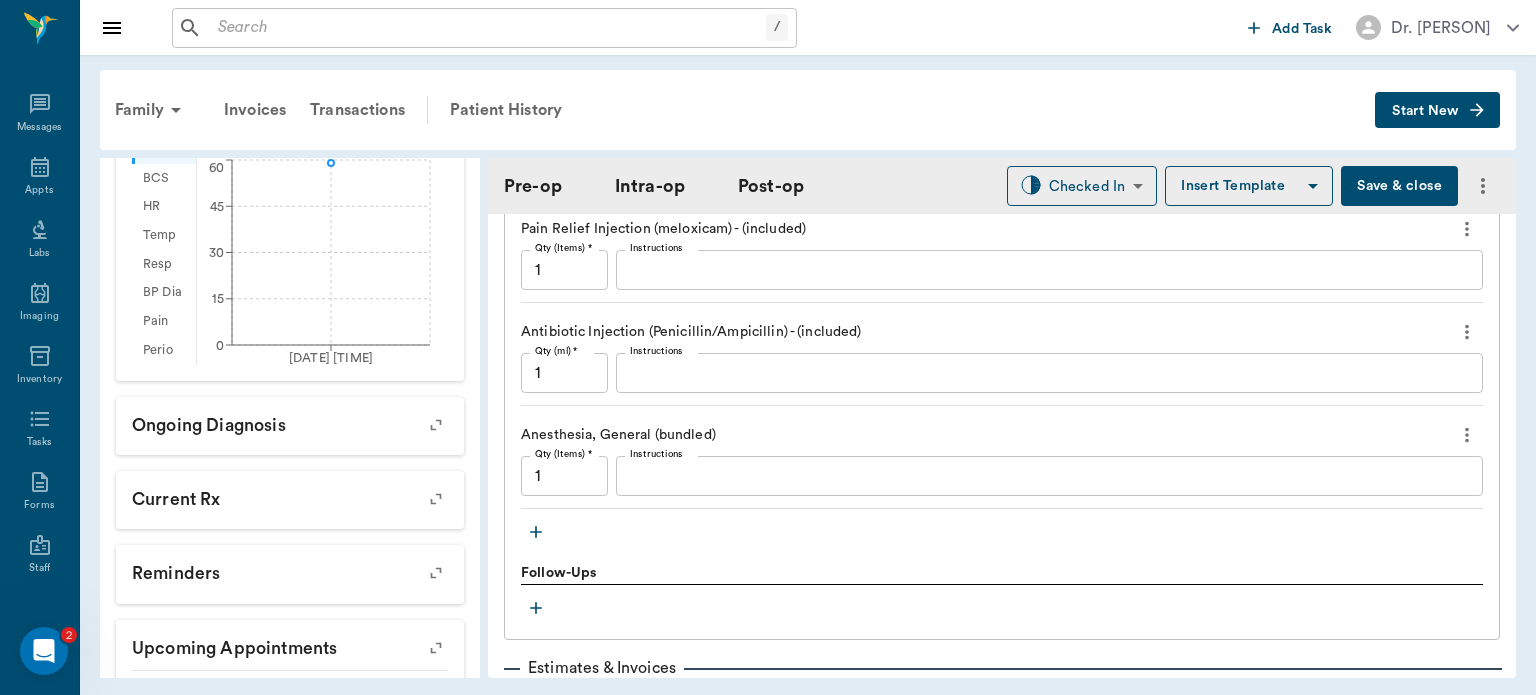 scroll, scrollTop: 2120, scrollLeft: 0, axis: vertical 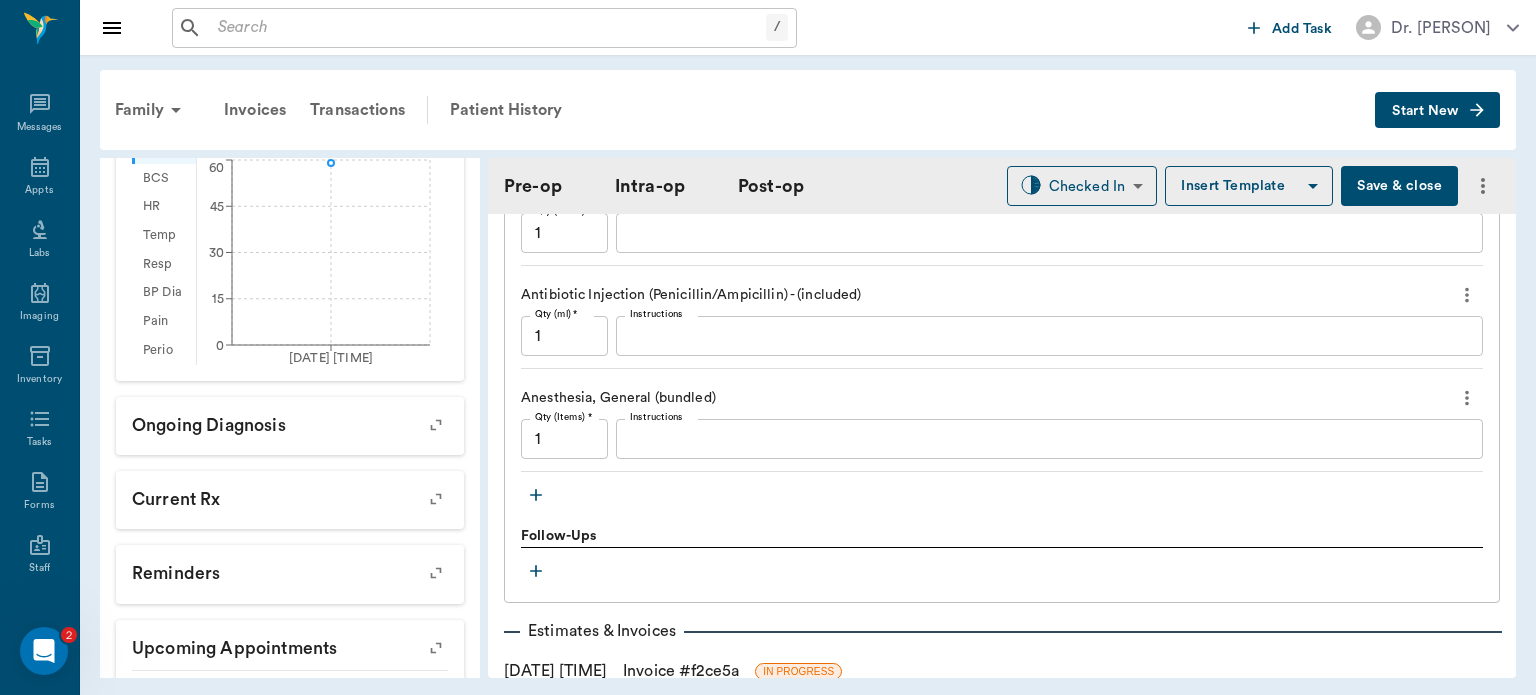 click 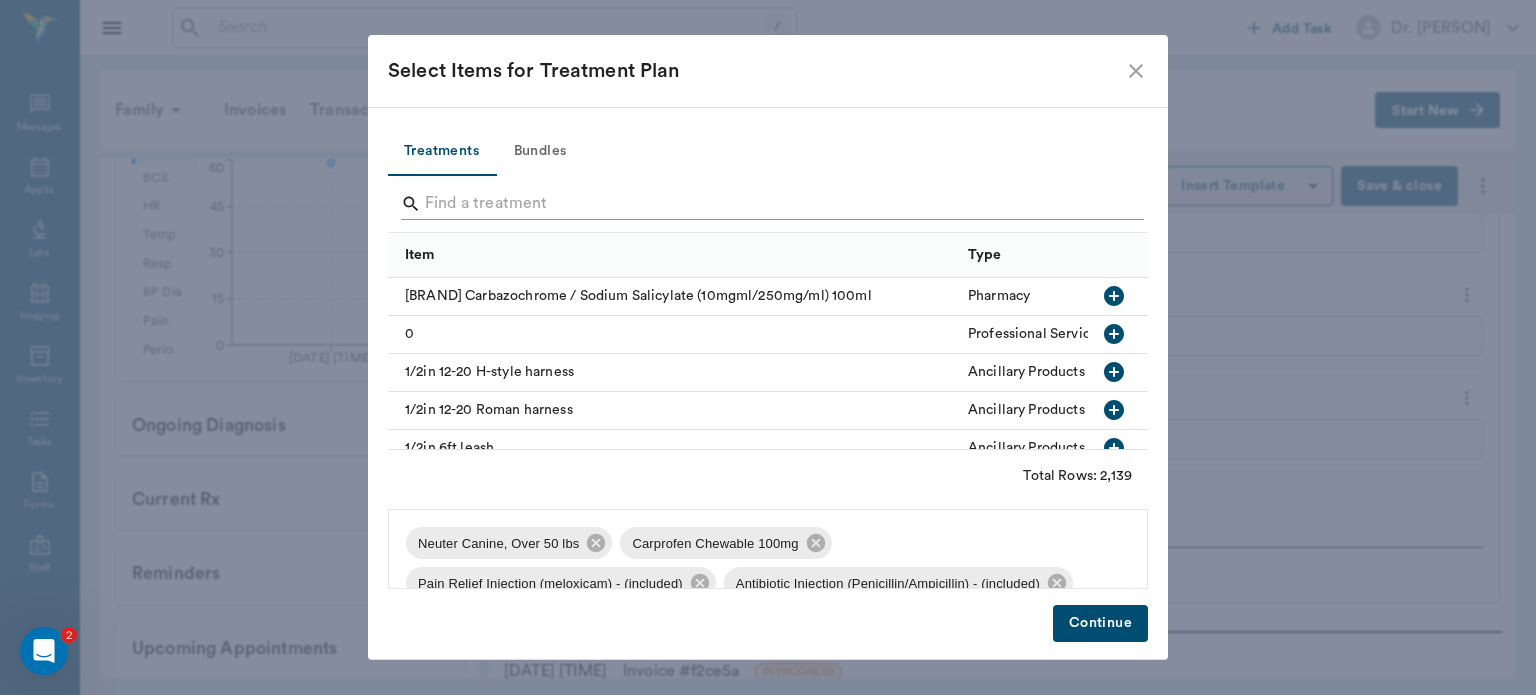 click at bounding box center [769, 204] 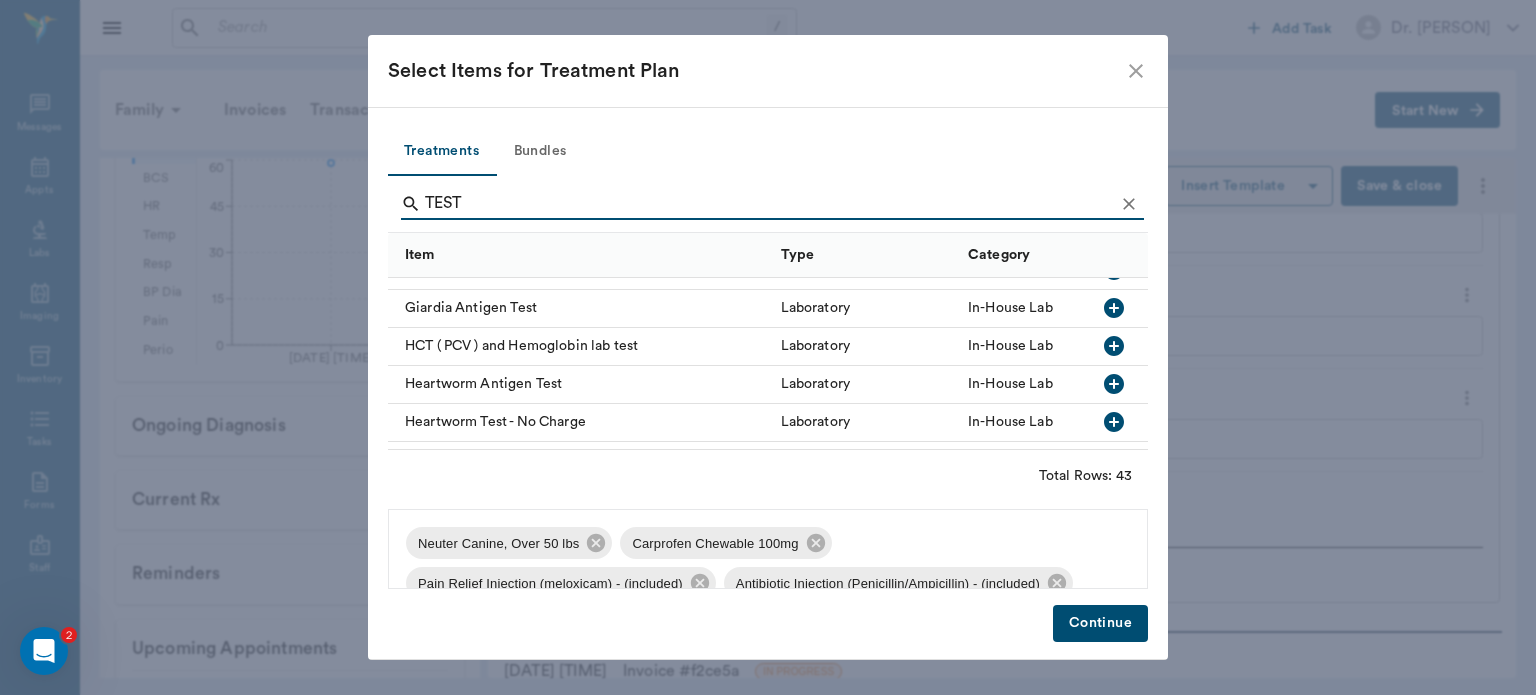 scroll, scrollTop: 766, scrollLeft: 0, axis: vertical 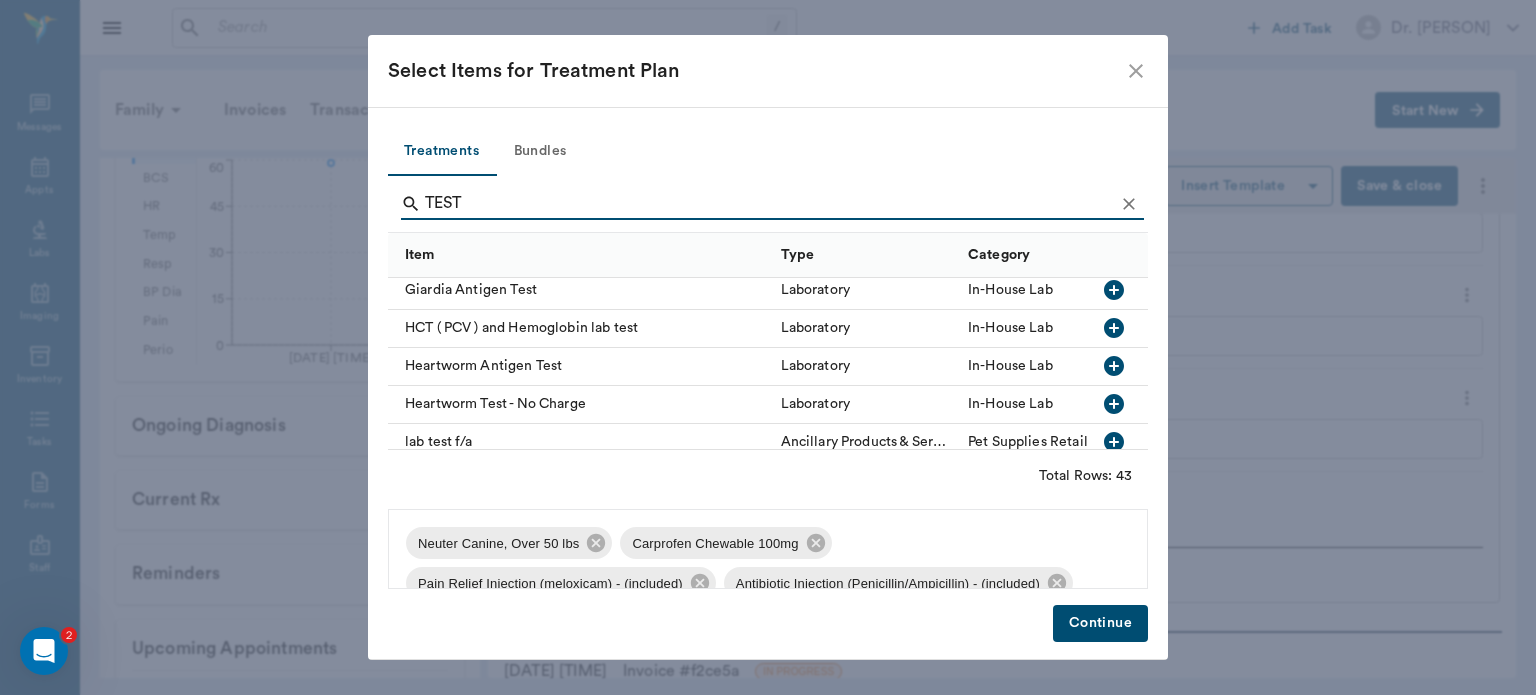 type on "TEST" 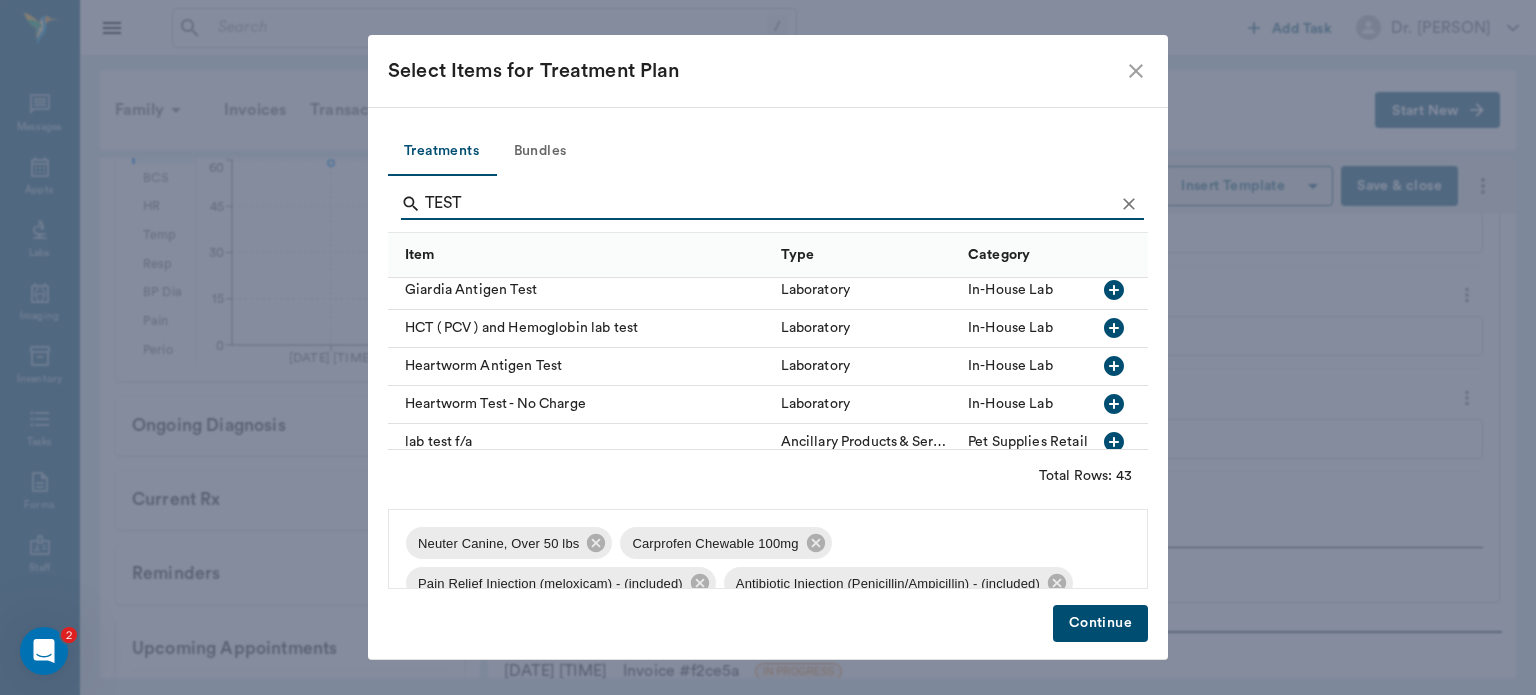 click 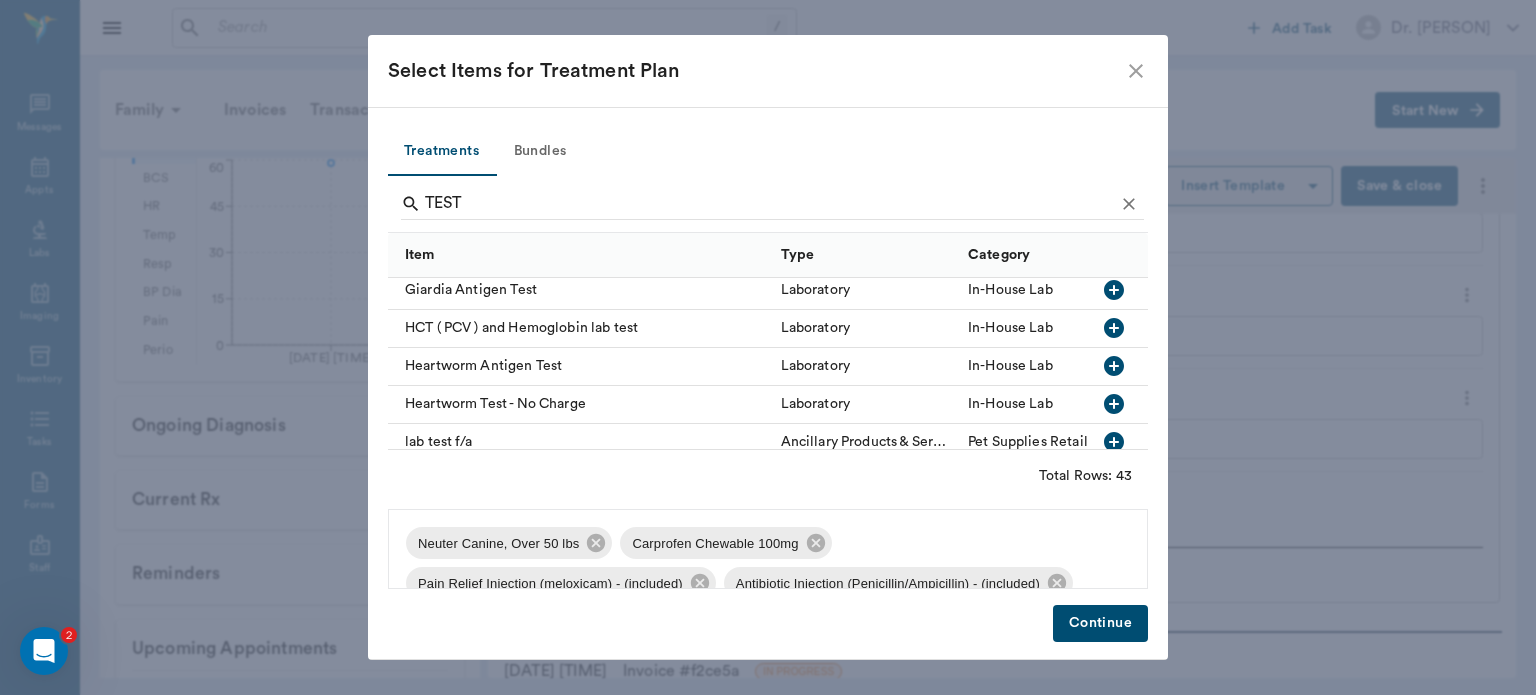 click on "Select Items for Treatment Plan Treatments Bundles TEST Item Type Category Felv / Fiv Test Laboratory In-House Lab Foal IGG test Laboratory In-House Lab Giardia Antigen Test Laboratory In-House Lab HCT ( PCV ) and Hemoglobin lab test Laboratory In-House Lab Heartworm Antigen Test Laboratory In-House Lab Heartworm Test - No Charge Laboratory In-House Lab lab test f/a Ancillary Products & Services Pet Supplies Retail Laboratory Testing Laboratory Outside (Reference) Lab Parvo Antigen Test Laboratory In-House Lab Pregnancy Test - Blood - Biopryn (Add Shipping) Laboratory Outside (Reference) Lab Total Rows:   43 Neuter Canine, Over 50 lbs Carprofen Chewable 100mg Pain Relief Injection (meloxicam) - (included) Antibiotic Injection (Penicillin/Ampicillin) - (included) Anesthesia, General (bundled) Heartworm Antigen Test Continue" at bounding box center [768, 347] 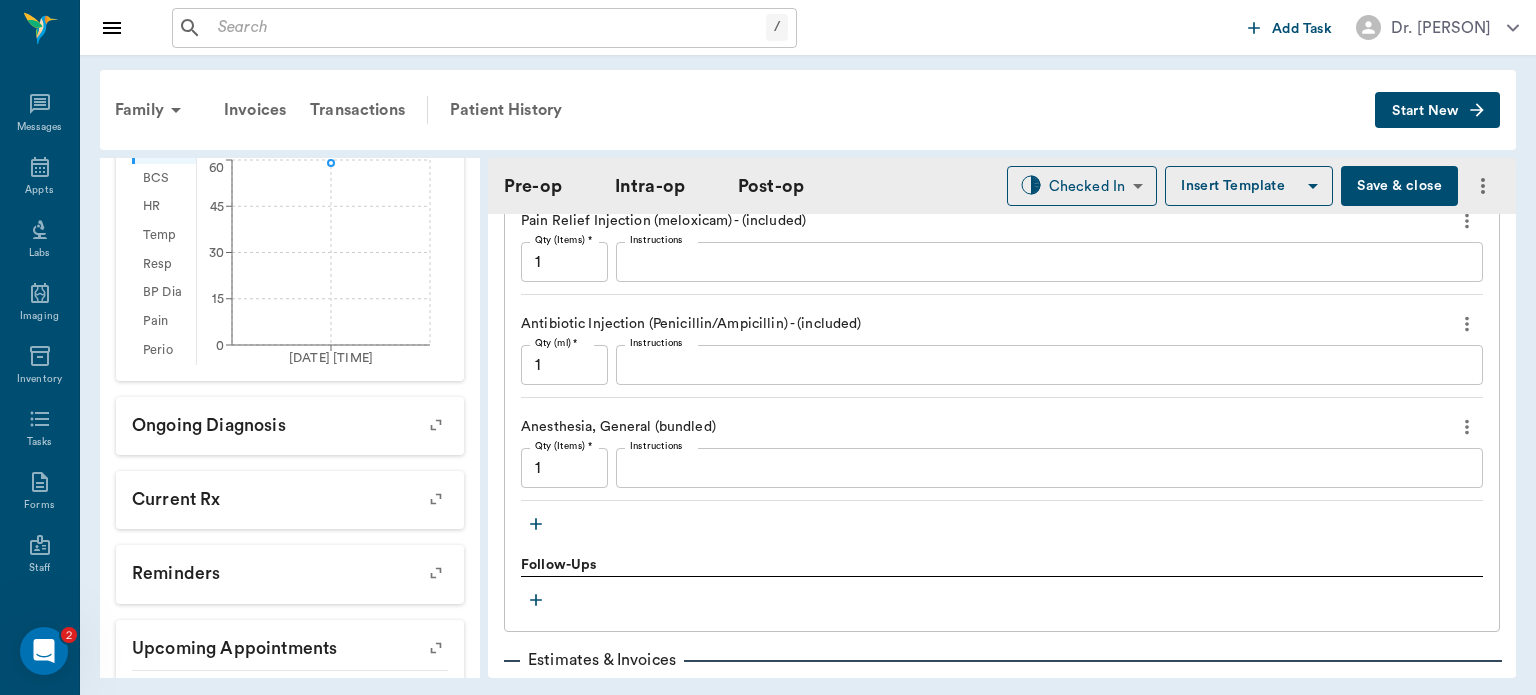 scroll, scrollTop: 2080, scrollLeft: 0, axis: vertical 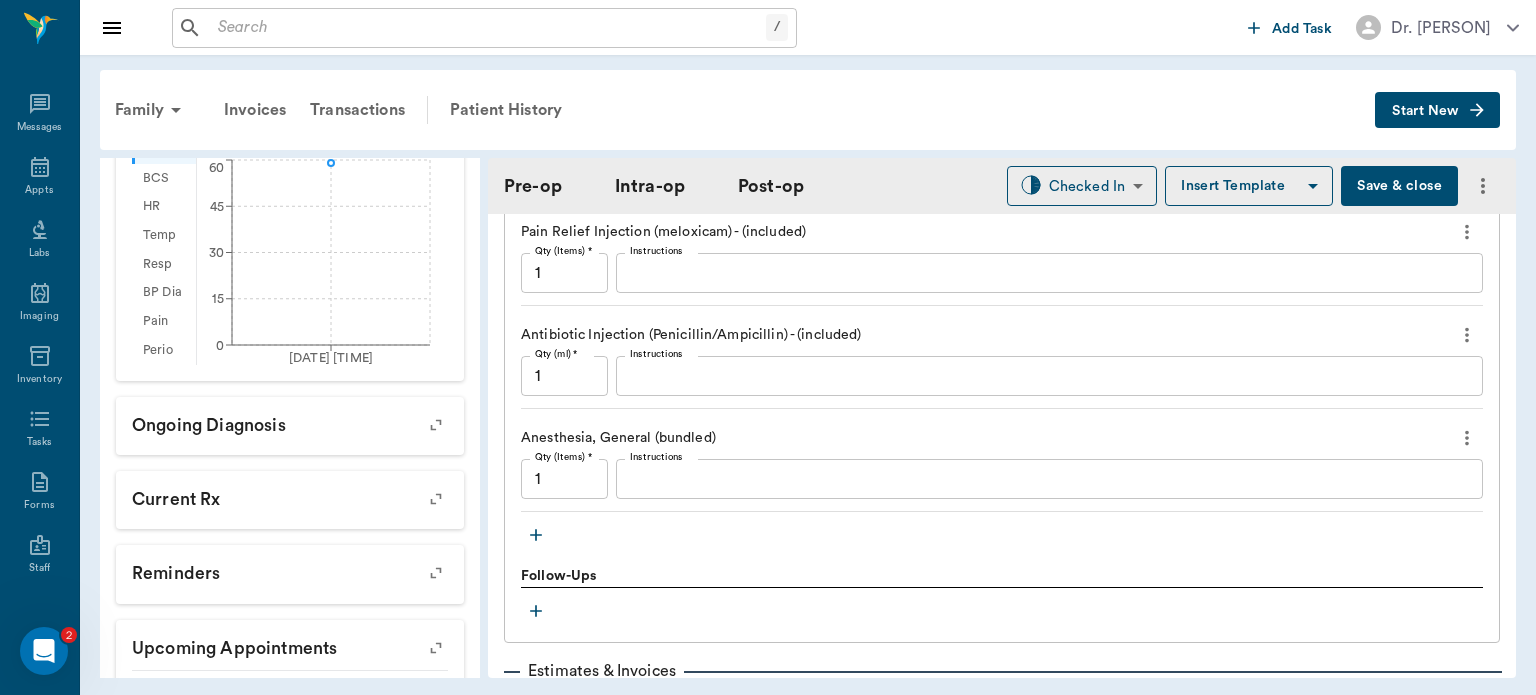 click 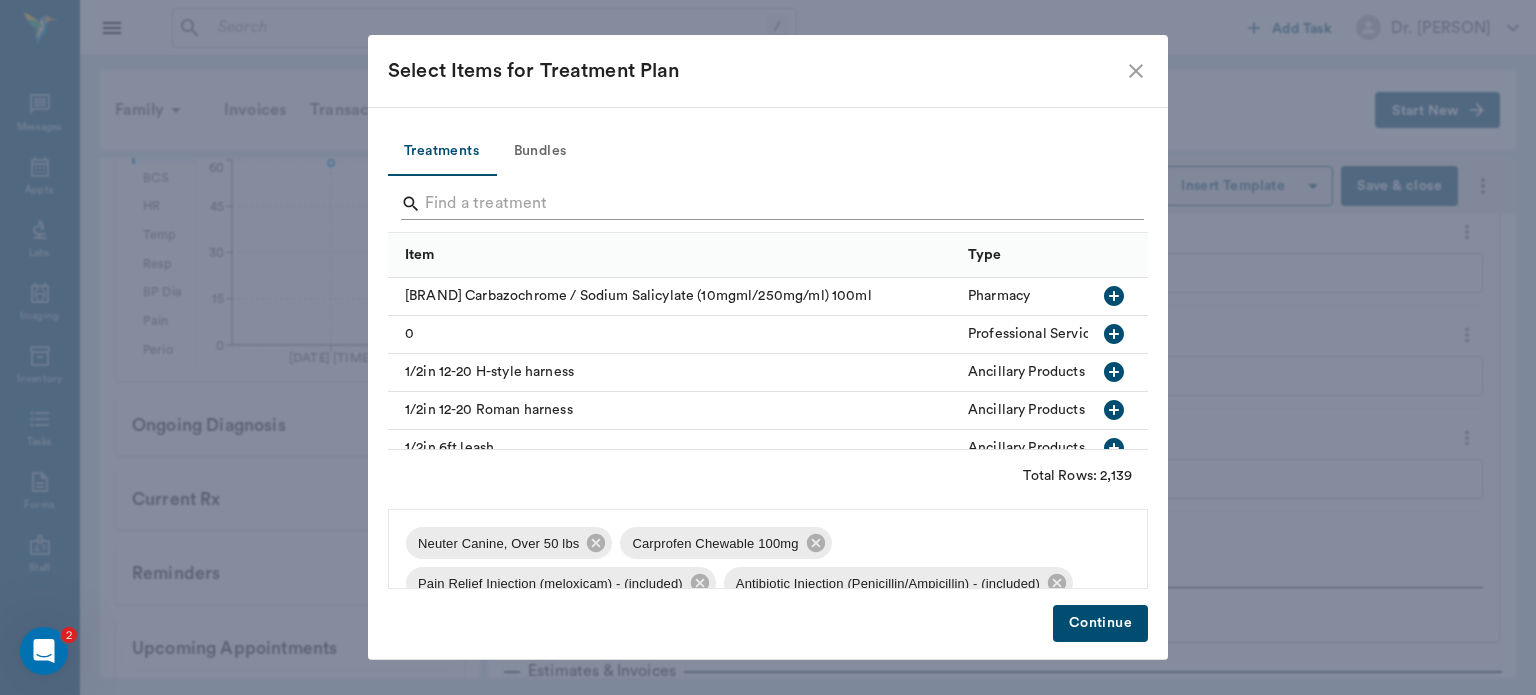click at bounding box center (769, 204) 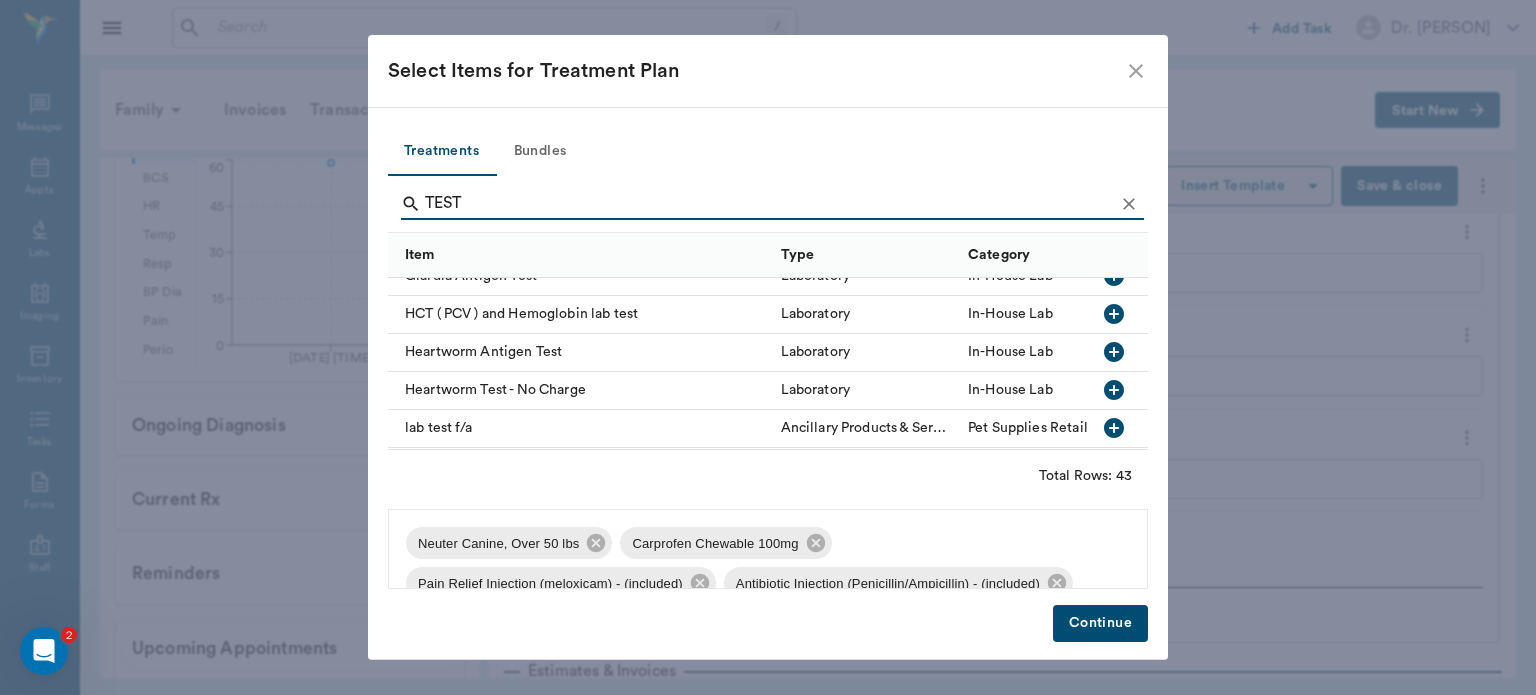 scroll, scrollTop: 782, scrollLeft: 0, axis: vertical 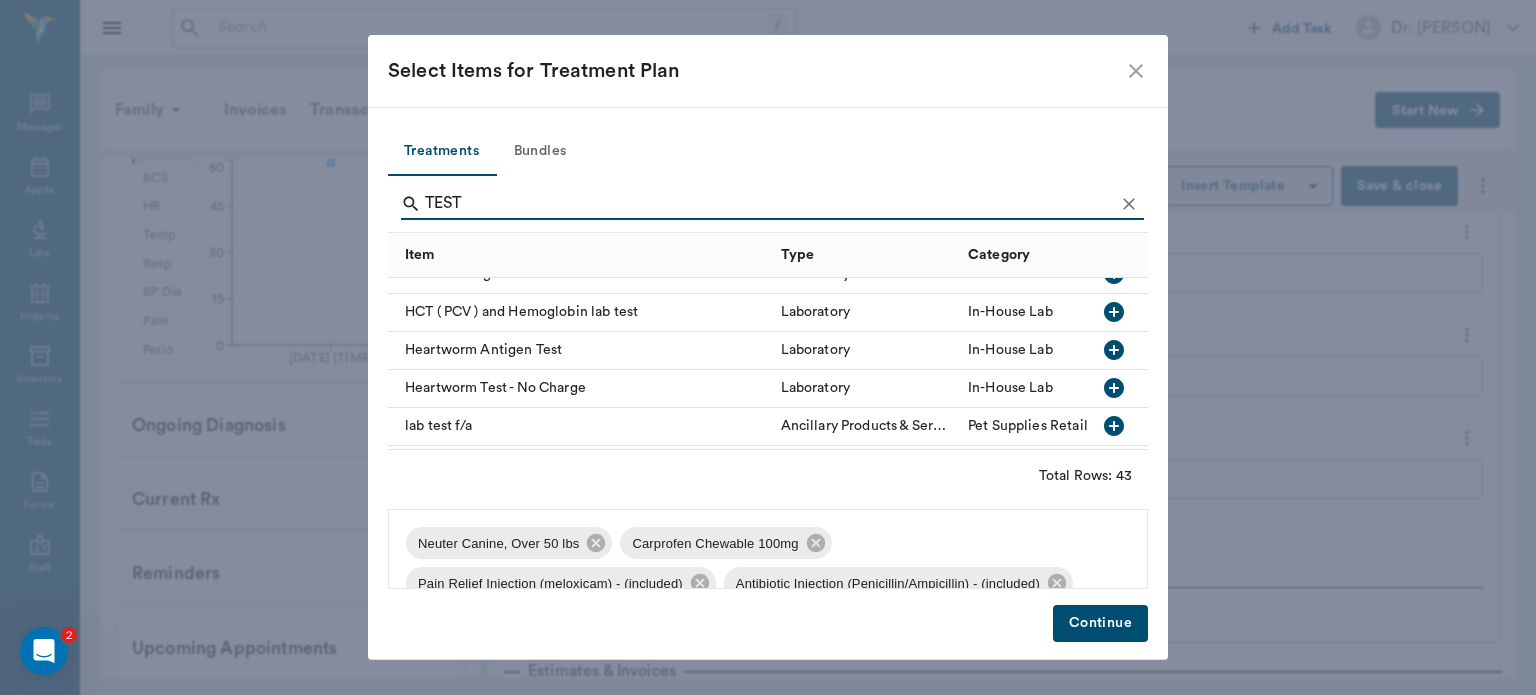 type on "TEST" 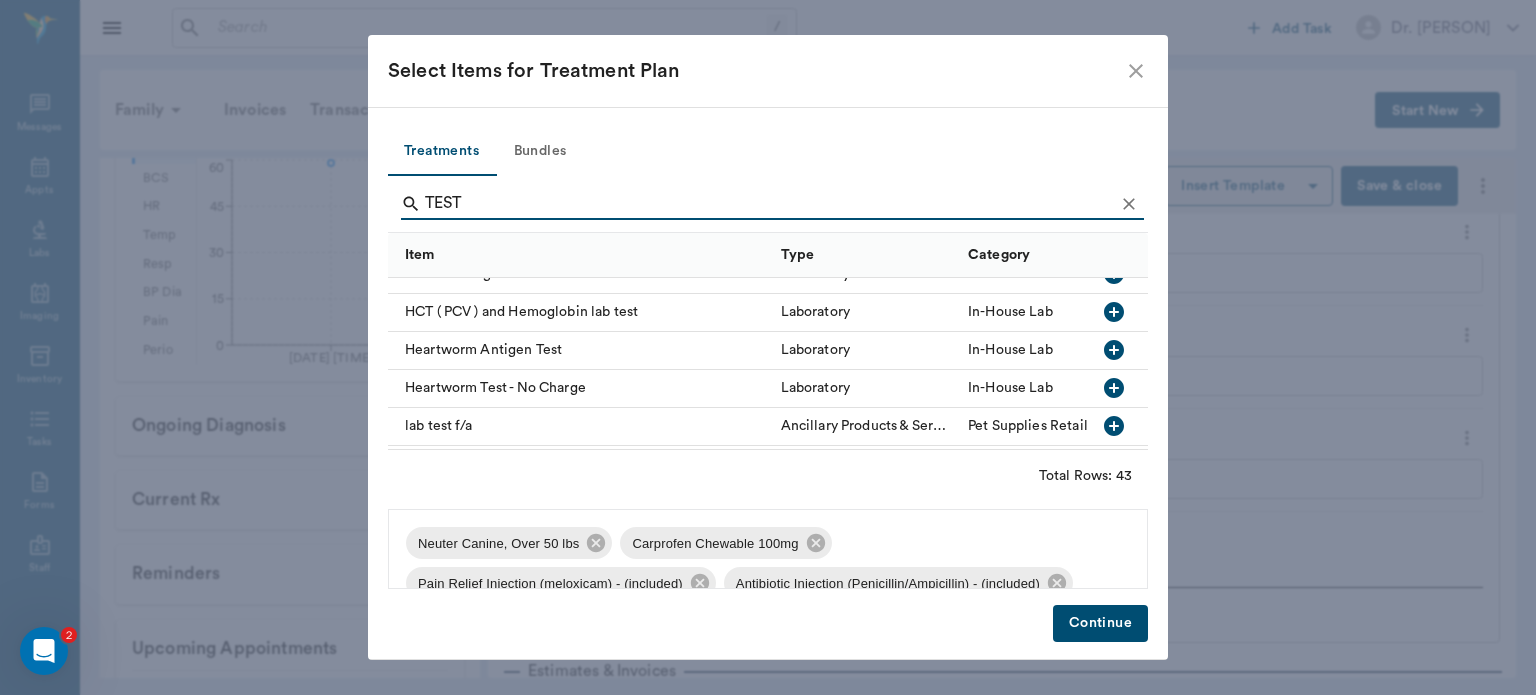 click 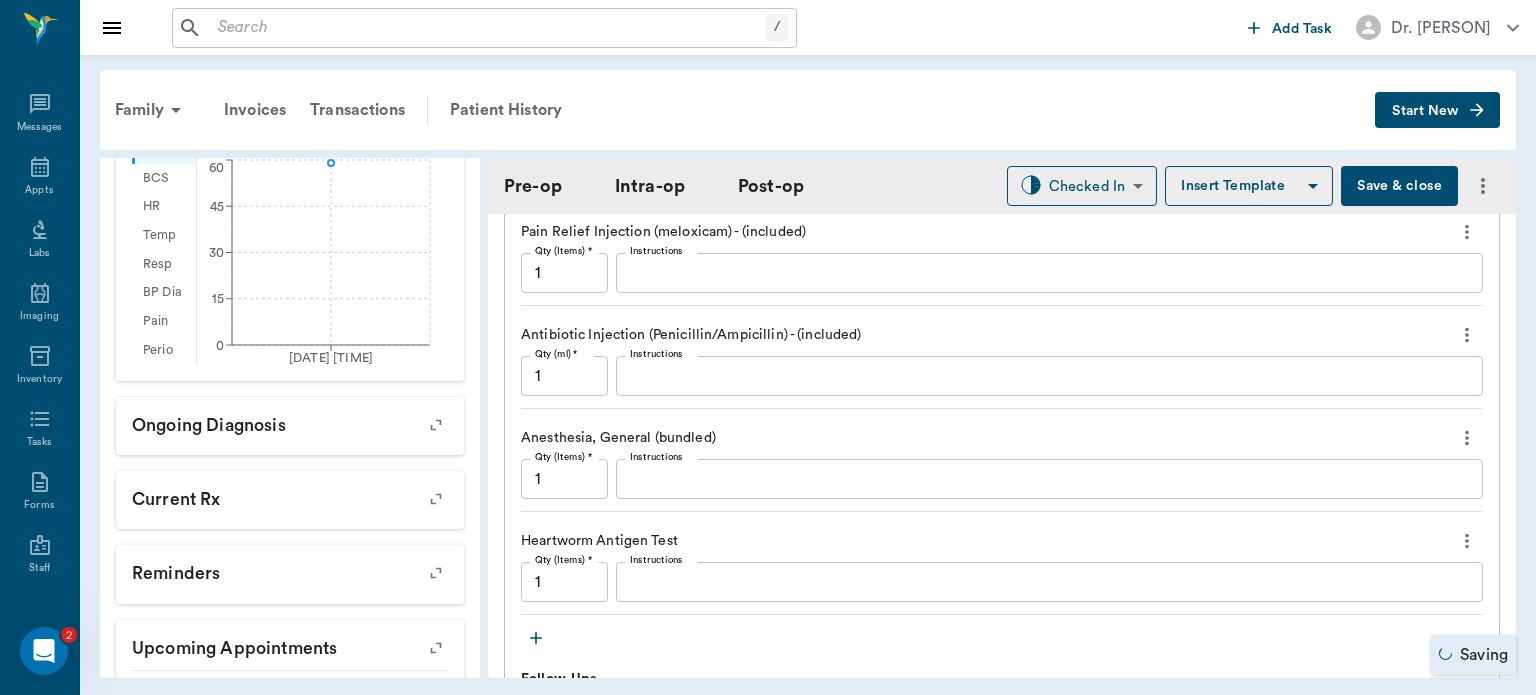 scroll, scrollTop: 2151, scrollLeft: 0, axis: vertical 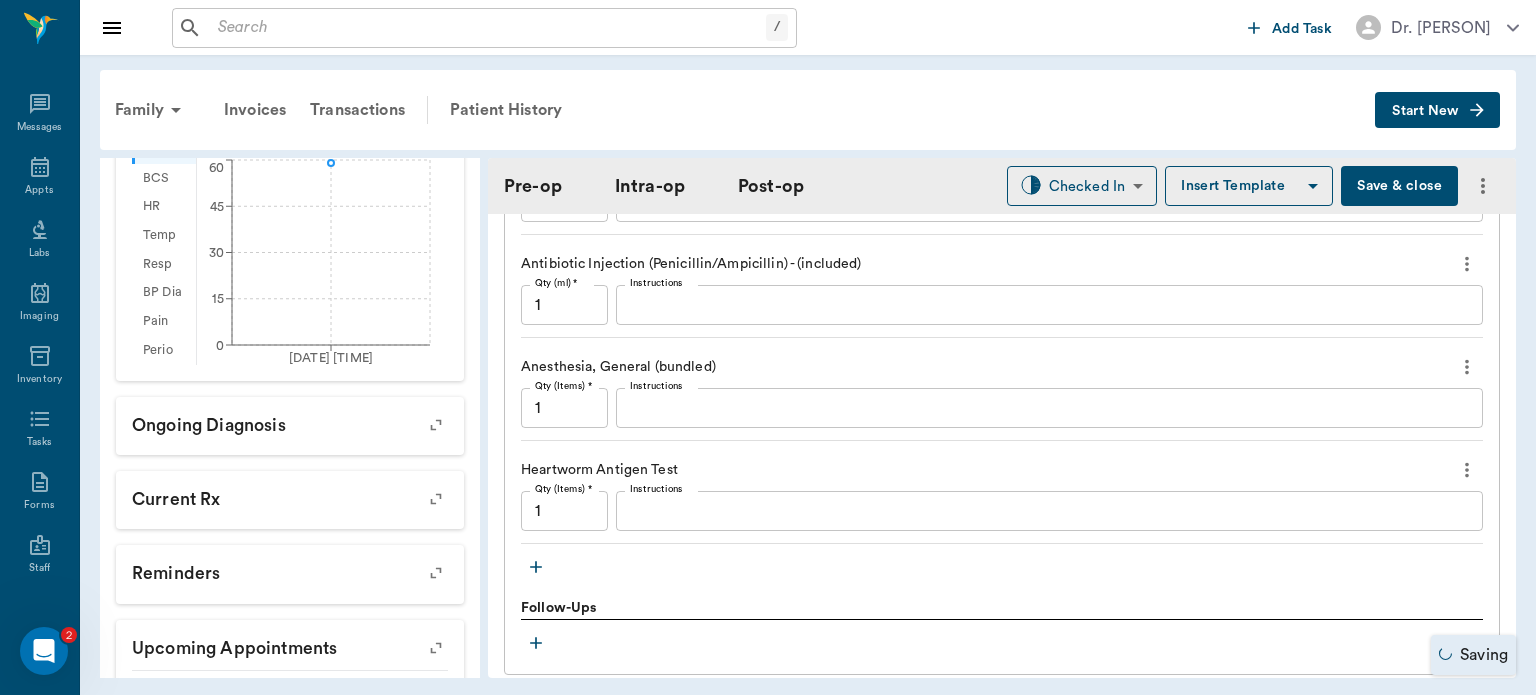 click 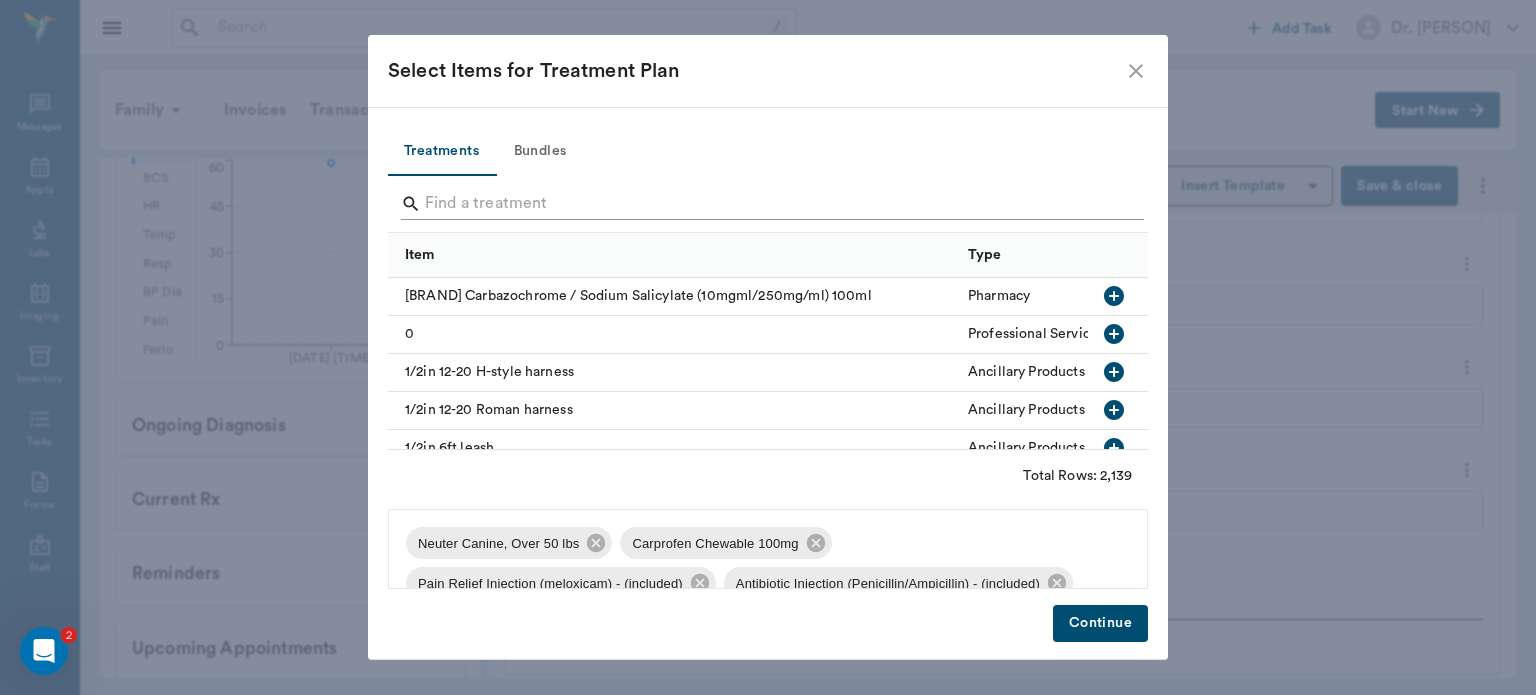 click at bounding box center (769, 204) 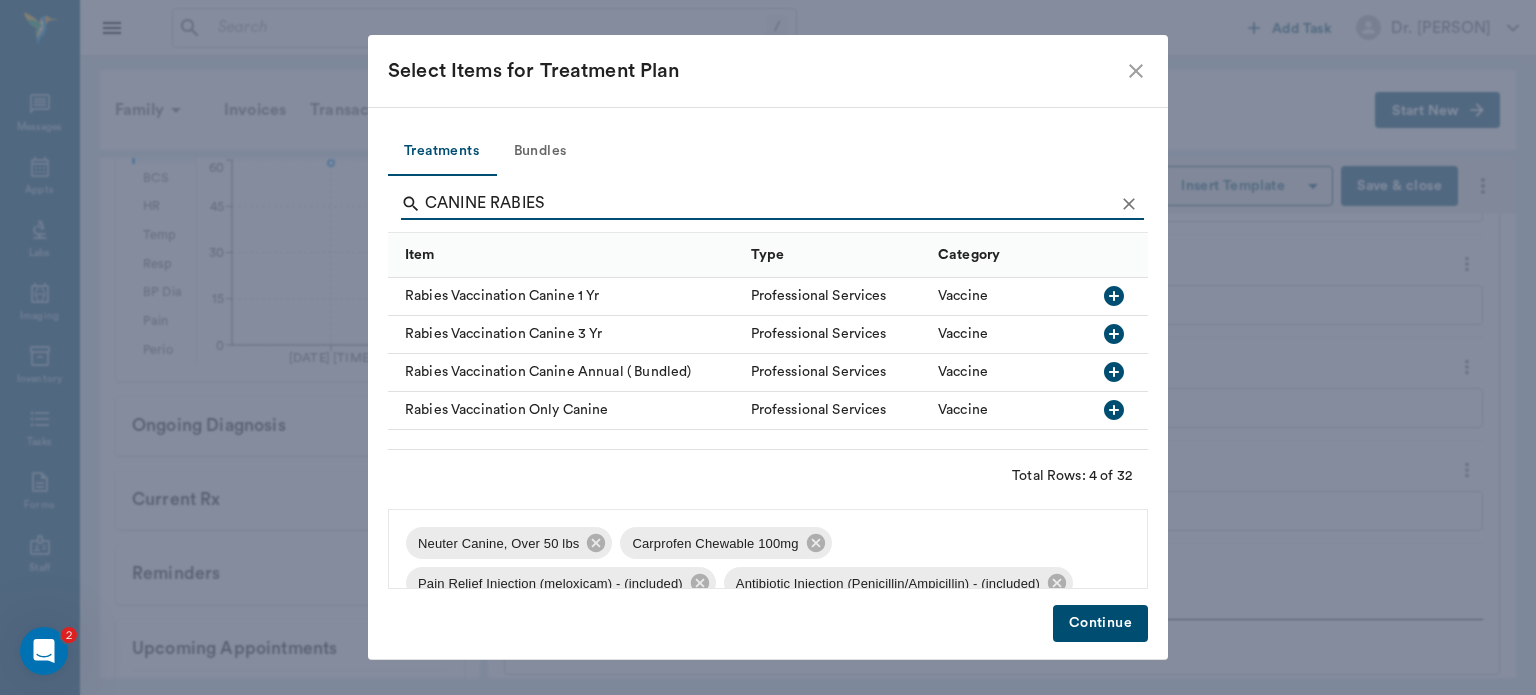 type on "CANINE RABIES" 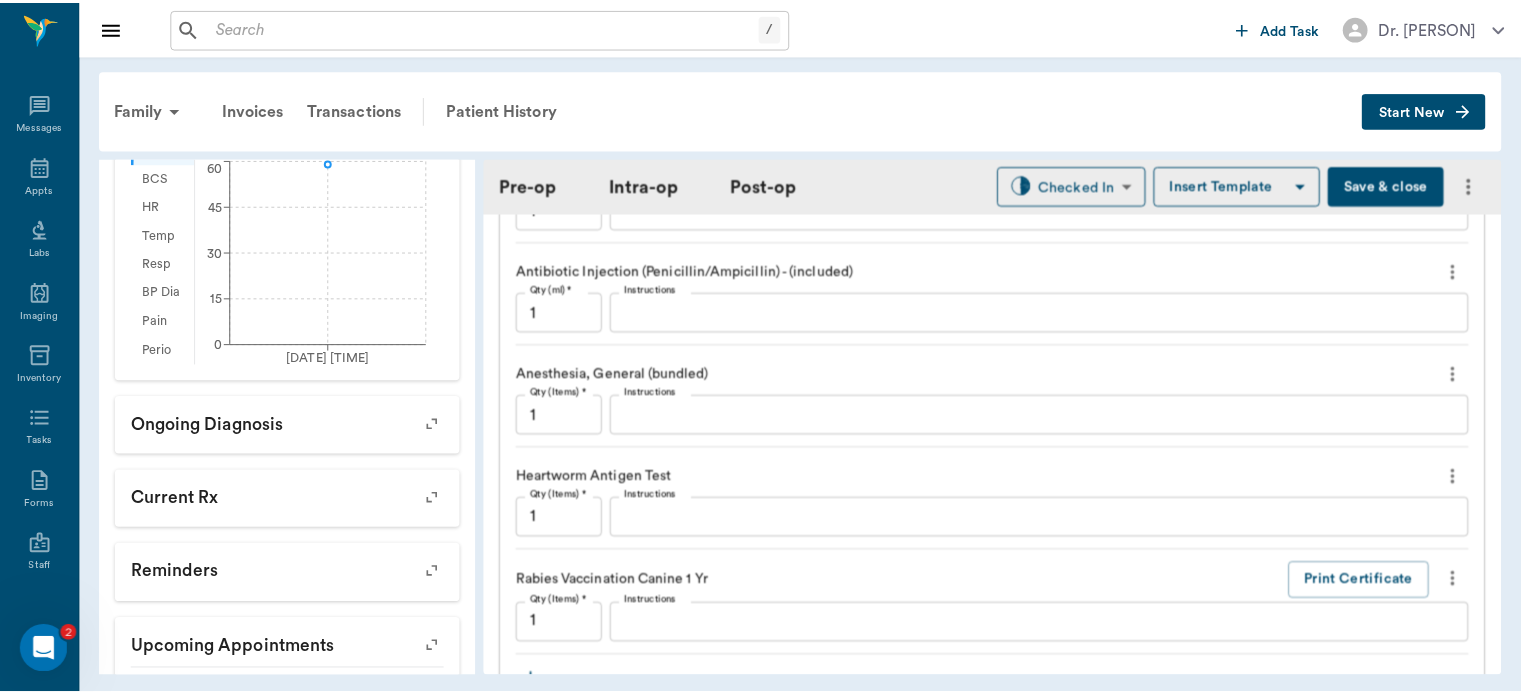 scroll, scrollTop: 2144, scrollLeft: 0, axis: vertical 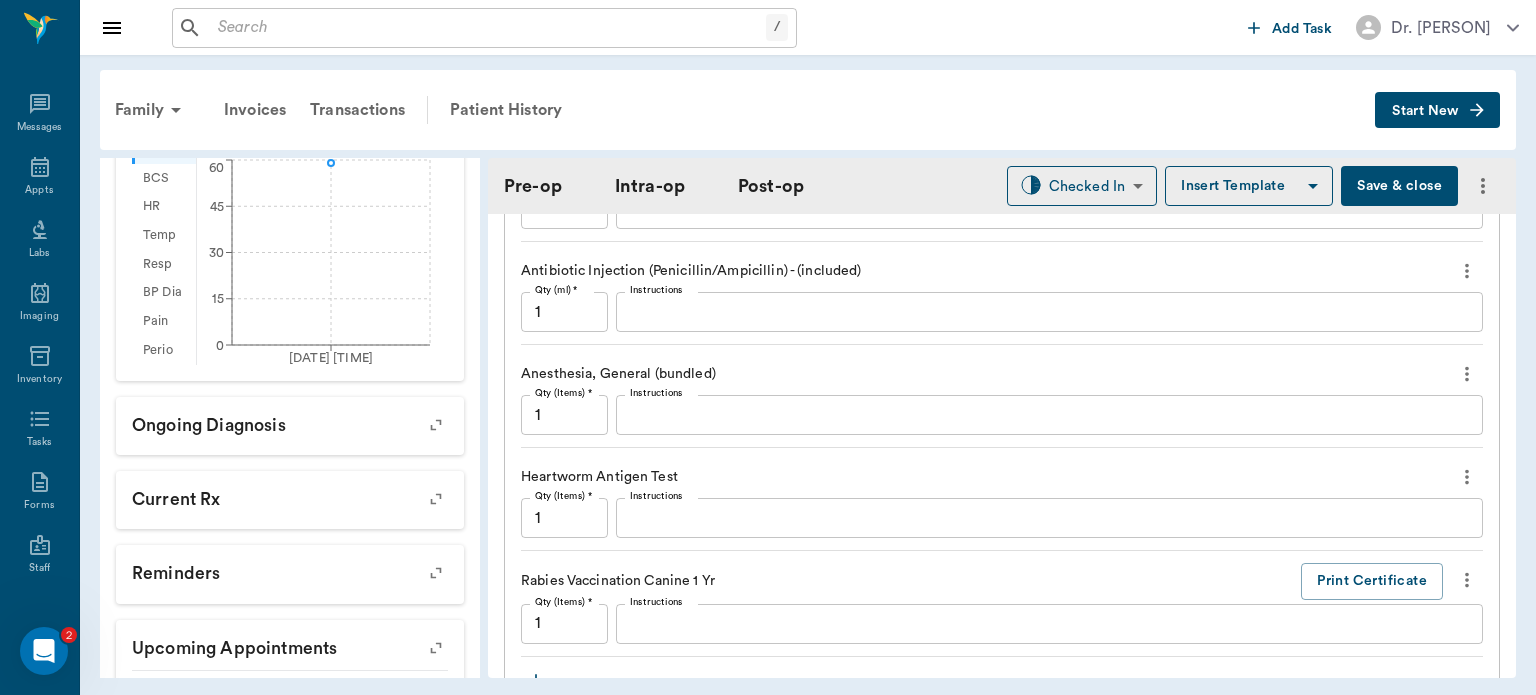 click on "Save & close" at bounding box center [1399, 186] 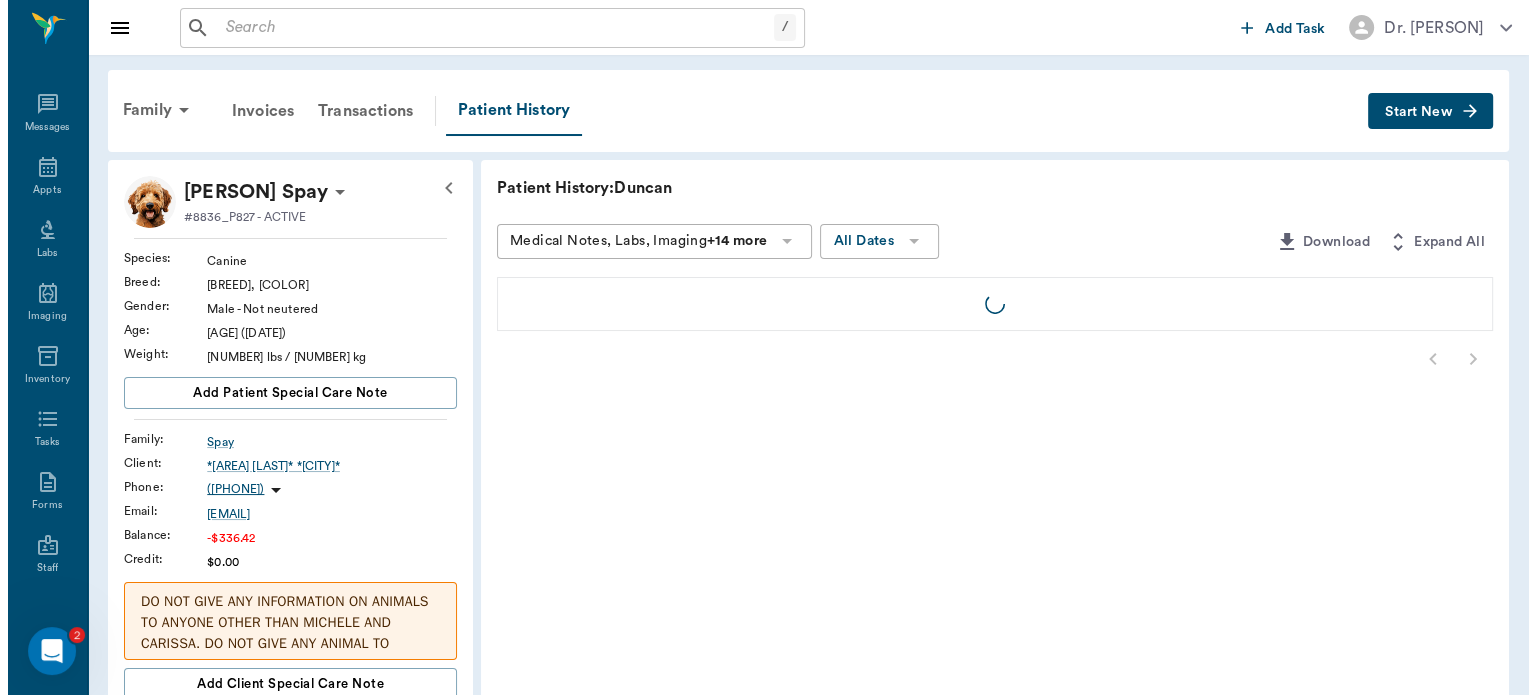 scroll, scrollTop: 0, scrollLeft: 0, axis: both 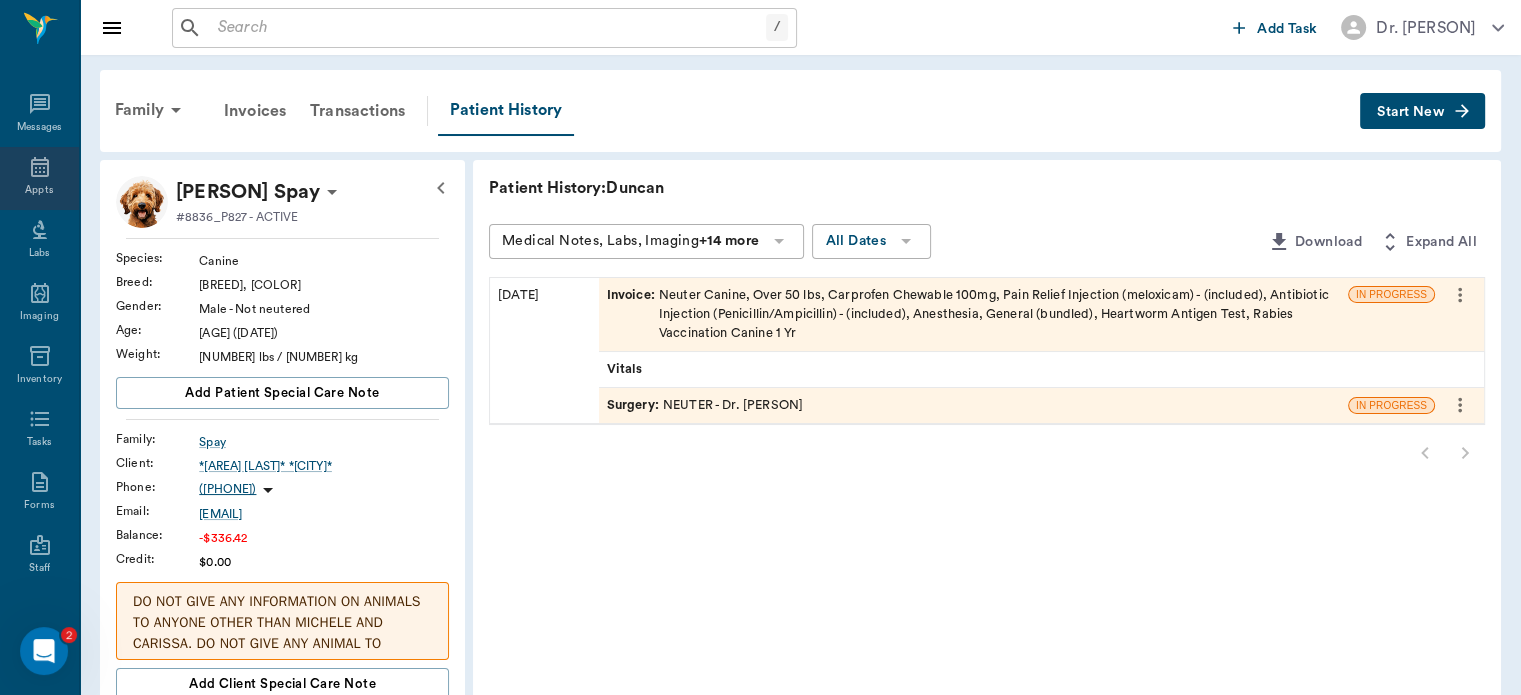click 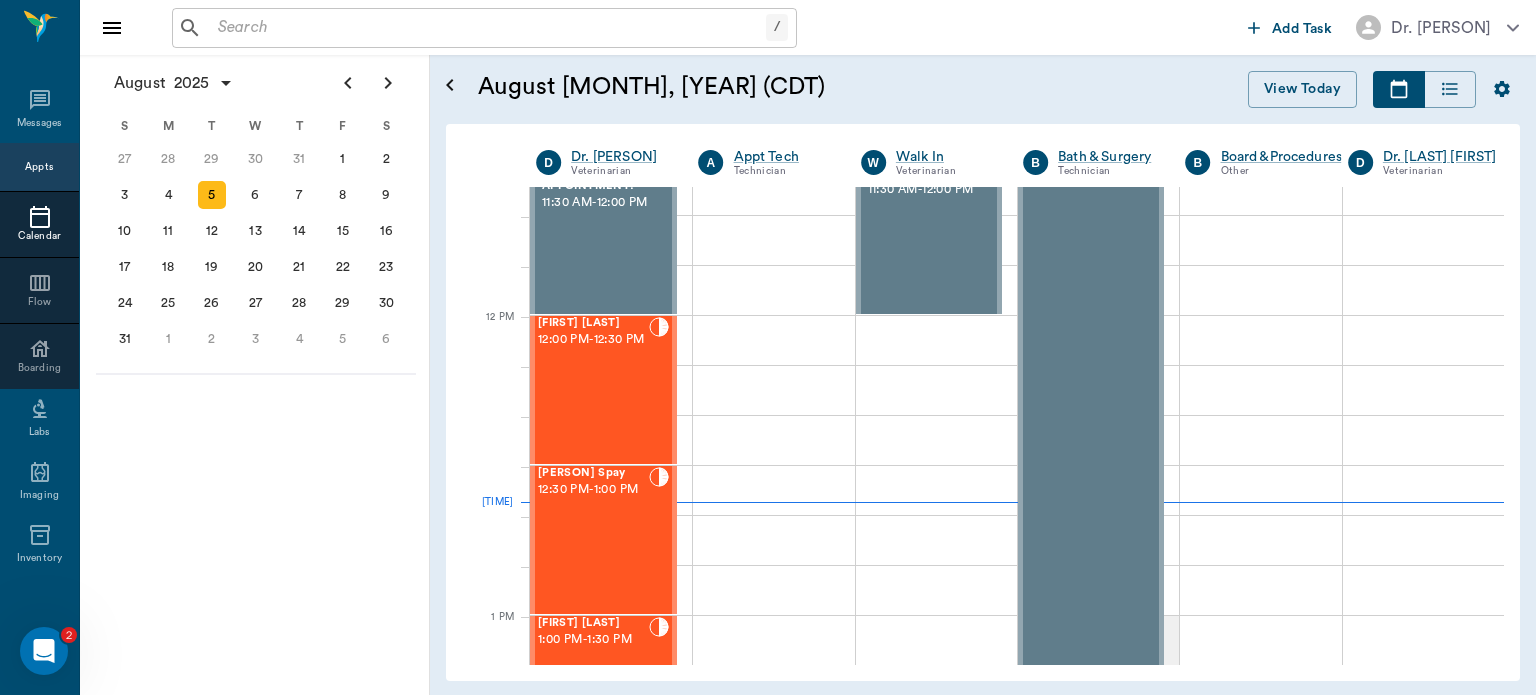 scroll, scrollTop: 1078, scrollLeft: 0, axis: vertical 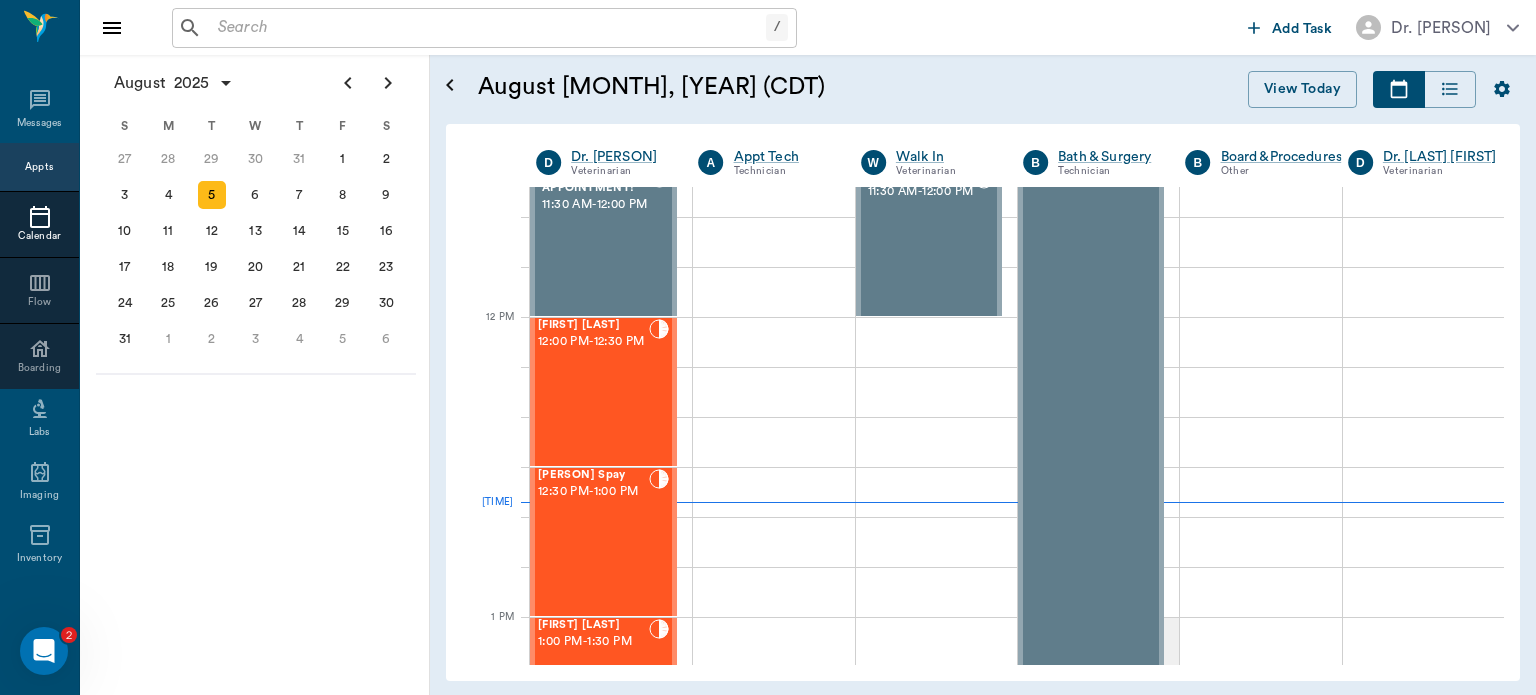 click on "[PERSON] [TIME]  -  [TIME]" at bounding box center (593, 392) 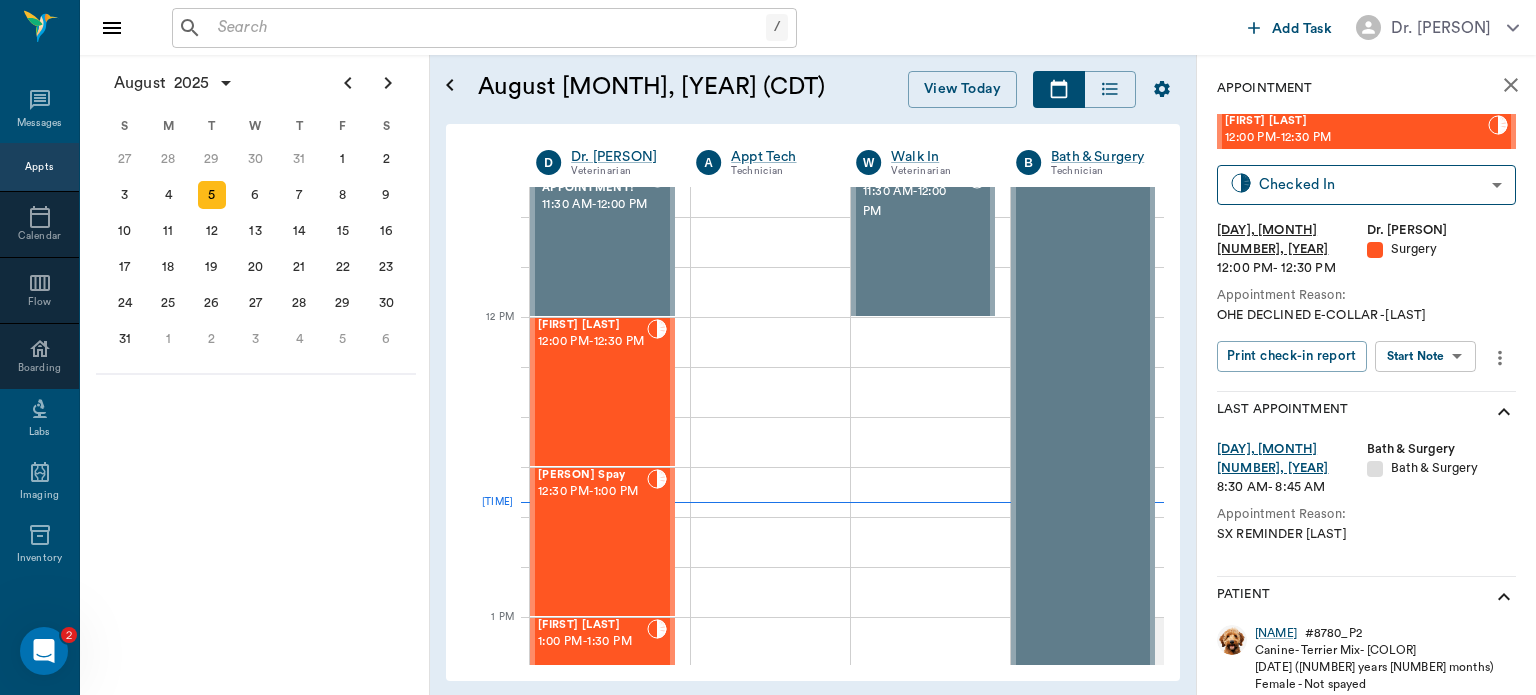 click on "Dr. [LAST] [FIRST] Veterinarian A Appt Tech Technician W Walk In Veterinarian B Bath & Surgery Technician B Board &Procedures Other D Dr. [LAST] [FIRST] Veterinarian 8 AM 9 AM 10 AM 11 AM 12 PM 1 PM 2 PM 3 PM 4 PM 5 PM 6 PM 7 PM 8 PM 12:37 PM [NAME] [LAST] 8:00 AM - 9:00 AM [NAME] [LAST] 9:00 AM - 9:30 AM [NAME] [LAST] 9:30 AM - 10:00 AM [NAME] [LAST] 10:30 AM - 11:00 AM [NAME] [LAST] 11:00 AM" at bounding box center [768, 347] 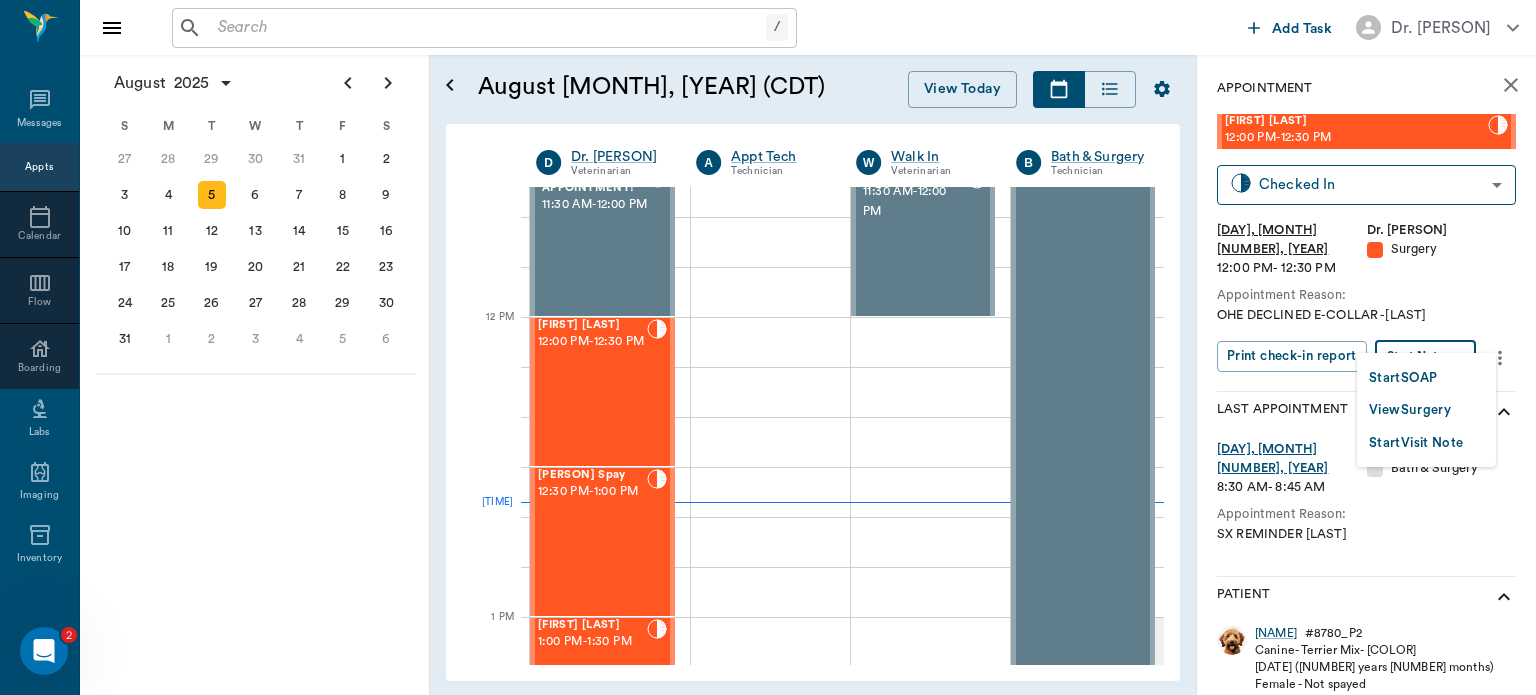 click on "View  Surgery" at bounding box center (1410, 410) 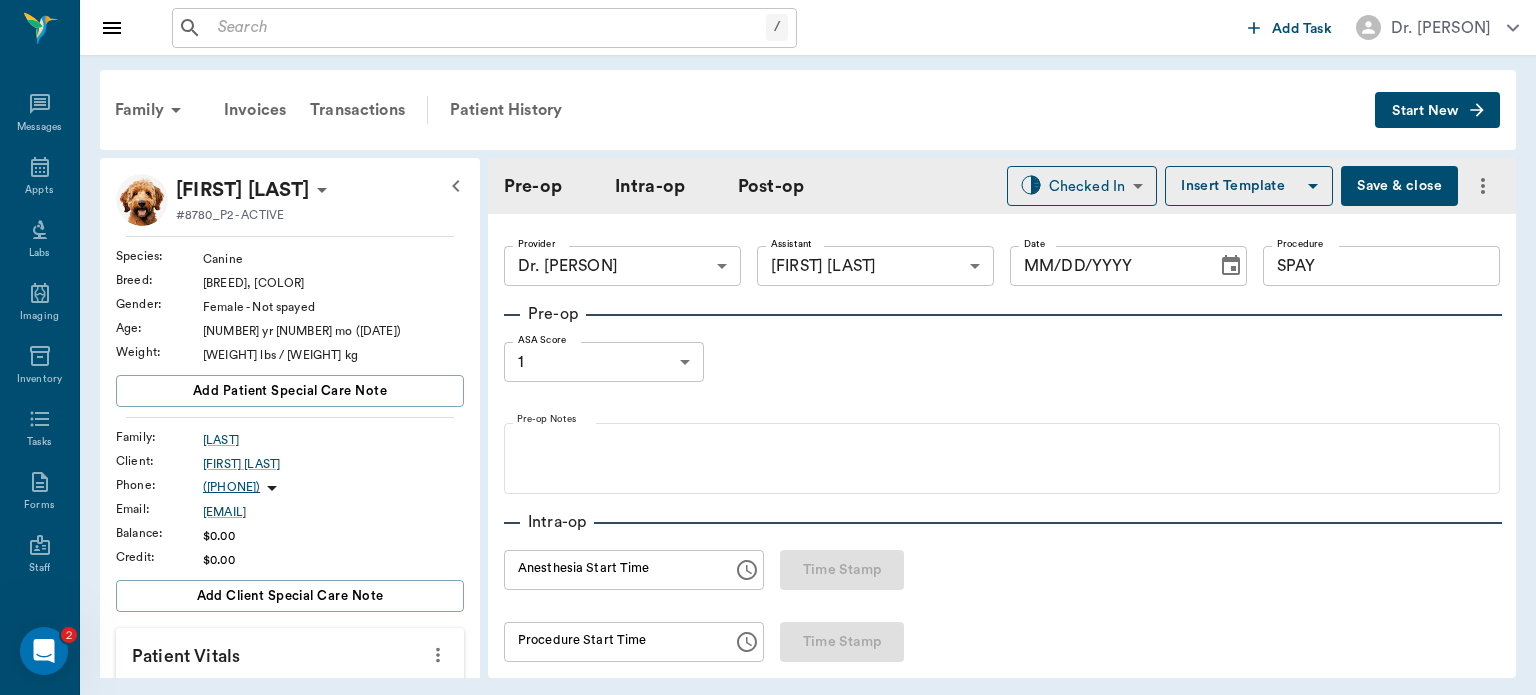 type on "63ec2f075fda476ae8351a4d" 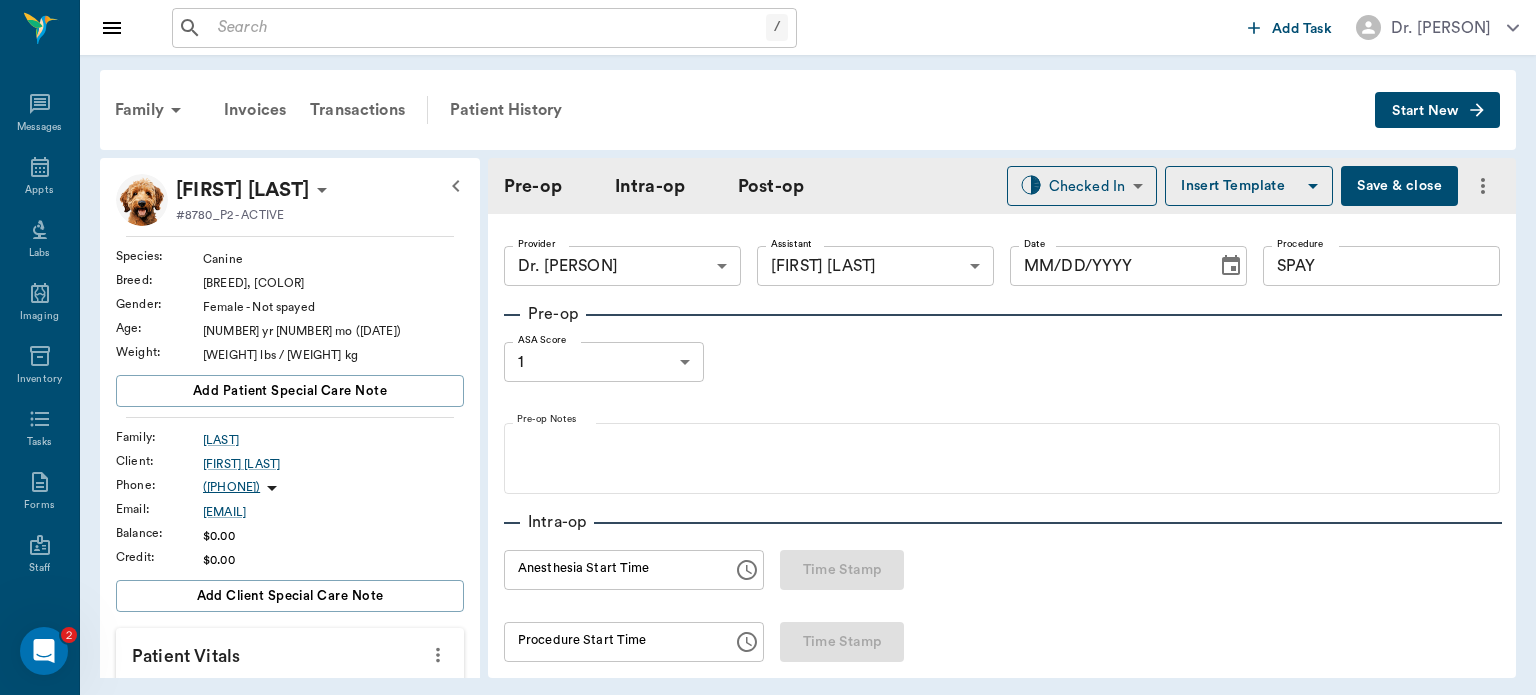 type on "63ec2e7e52e12b0ba117b124" 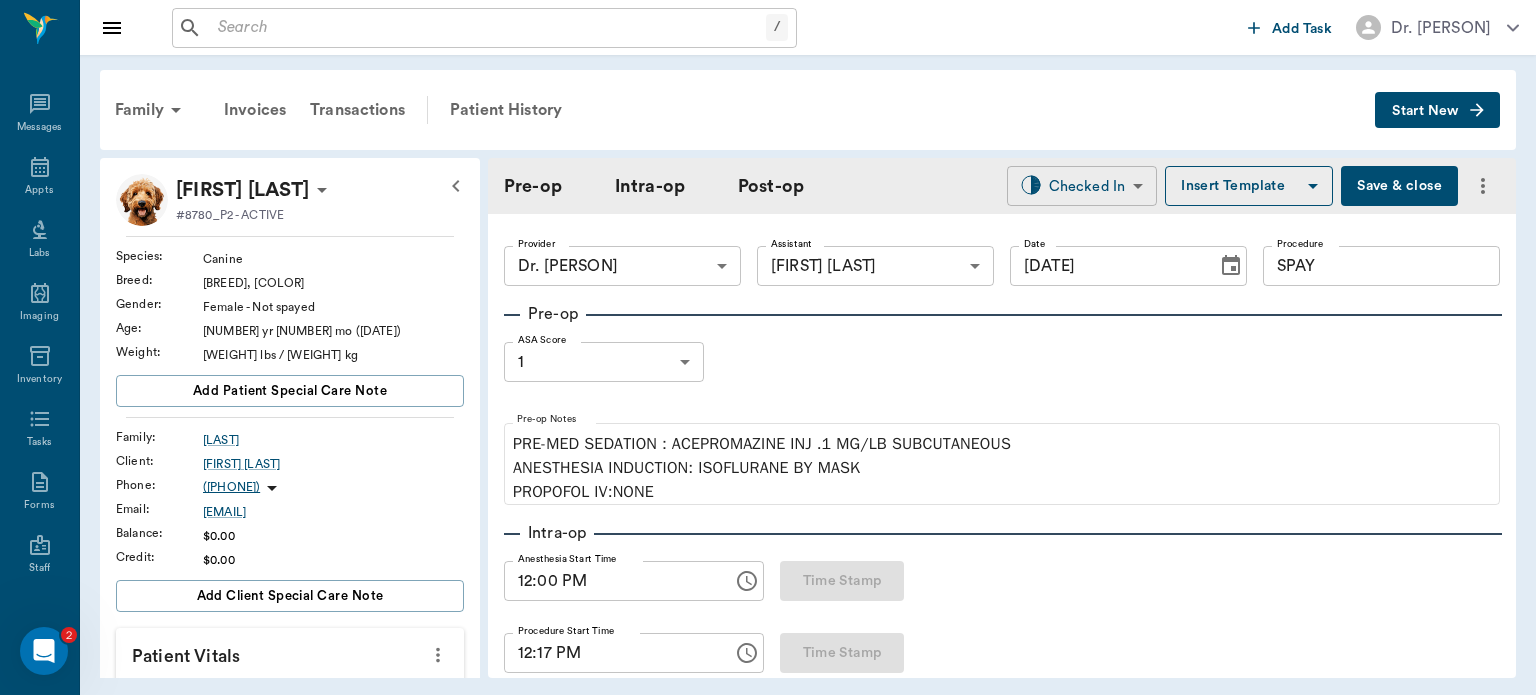 click on "/ ​ Add Task Dr. [LAST] Nectar Messages Appts Labs Imaging Inventory Tasks Forms Staff Reports Lookup Settings Family Invoices Transactions Patient History Start New [NAME] [LAST] #[NUMBER] - ACTIVE Species : Canine Breed : Terrier Mix, White and Black Gender : Female - Not spayed Age : 1 yr 2 mo ([MONTH]/[DAY]/[YEAR]) Weight : 24.5 lbs / 11.113 kg Add patient Special Care Note Family : [LAST] Client : [NAME] [LAST] Phone : ([PHONE]) Email : [NAME]@[EXAMPLE.COM] Balance : $0.00 Credit : $0.00 Add client Special Care Note Patient Vitals Weight BCS HR Temp Resp BP Dia Pain Perio Score ( lb ) Date 08/05/25 11AM 0 7 14 21 28 Ongoing diagnosis Current Rx Reminders 3 Month Flea & Tick Rx < 50 Lbs 08/21/25 Pro-heart Hw Prev 6 Month 0-30lbs 11/27/25 Heartworm Antigen Test 05/28/26 Distemper/Parvo Vaccination Annual 05/28/26 Upcoming appointments Schedule Appointment Pre-op Intra-op Post-op Checked In CHECKED_IN ​ Insert Template Save & close Provider Dr. [LAST] [NUMBER]" at bounding box center (768, 347) 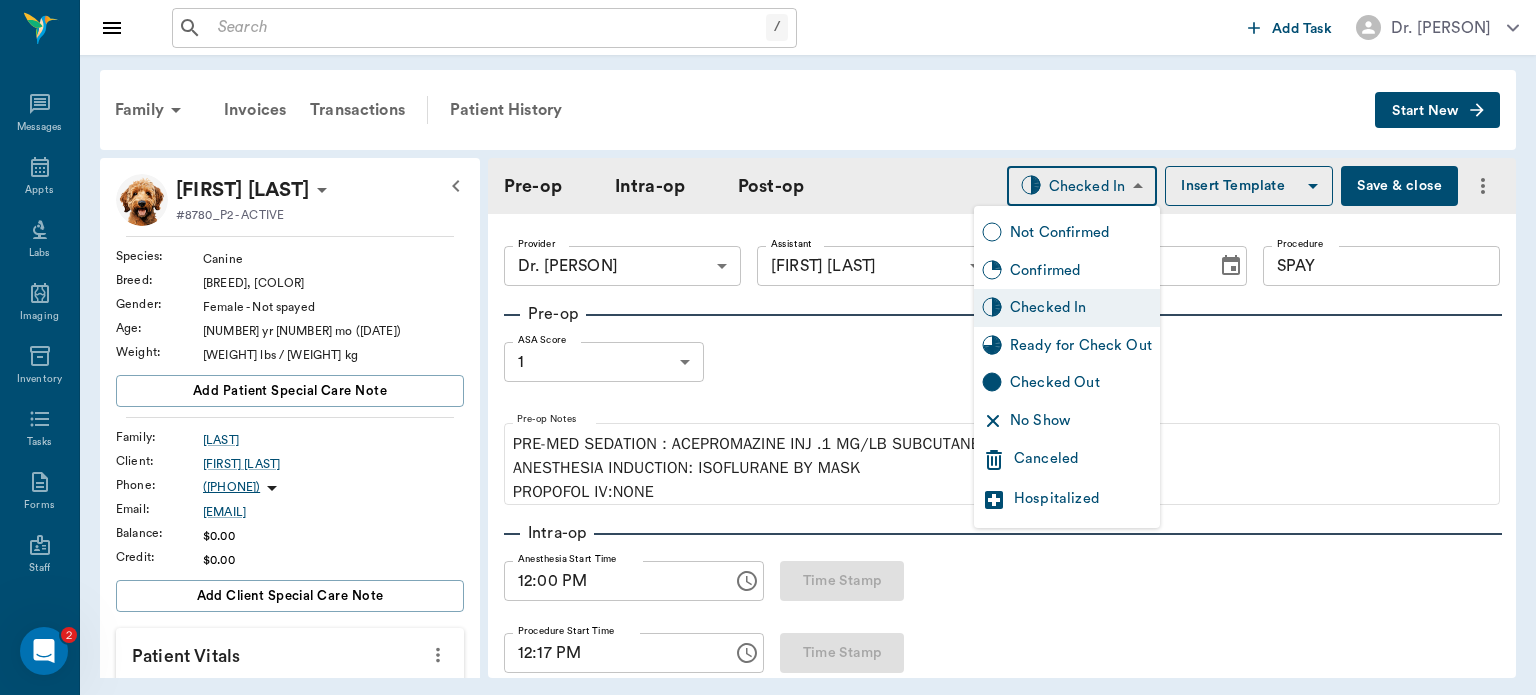 click on "Ready for Check Out" at bounding box center [1081, 346] 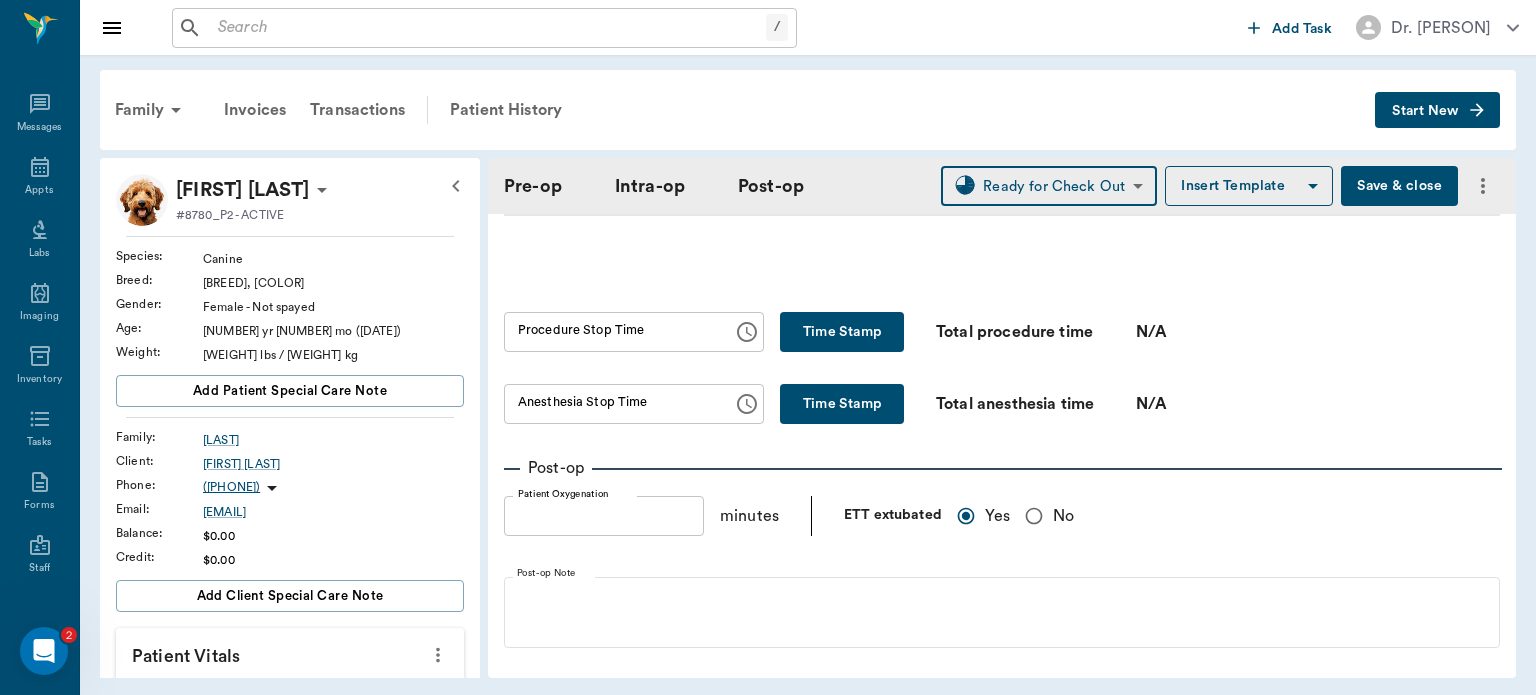 scroll, scrollTop: 1243, scrollLeft: 0, axis: vertical 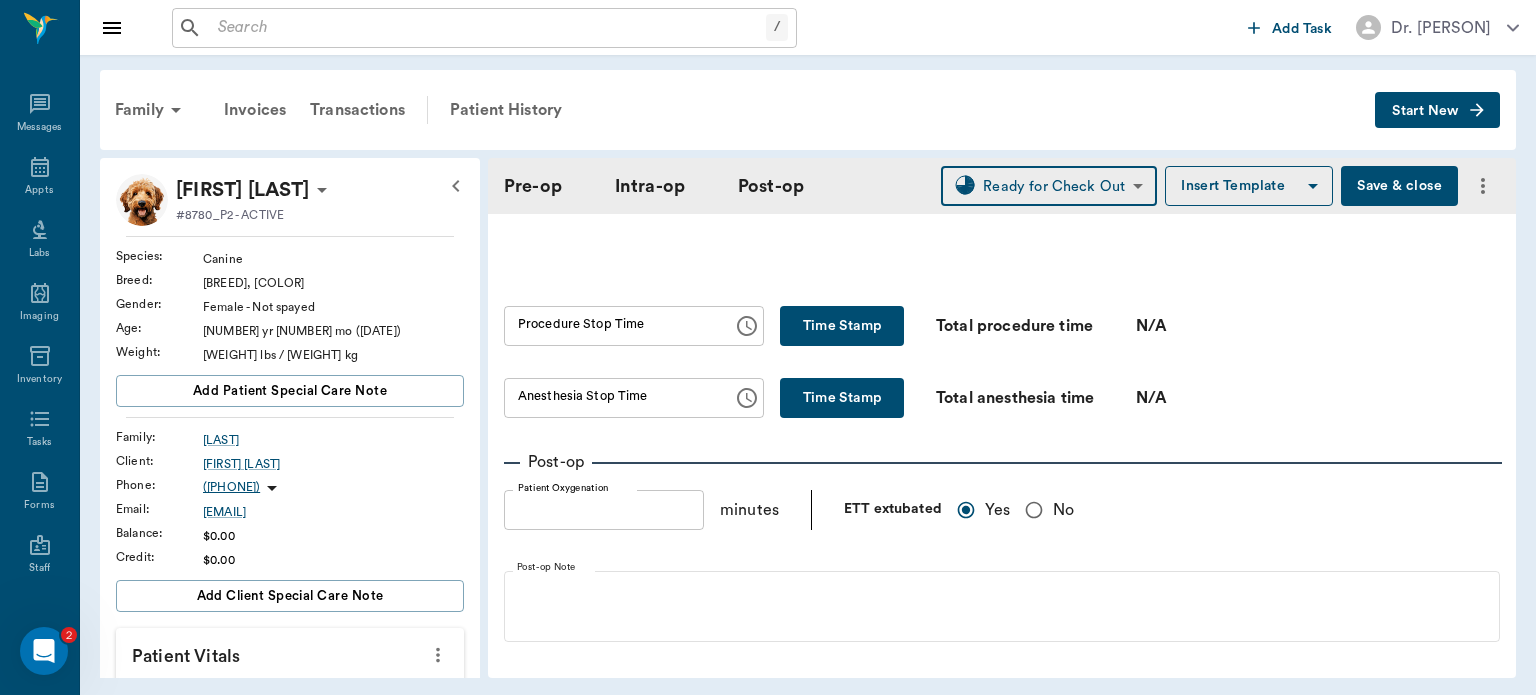 click on "Time Stamp" at bounding box center (842, 326) 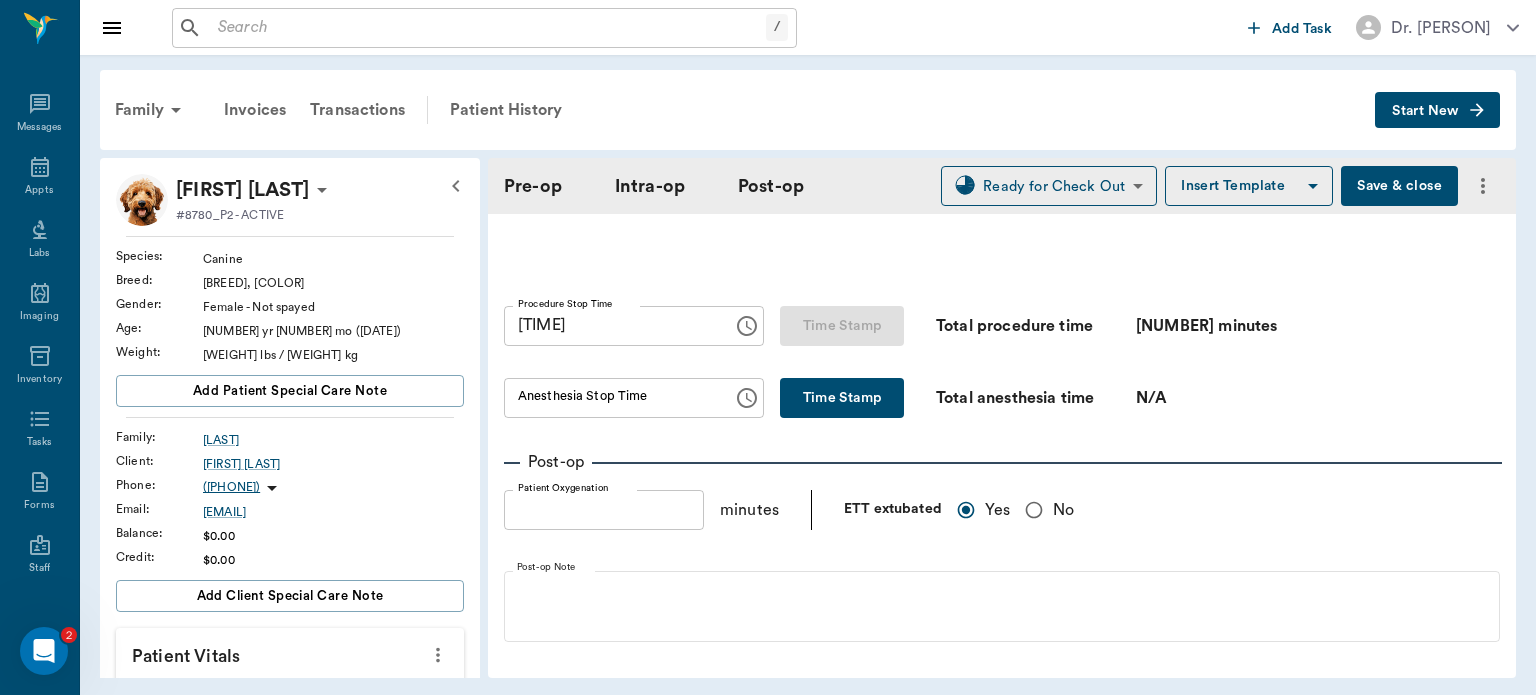 click on "Time Stamp" at bounding box center [842, 398] 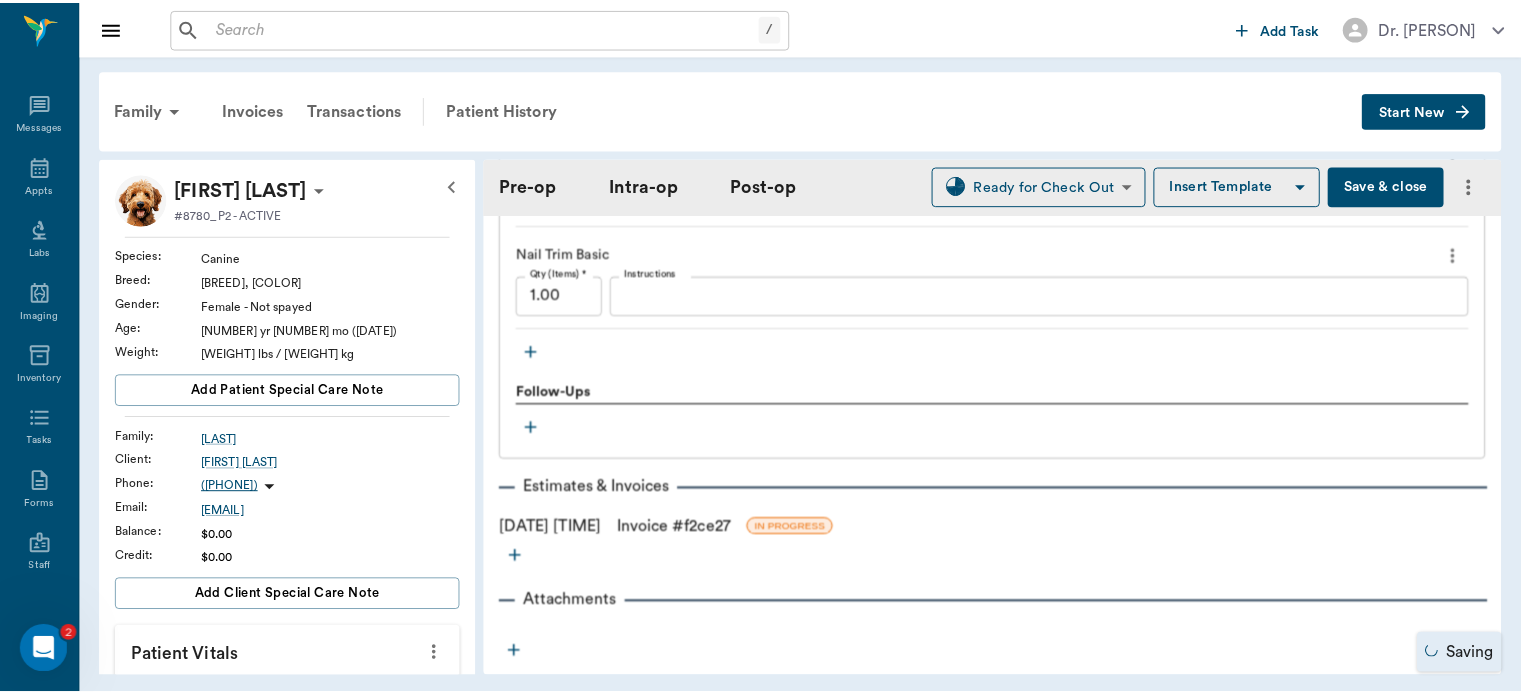 scroll, scrollTop: 2225, scrollLeft: 0, axis: vertical 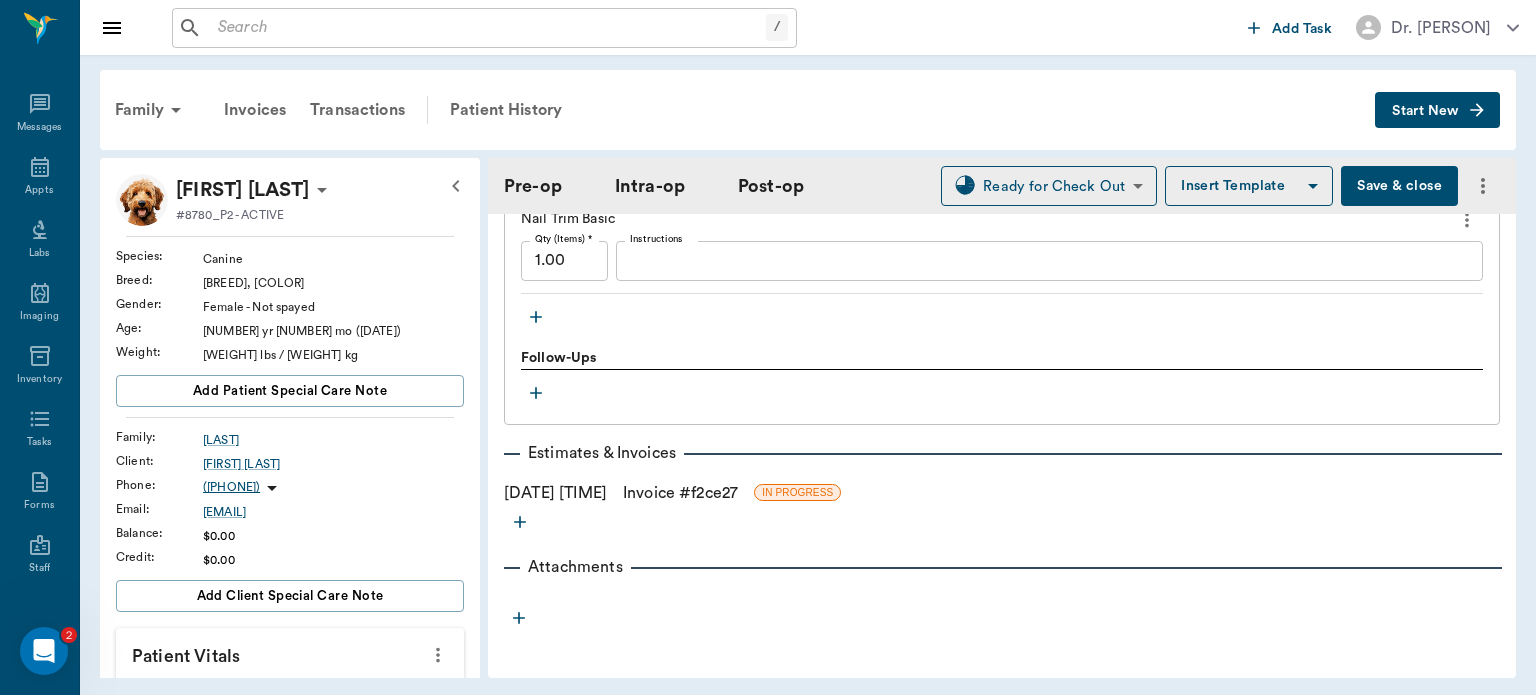 click on "Invoice # f2ce27" at bounding box center [680, 493] 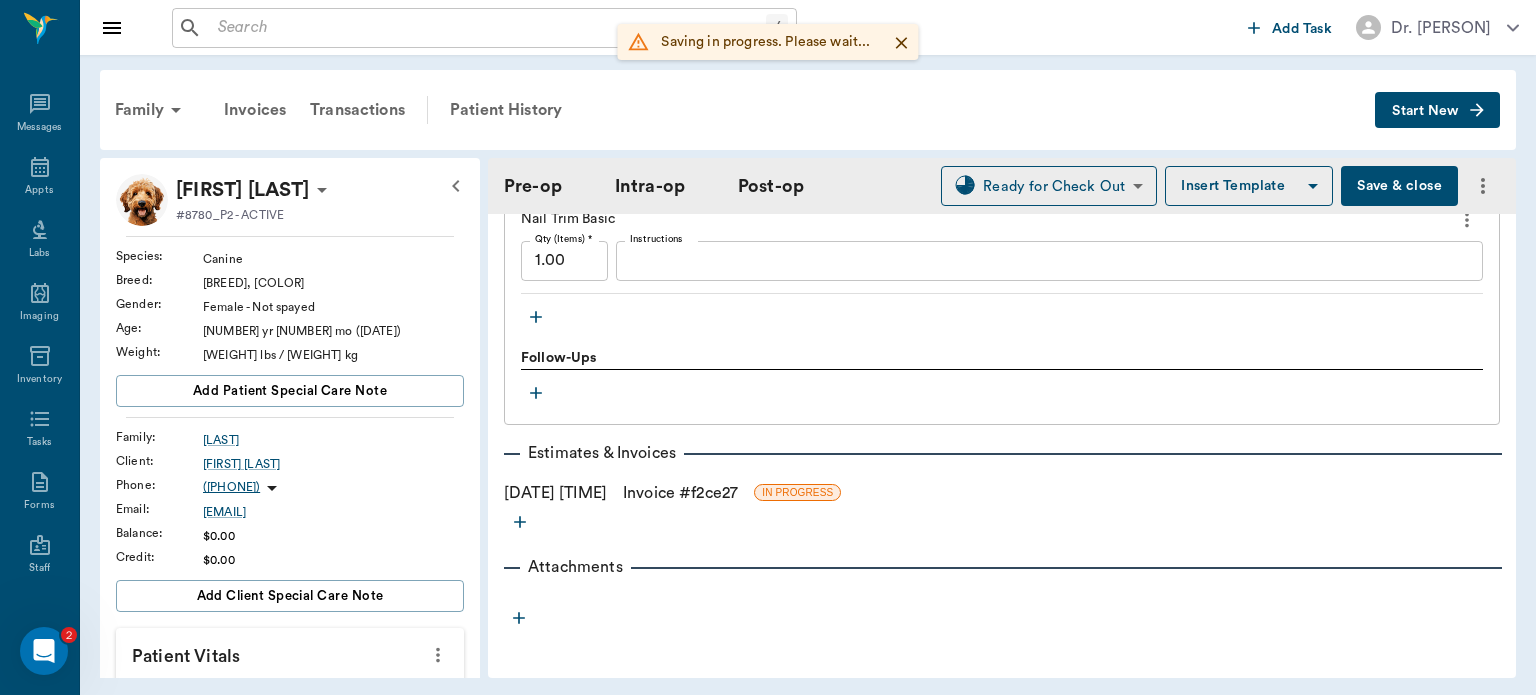 click on "Invoice # f2ce27" at bounding box center (680, 493) 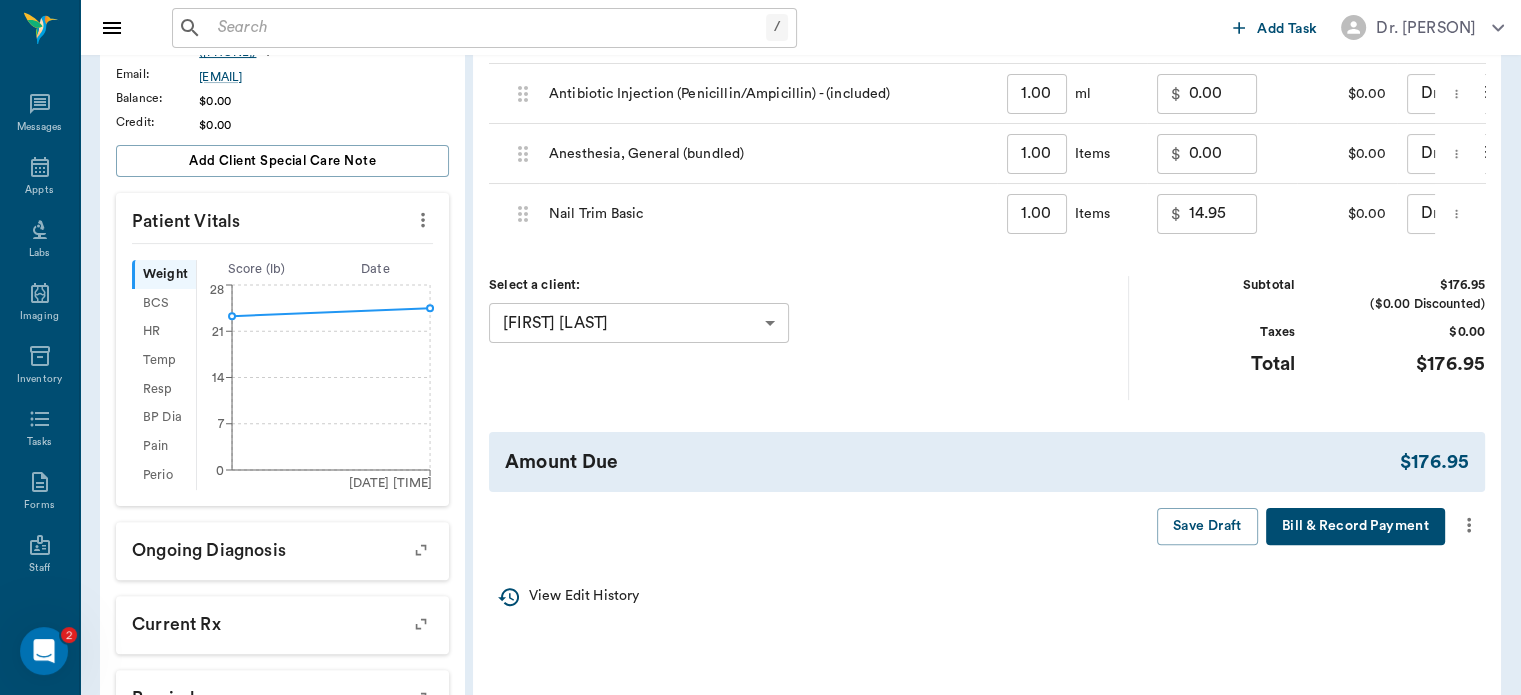 scroll, scrollTop: 443, scrollLeft: 0, axis: vertical 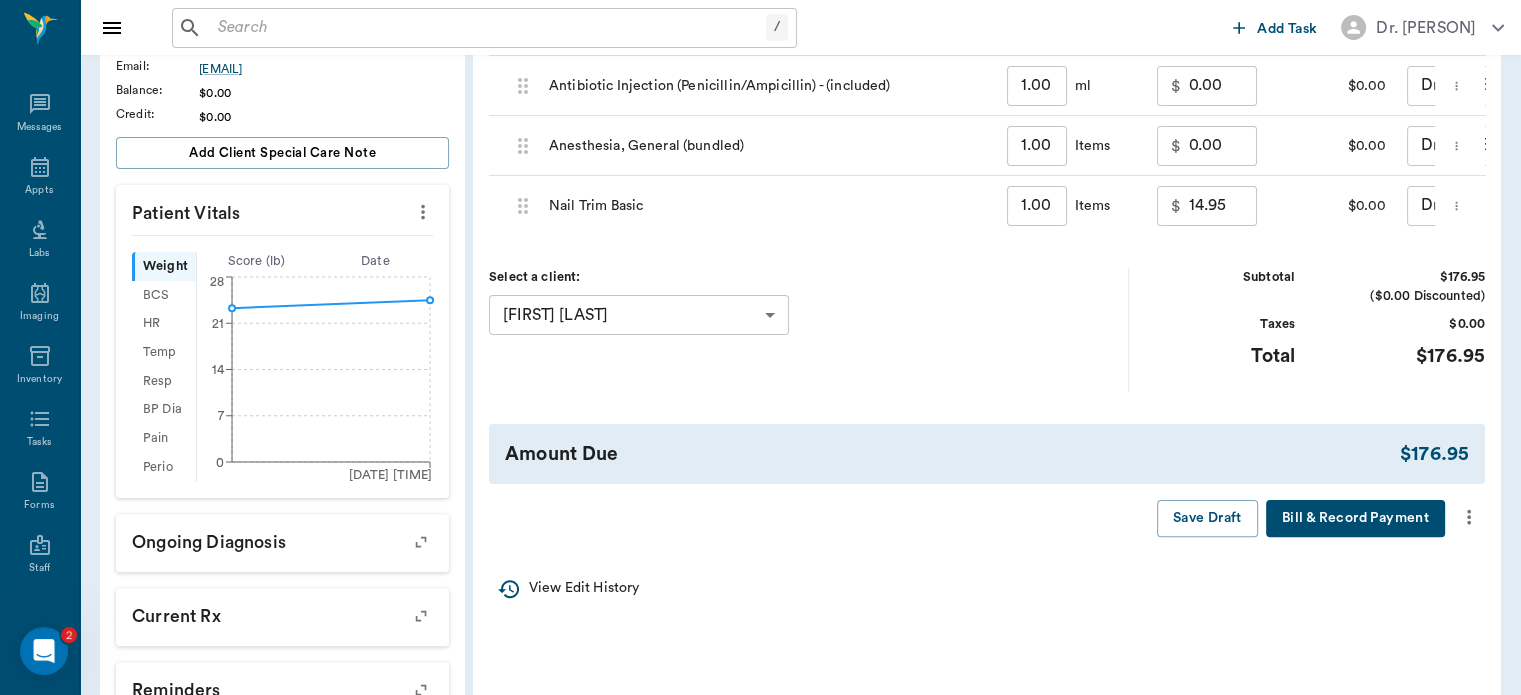 click 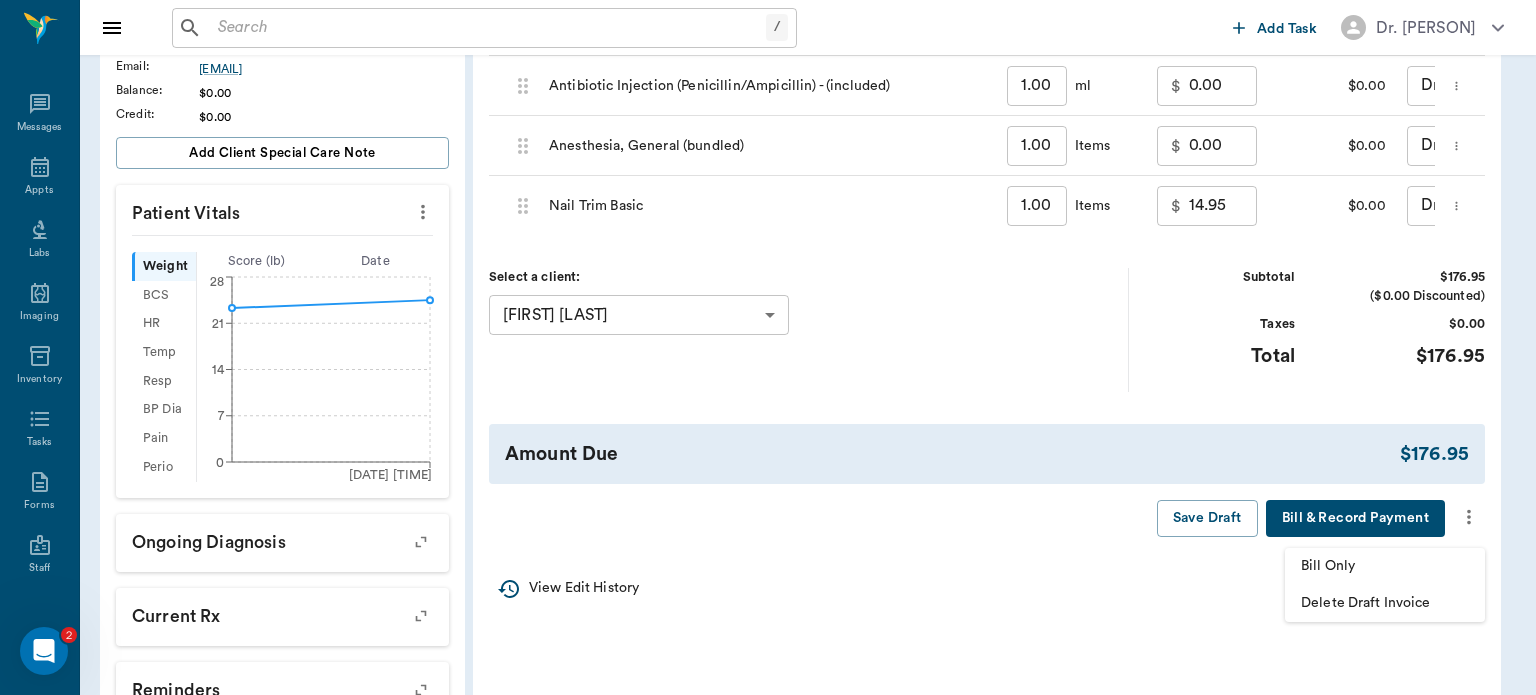 click on "Bill Only" at bounding box center (1385, 566) 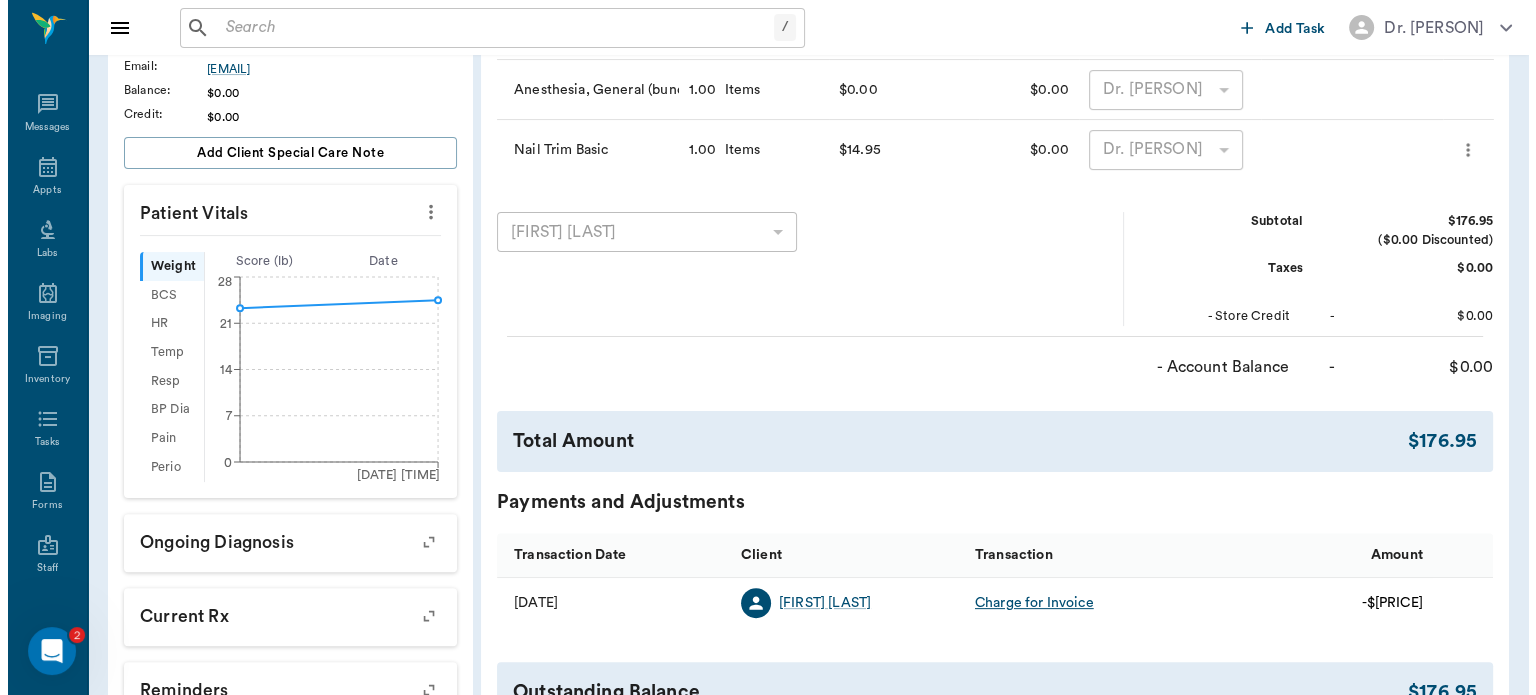 scroll, scrollTop: 0, scrollLeft: 0, axis: both 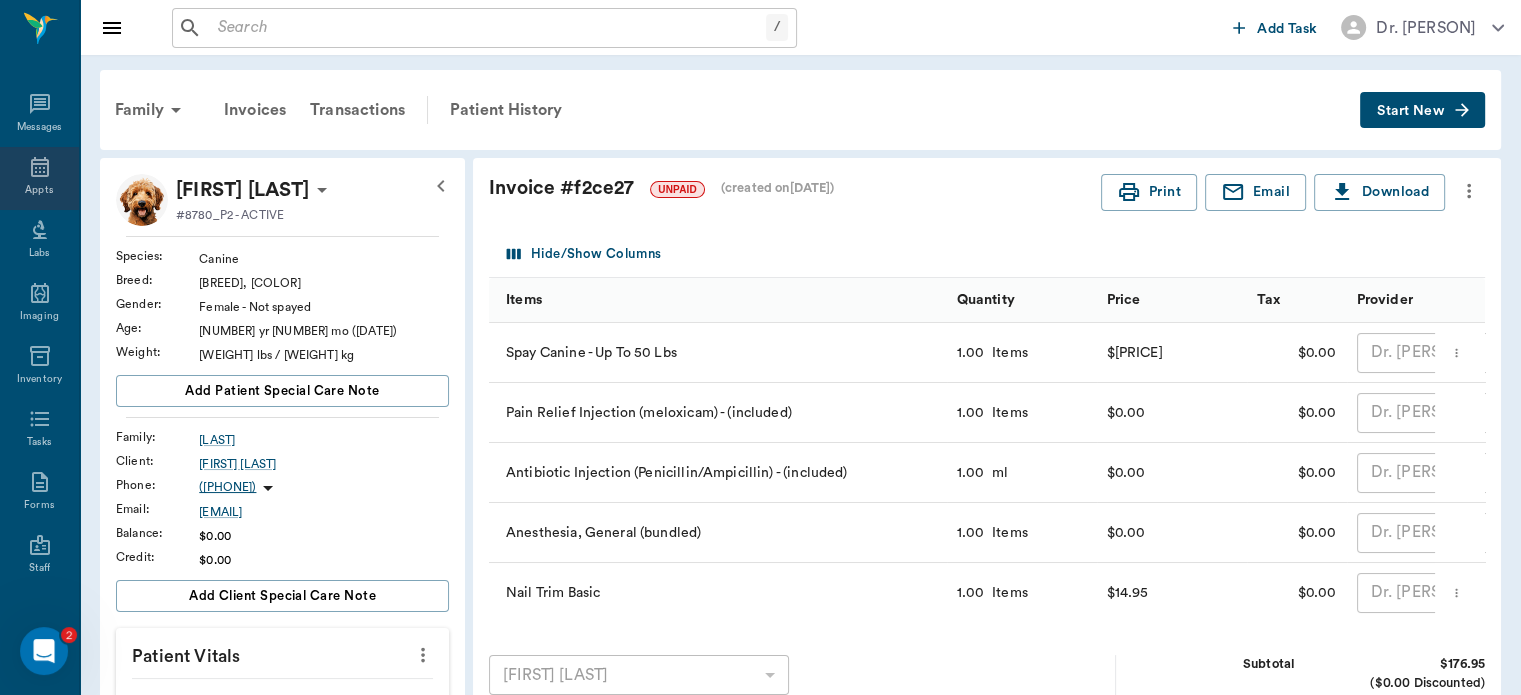 click 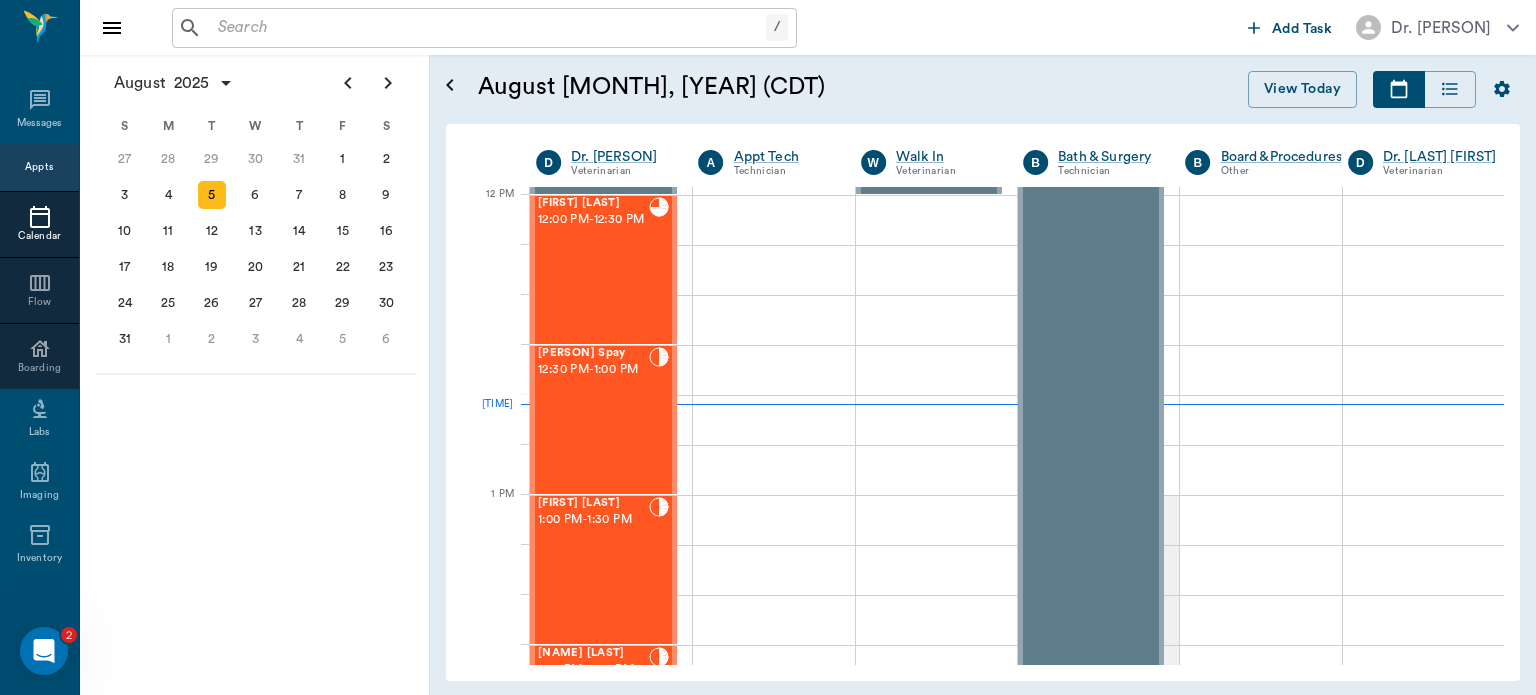 scroll, scrollTop: 1200, scrollLeft: 0, axis: vertical 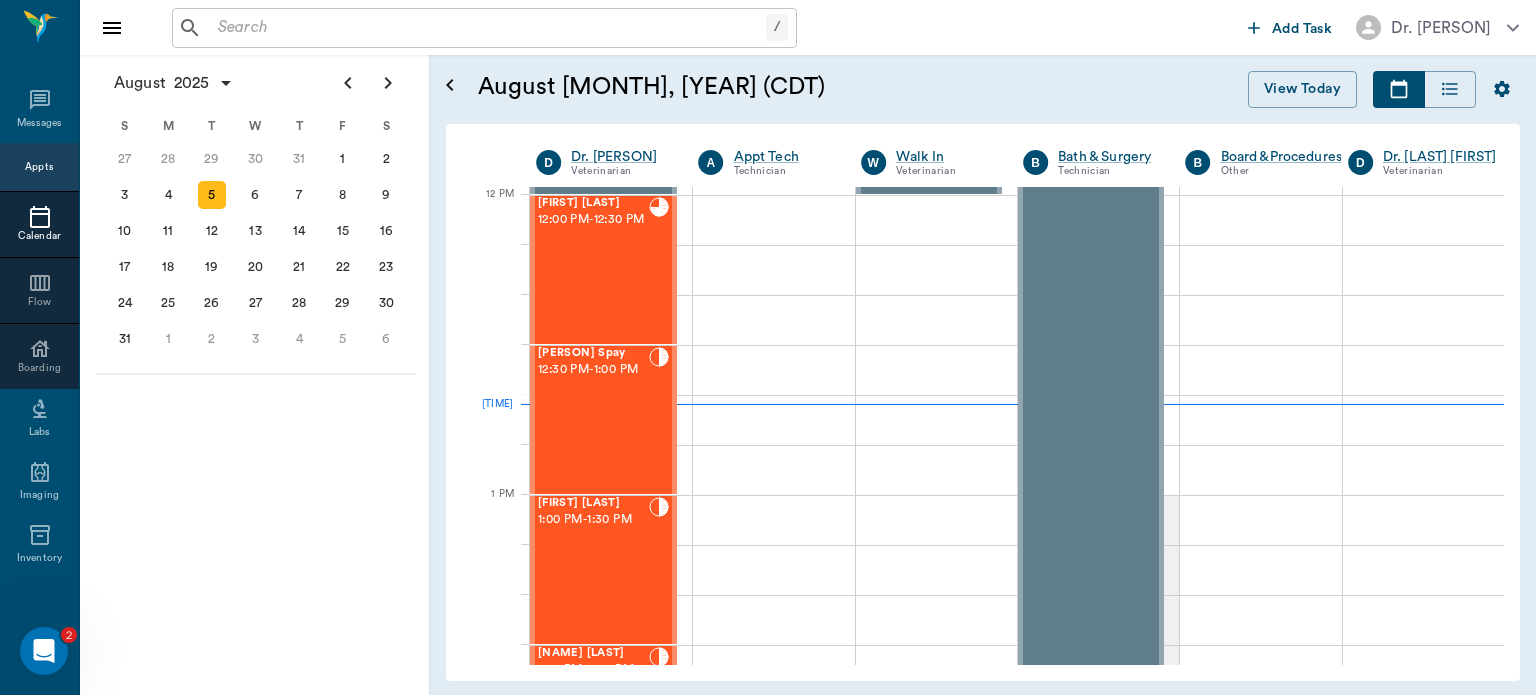 click on "[TIME]  -  [TIME]" at bounding box center [593, 370] 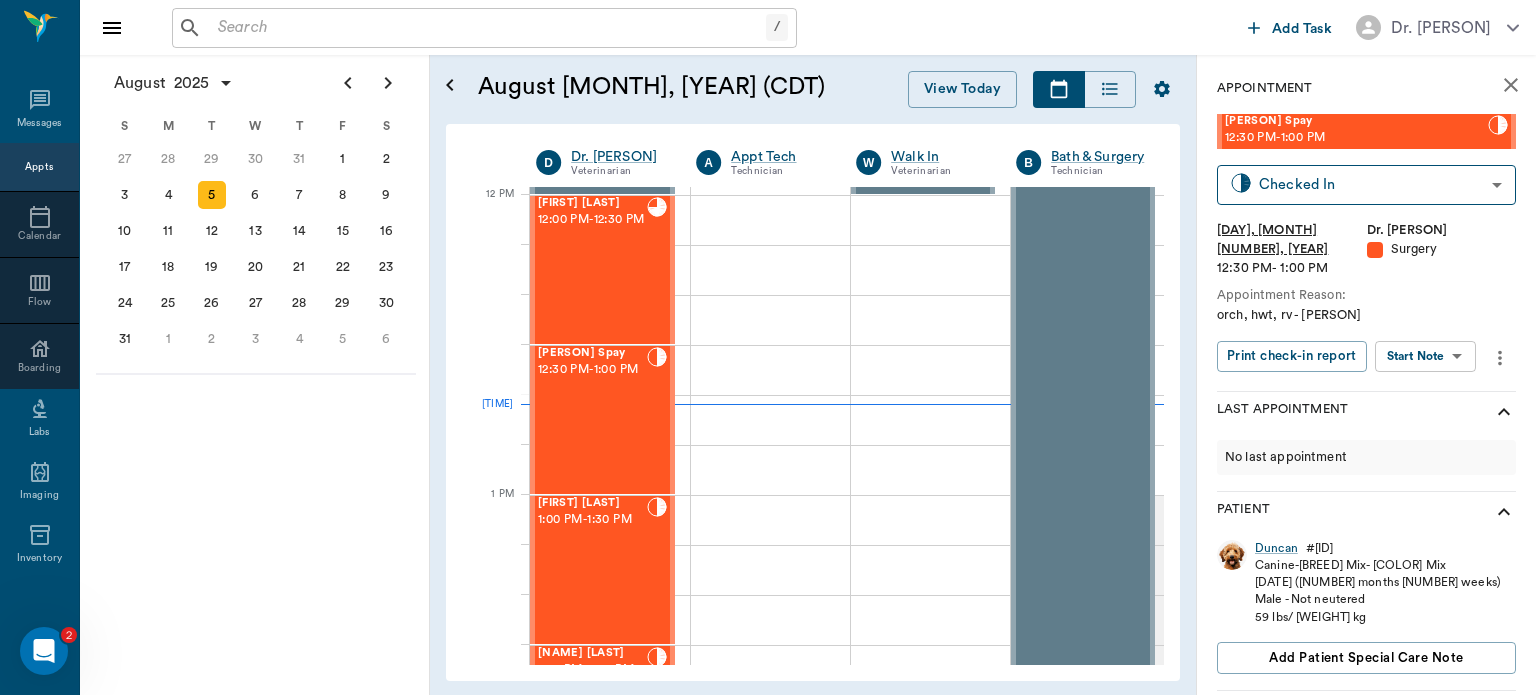 click on "Dr. [LAST] [FIRST] Veterinarian A Appt Tech Technician W Walk In Veterinarian B Bath & Surgery Technician B Board &Procedures Other D Dr. [LAST] [FIRST] Veterinarian 8 AM 9 AM 10 AM 11 AM 12 PM 1 PM 2 PM 3 PM 4 PM 5 PM 6 PM 7 PM 8 PM 12:42 PM [NAME] [LAST] 8:00 AM - 9:00 AM [NAME] [LAST] 9:00 AM - 9:30 AM [NAME] [LAST] 9:30 AM - 10:00 AM [NAME] [LAST] 10:30 AM - 11:00 AM [NAME] [LAST] 11:00 AM" at bounding box center [768, 347] 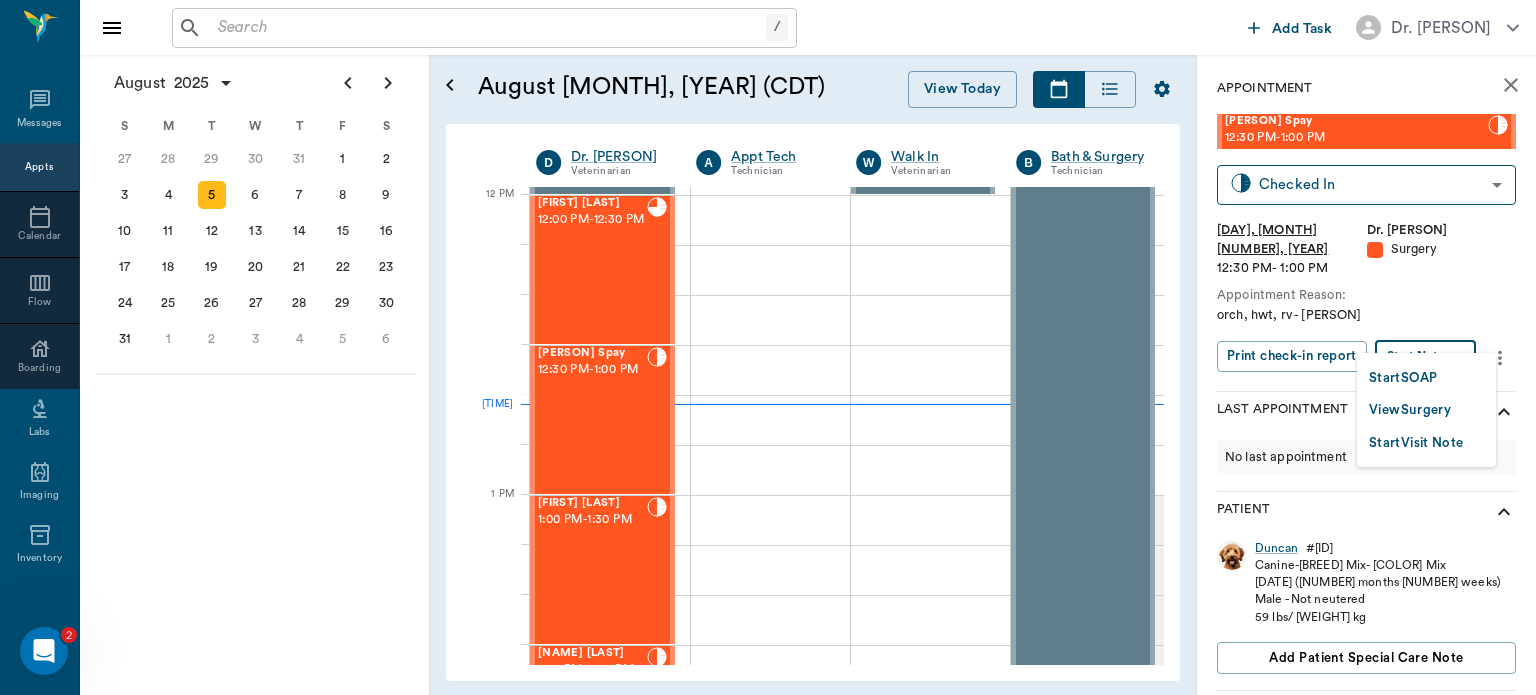 click on "View  Surgery" at bounding box center [1410, 410] 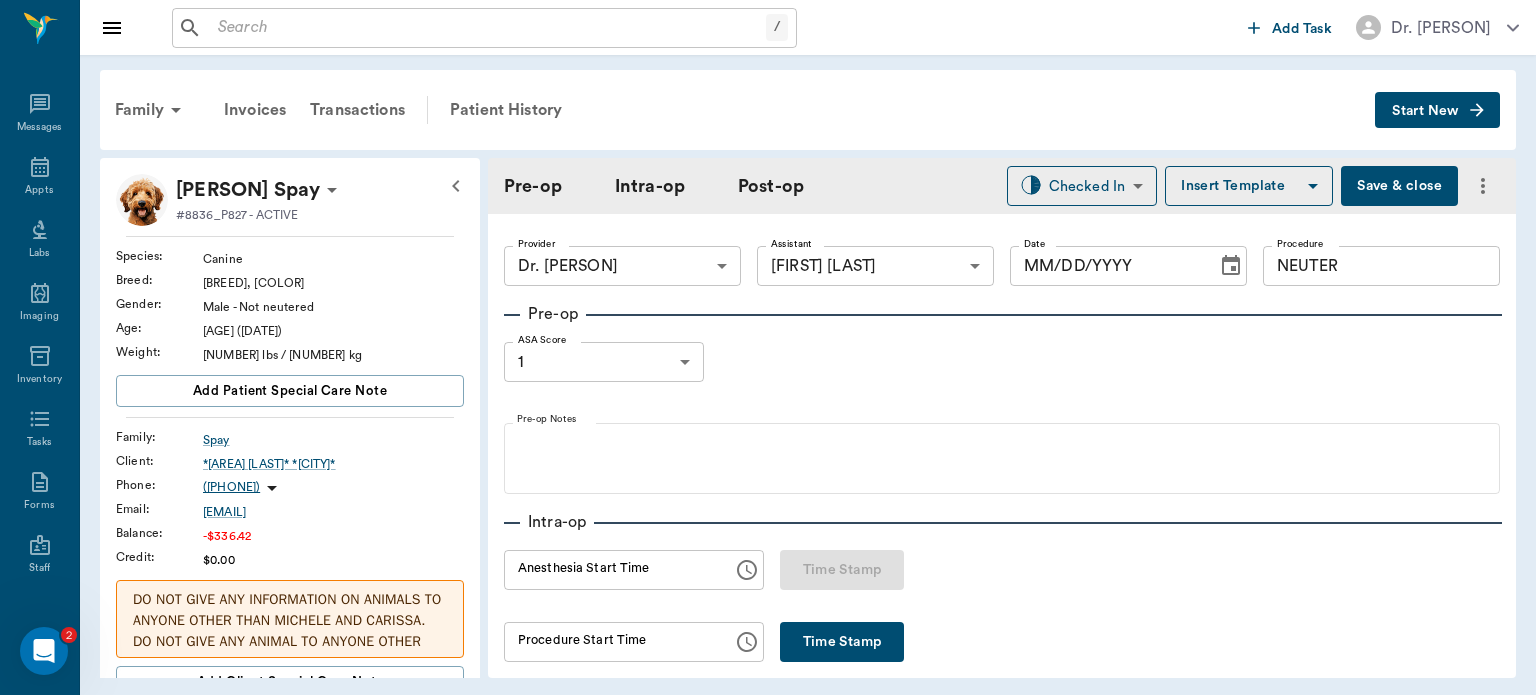 type on "63ec2f075fda476ae8351a4d" 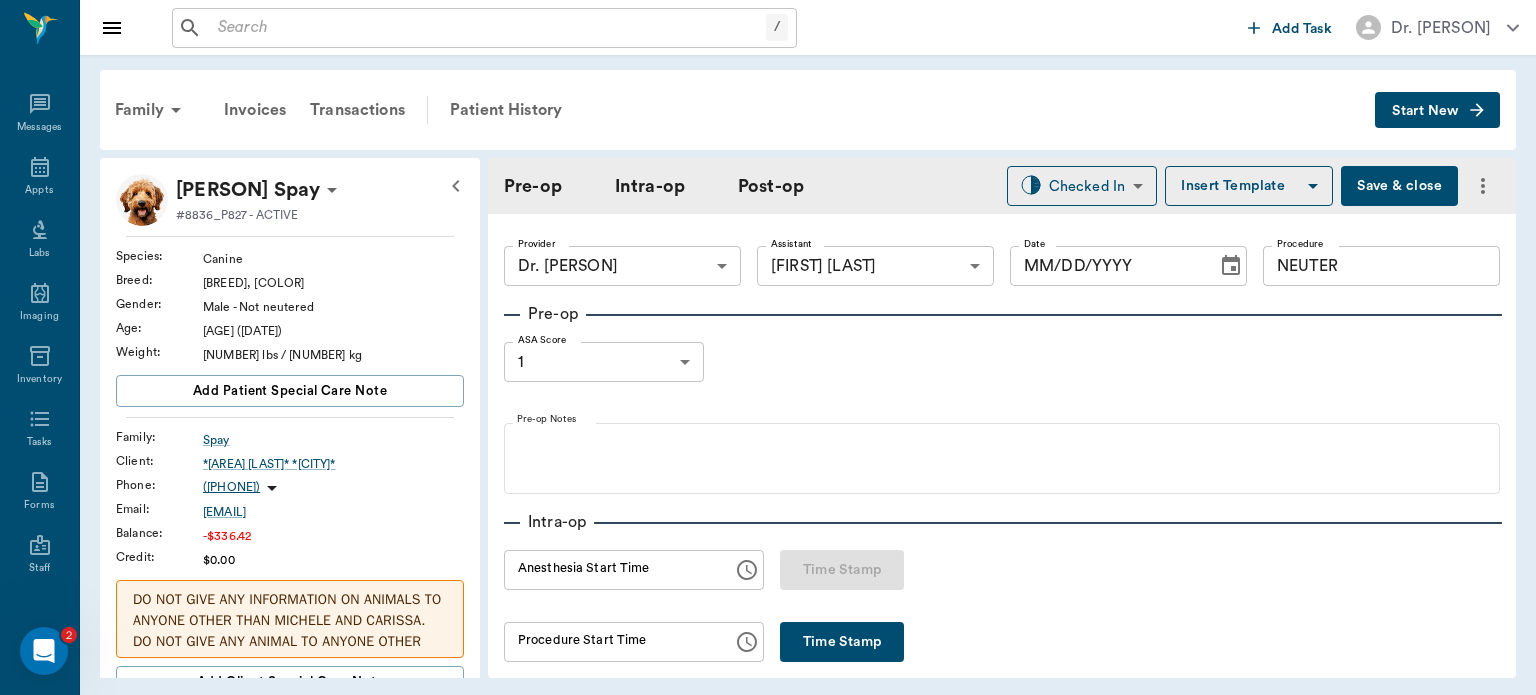 type on "63ec2e7e52e12b0ba117b124" 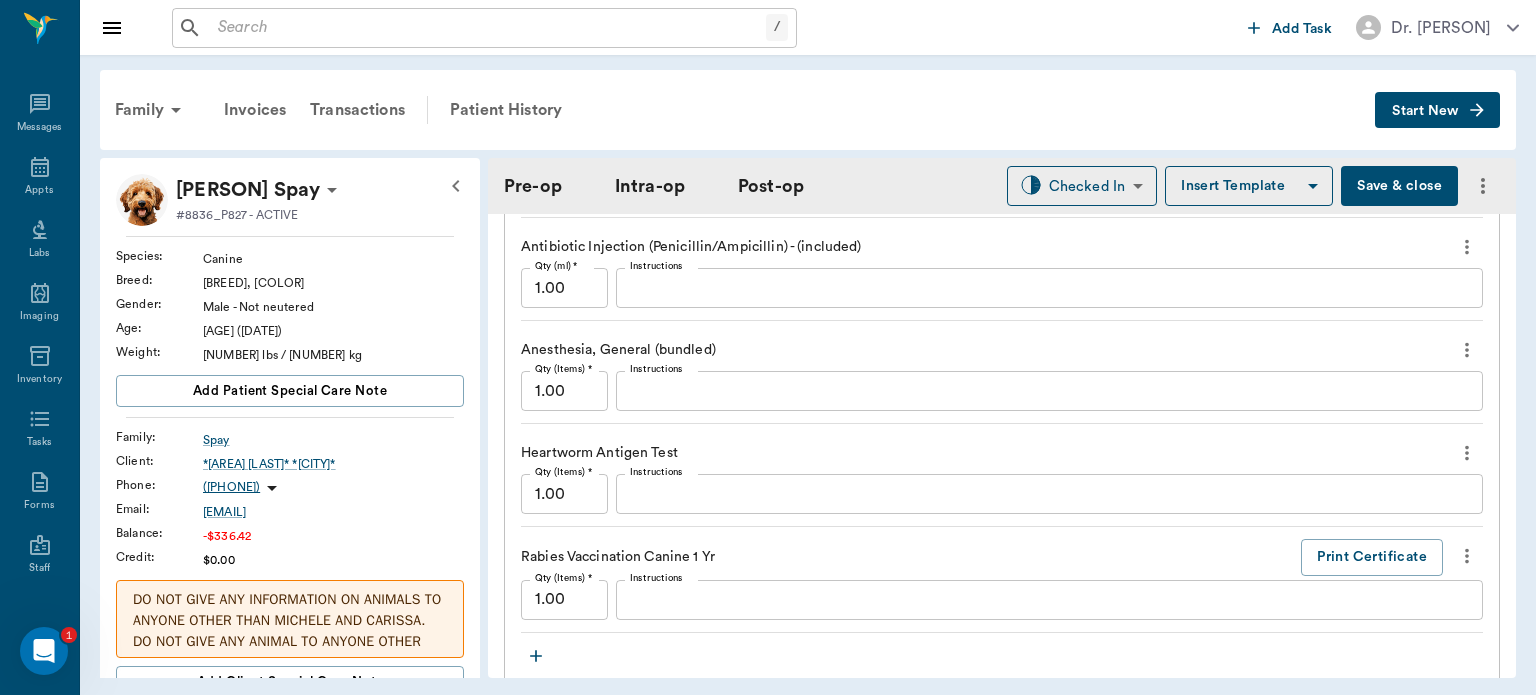 scroll, scrollTop: 2176, scrollLeft: 0, axis: vertical 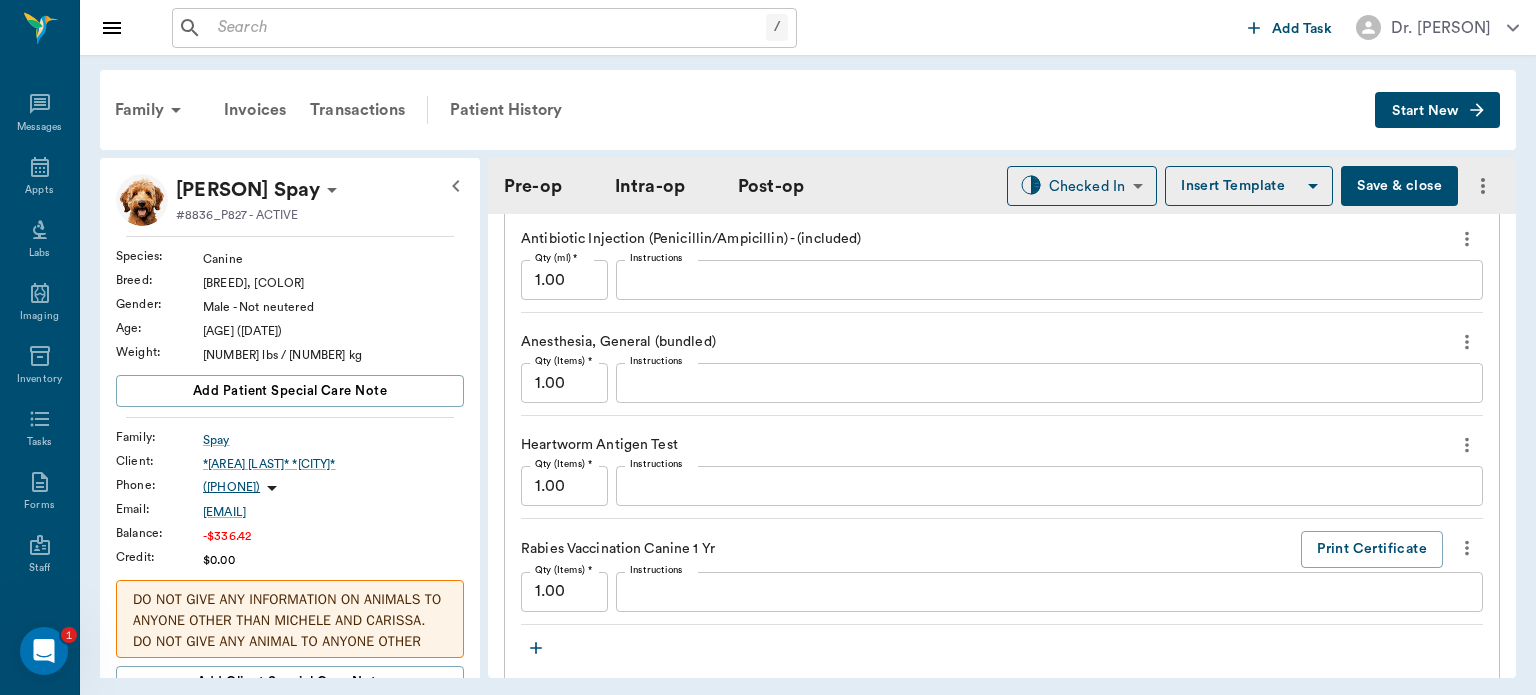 click on "Instructions" at bounding box center [1049, 486] 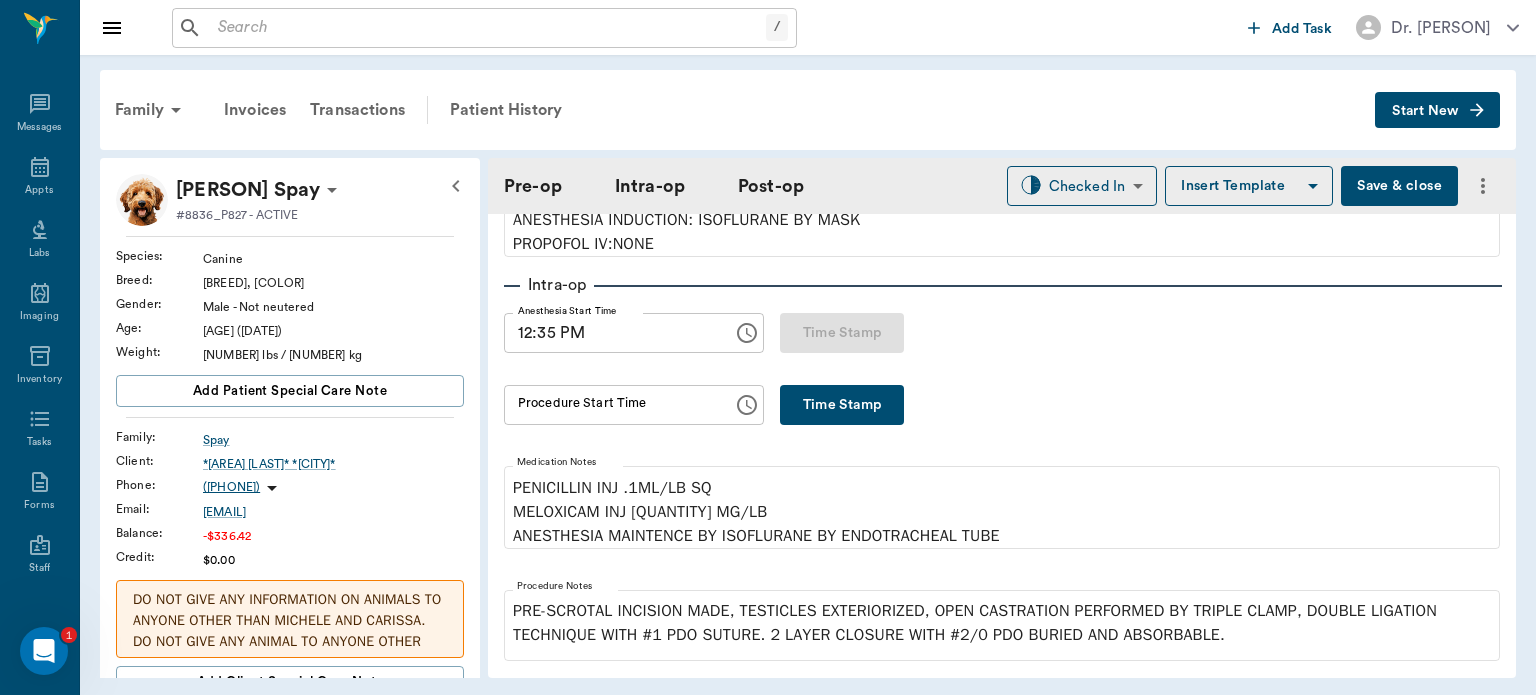 scroll, scrollTop: 246, scrollLeft: 0, axis: vertical 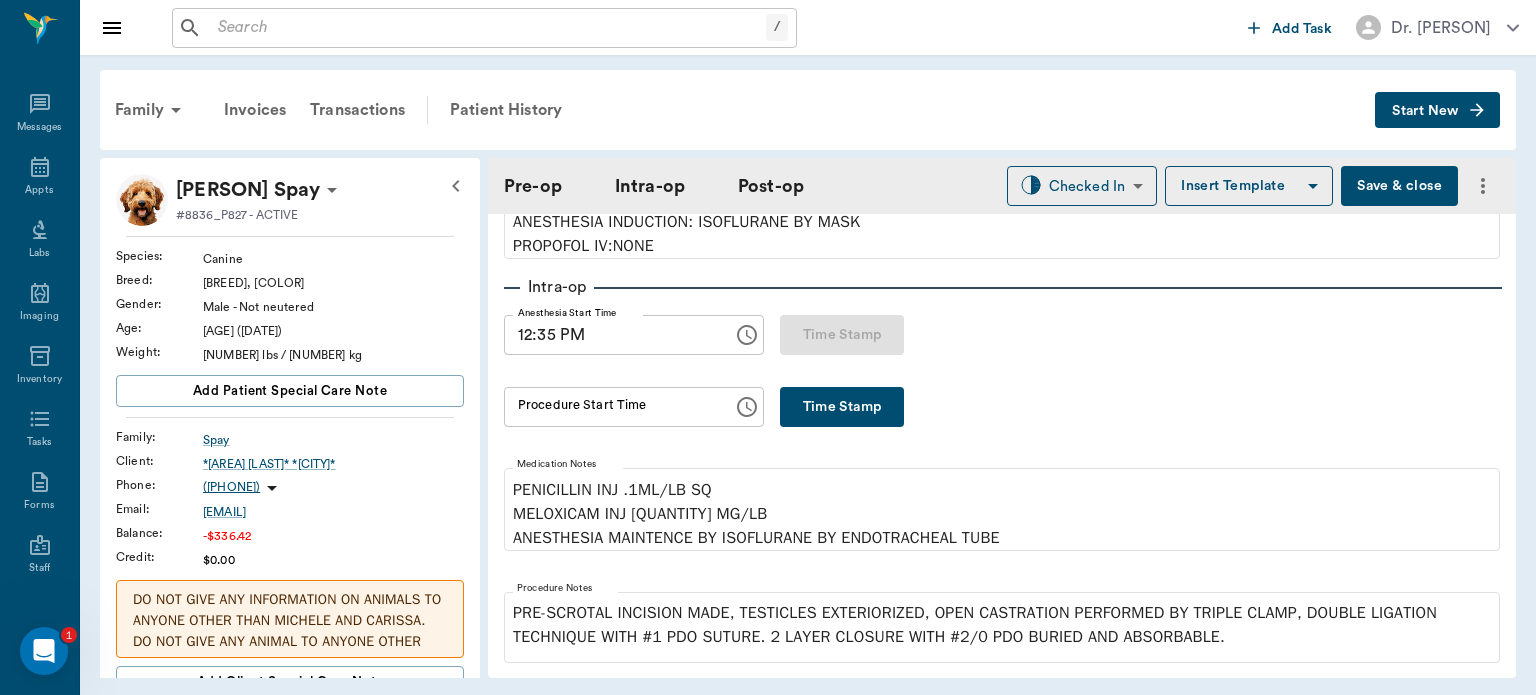 type on "NEGATIVE" 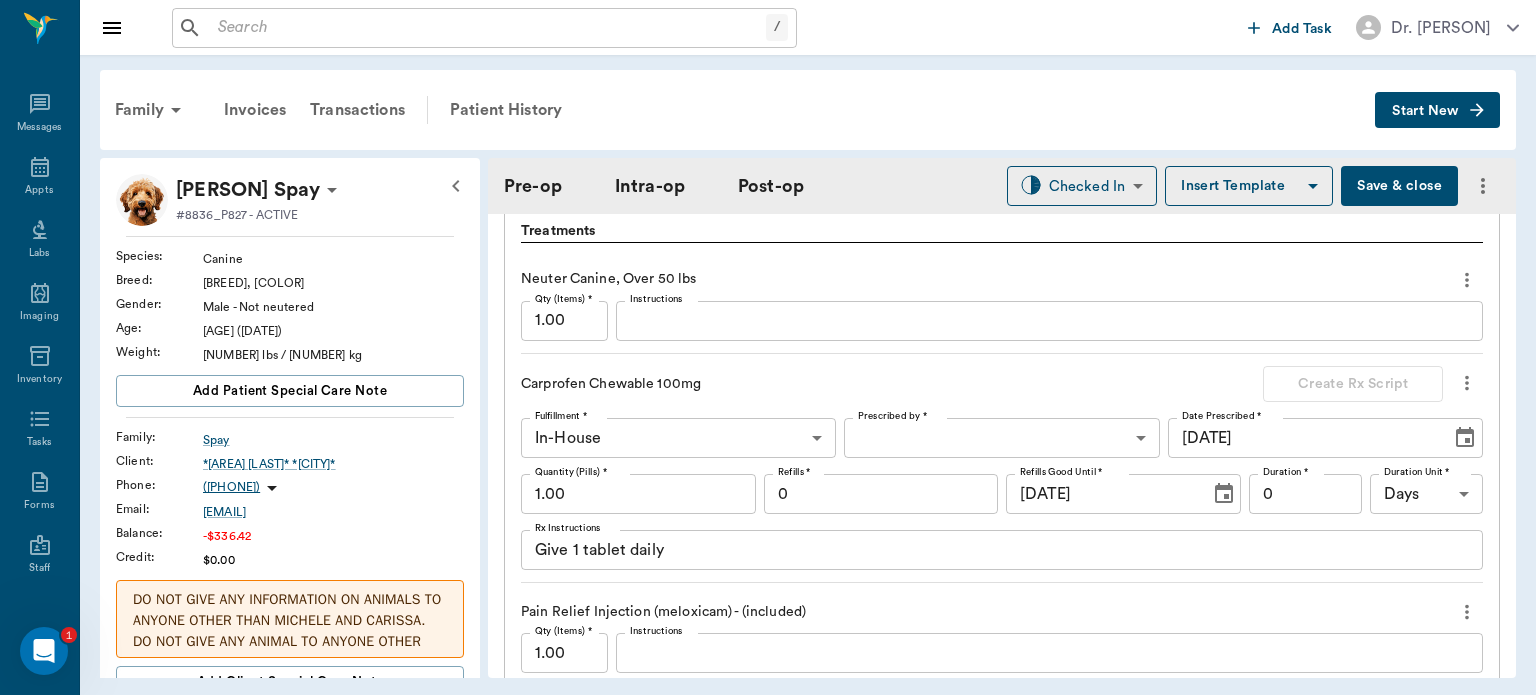 scroll, scrollTop: 1713, scrollLeft: 0, axis: vertical 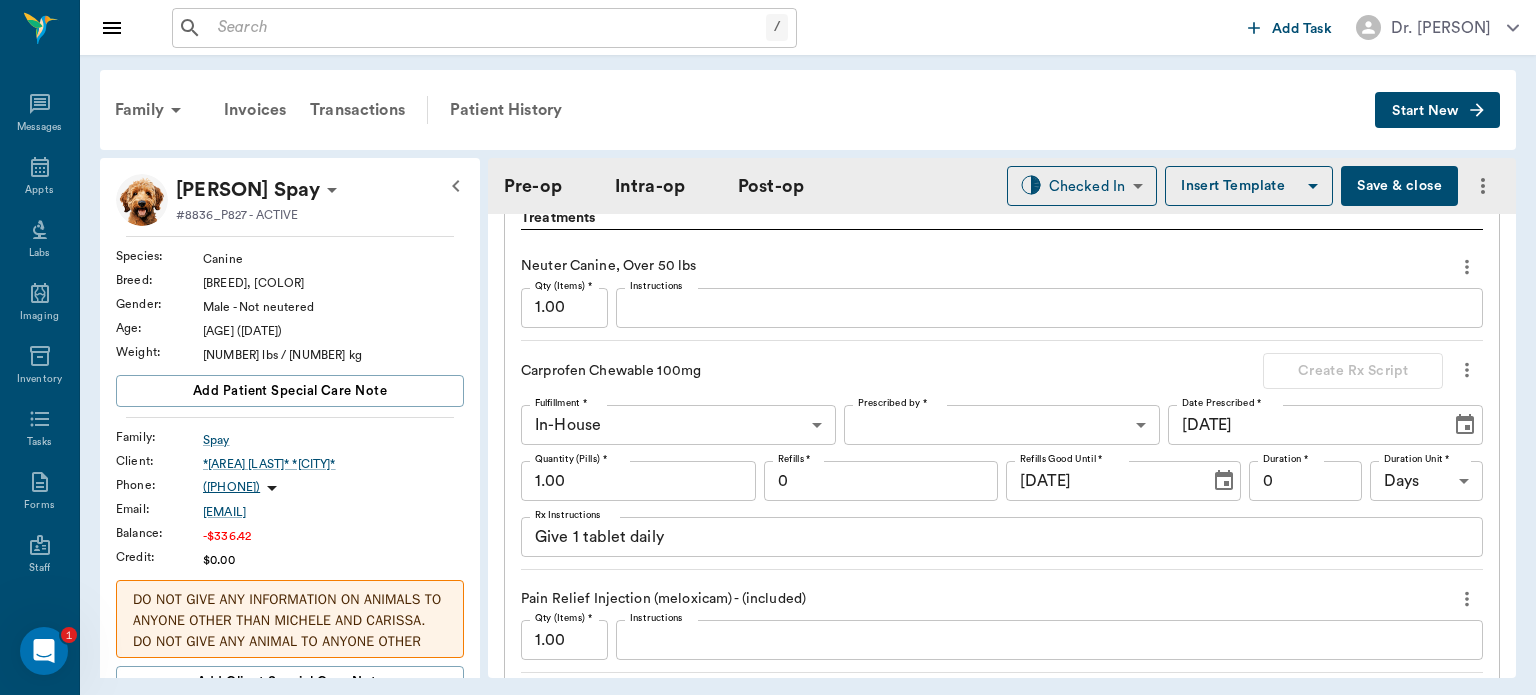 click 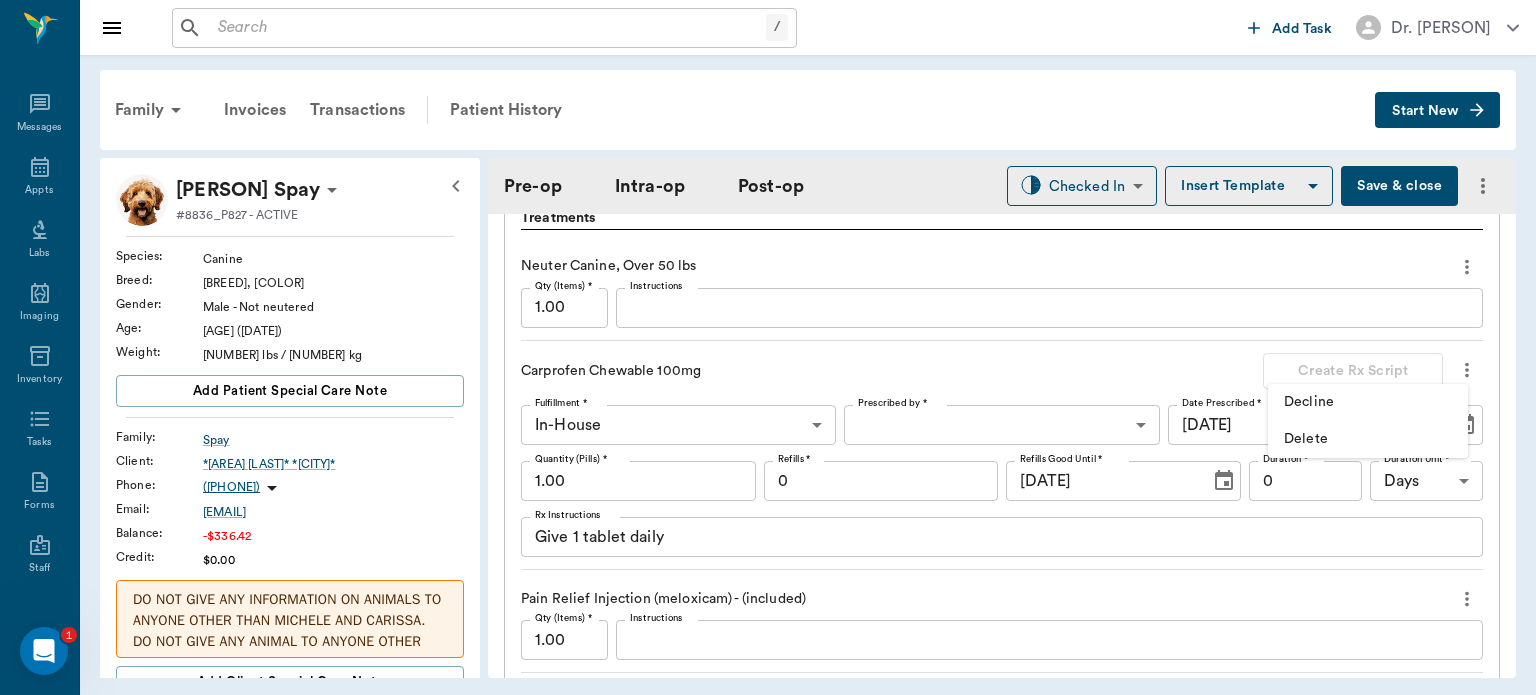 click on "Delete" at bounding box center [1368, 439] 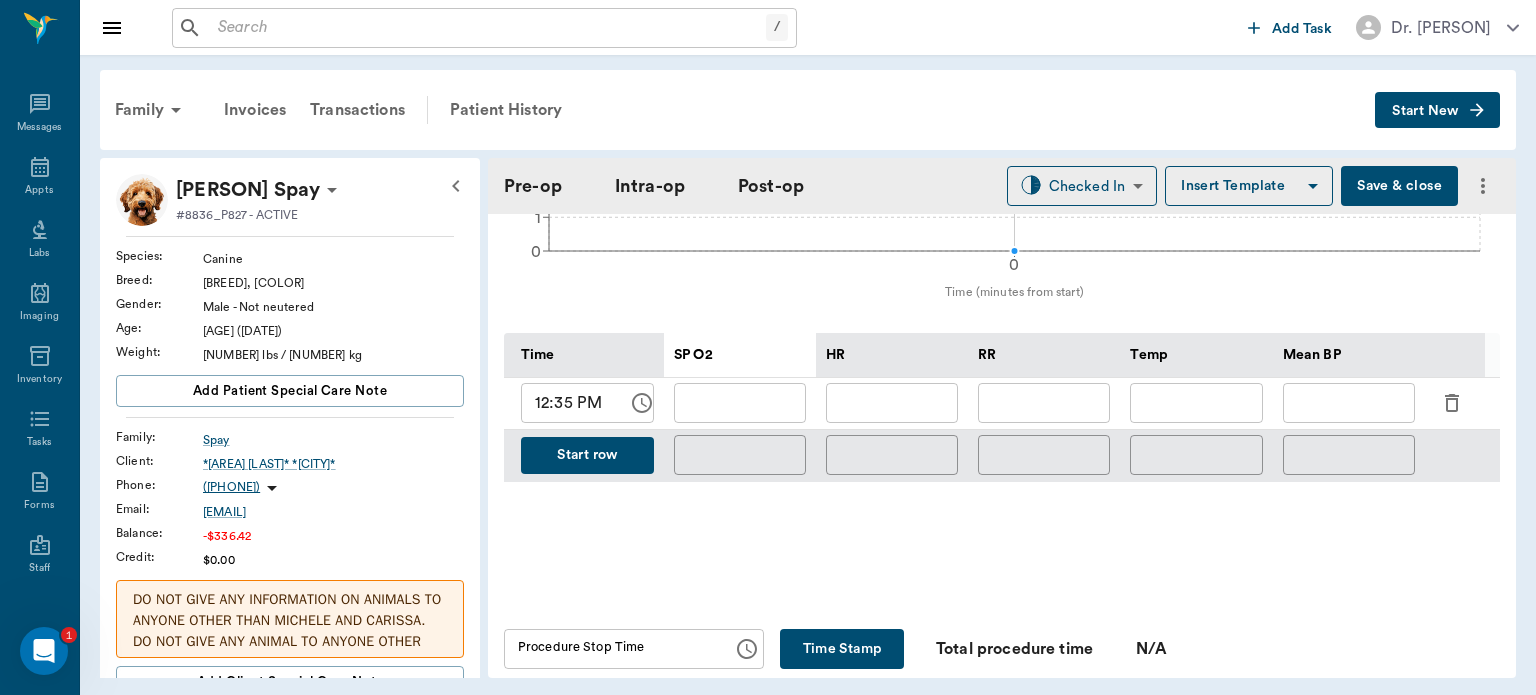 scroll, scrollTop: 866, scrollLeft: 0, axis: vertical 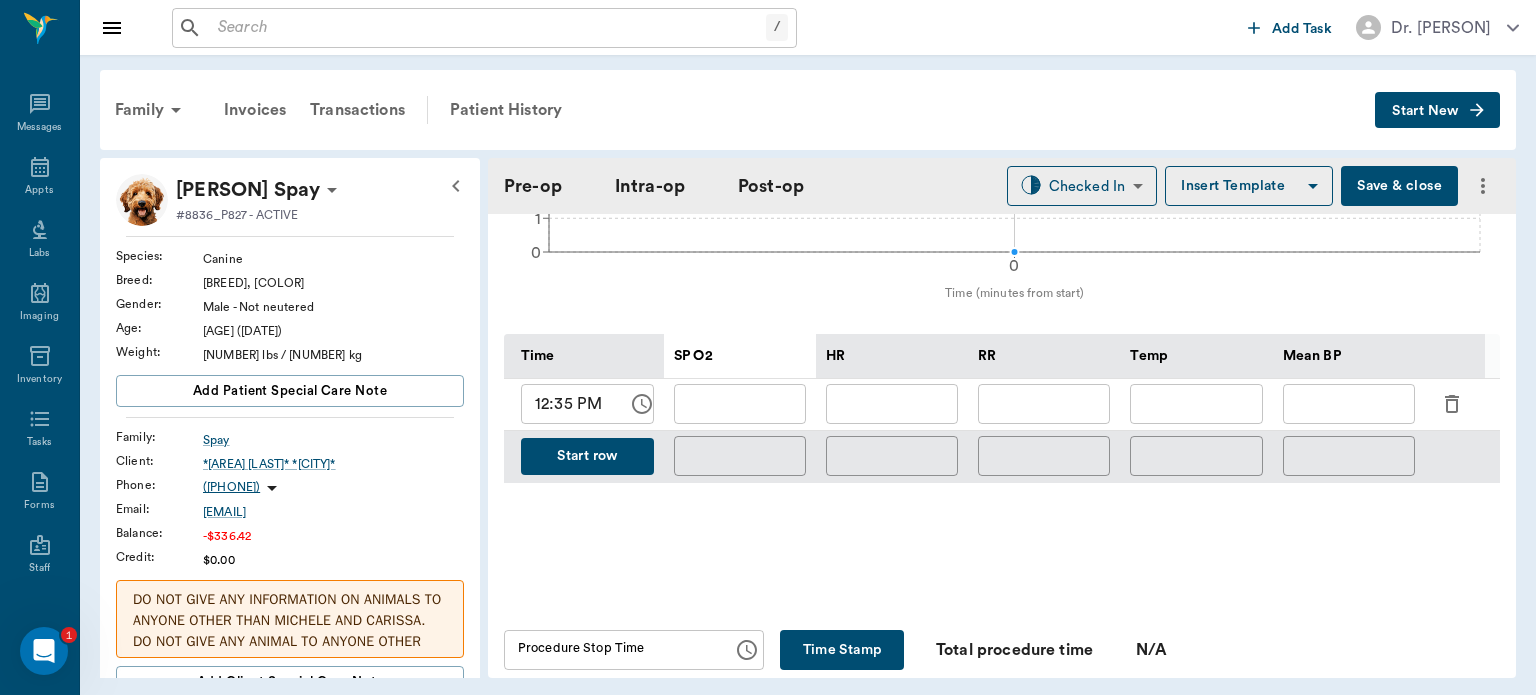 click 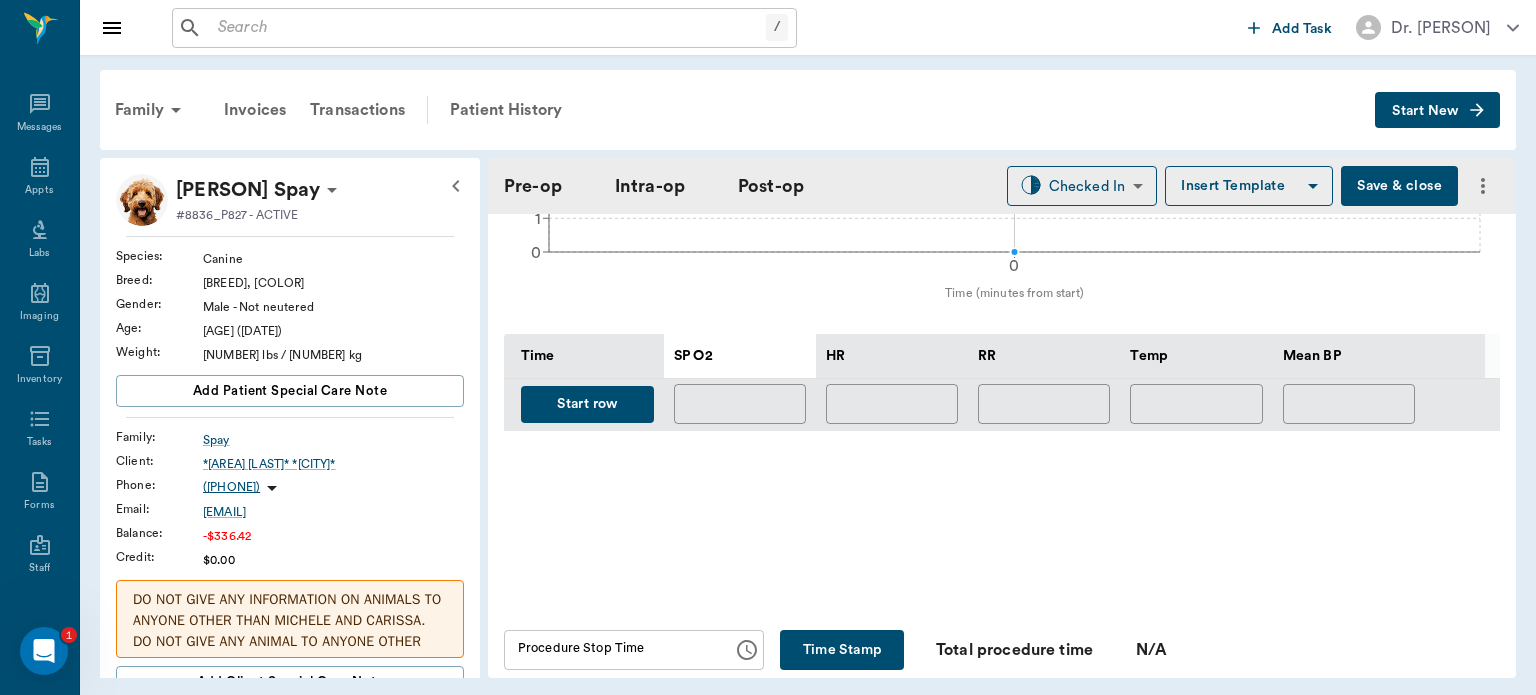 scroll, scrollTop: 855, scrollLeft: 0, axis: vertical 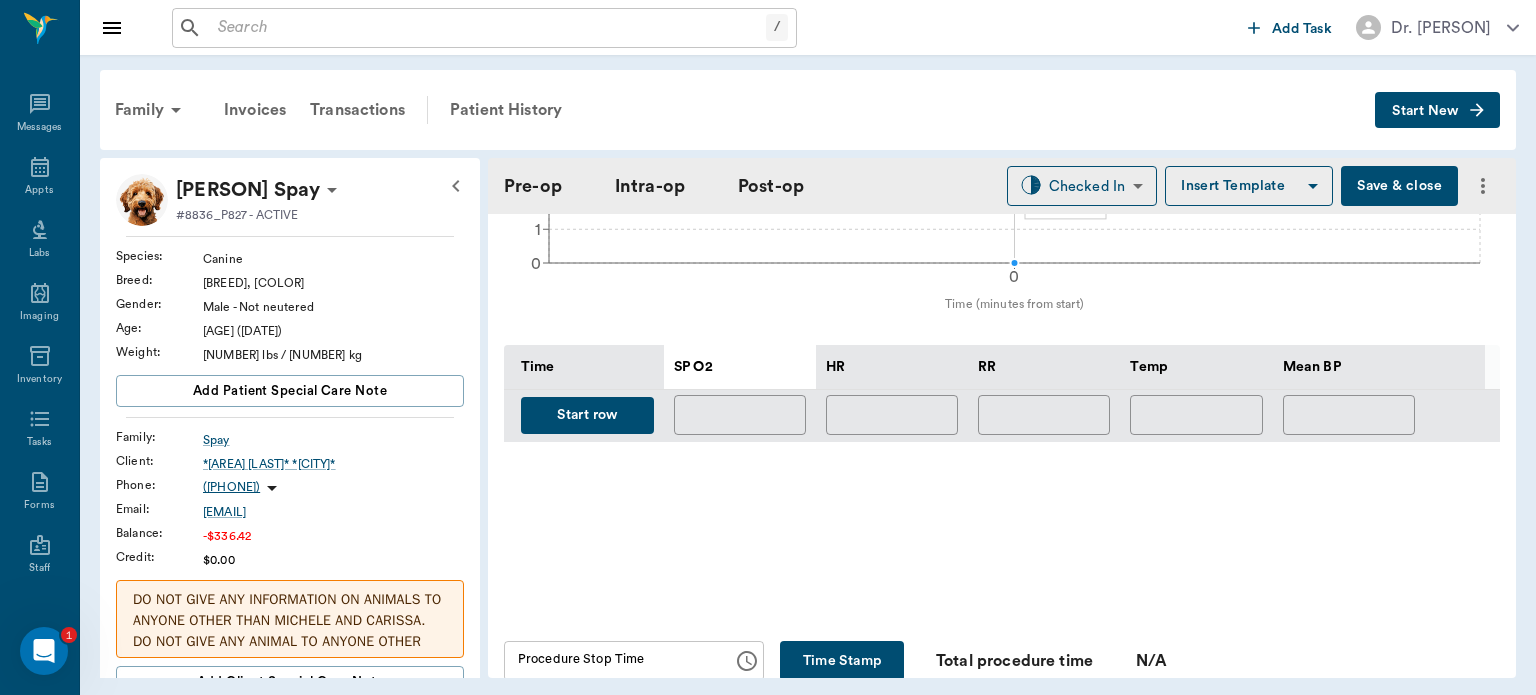click on "Start row" at bounding box center (587, 415) 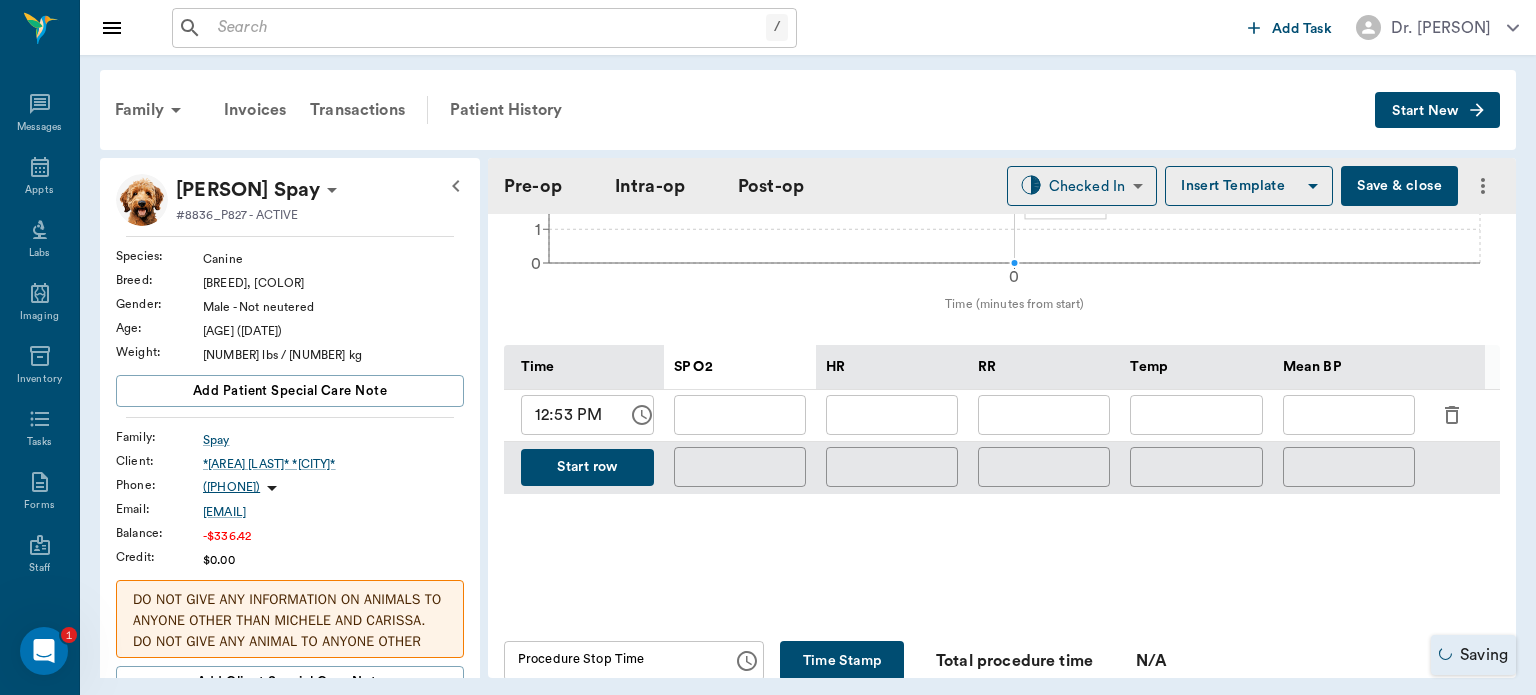 click at bounding box center [1044, 415] 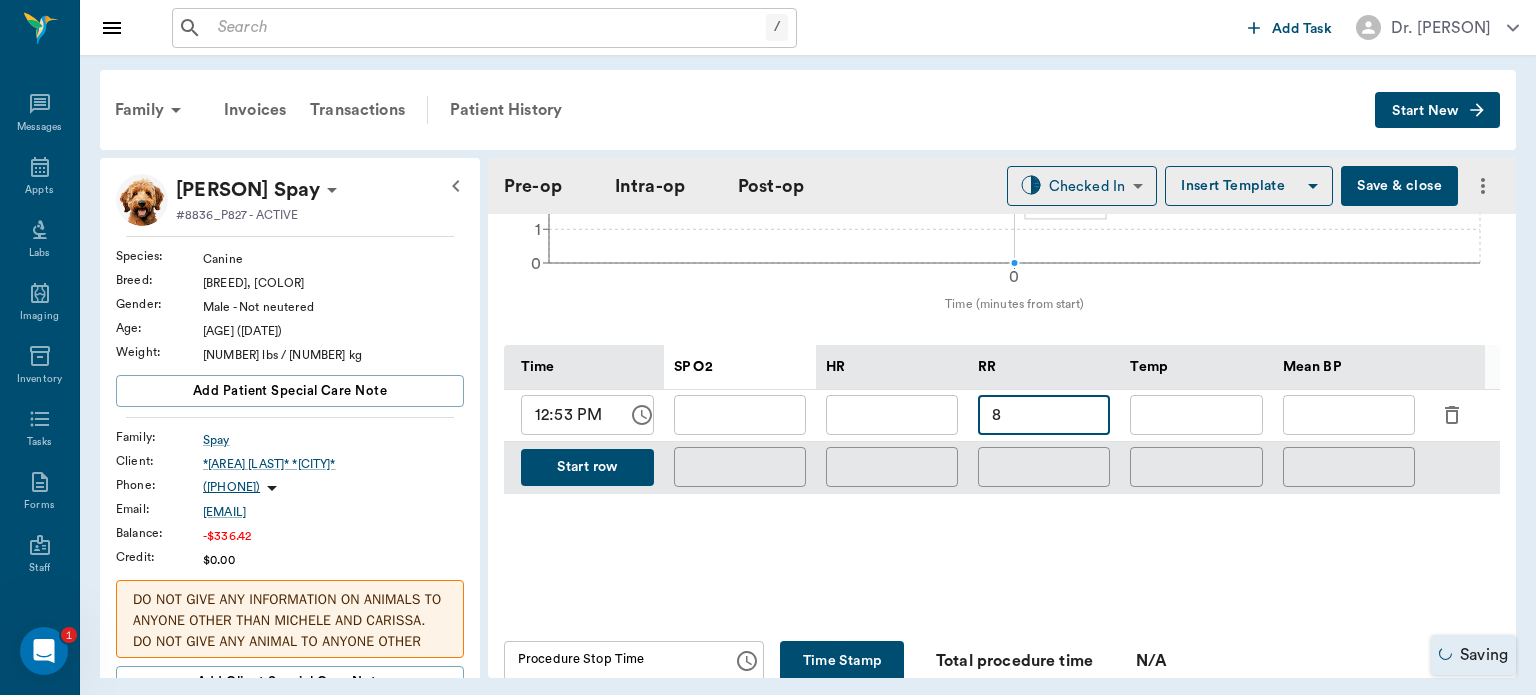 type on "8" 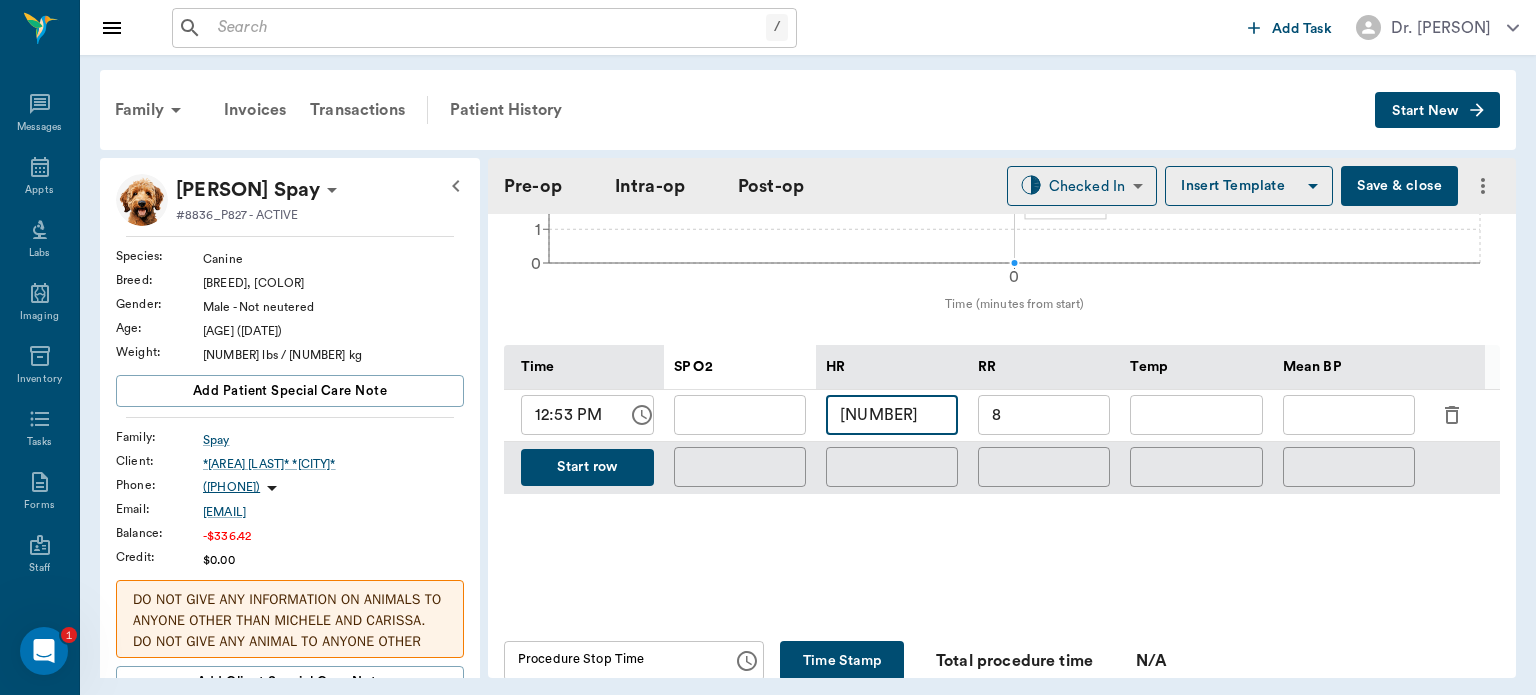 type on "[NUMBER]" 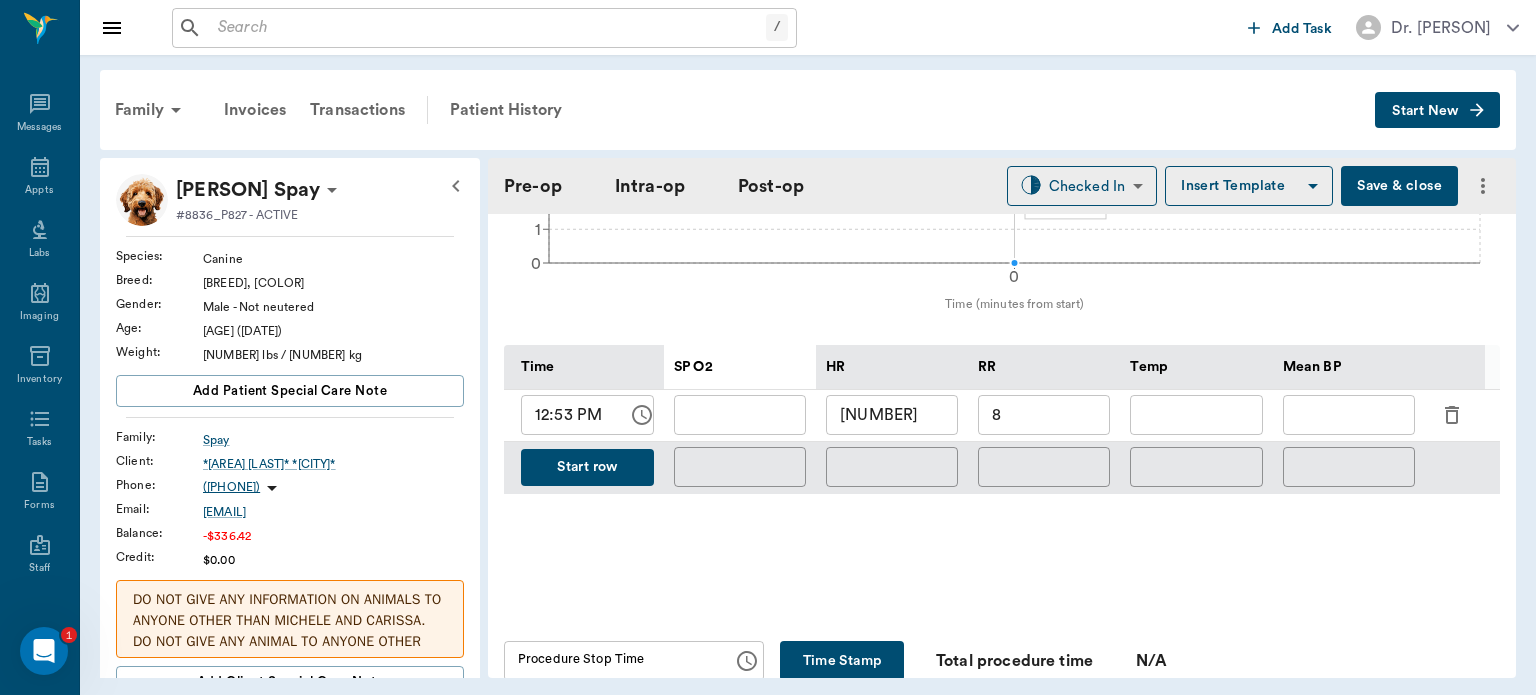 click at bounding box center (740, 415) 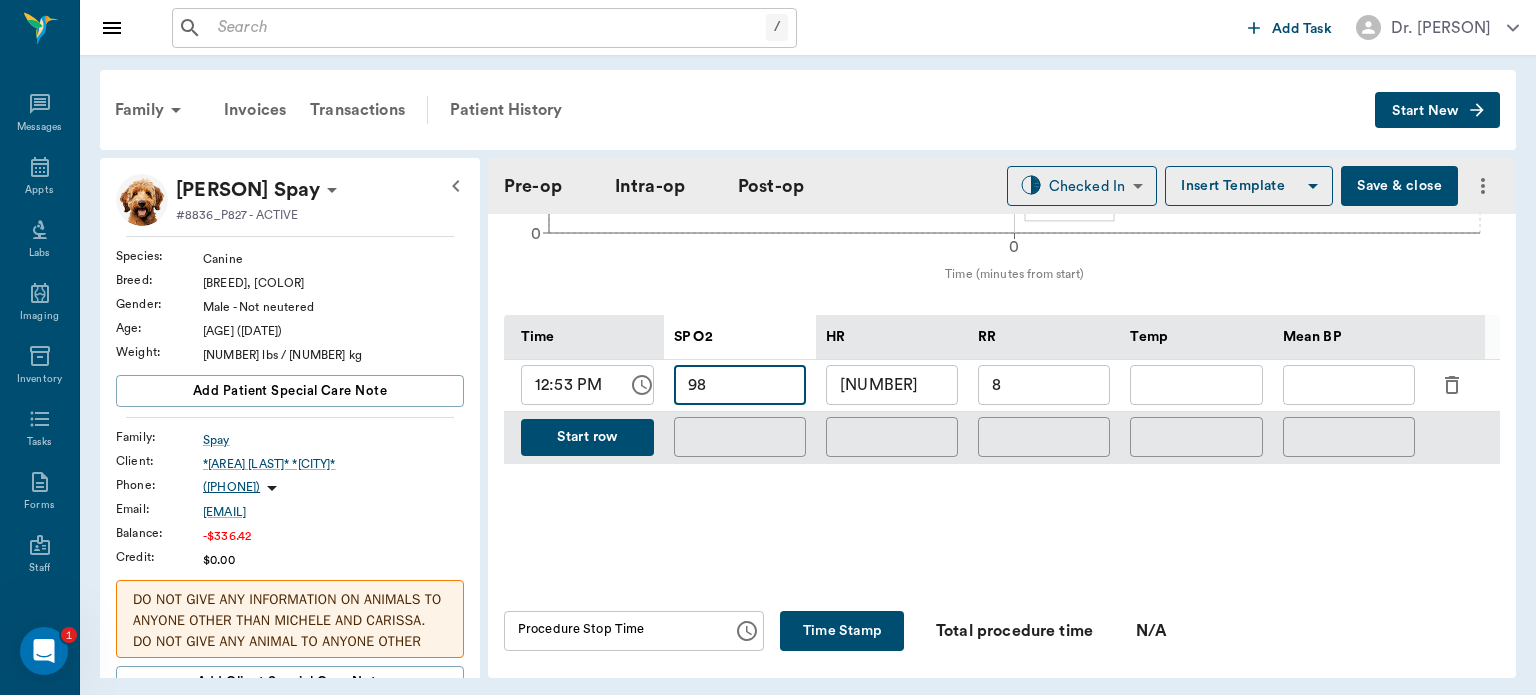 scroll, scrollTop: 897, scrollLeft: 0, axis: vertical 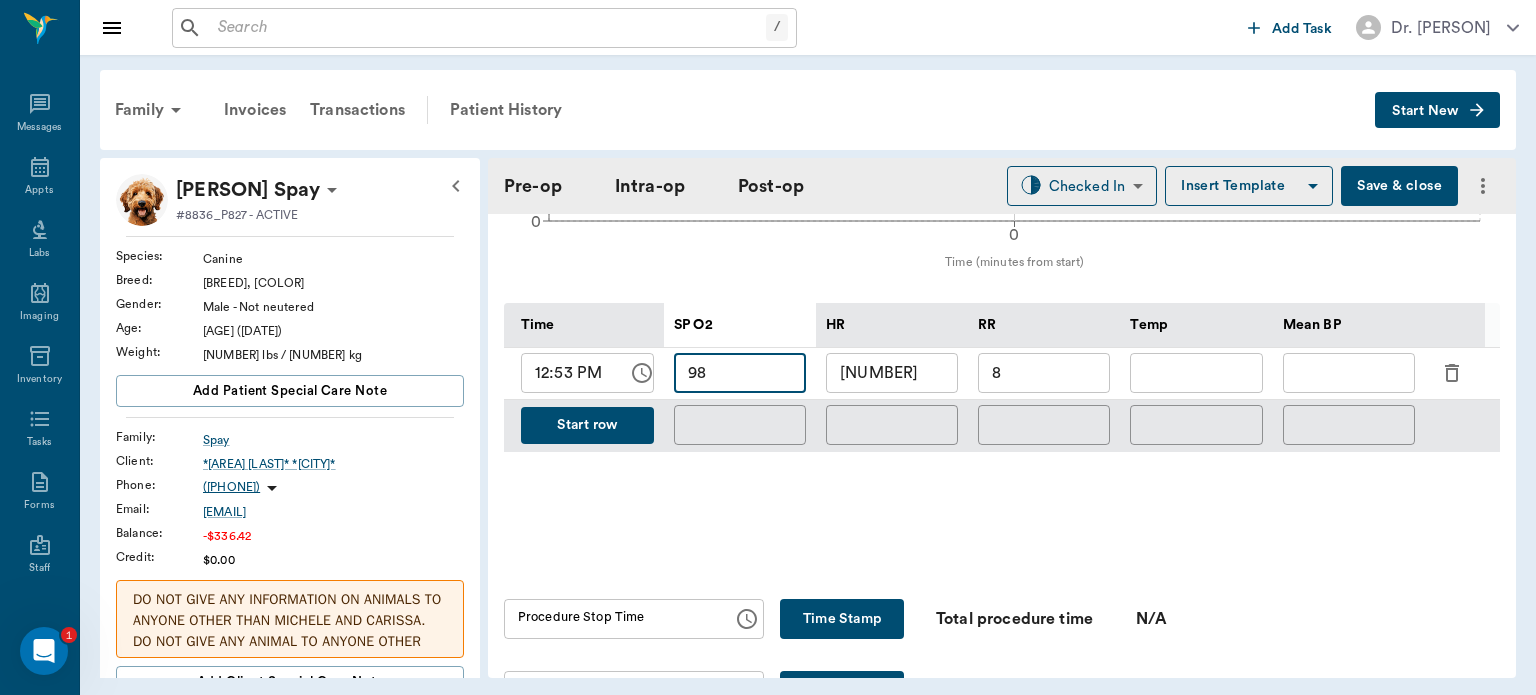 type on "98" 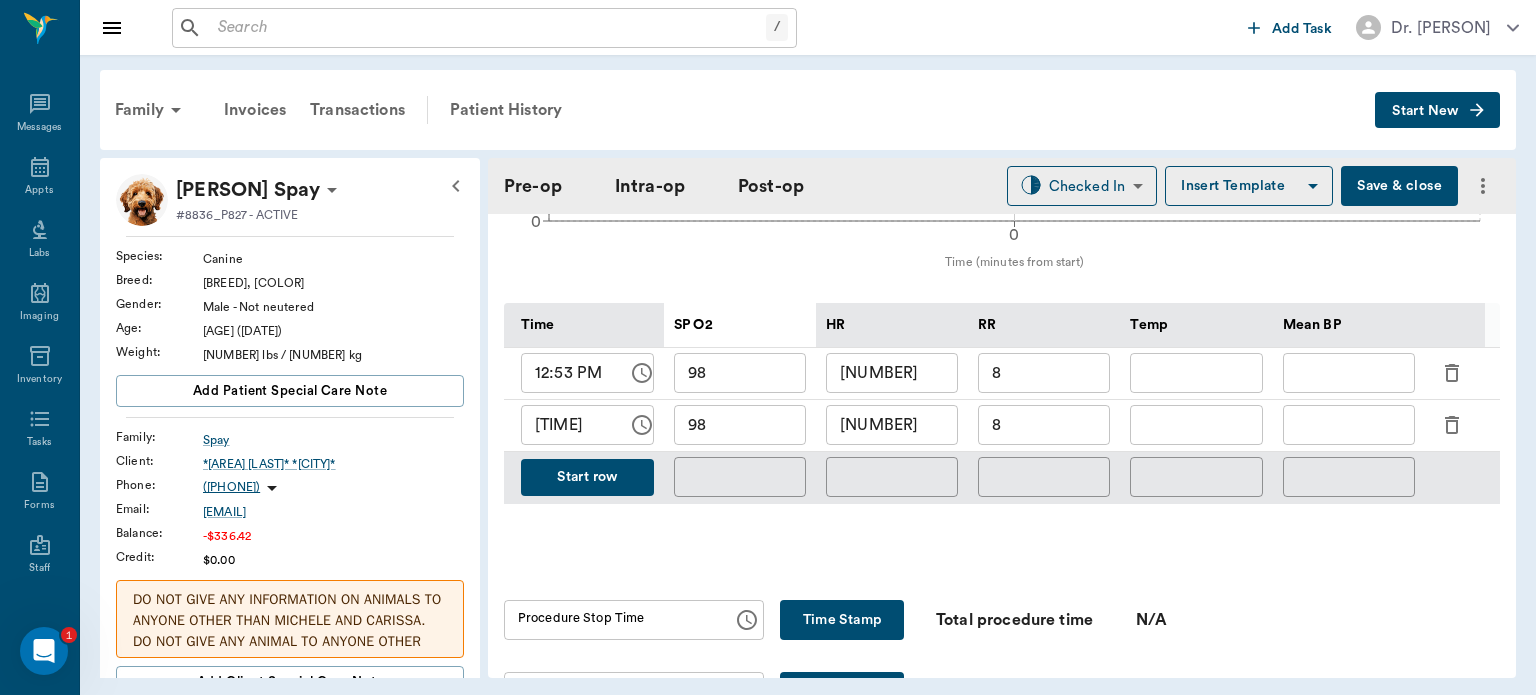 click on "8" at bounding box center (1044, 425) 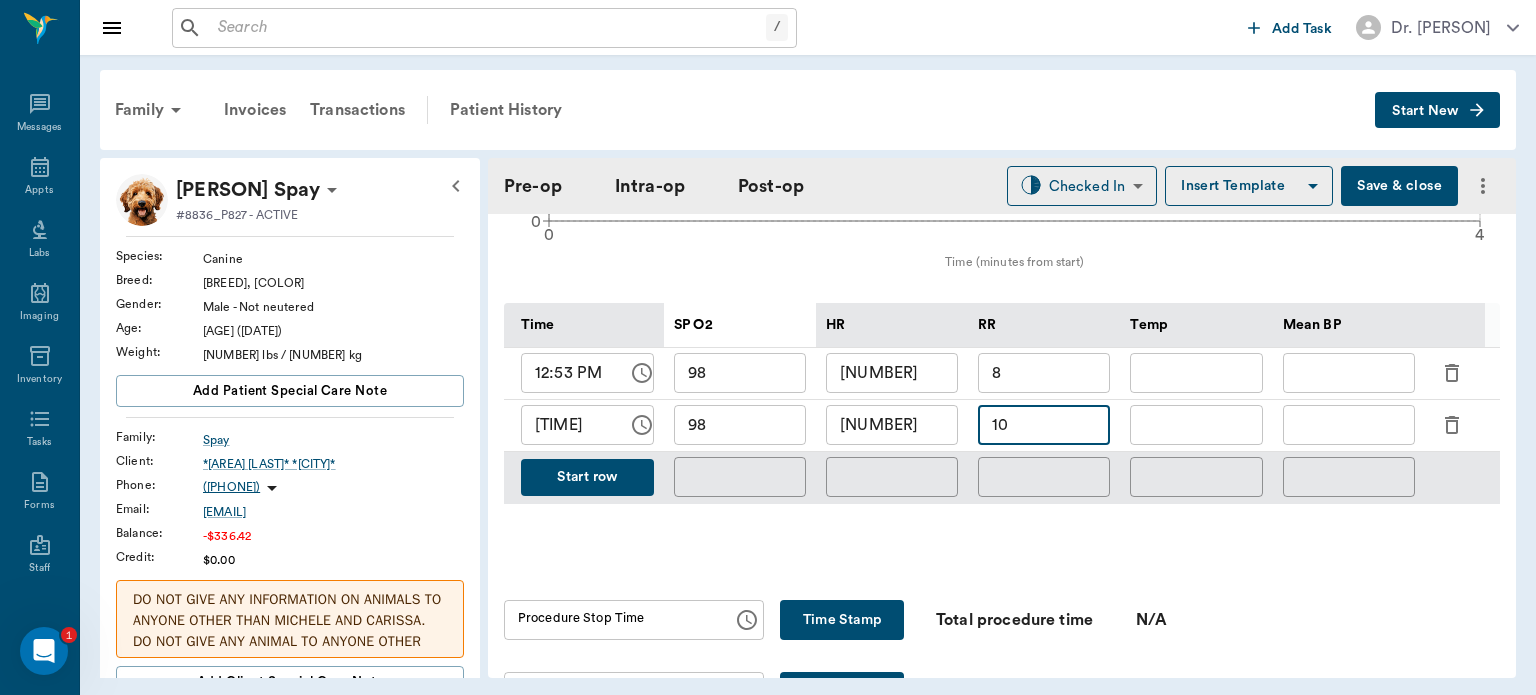 type on "10" 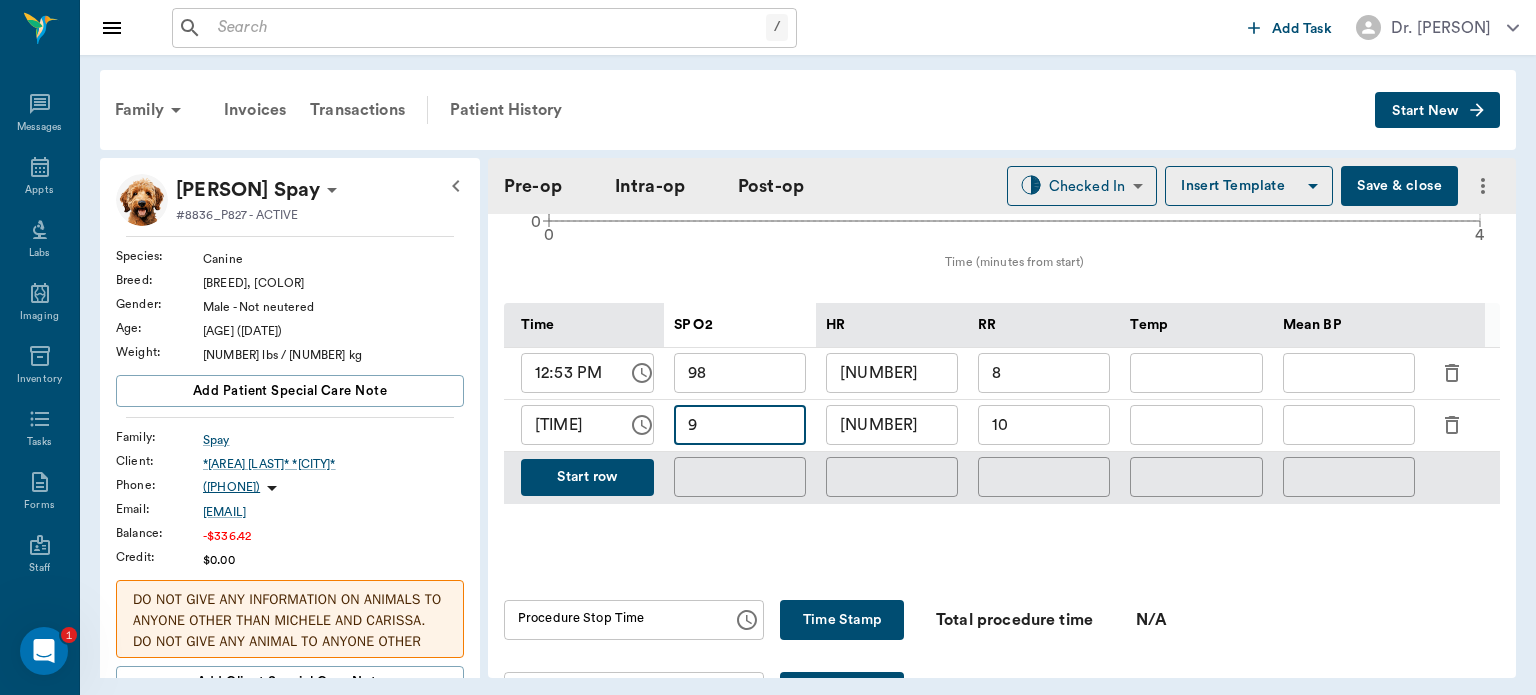 type on "98" 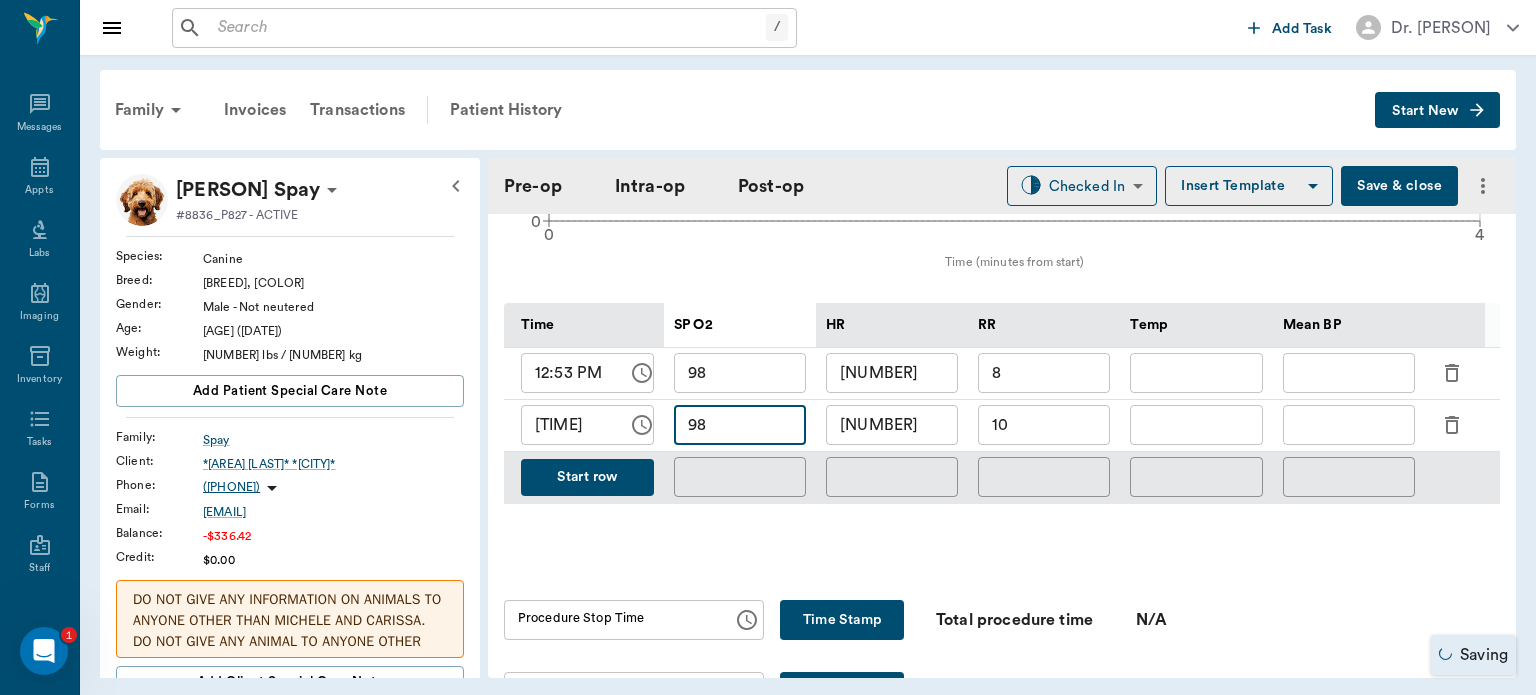 click on "[NUMBER]" at bounding box center [892, 425] 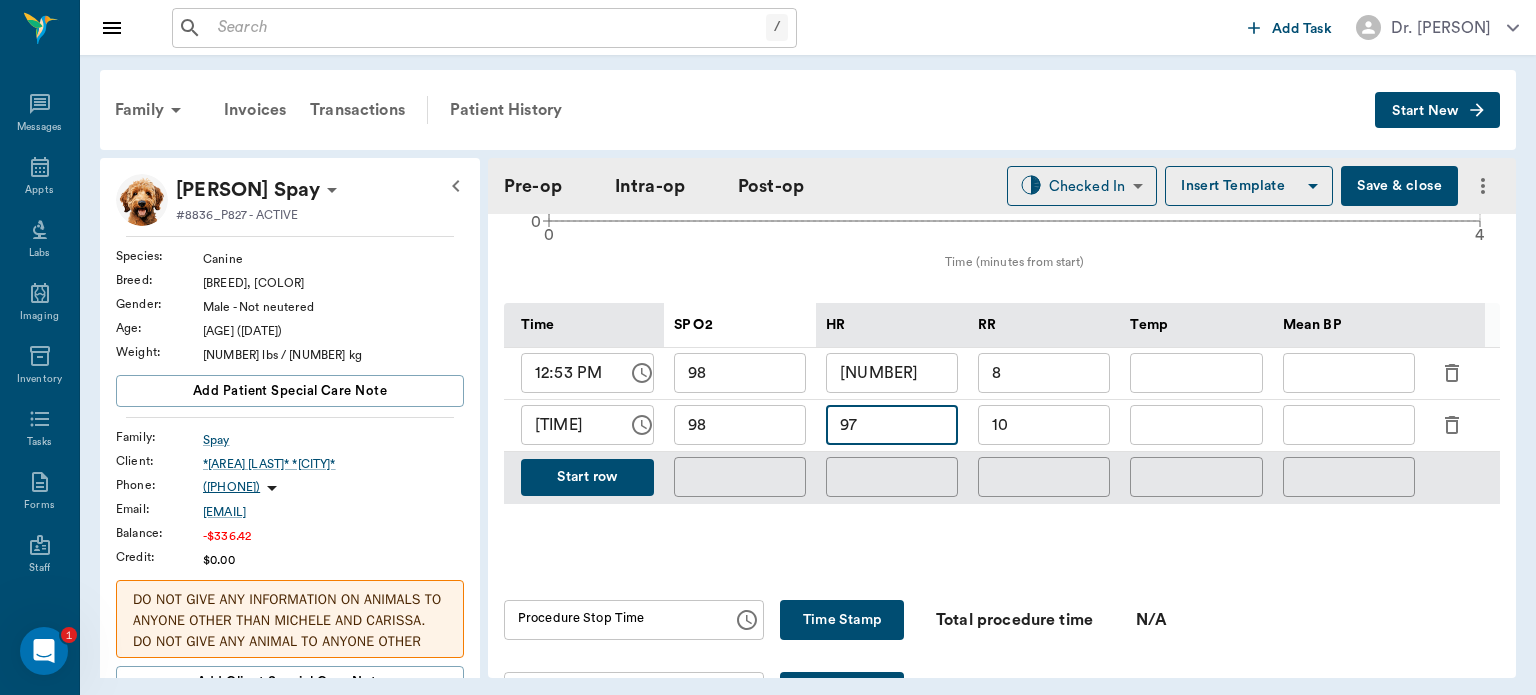type on "97" 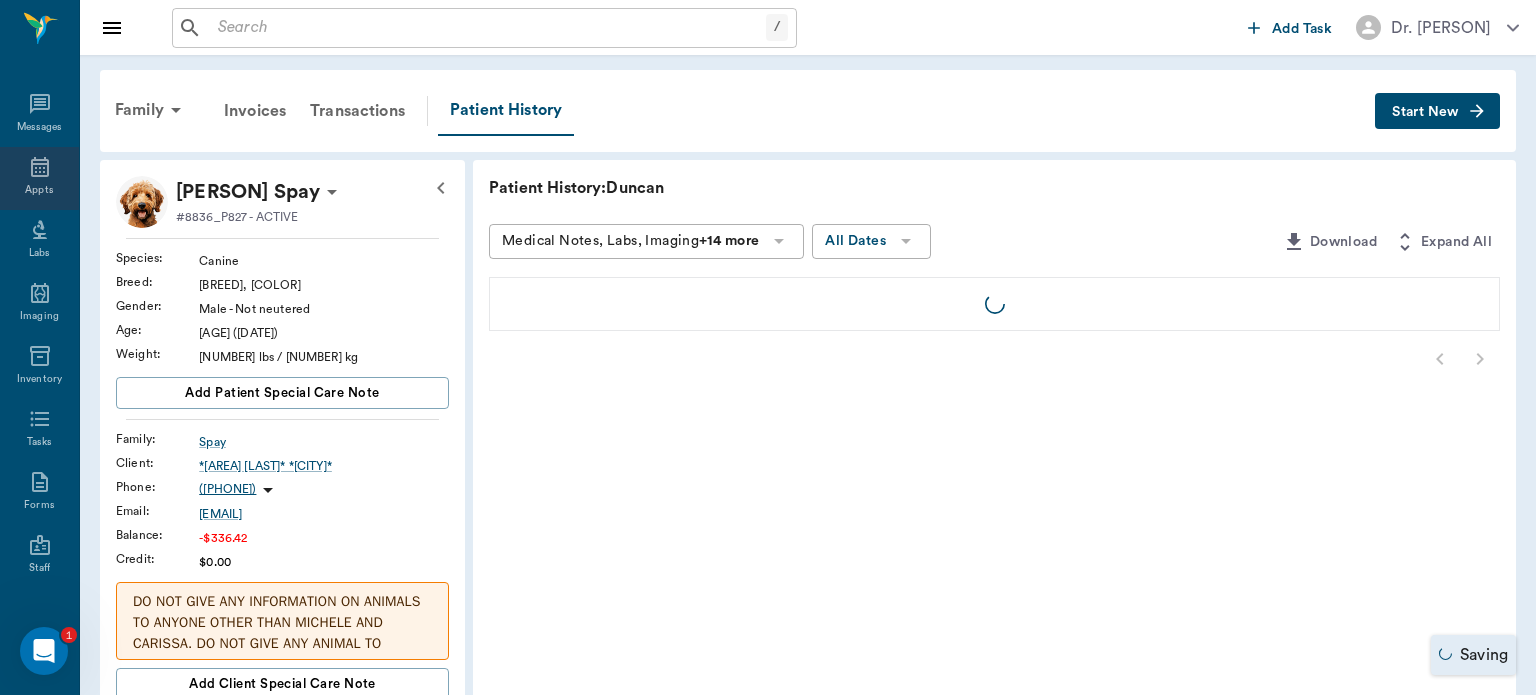 click on "Appts" at bounding box center (39, 190) 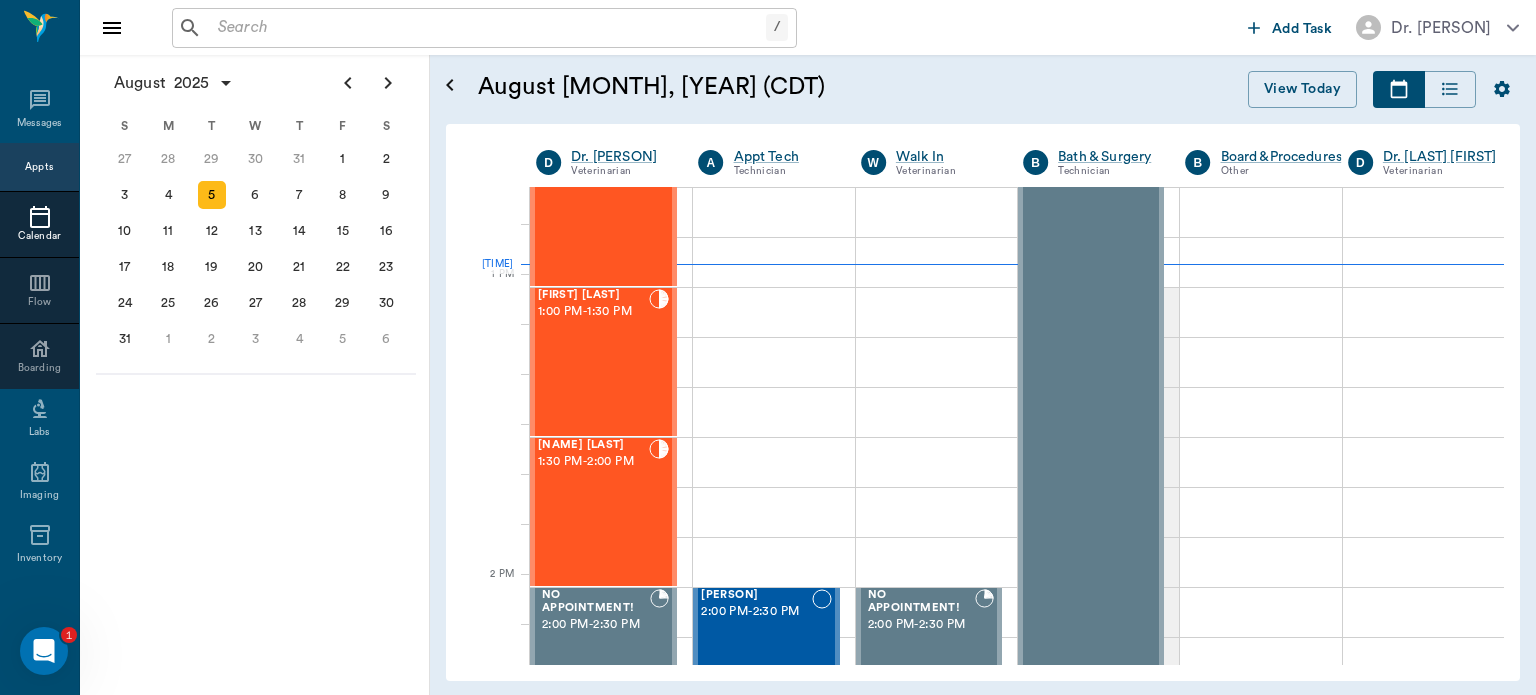 scroll, scrollTop: 1423, scrollLeft: 0, axis: vertical 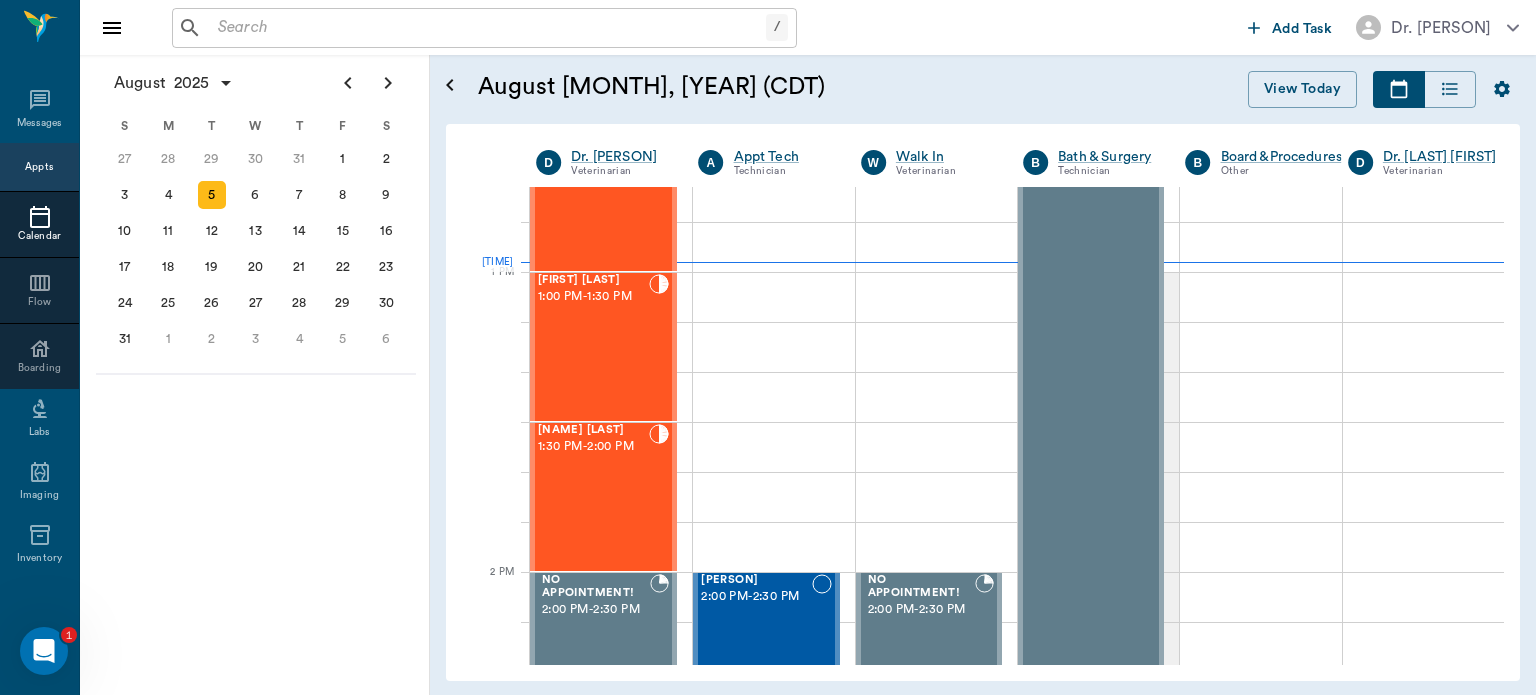 click on "[NAME] [LAST] [TIME] - [TIME]" at bounding box center (593, 497) 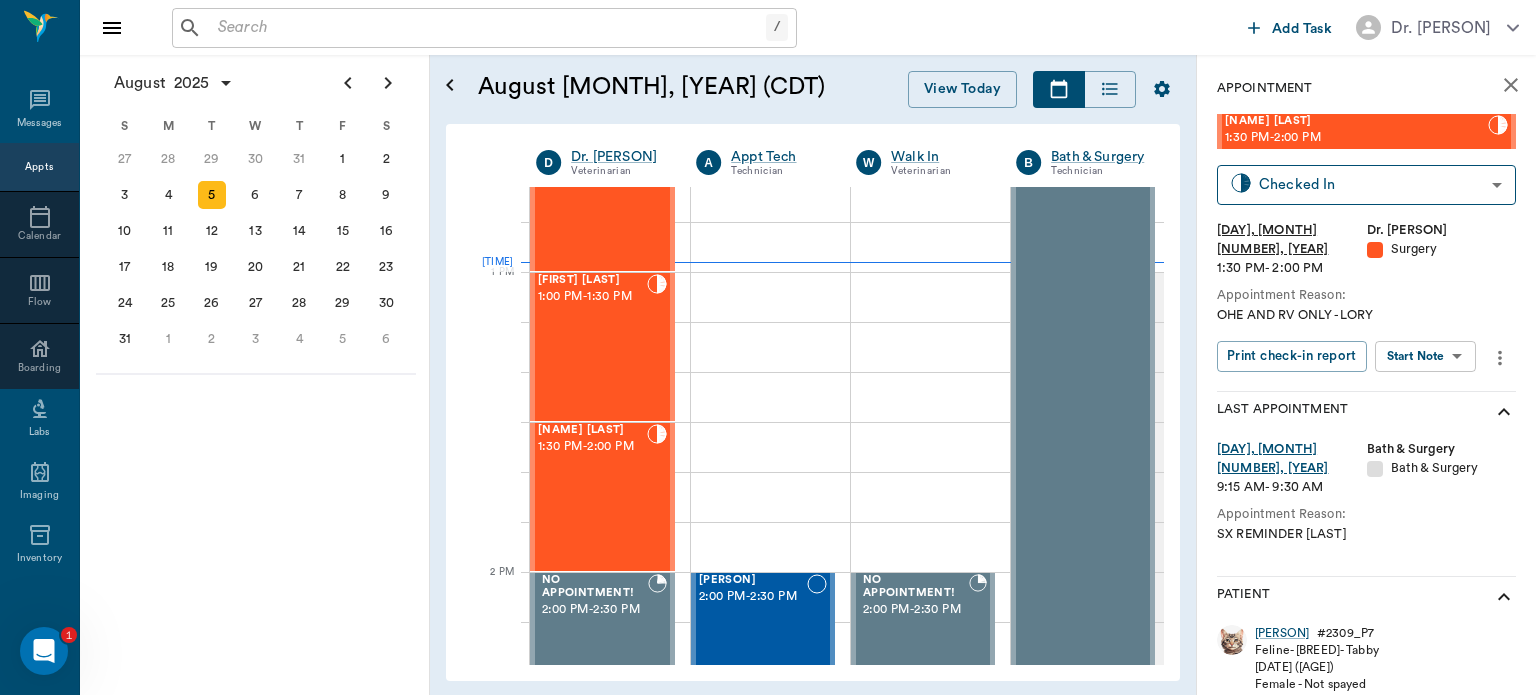 click on "/ ​ Add Task Dr. [LAST] Nectar Messages Appts Calendar Flow Boarding Labs Imaging Inventory Tasks Forms Staff Reports Lookup Settings August 2025 S M T W T F S 29 30 Jul 1 2 3 4 5 6 7 8 9 10 11 12 13 14 15 16 17 18 19 20 21 22 23 24 25 26 27 28 29 30 31 Aug 1 2 3 4 5 6 7 8 9 S M T W T F S 27 28 29 30 31 Aug 1 2 3 4 5 6 7 8 9 10 11 12 13 14 15 16 17 18 19 20 21 22 23 24 25 26 27 28 29 30 31 Sep 1 2 3 4 5 6 S M T W T F S 31 Sep 1 2 3 4 5 6 7 8 9 10 11 12 13 14 15 16 17 18 19 20 21 22 23 24 25 26 27 28 29 30 Oct 1 2 3 4 5 6 7 8 9 10 11 August 5, 2025 (CDT) View Today August 2025 Today 5 Tue Aug 2025 D Dr. [LAST] Veterinarian A Appt Tech Technician W Walk In Veterinarian B Bath & Surgery Technician B Board &Procedures Other D Dr. [LAST] [LAST] Veterinarian 8 AM 9 AM 10 AM 11 AM 12 PM 1 PM 2 PM 3 PM 4 PM 5 PM 6 PM 7 PM 8 PM 12:58 PM Mama [LAST] 8:00 AM - 9:00 AM [NAME] [LAST] 9:00 AM - 9:30 AM Lil Bit [LAST] 9:30 AM - 10:00 AM [NAME] [LAST] 10:30 AM - 11:00 AM [NAME] [LAST] 11:00 AM" at bounding box center (768, 347) 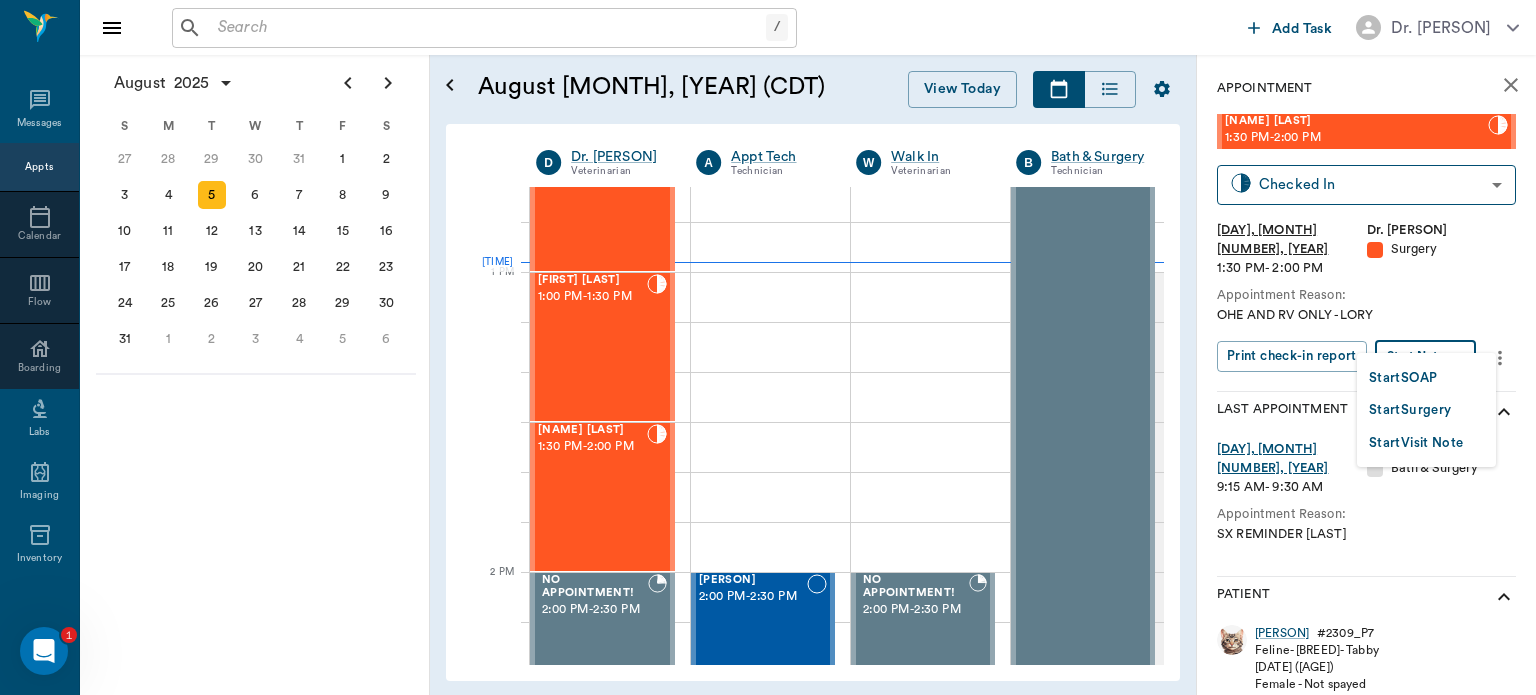 click on "Start  Surgery" at bounding box center (1410, 410) 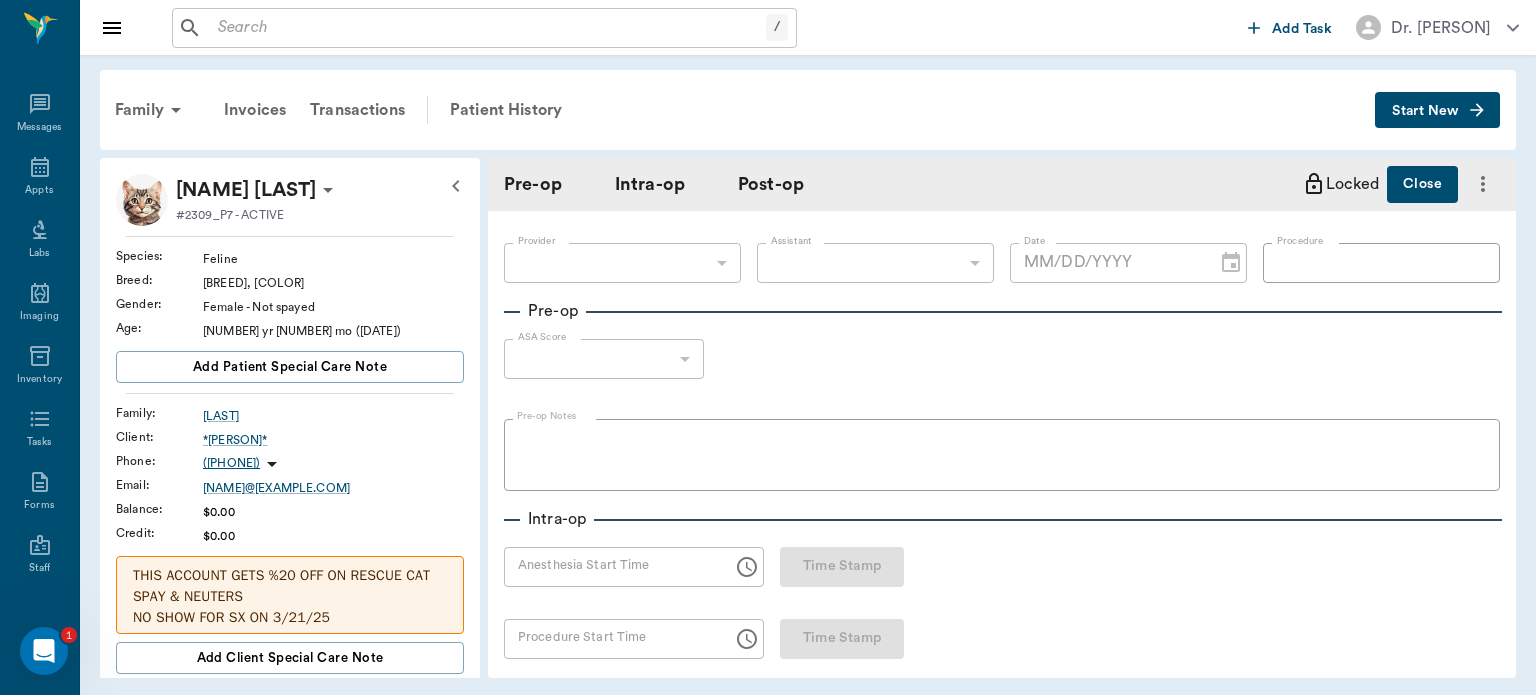 type on "63ec2f075fda476ae8351a4d" 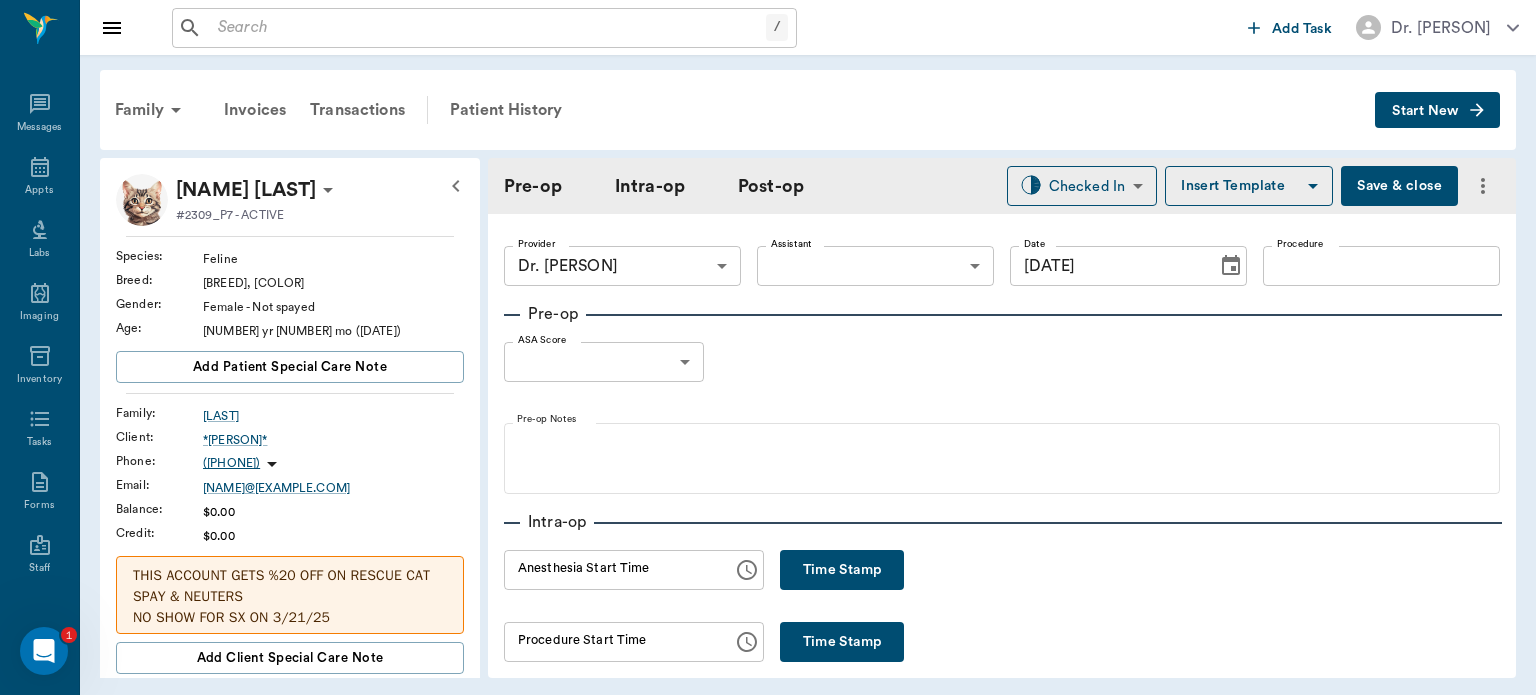 type on "[DATE]" 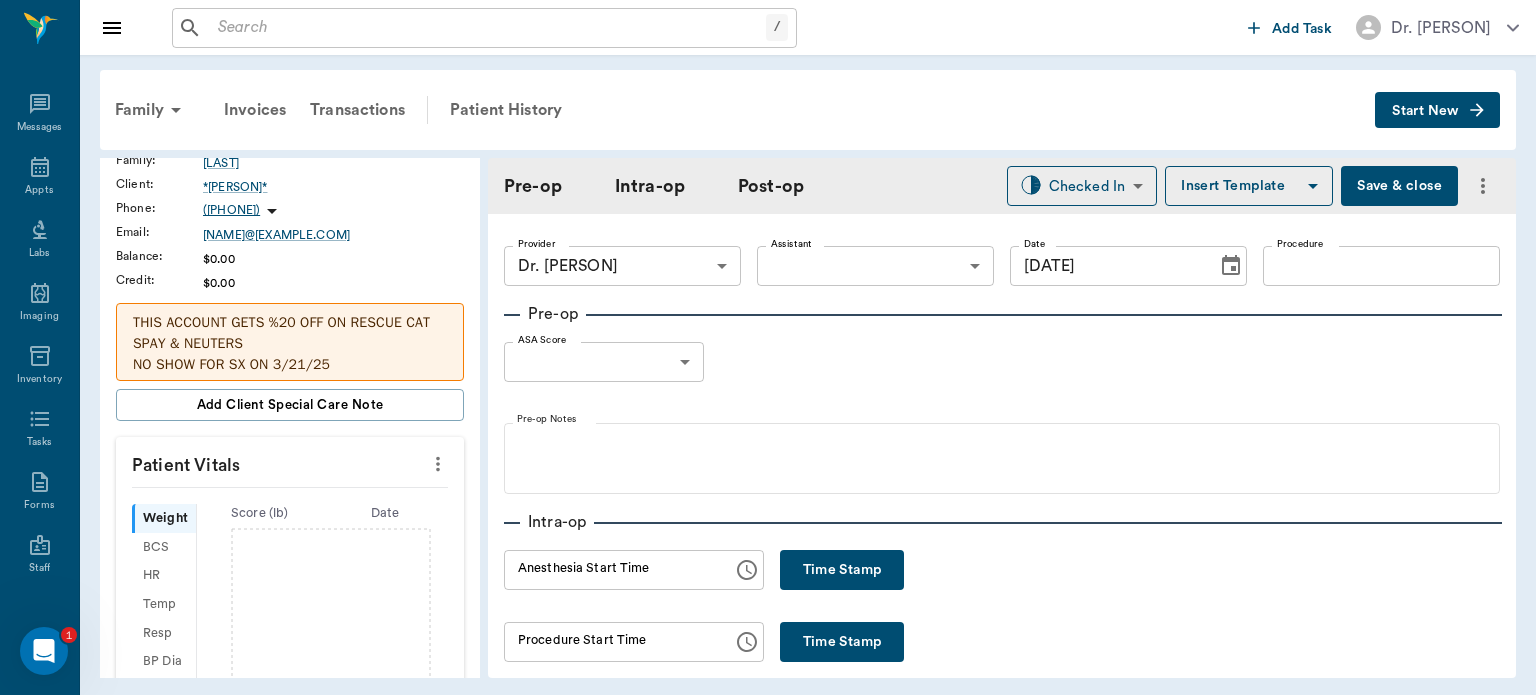 scroll, scrollTop: 254, scrollLeft: 0, axis: vertical 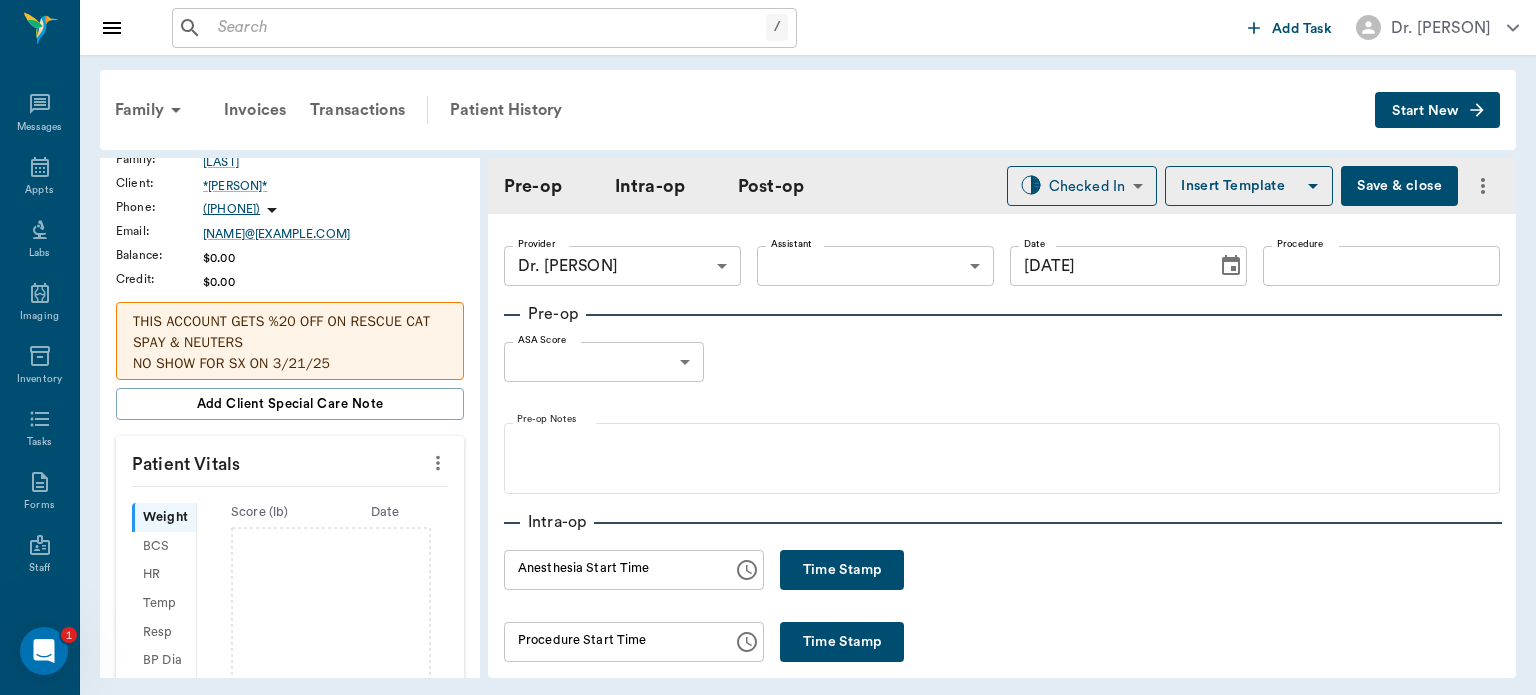 click on "Time Stamp" at bounding box center [842, 570] 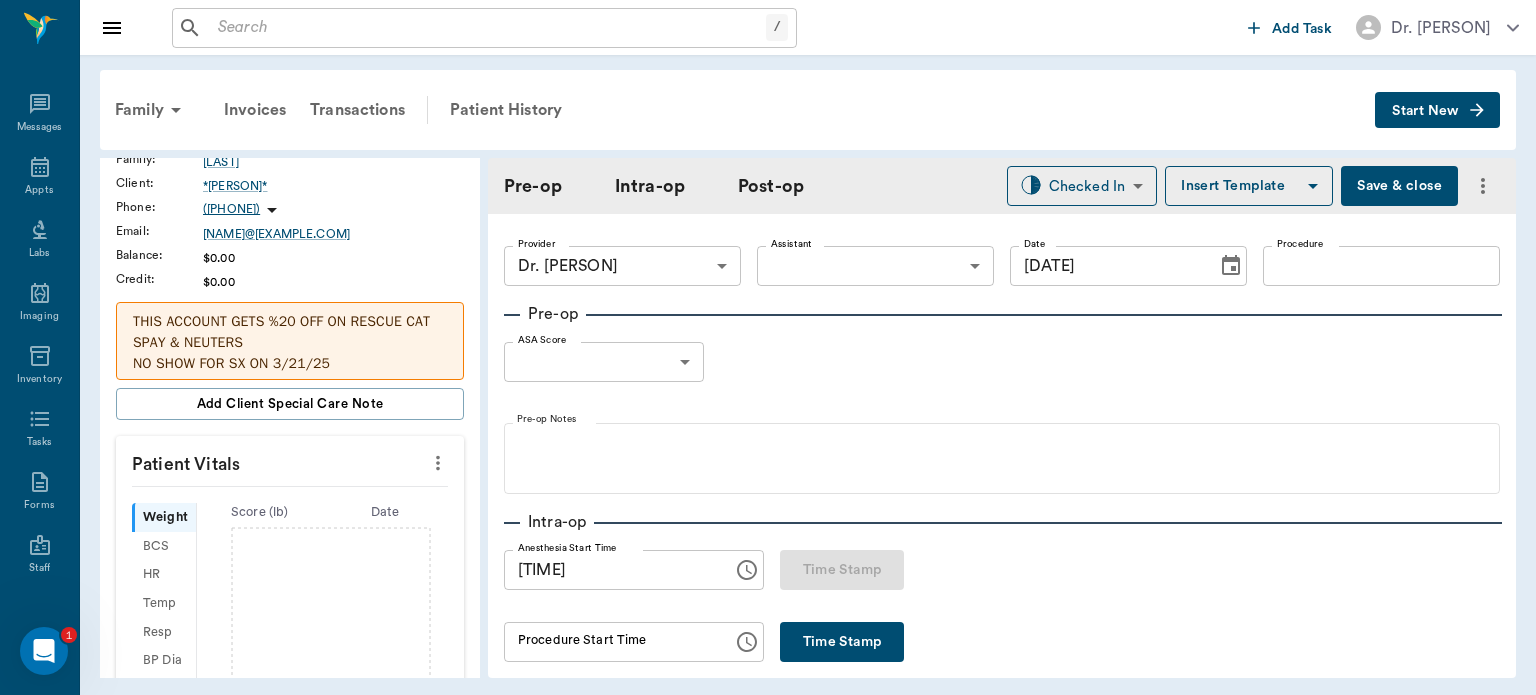 type on "[TIME]" 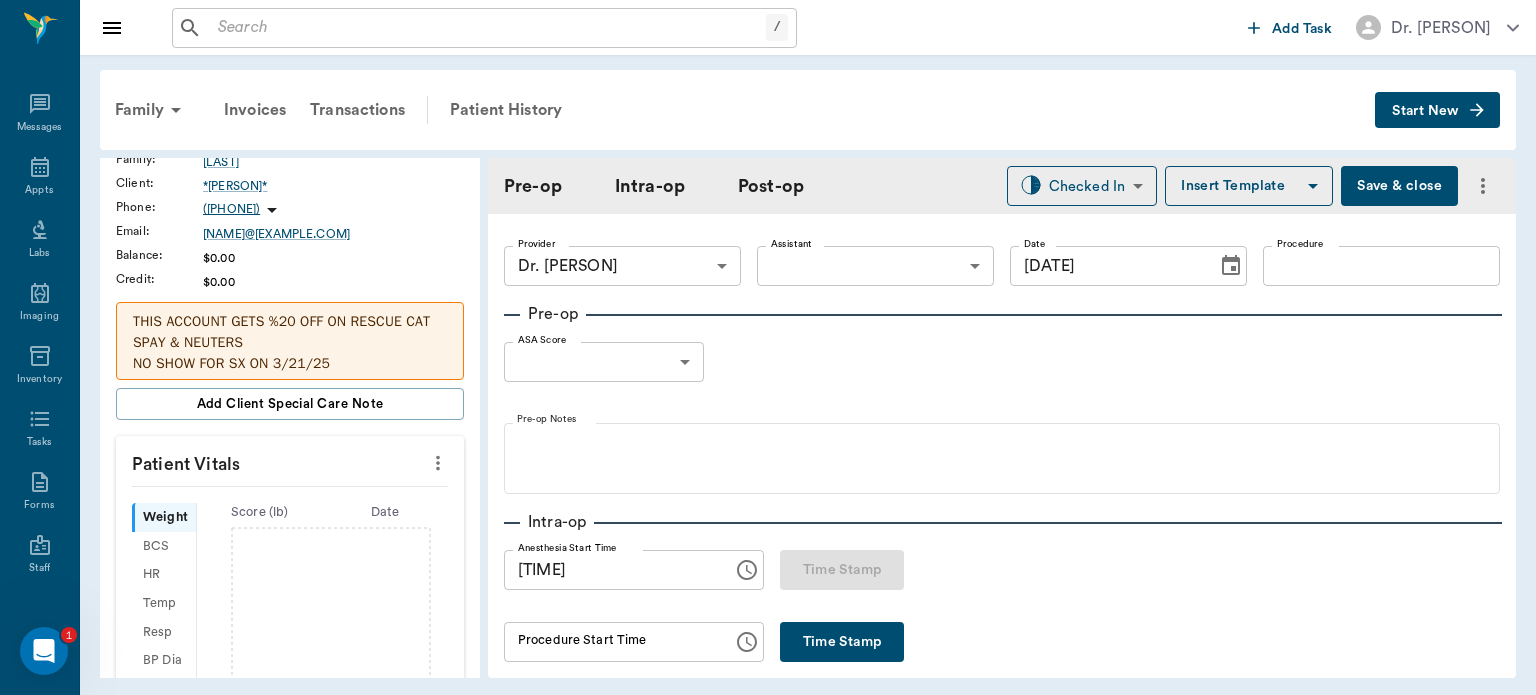 click 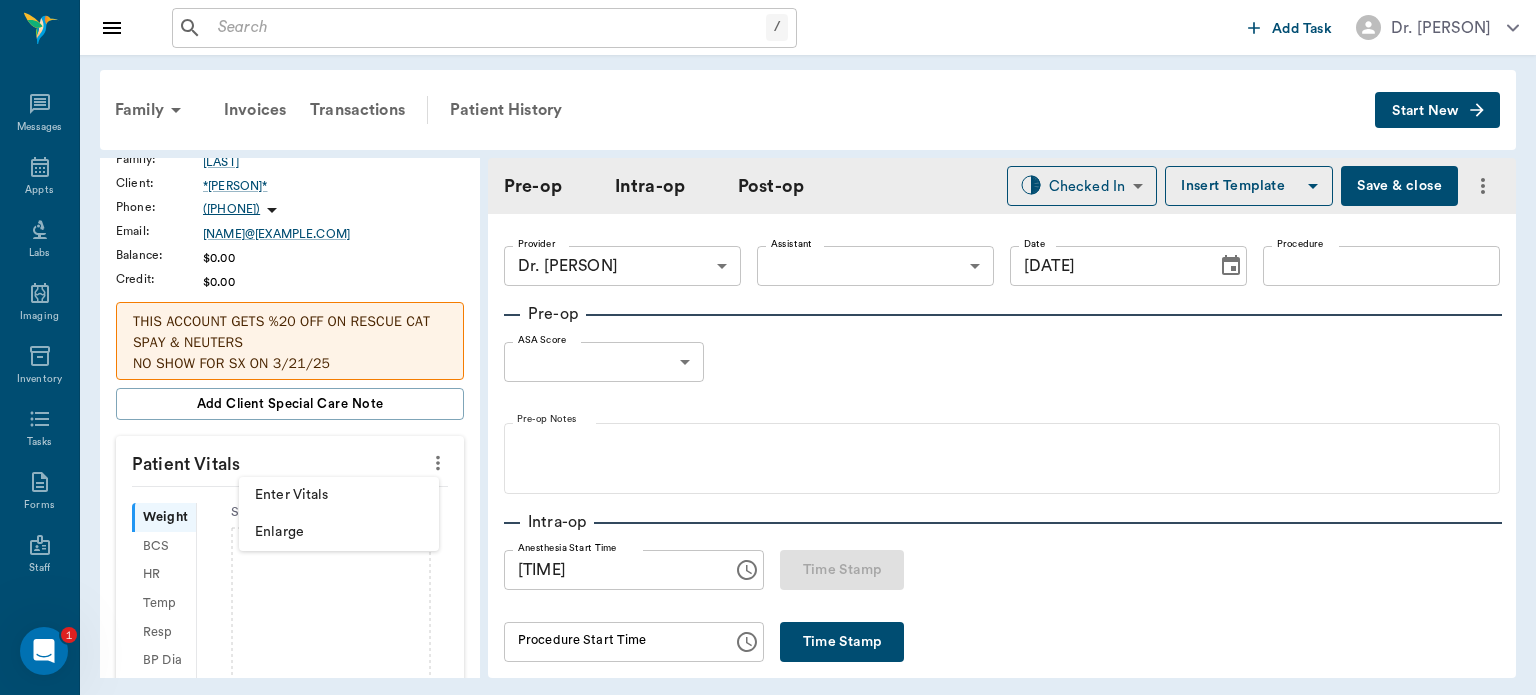 click on "Enter Vitals" at bounding box center [339, 495] 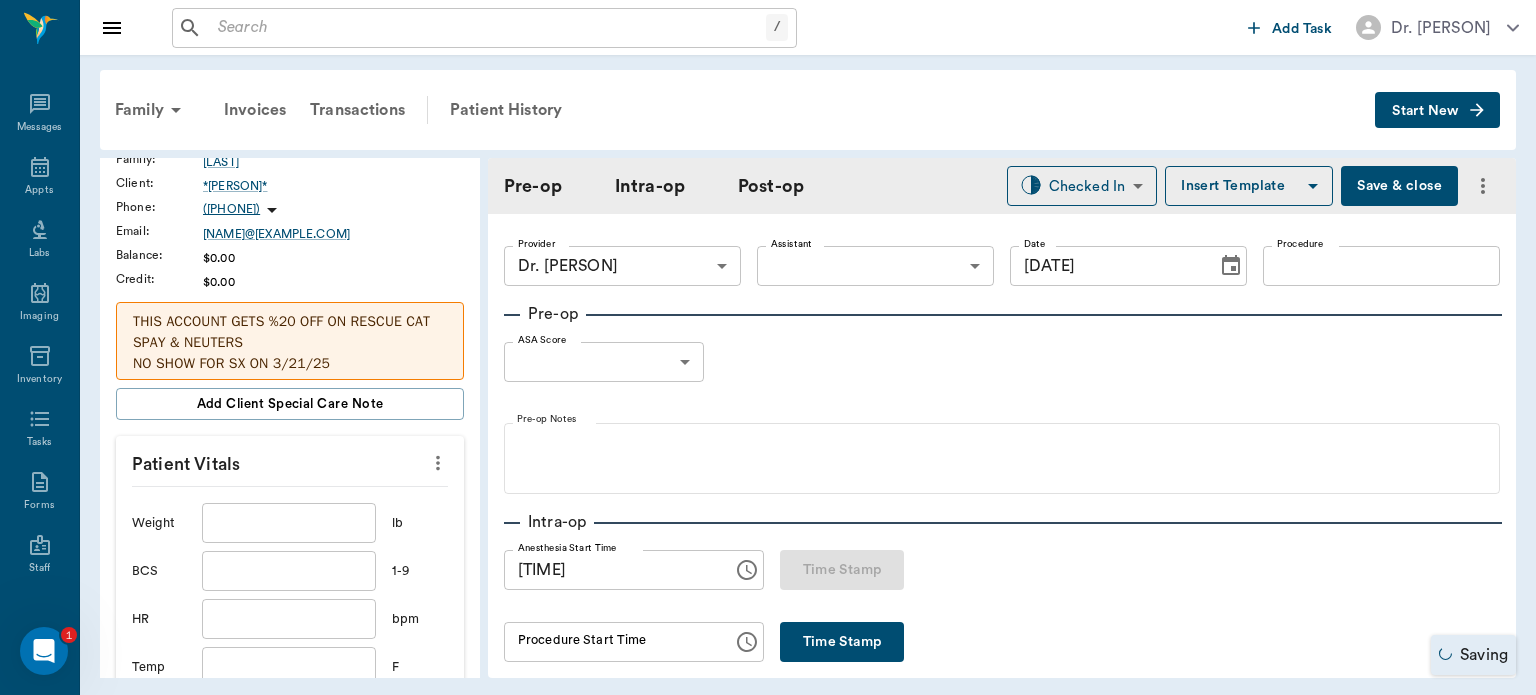 click at bounding box center (289, 523) 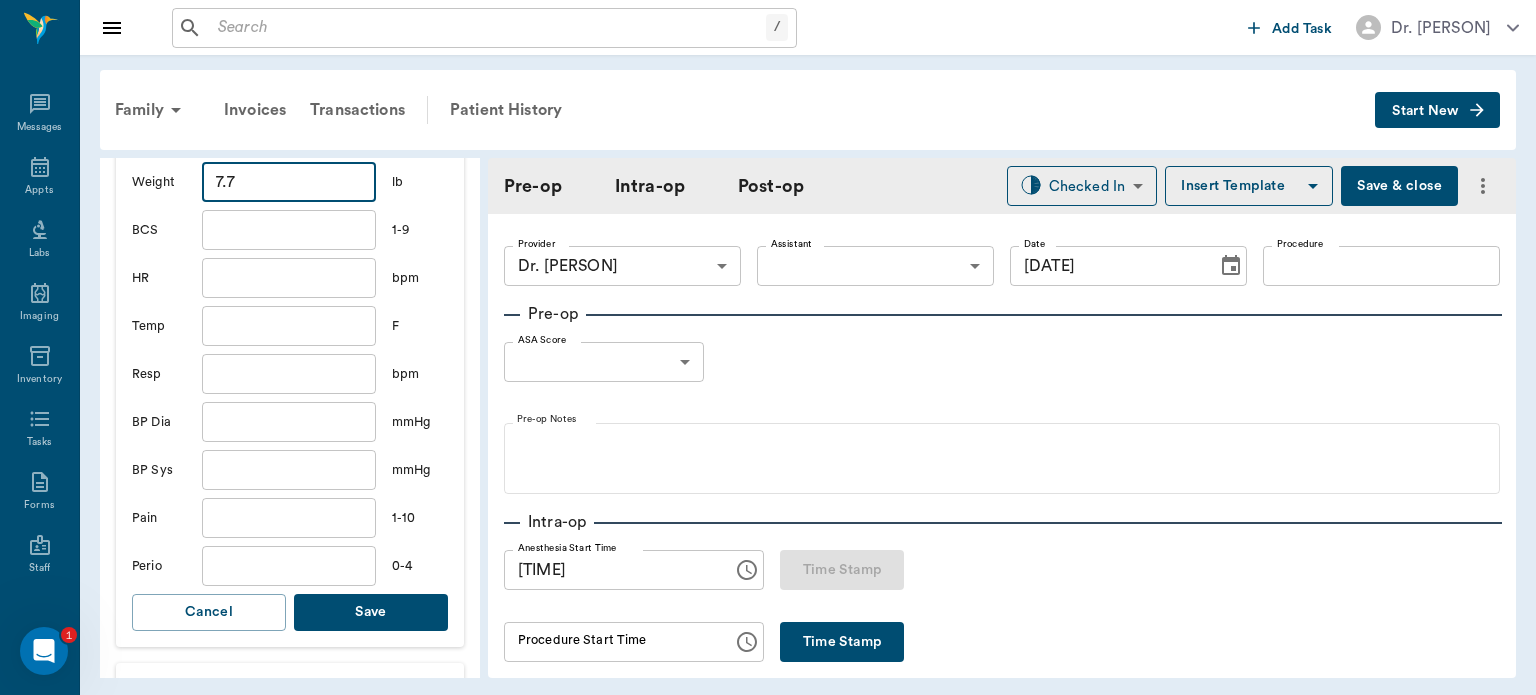 type on "7.7" 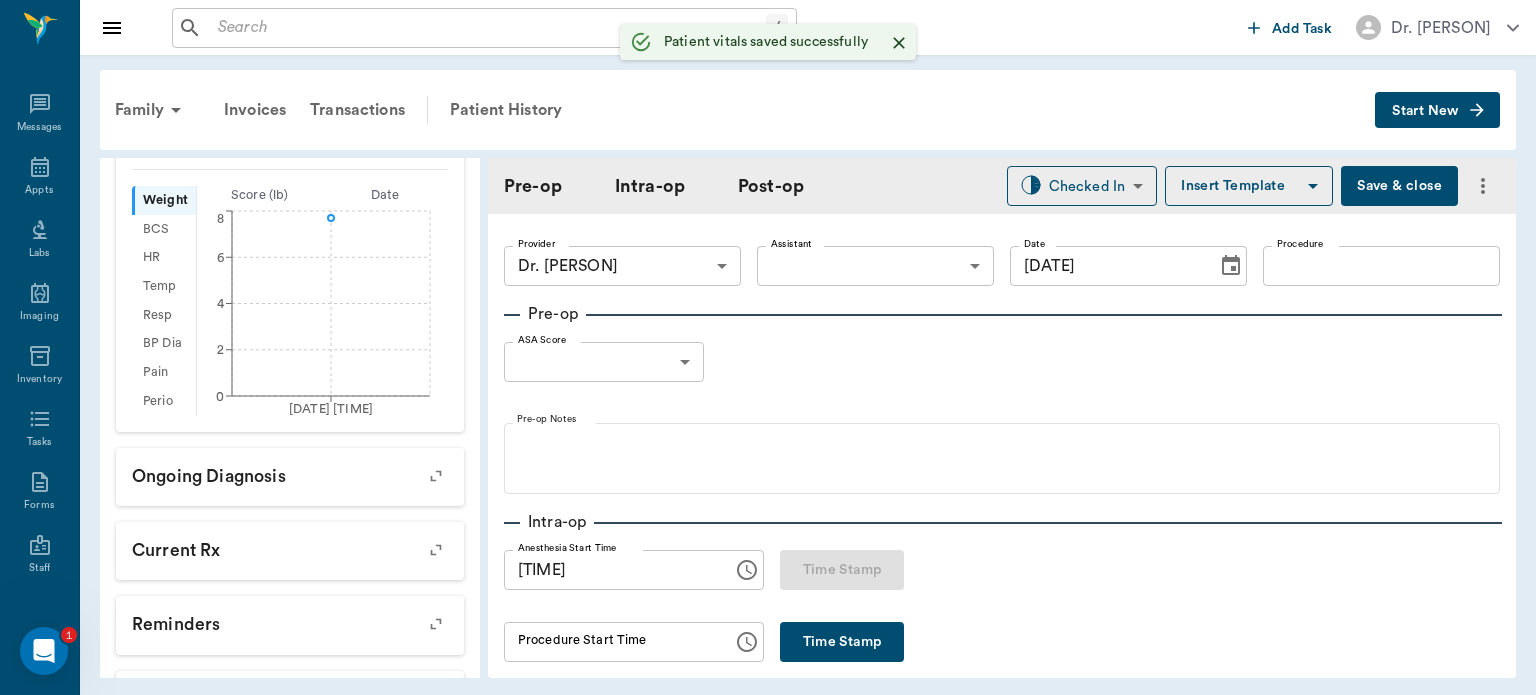 scroll, scrollTop: 619, scrollLeft: 0, axis: vertical 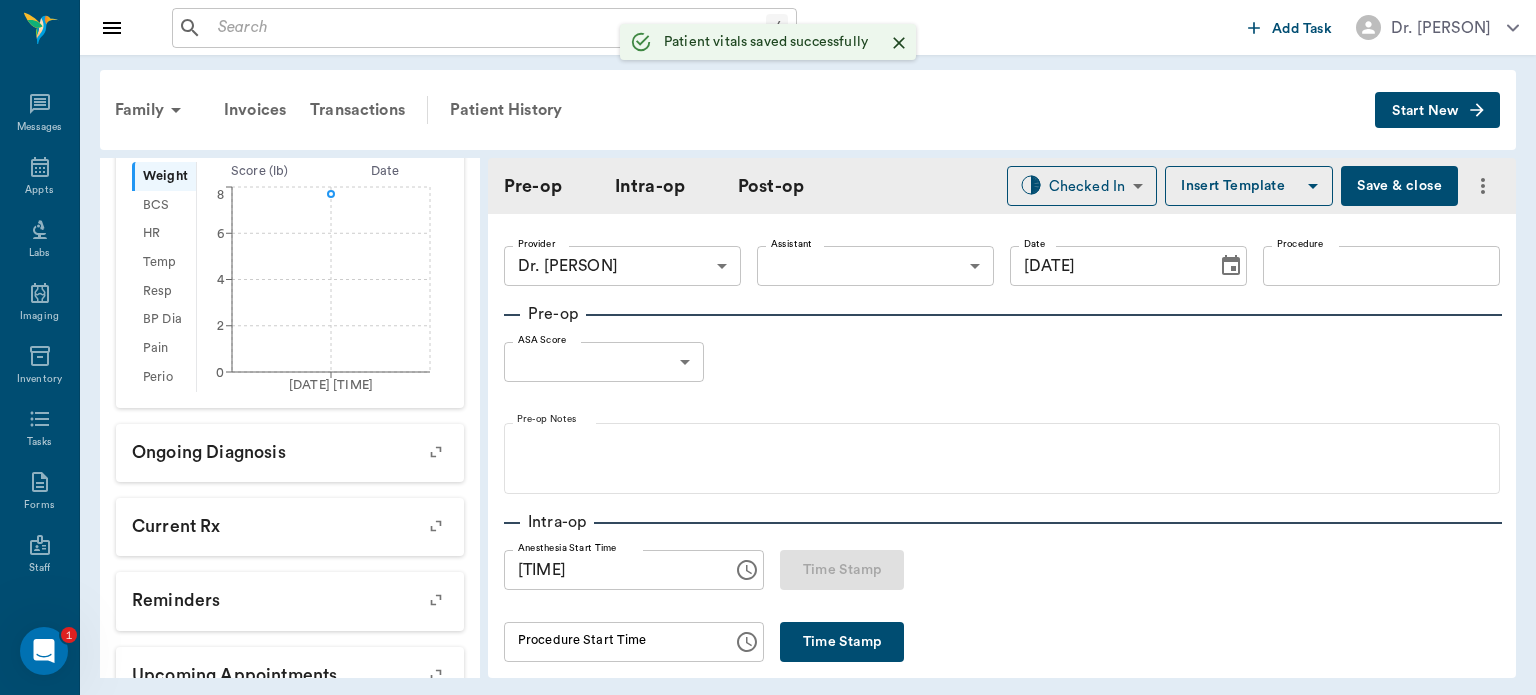click on "/ ​ Add Task Dr. [PERSON] Nectar Messages Appts Labs Imaging Inventory Tasks Forms Staff Reports Lookup Settings Family Invoices Transactions Patient History Start New [PERSON] Mixon #[ID]  -   ACTIVE   Species : Feline Breed : [BREED], [BREED] Gender : Female - Not spayed Age : [AGE] Weight : [NUMBER] lbs / [NUMBER] kg Add patient Special Care Note Family : Mixon Client : *[PERSON]* Phone : ([PHONE]) Email : [EMAIL] Balance : $[PRICE] Credit : $[PRICE] THIS ACCOUNT GETS % [PERCENTAGE]% OFF ON RESCUE CAT  SPAY & NEUTERS NO SHOW FOR SX ON [DATE] Add client Special Care Note Patient Vitals Weight BCS HR Temp Resp BP Dia Pain Perio Score ( lb ) Date [DATE] [TIME] 0 2 4 6 8 Ongoing diagnosis Current Rx Reminders 3 Month Flea & Tick Rx < [NUMBER] Lbs [DATE] Pro-heart Hw Prev 6 Month [WEIGHT]lbs [DATE] Heartworm Antigen Test [DATE] Distemper/Parvo Vaccination Annual [DATE] Upcoming appointments Surgery [DATE] Schedule Appointment Pre-op Intra-op Post-op Checked In CHECKED_IN ​ Insert Template  Save & close Provider Dr. [PERSON] [ID] Provider Assistant  Assistant Date [DATE] Date Procedure" at bounding box center [768, 347] 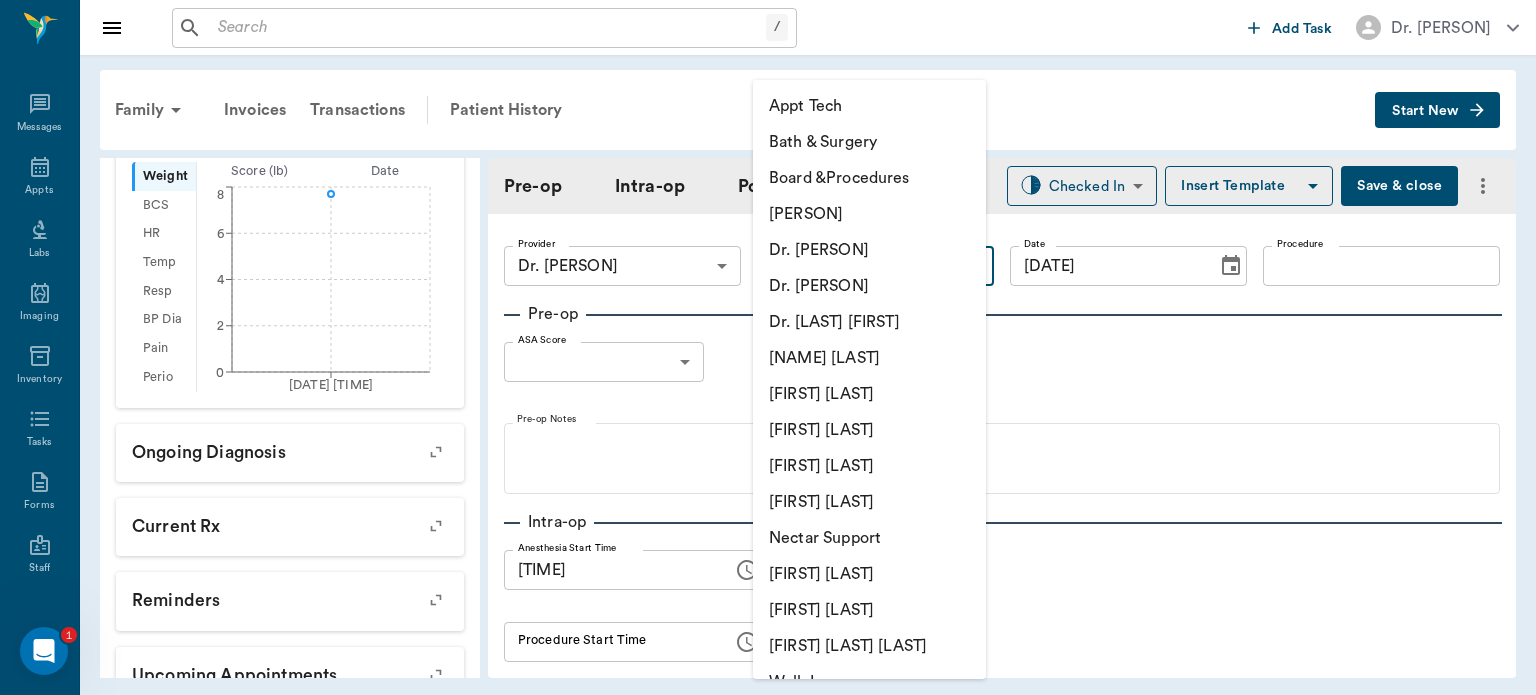 click on "[FIRST] [LAST]" at bounding box center (869, 430) 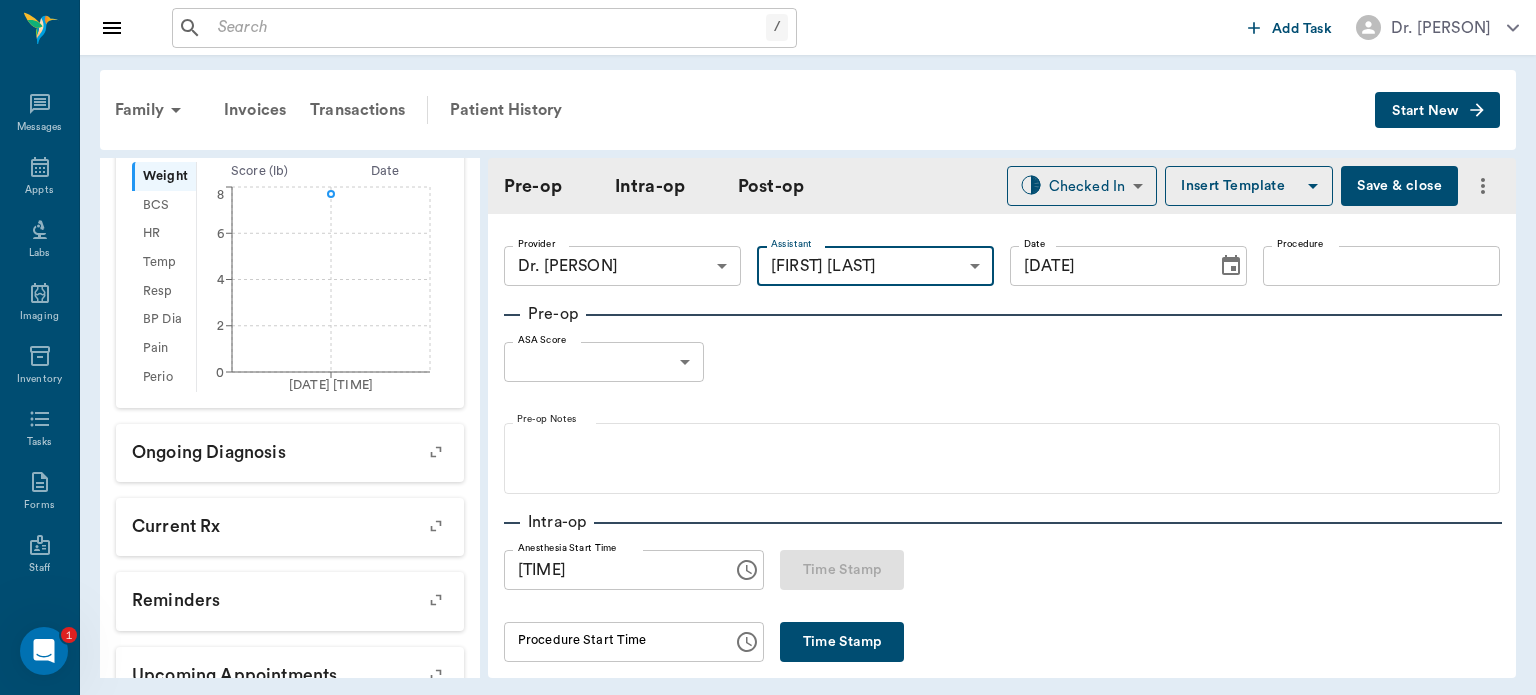 click on "Procedure" at bounding box center (1381, 266) 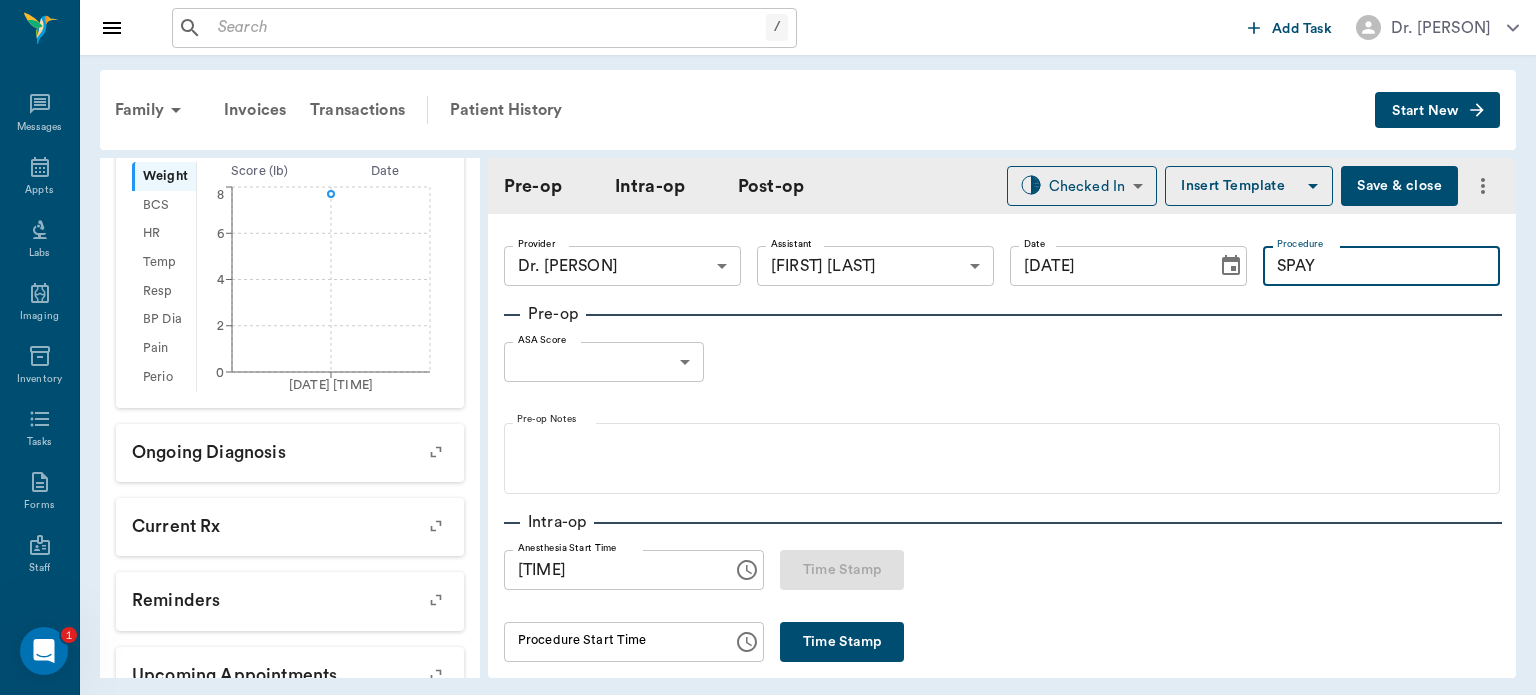 type on "SPAY" 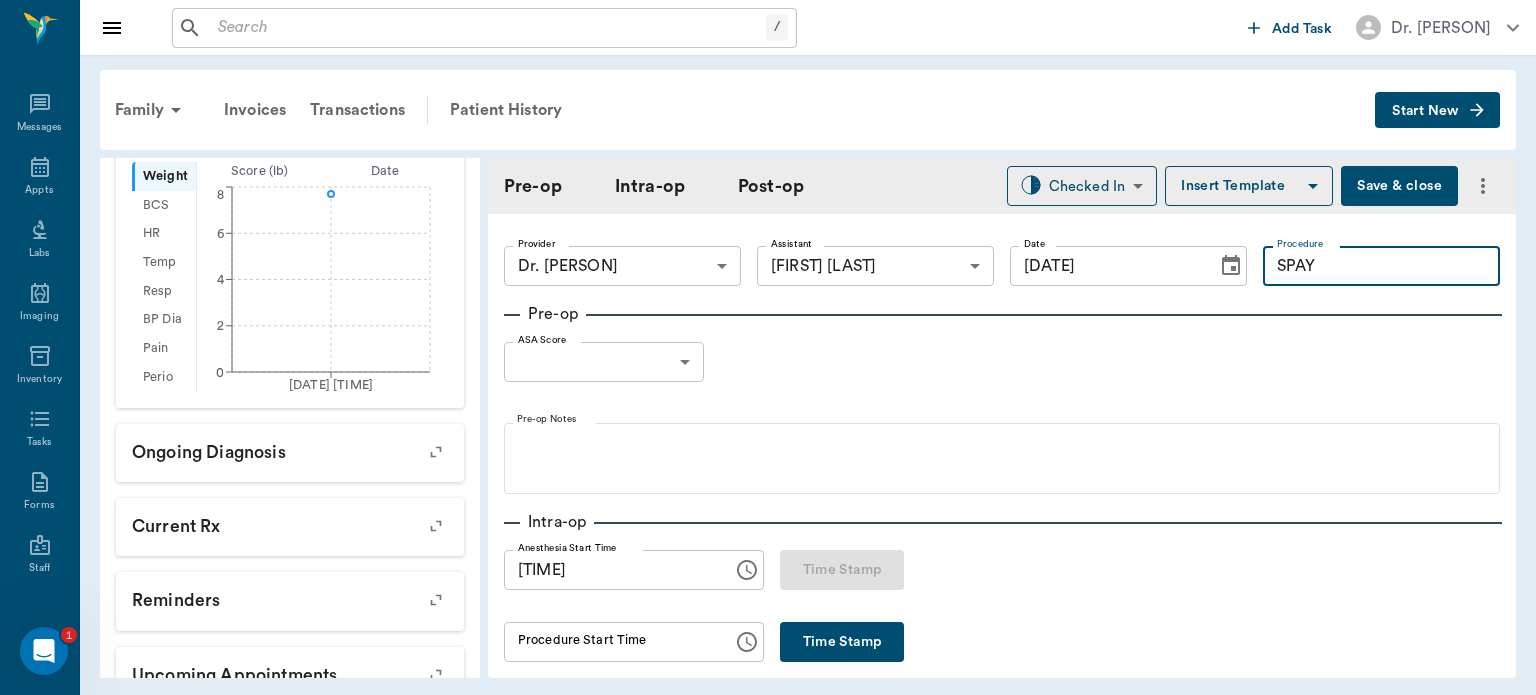 click on "Insert Template" at bounding box center [1249, 186] 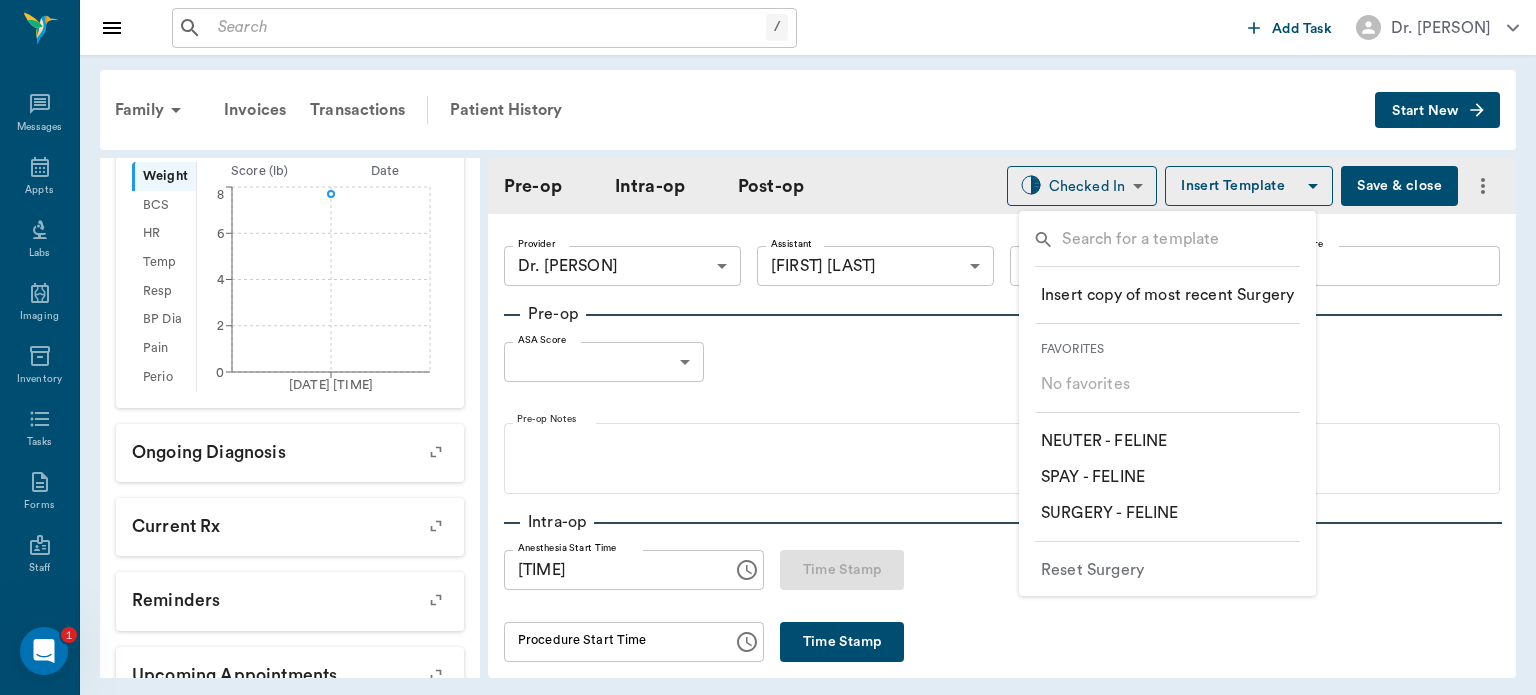 click on "​ SPAY - FELINE" at bounding box center [1093, 477] 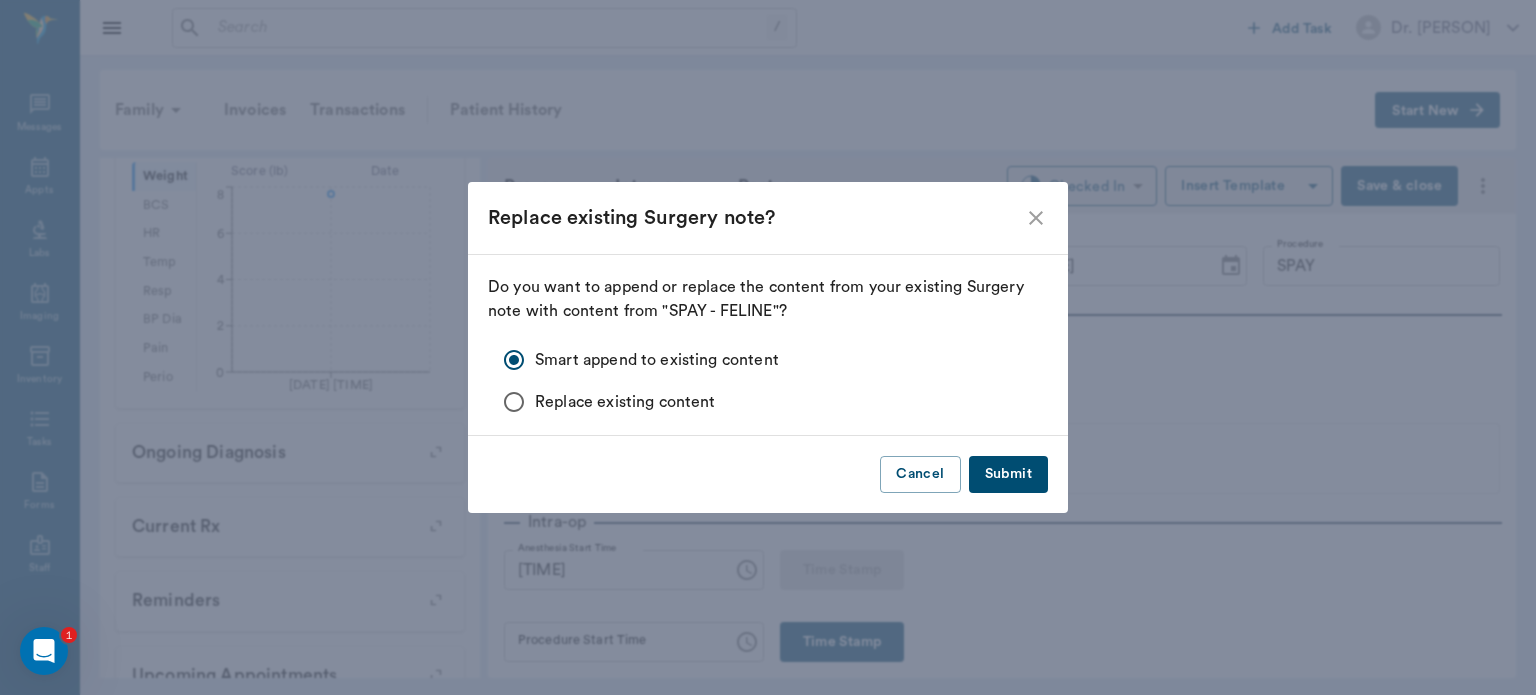 click on "Submit" at bounding box center (1008, 474) 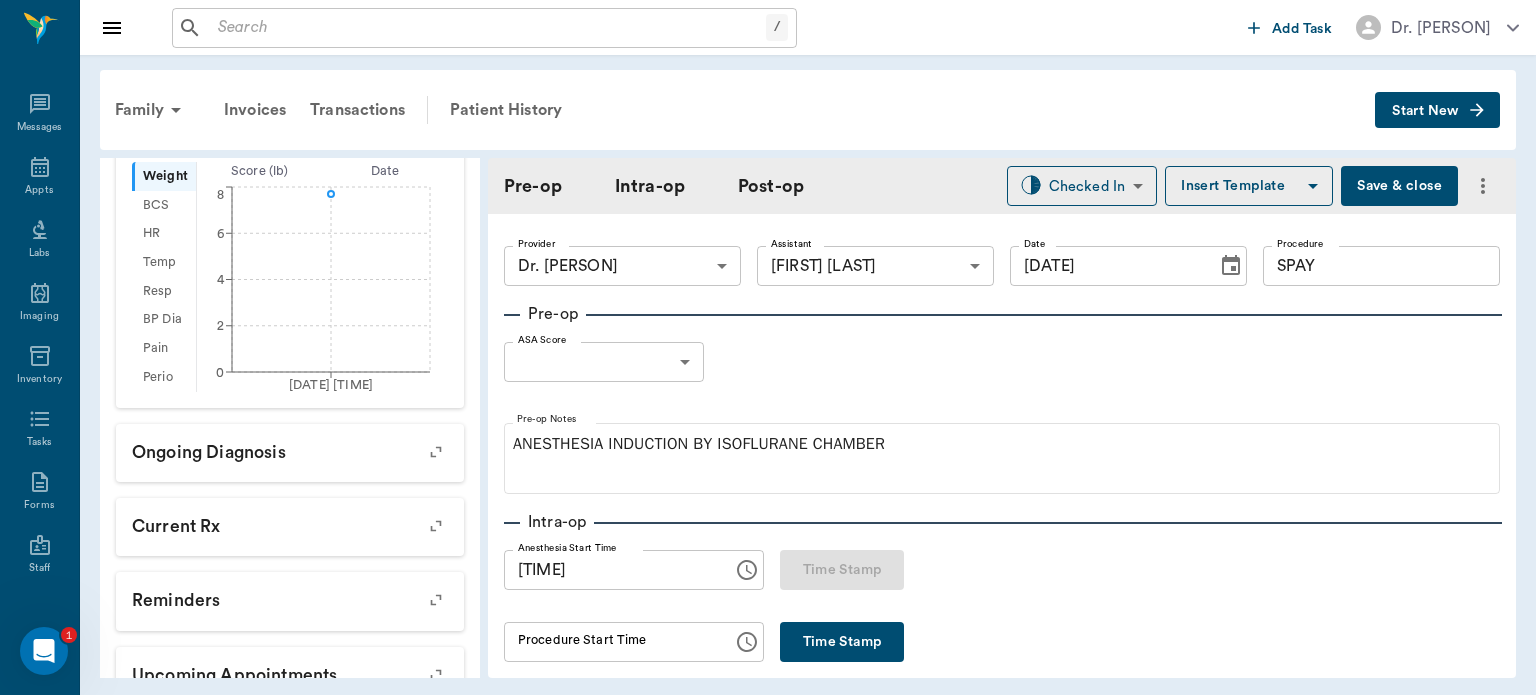 click on "​ Add Task Dr. [LAST] [LAST] Nectar Messages Appts Labs Imaging Inventory Tasks Forms Staff Reports Lookup Settings Family Invoices Transactions Patient History Start New [LAST] [LAST] #[ID]	    -    ACTIVE   Species : Feline Breed : American Medium Hair, Tabby Gender : Female - Not spayed Age : [AGE] ([DATE]) Weight : [WEIGHT] lbs / [WEIGHT] kg Add patient Special Care Note Family : [LAST] Client : *[FIRST] [LAST]* Phone : ([PHONE]) Email : [EMAIL] Balance : $[AMOUNT] Credit : $[AMOUNT] THIS ACCOUNT GETS %20 OFF ON RESCUE CAT  SPAY & NEUTERS NO SHOW FOR SX ON 3/21/25 Add client Special Care Note Patient Vitals Weight BCS HR Temp Resp BP Dia Pain Perio Score ( lb ) Date 08/05/25 12PM 0 2 4 6 8 Ongoing diagnosis Current Rx Reminders Upcoming appointments Surgery 08/05/25 Schedule Appointment Pre-op Intra-op Post-op Checked In CHECKED_IN ​ Insert Template  Save & close Provider Dr. [LAST] [LAST] [ID] Provider Assistant [FIRST] [LAST] [ID] Date" at bounding box center (768, 347) 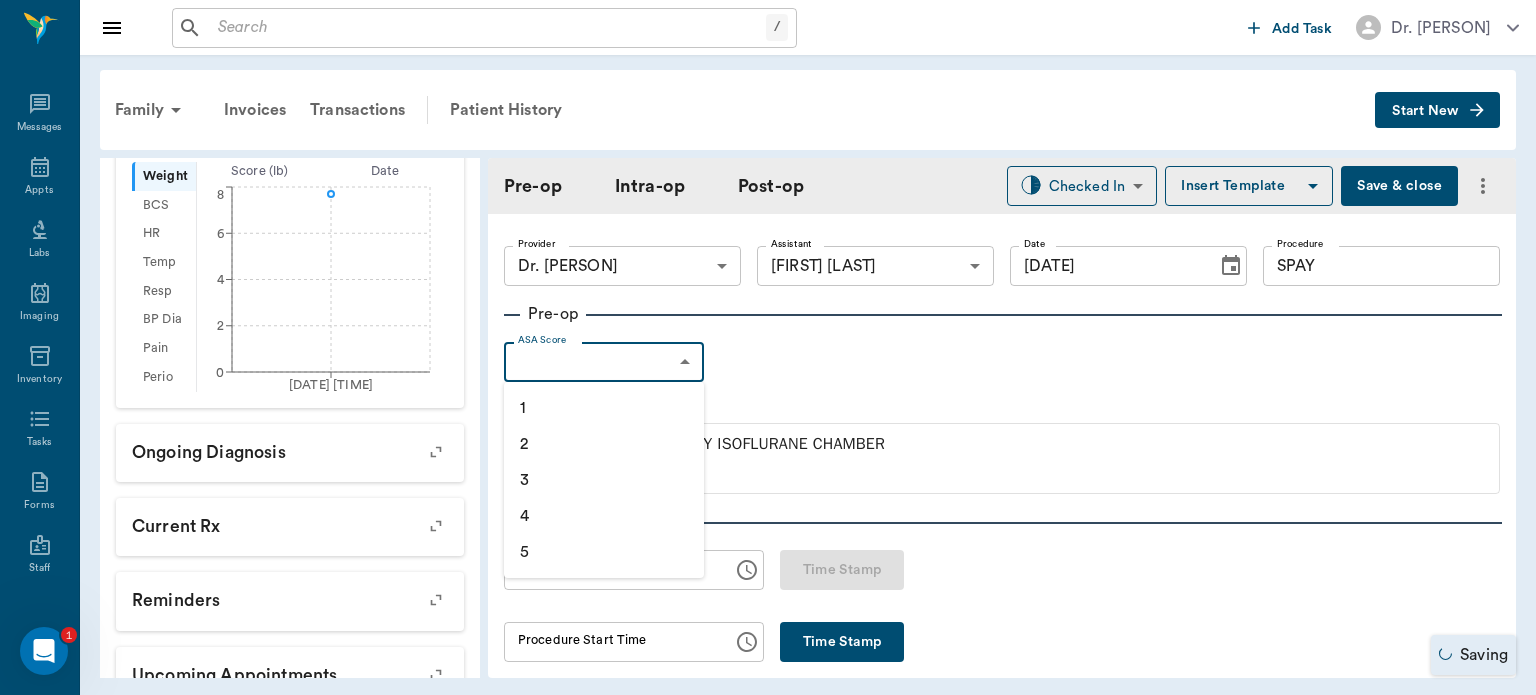 click on "1" at bounding box center (604, 408) 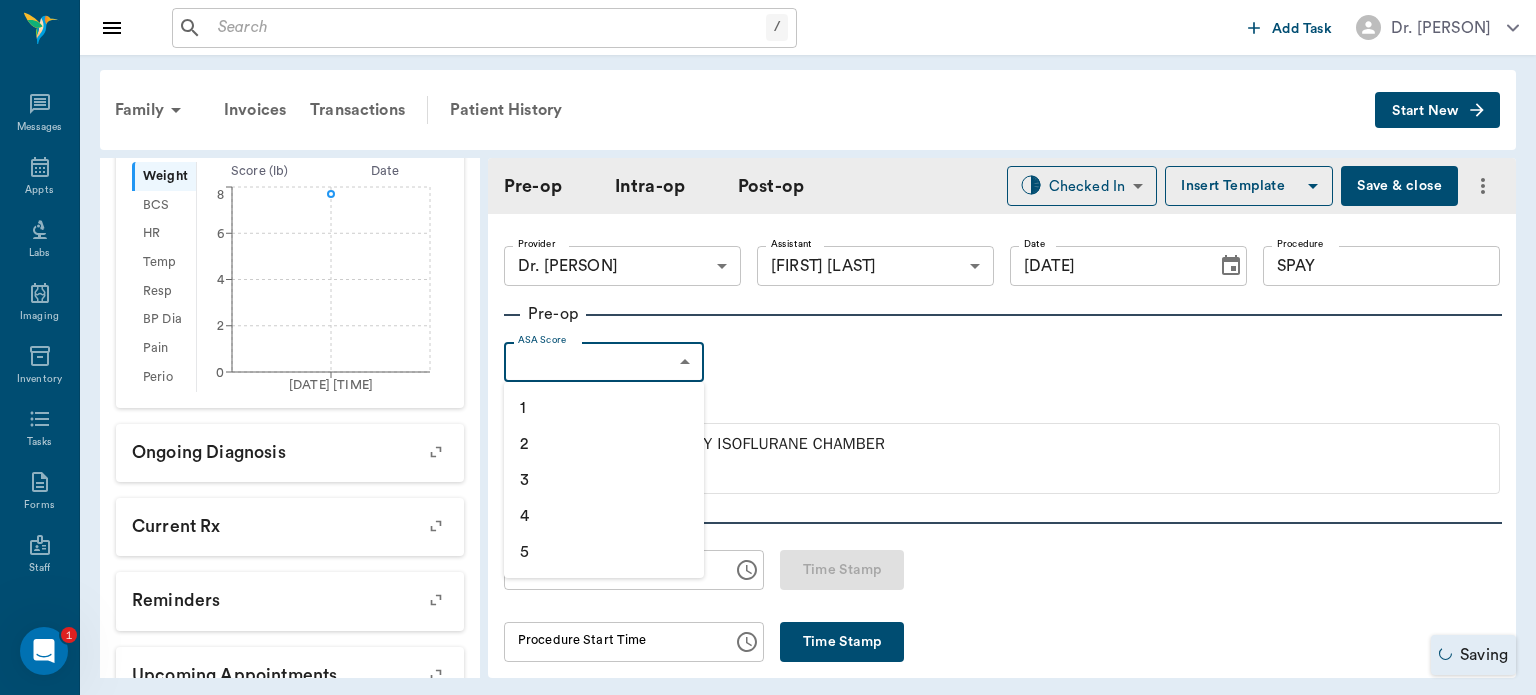 type on "1" 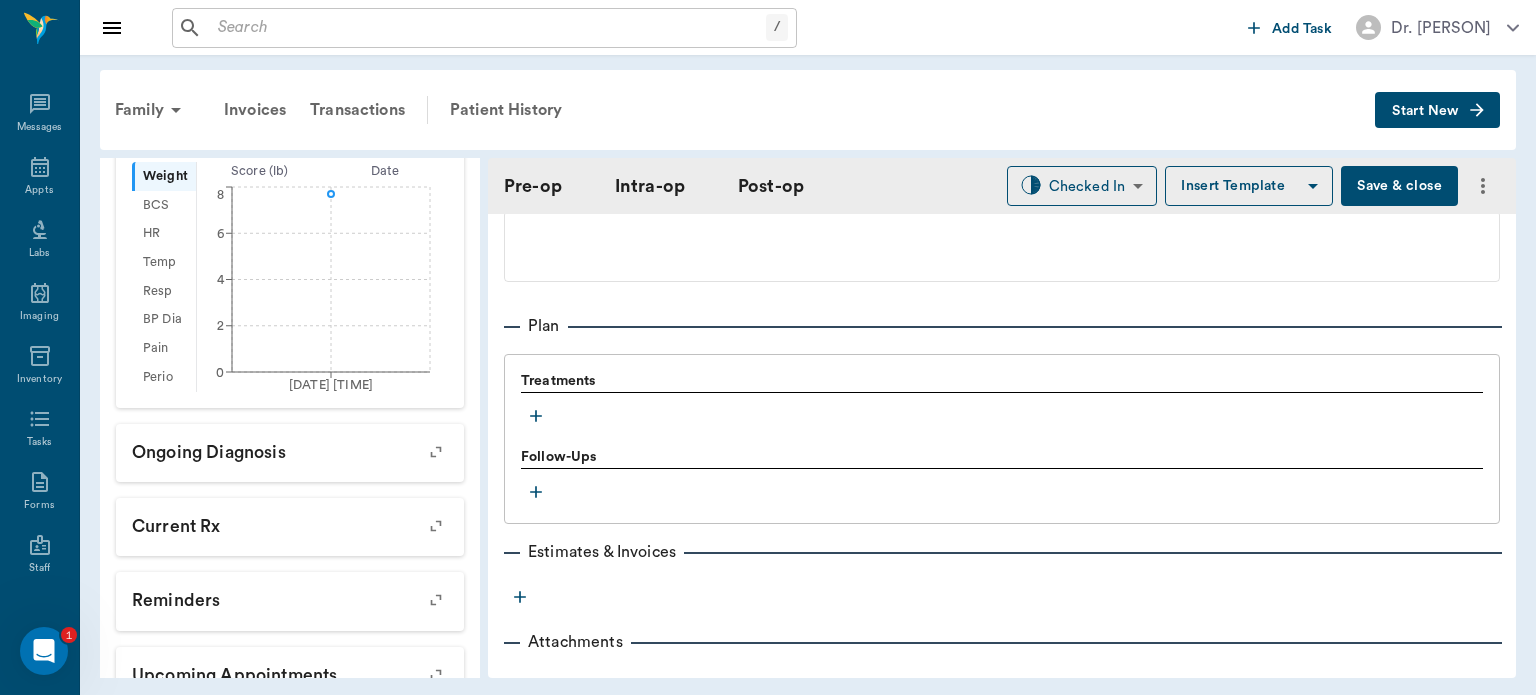 scroll, scrollTop: 1551, scrollLeft: 0, axis: vertical 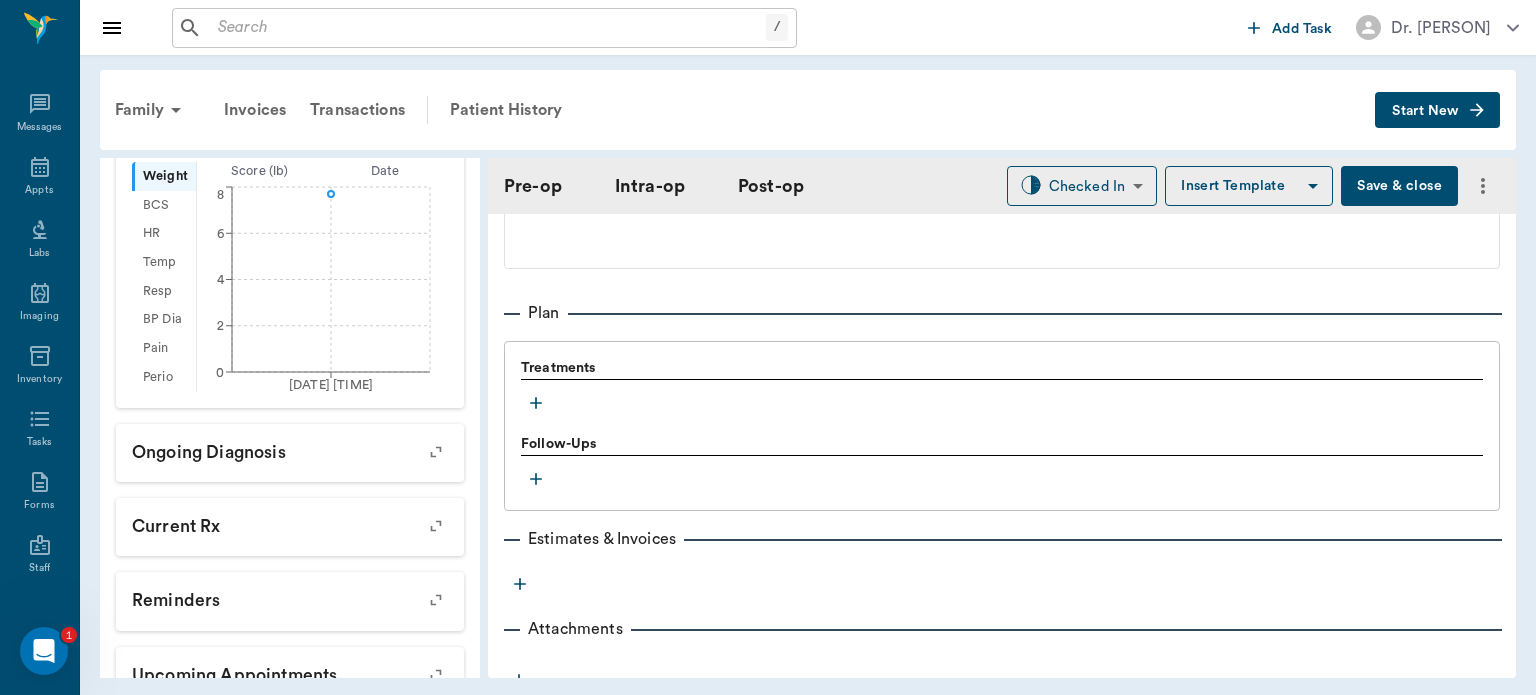click at bounding box center (536, 403) 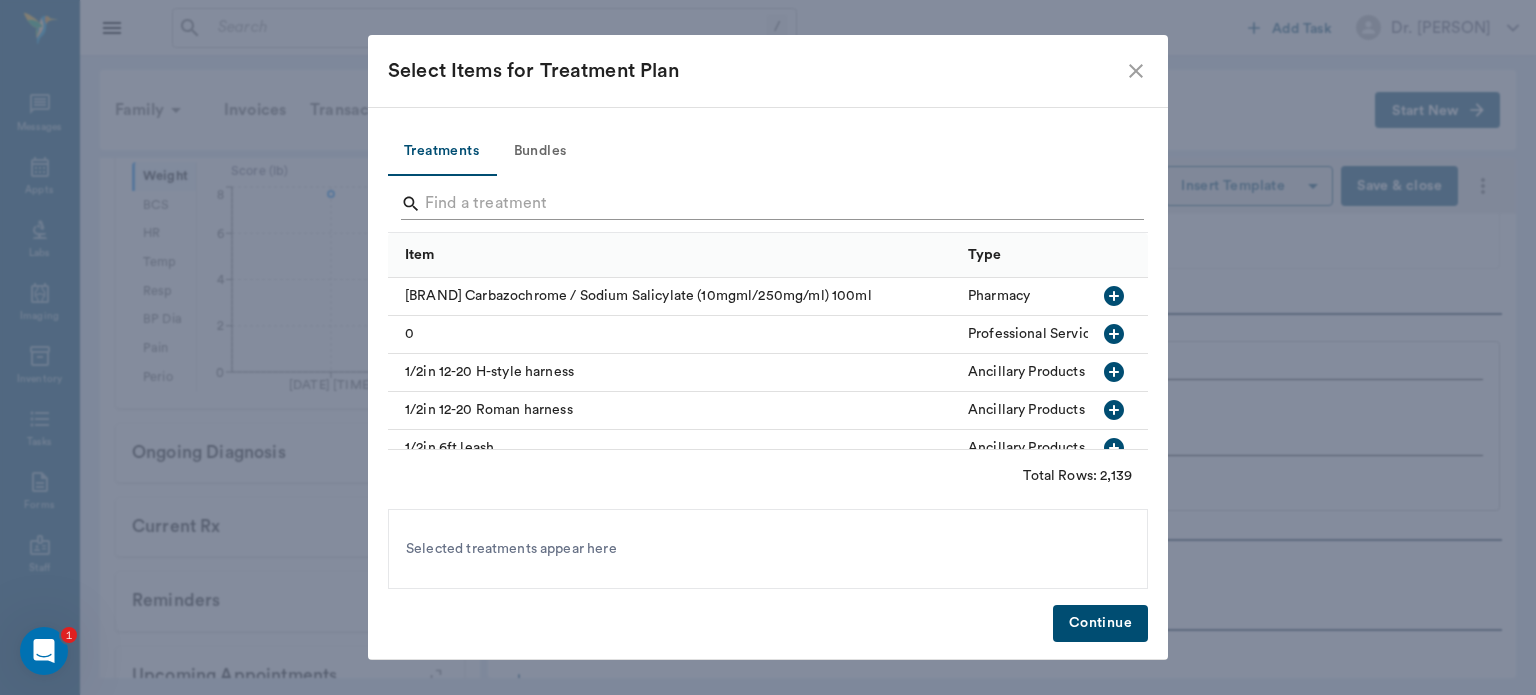 click at bounding box center [769, 204] 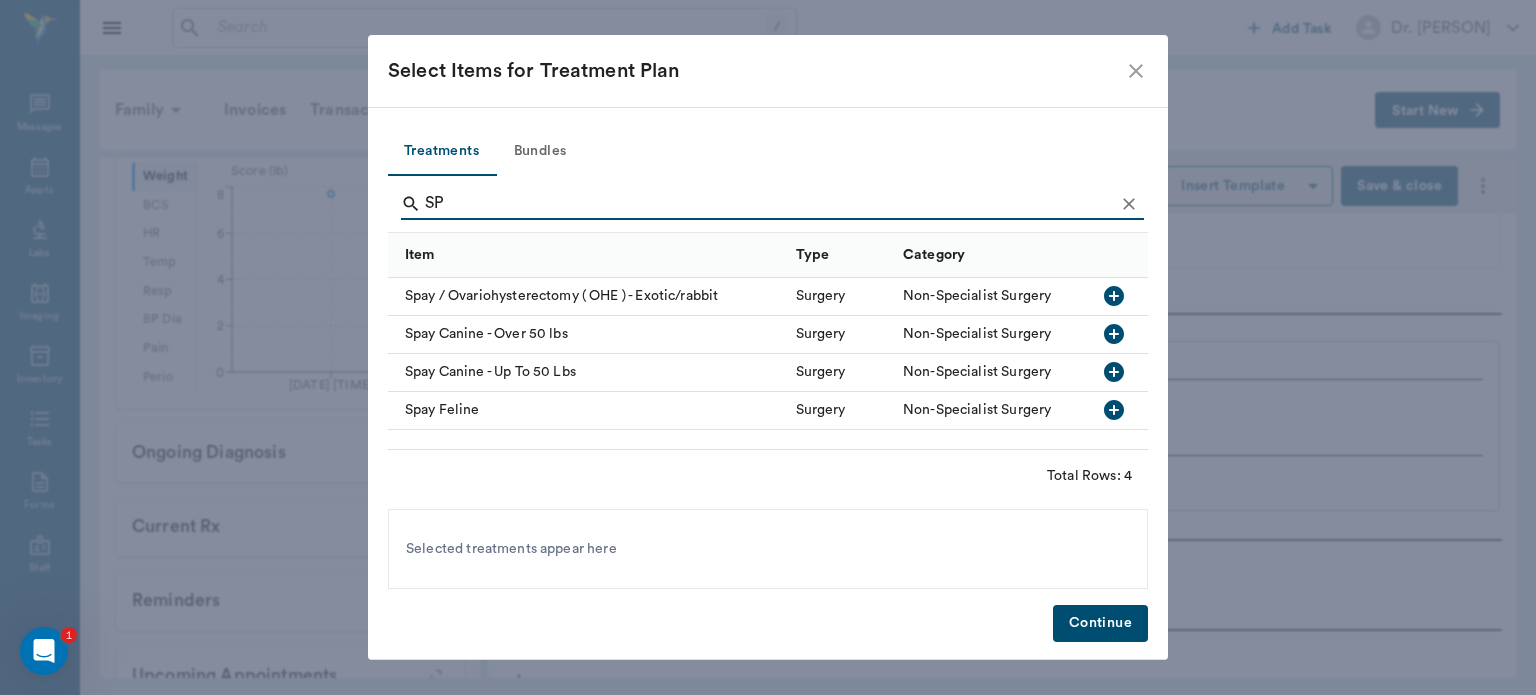 type on "S" 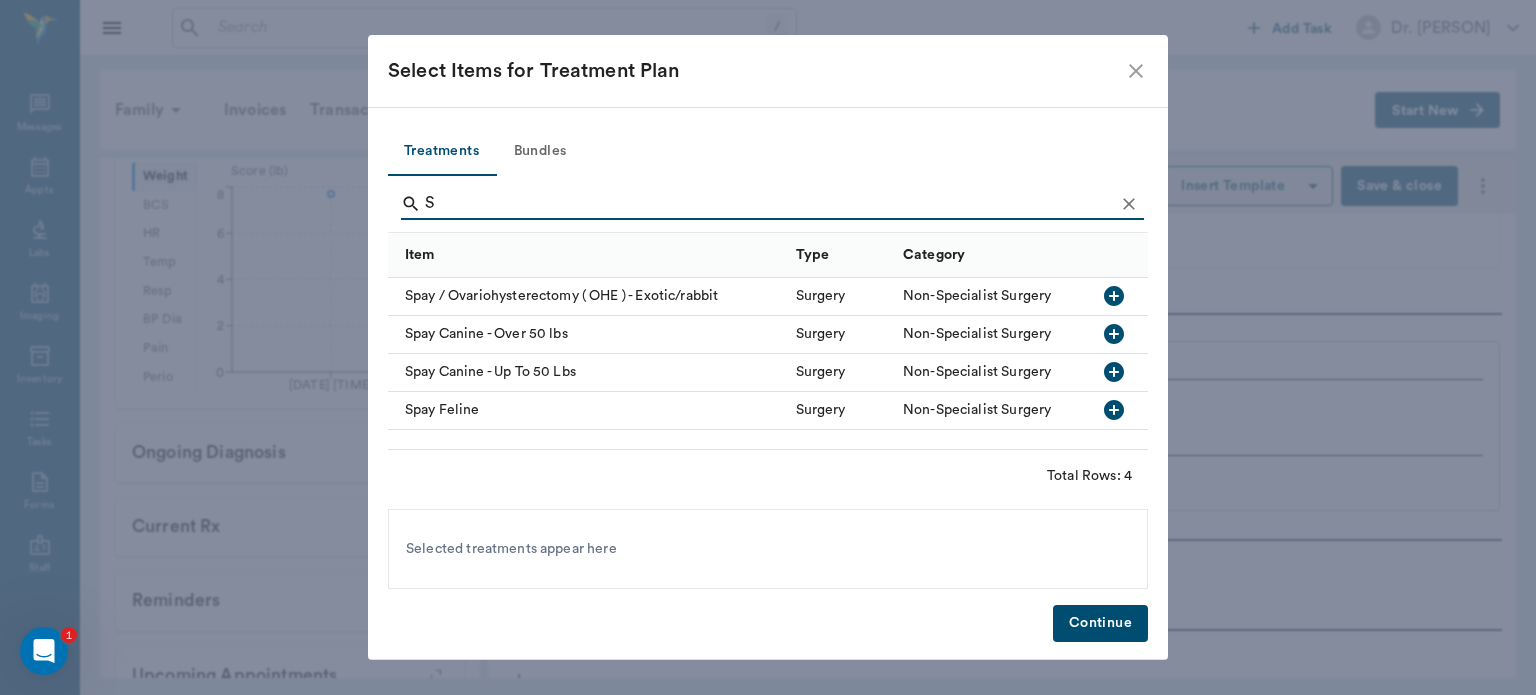 type 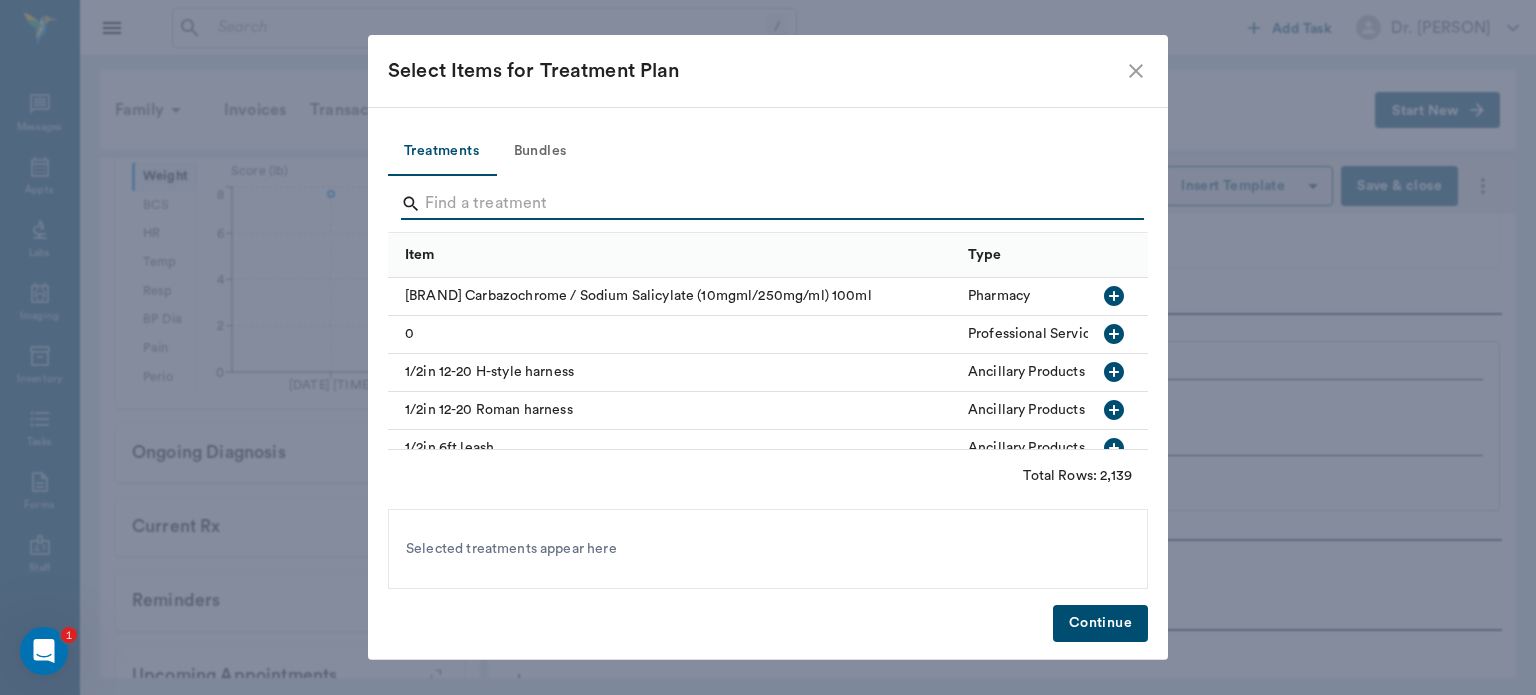 click on "Bundles" at bounding box center [540, 152] 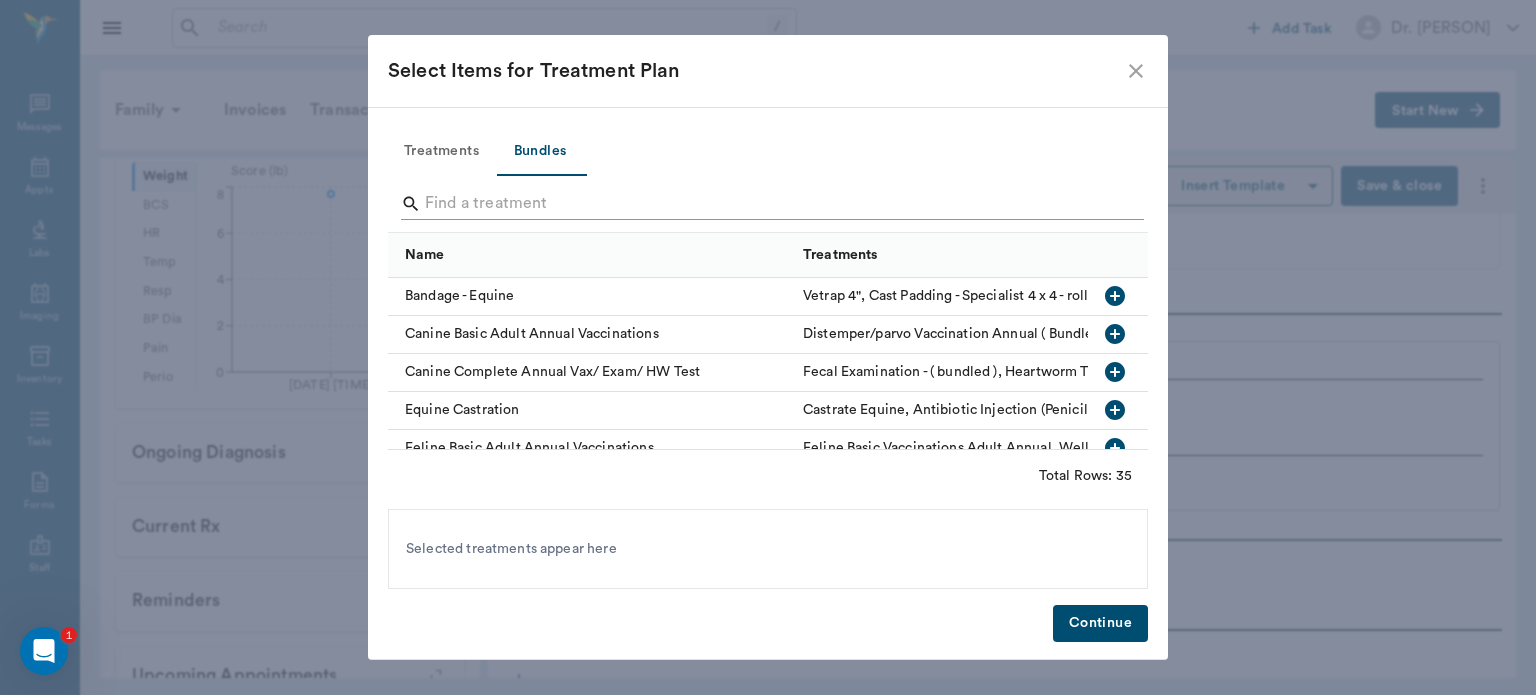 click at bounding box center (769, 204) 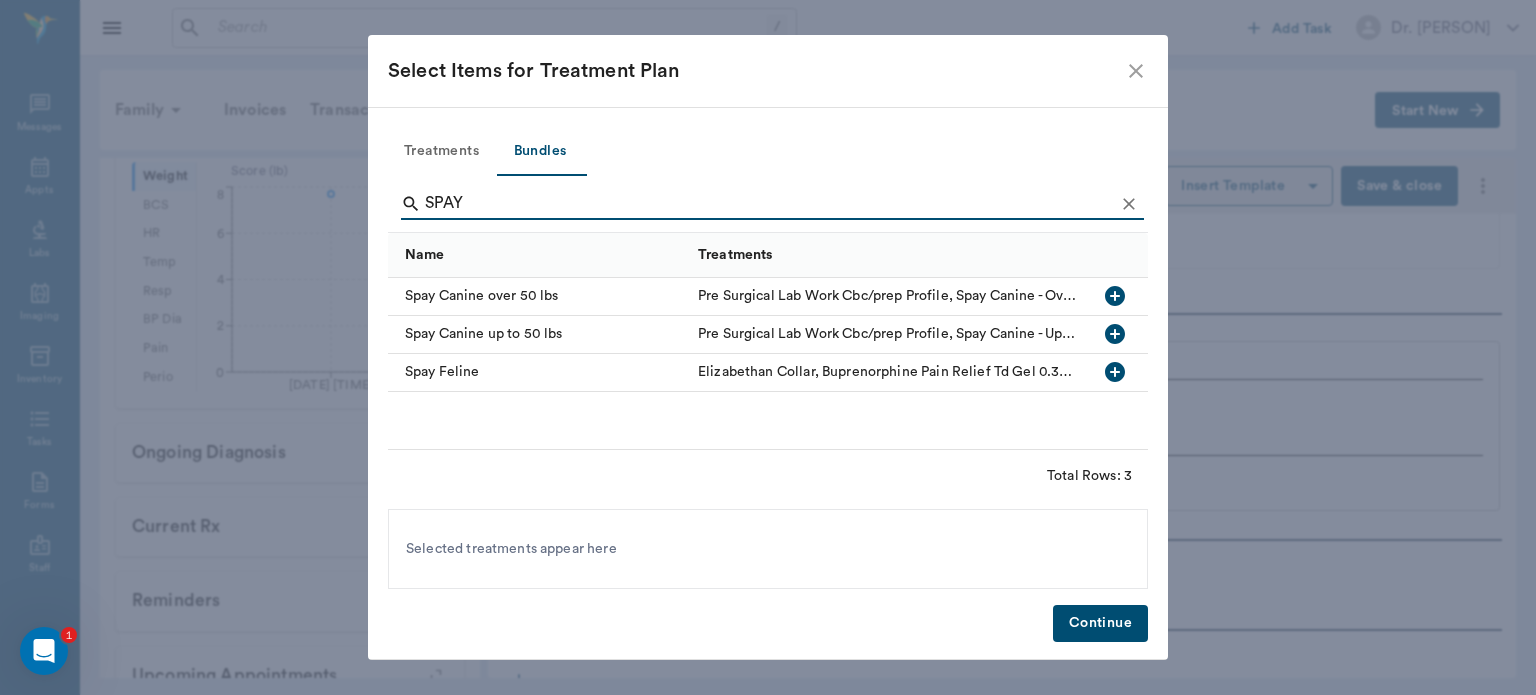 type on "SPAY" 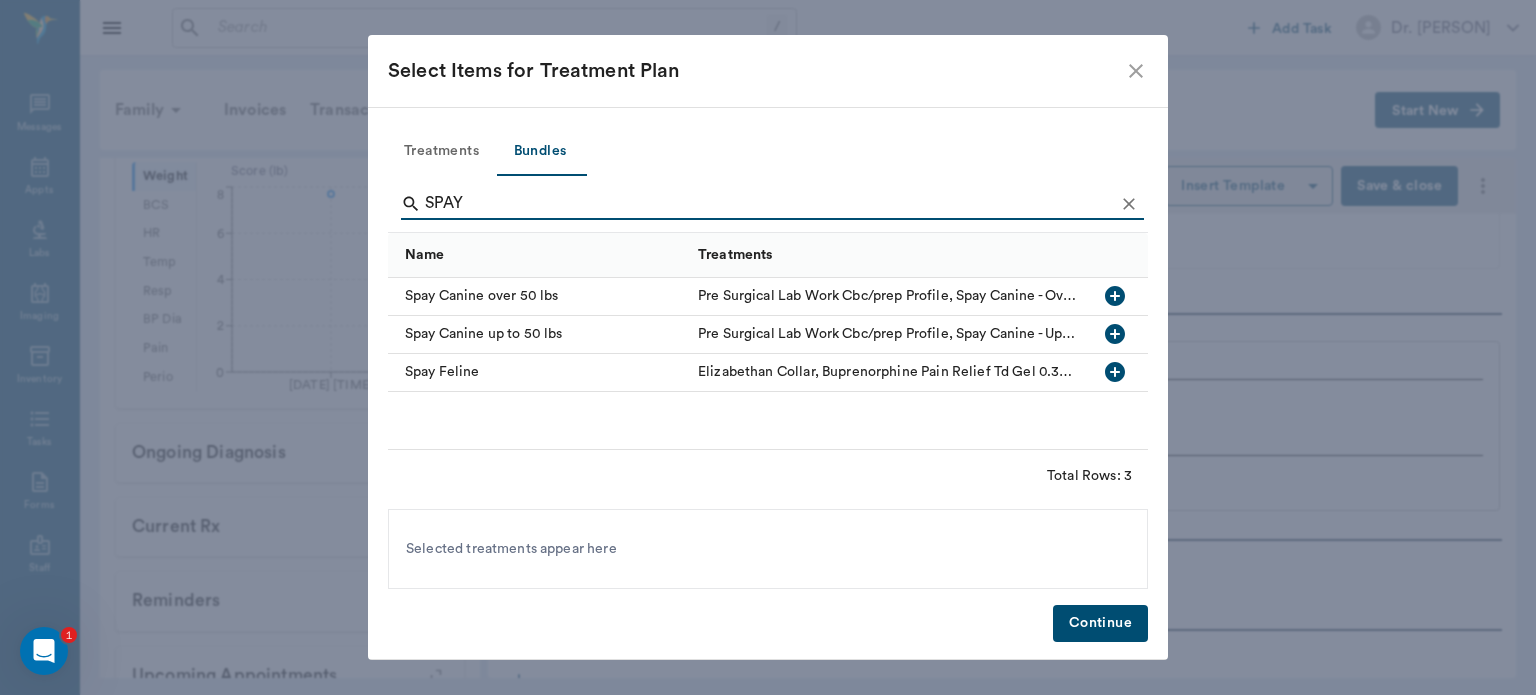 click 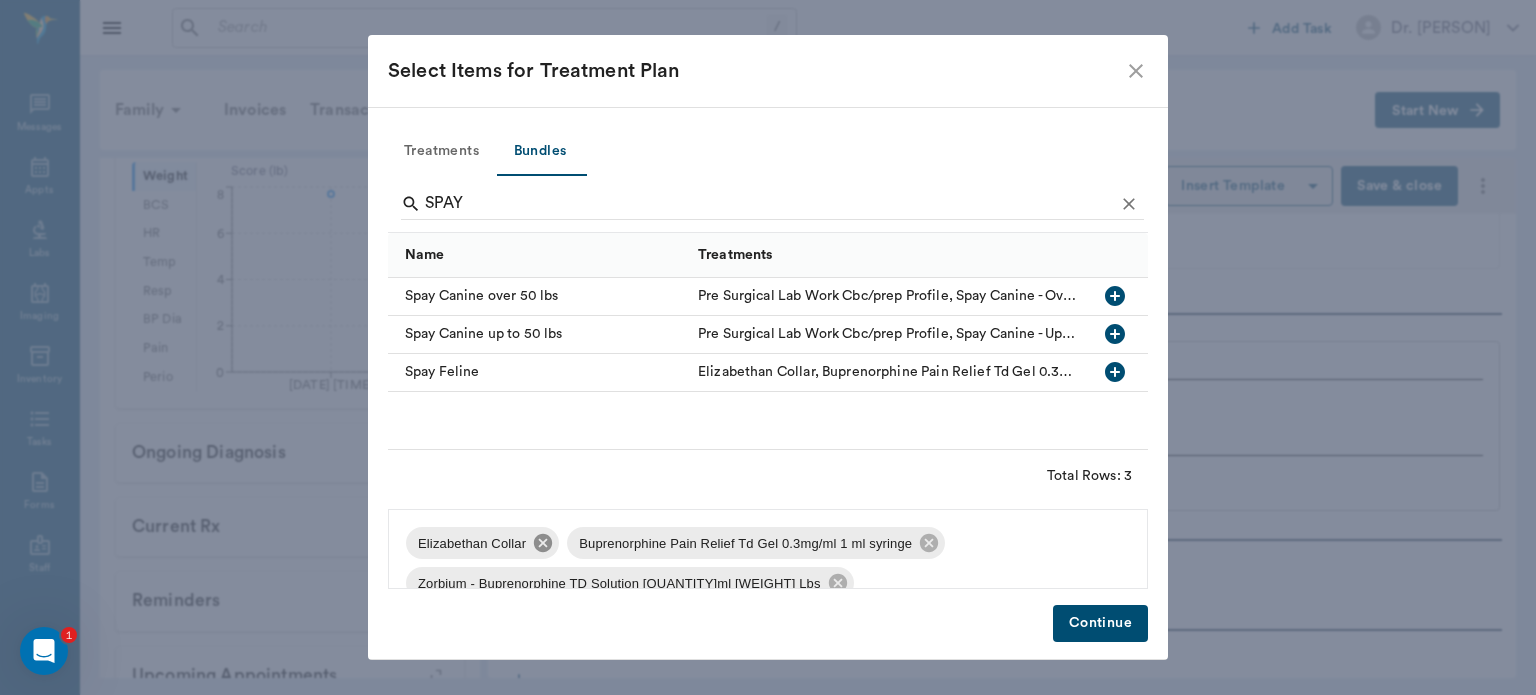 click 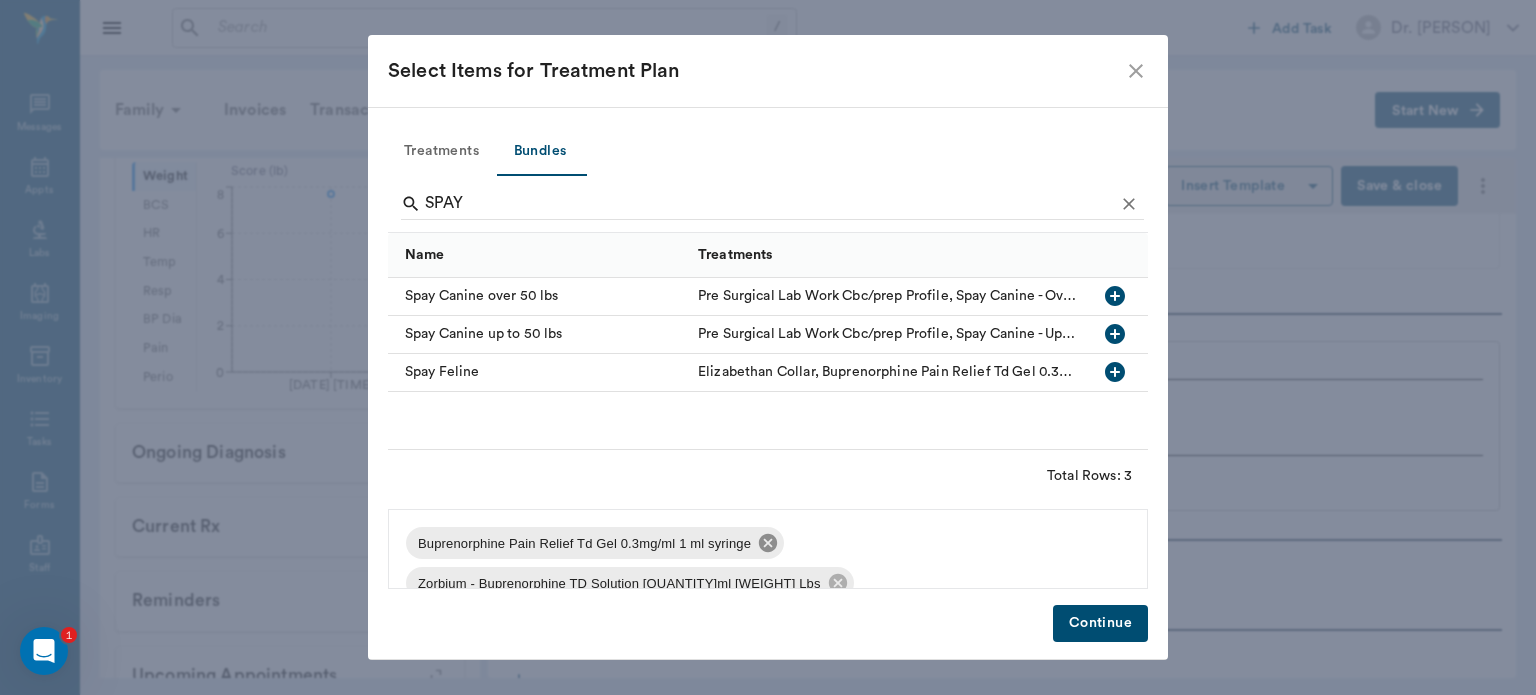 click 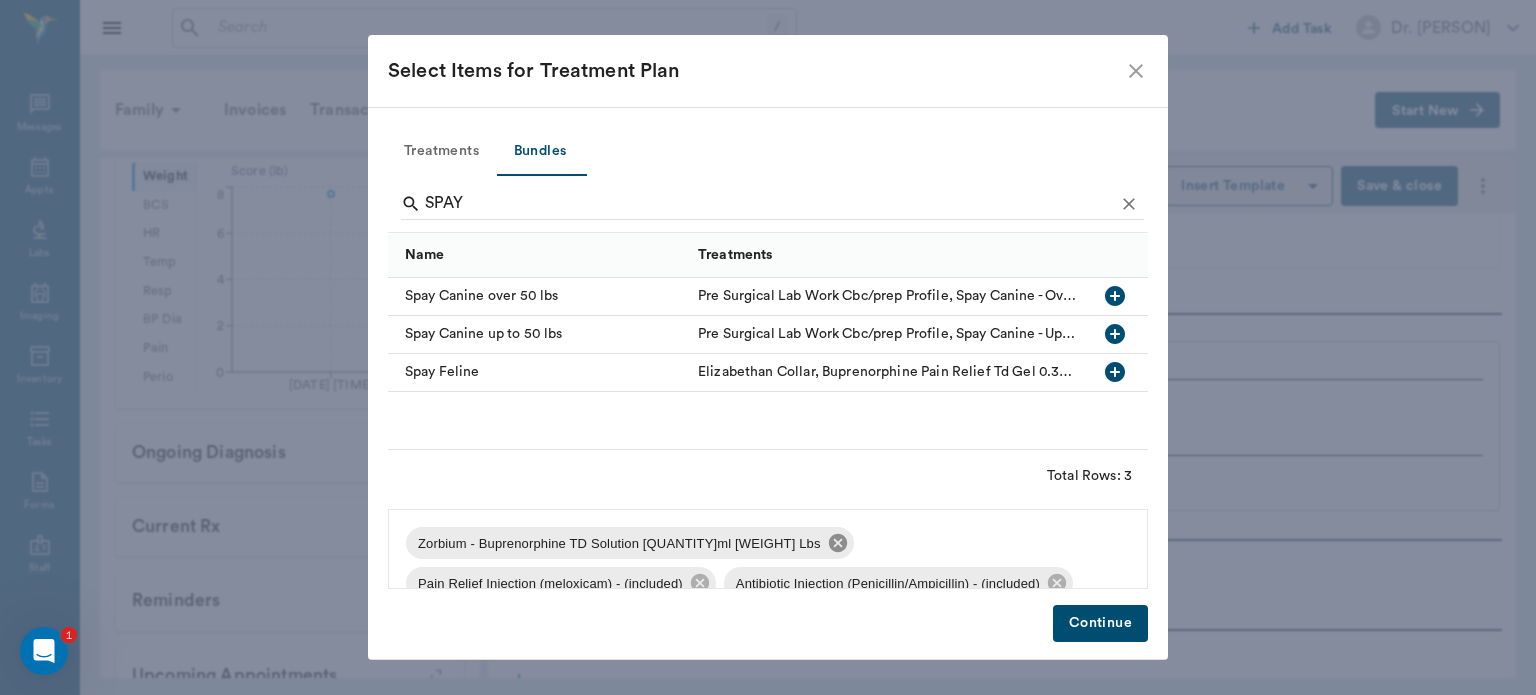 click 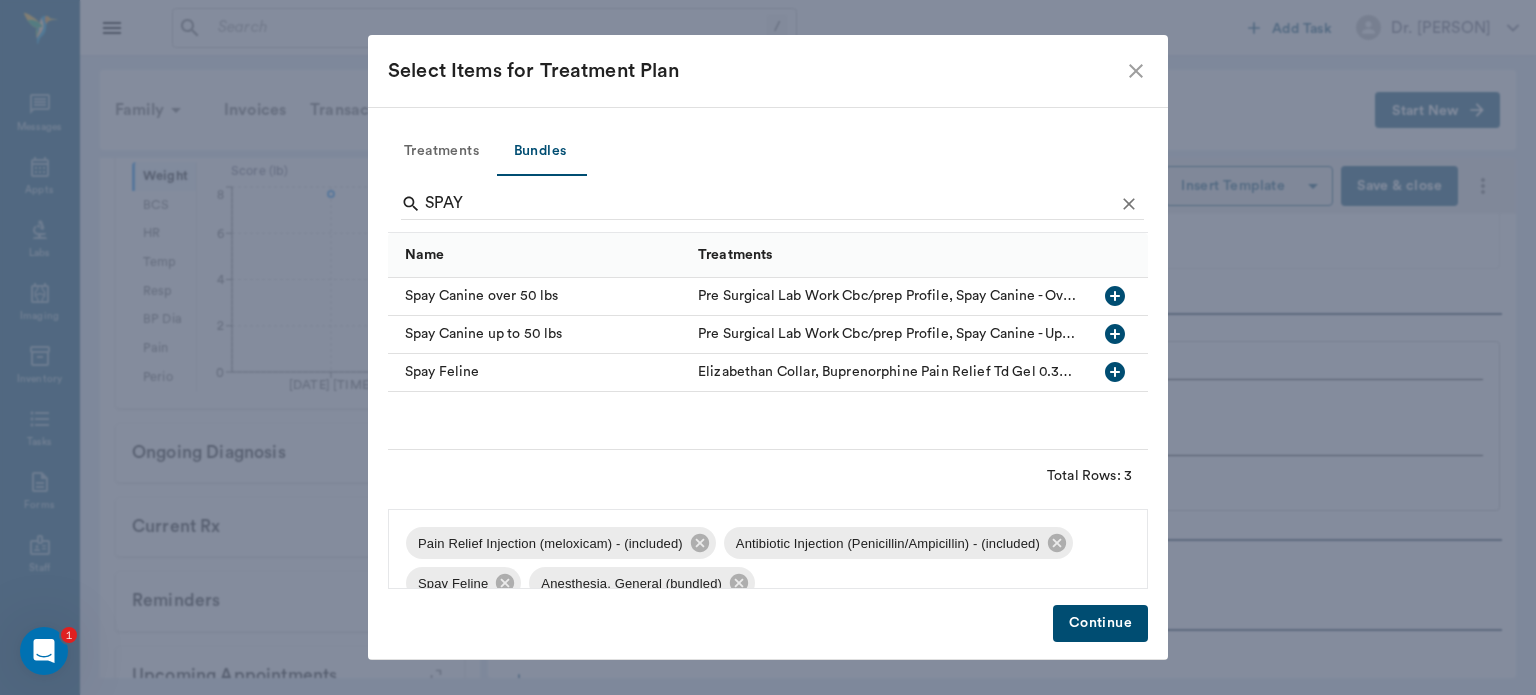 scroll, scrollTop: 28, scrollLeft: 0, axis: vertical 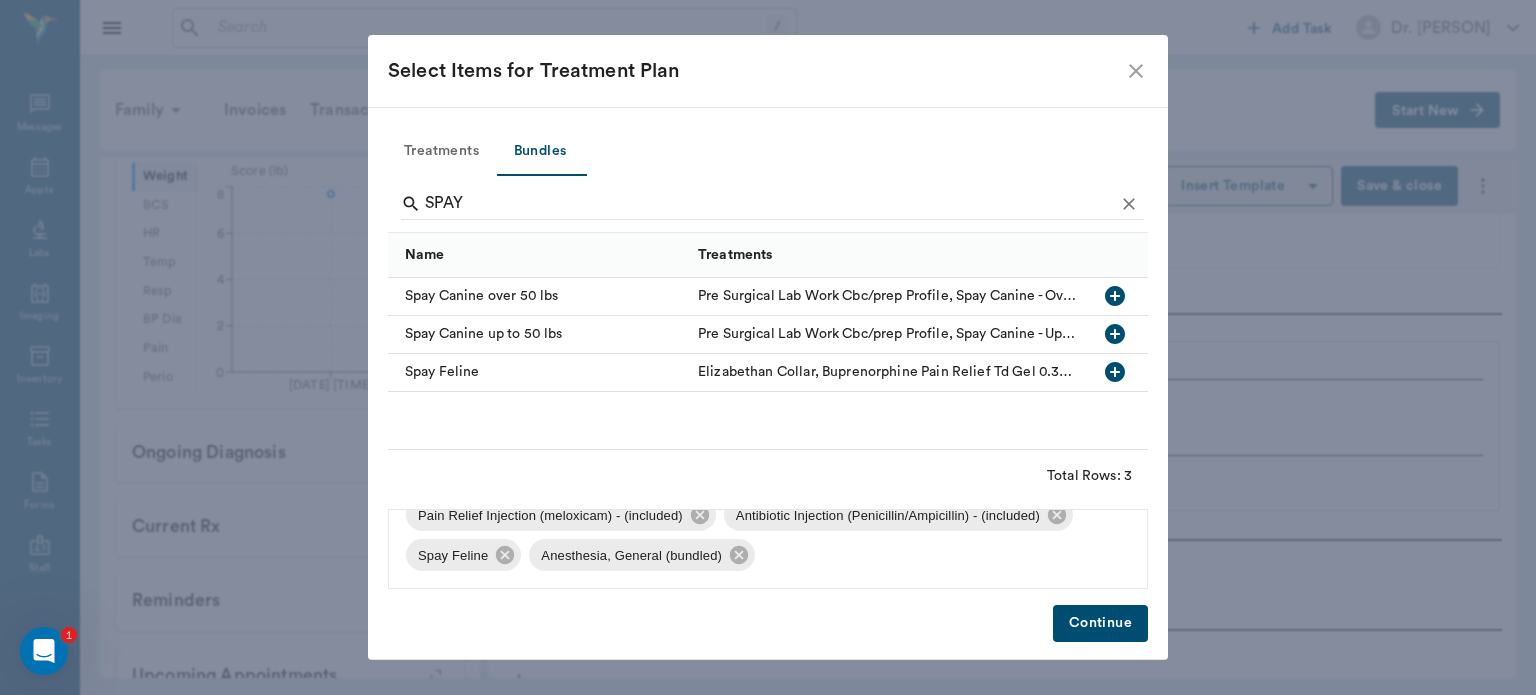 click on "Continue" at bounding box center [1100, 623] 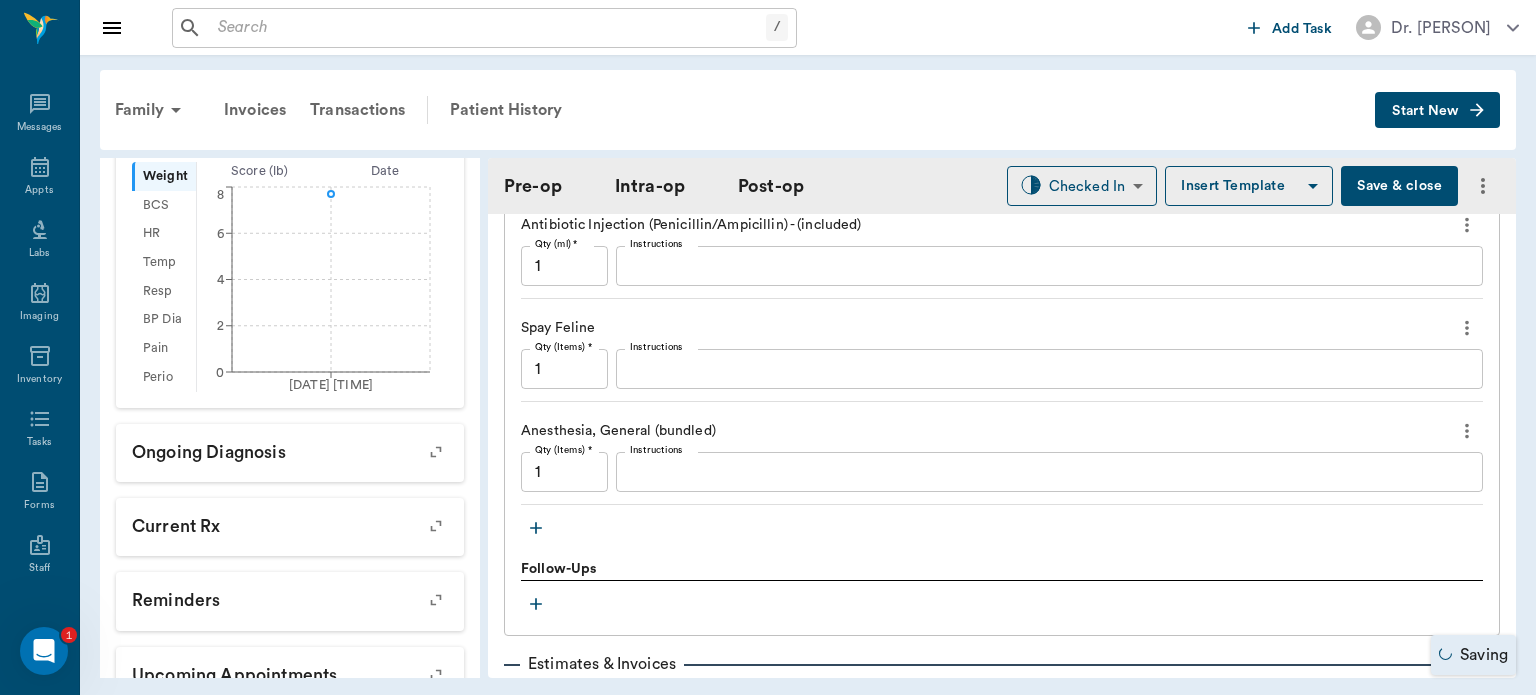 scroll, scrollTop: 1852, scrollLeft: 0, axis: vertical 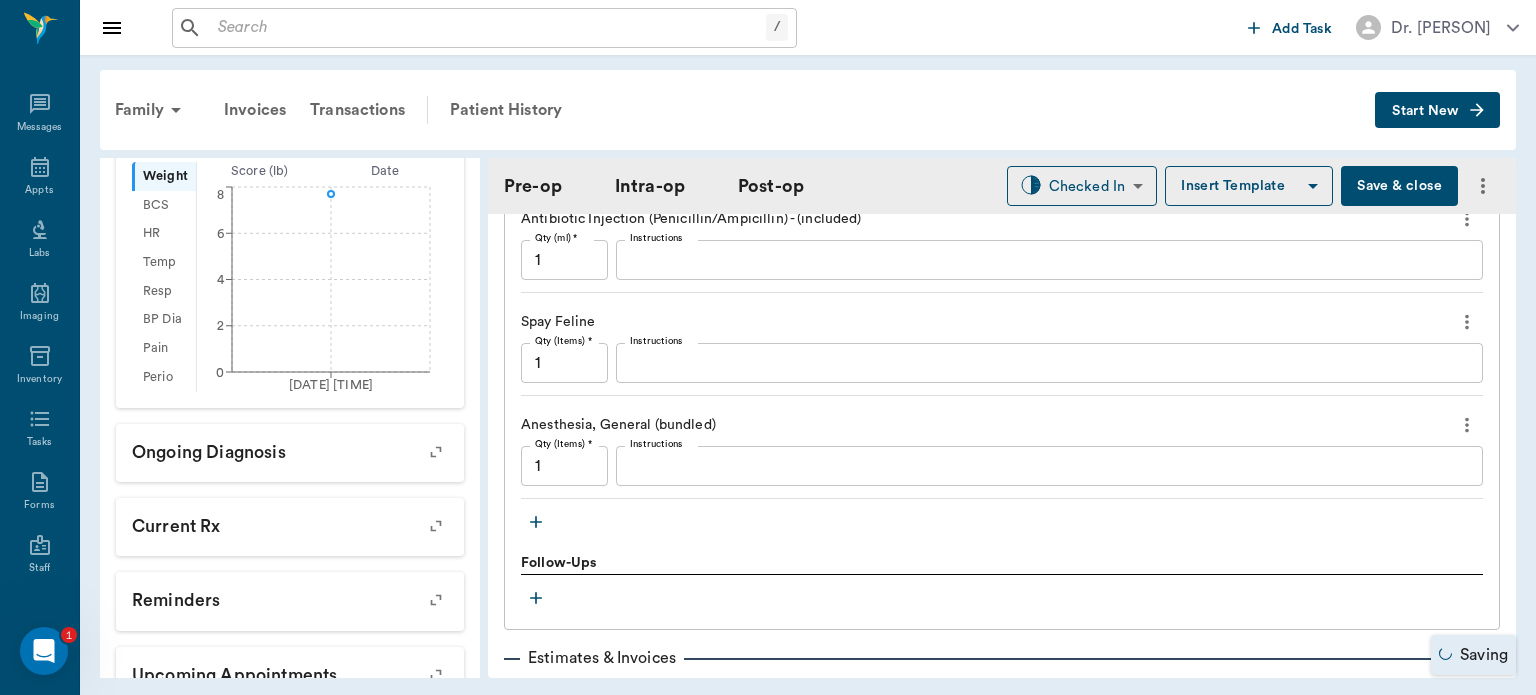 click 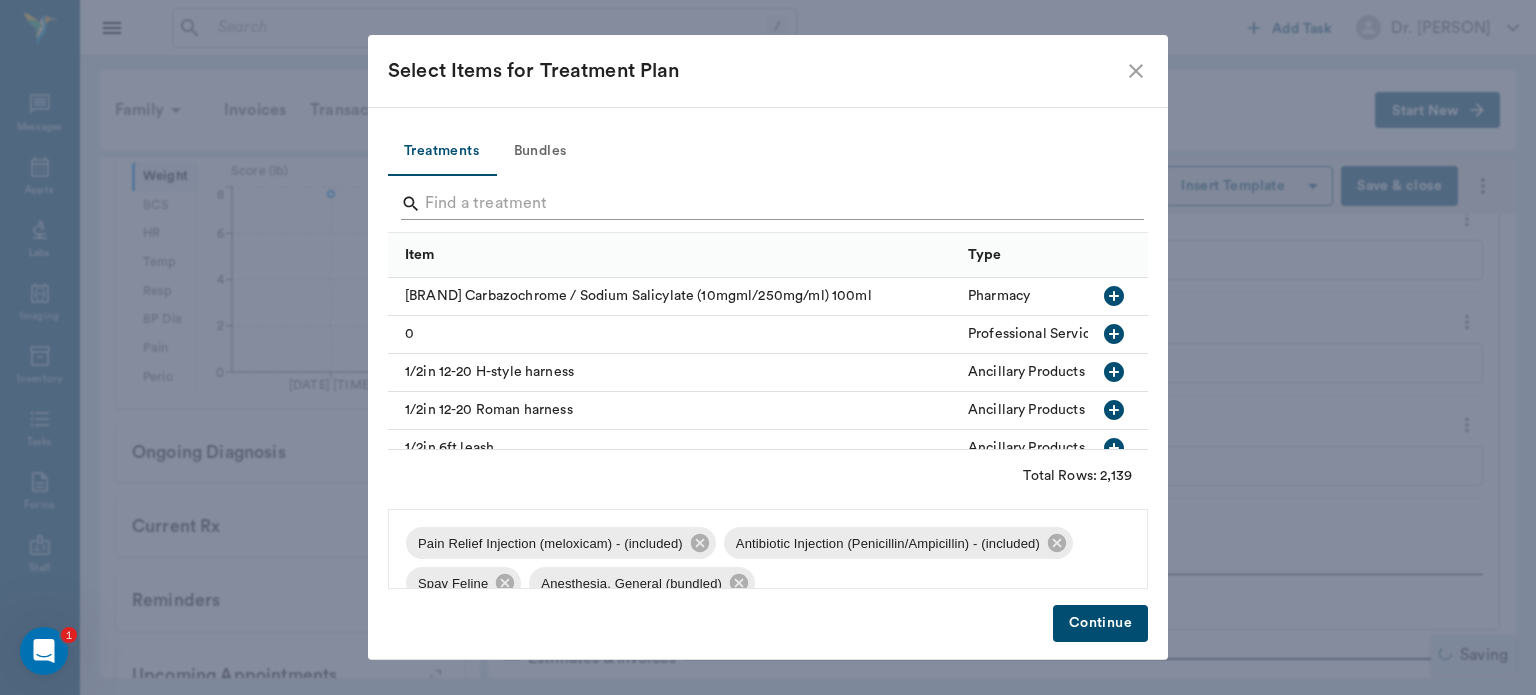 click at bounding box center (769, 204) 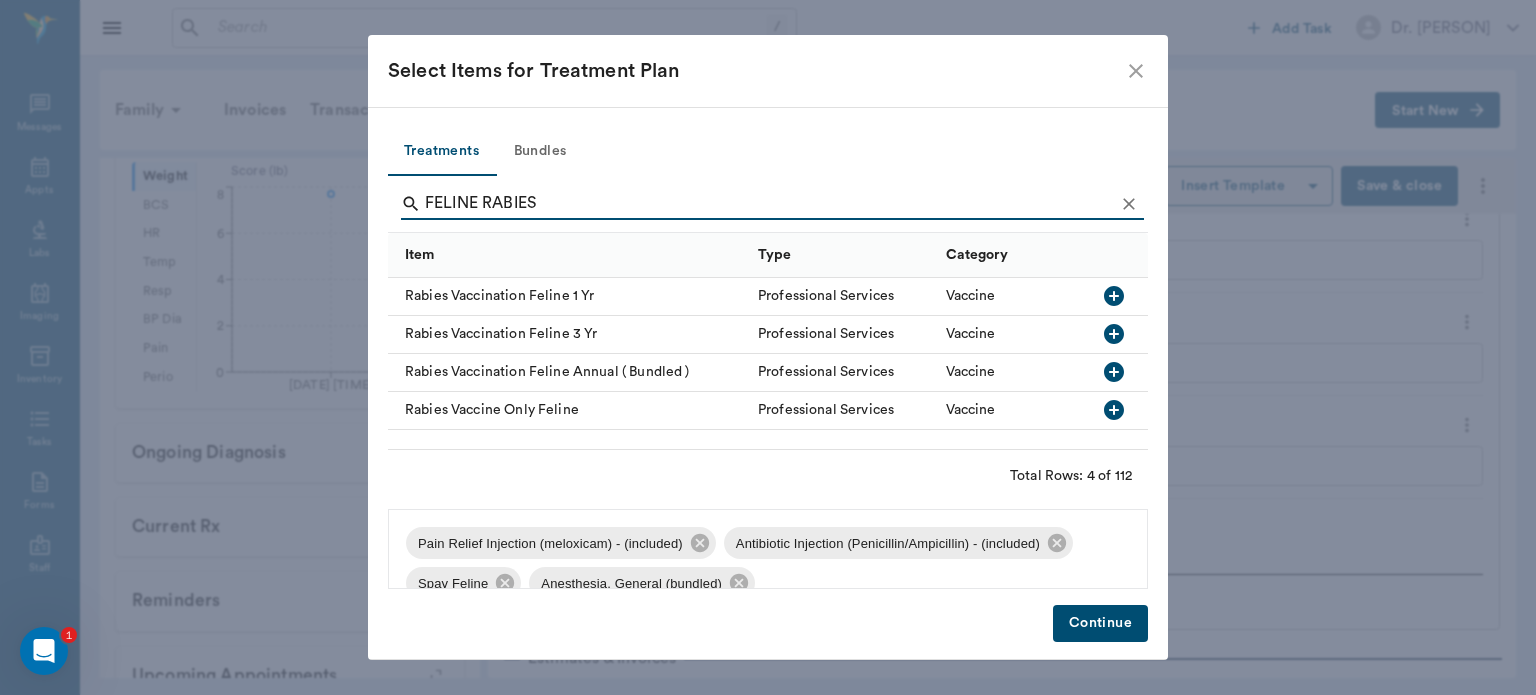type on "FELINE RABIES" 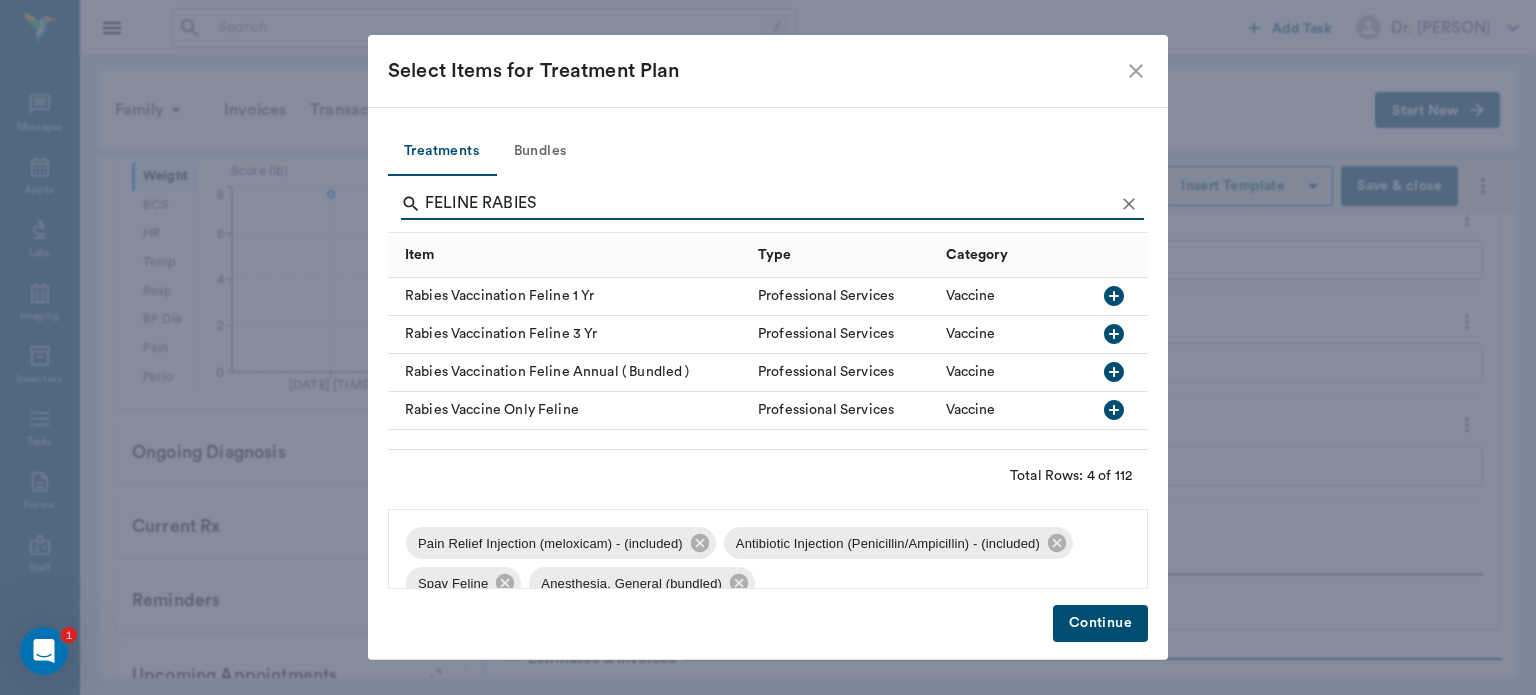 click 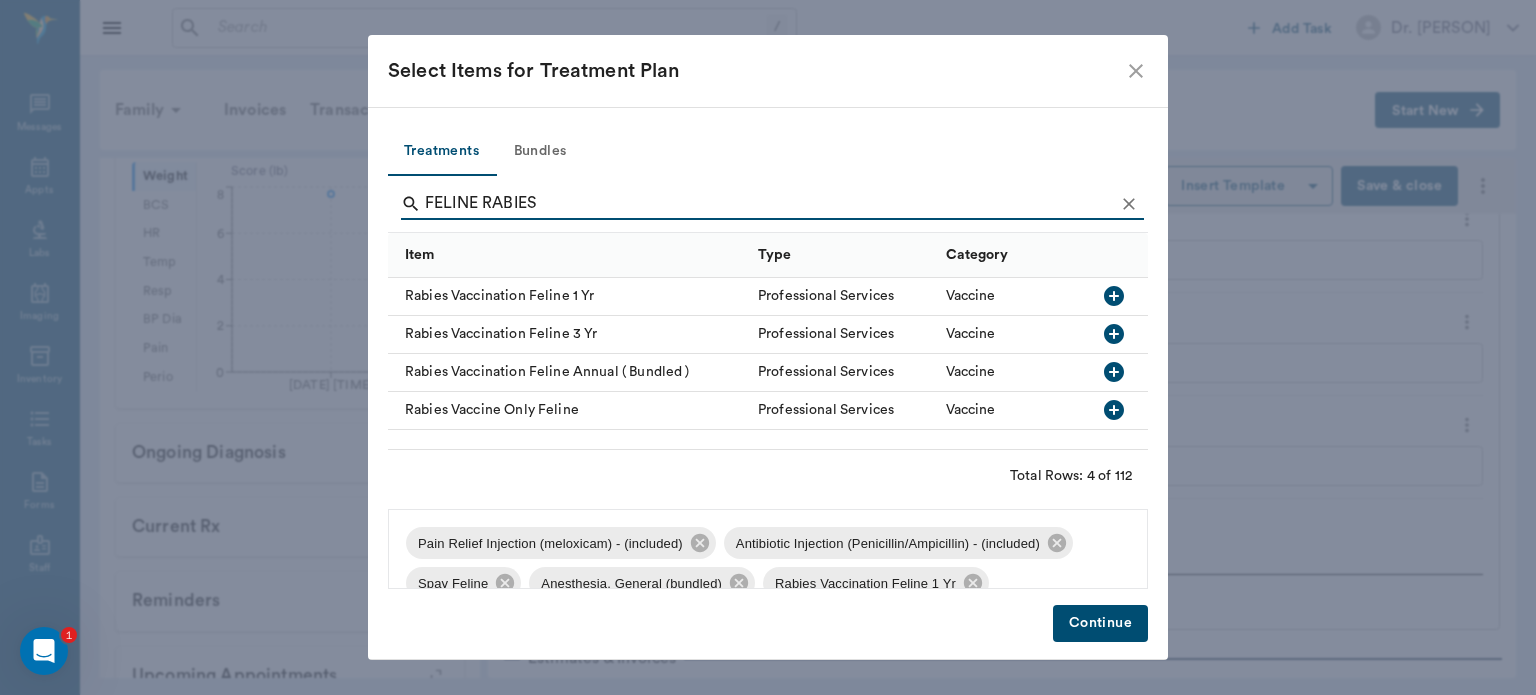 click on "Continue" at bounding box center (1100, 623) 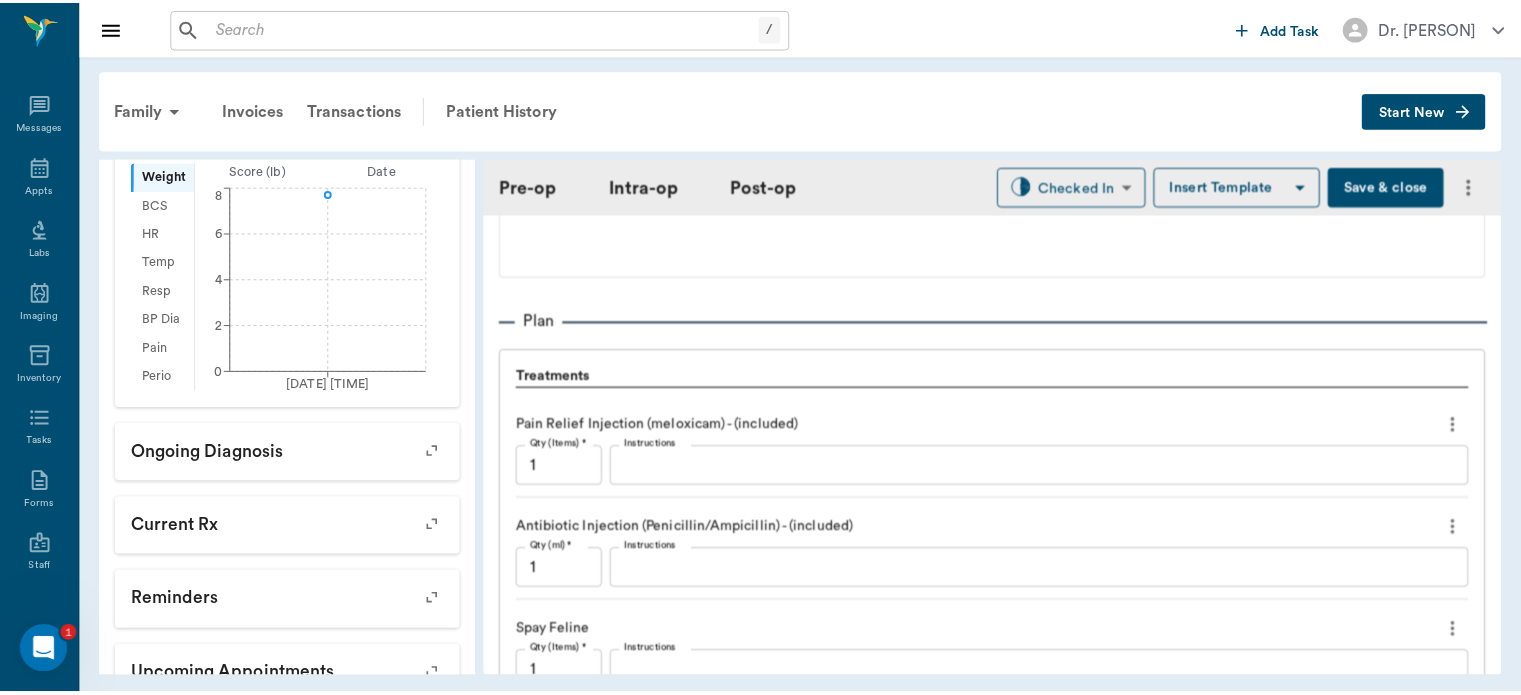 scroll, scrollTop: 1540, scrollLeft: 0, axis: vertical 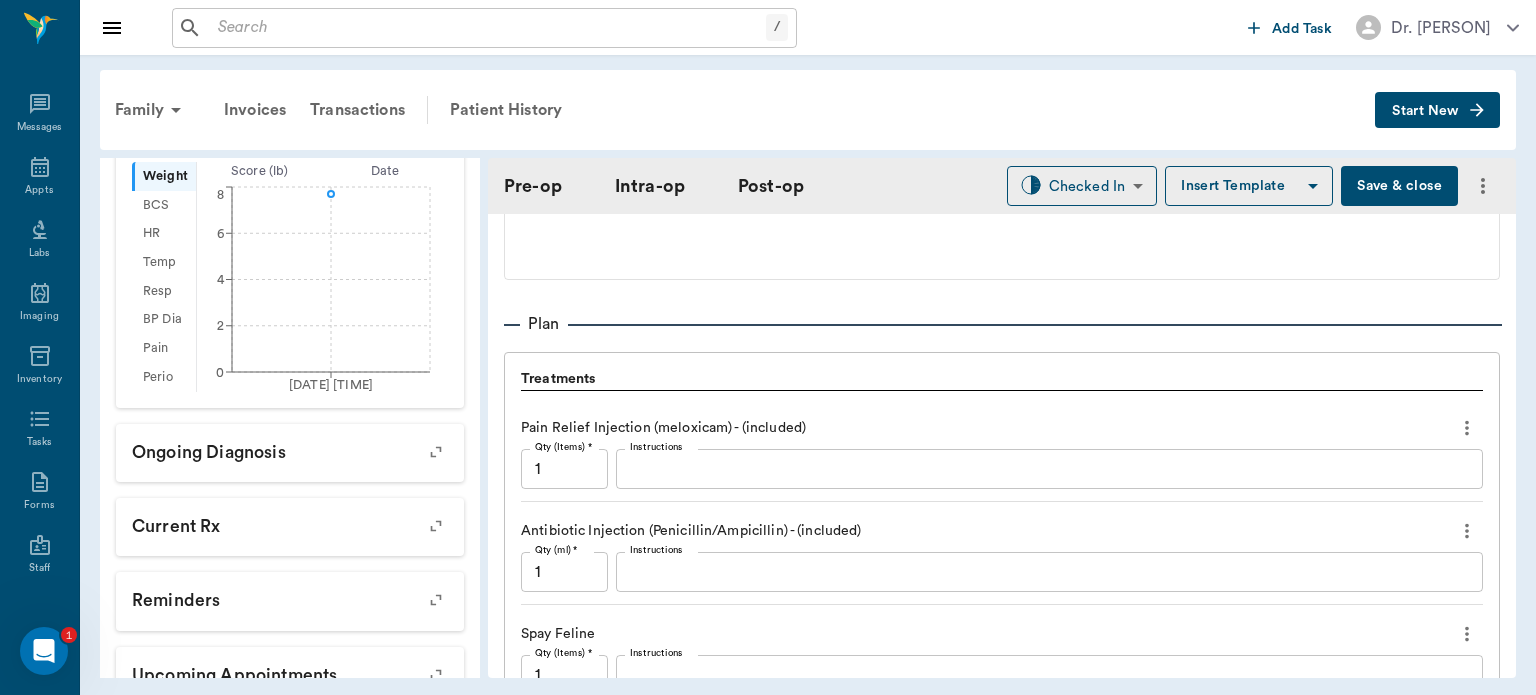 click on "Save & close" at bounding box center (1399, 186) 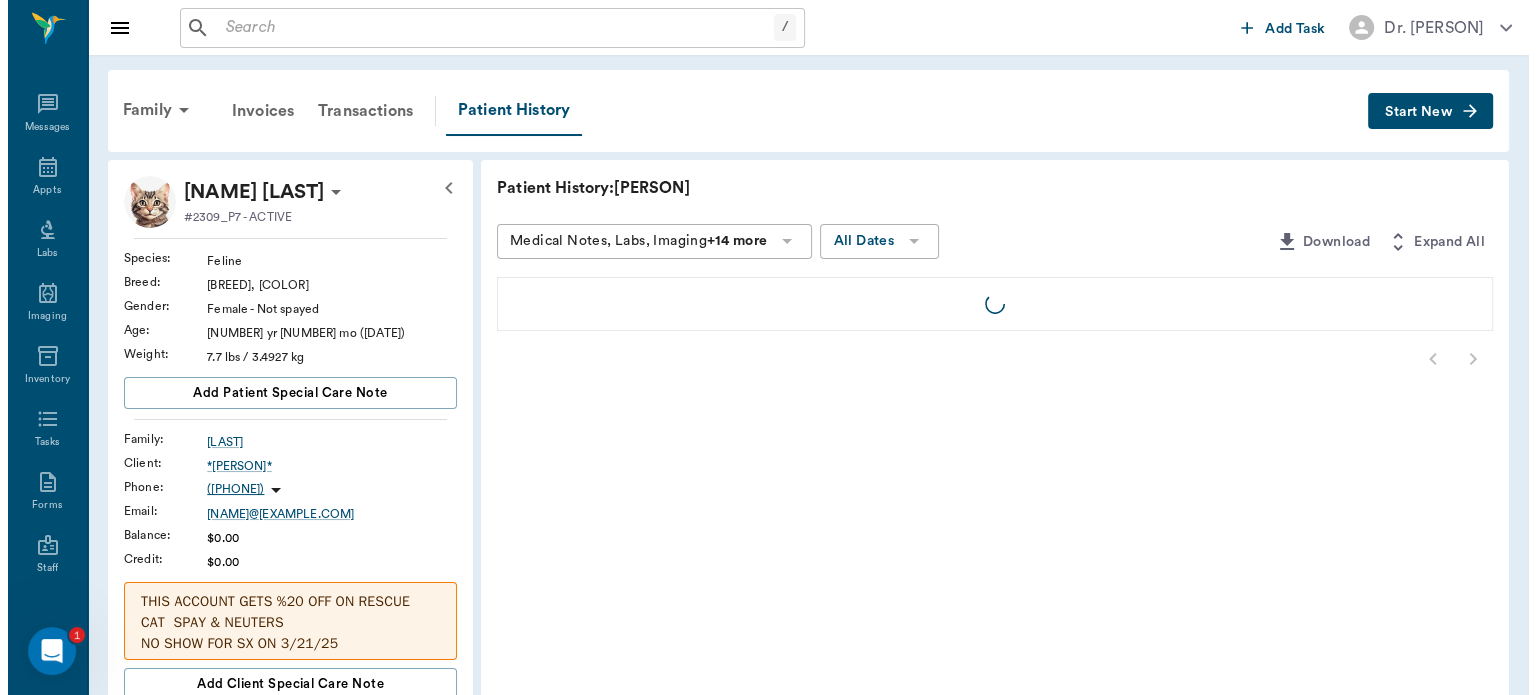 scroll, scrollTop: 0, scrollLeft: 0, axis: both 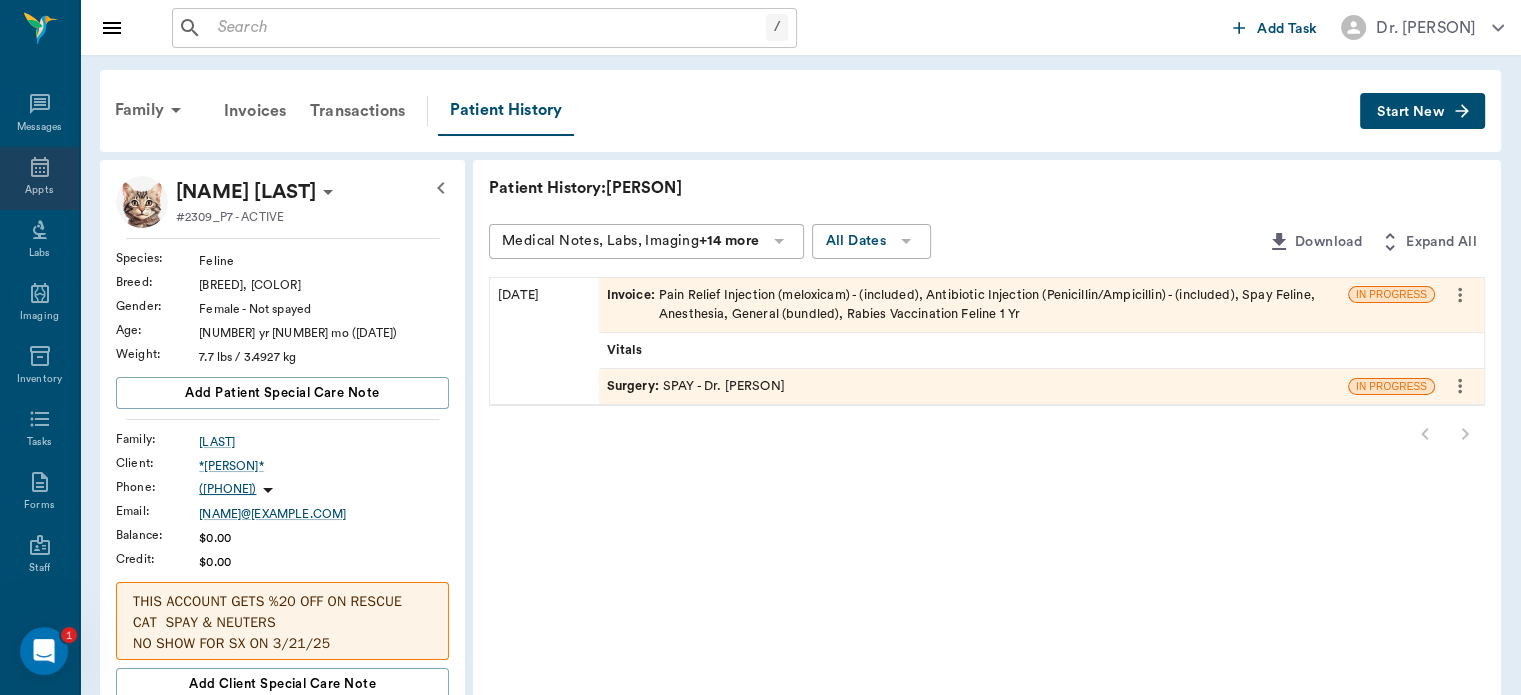 click 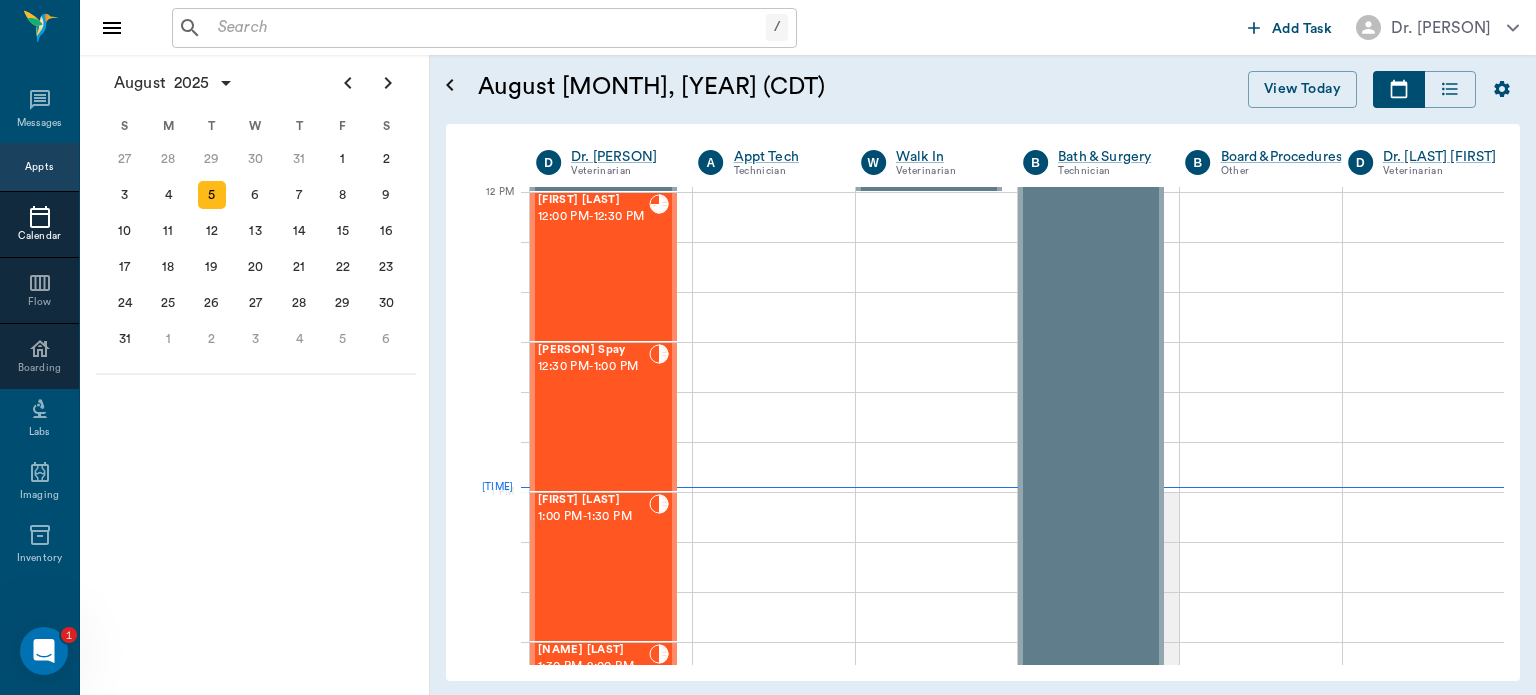 scroll, scrollTop: 1203, scrollLeft: 0, axis: vertical 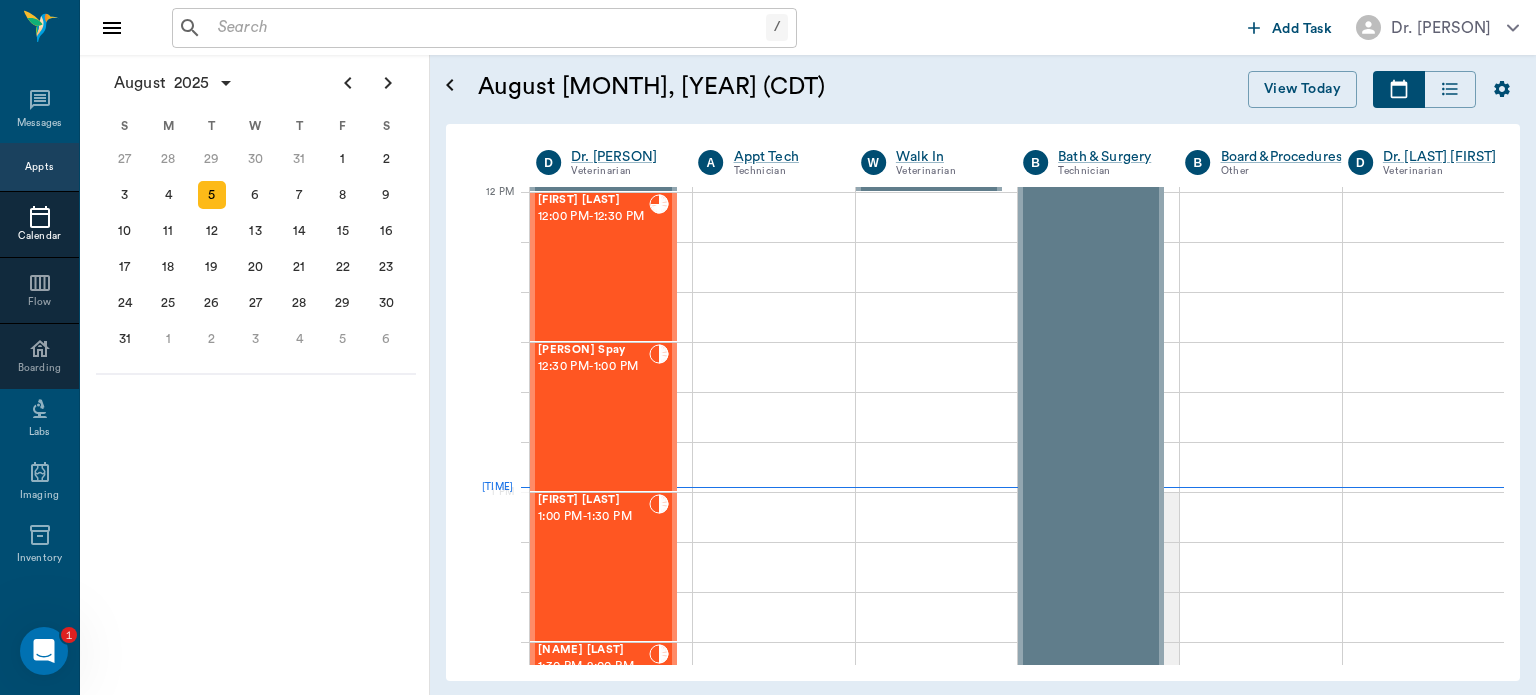 click on "[FIRST] Spay [TIME]  -  [TIME]" at bounding box center (593, 417) 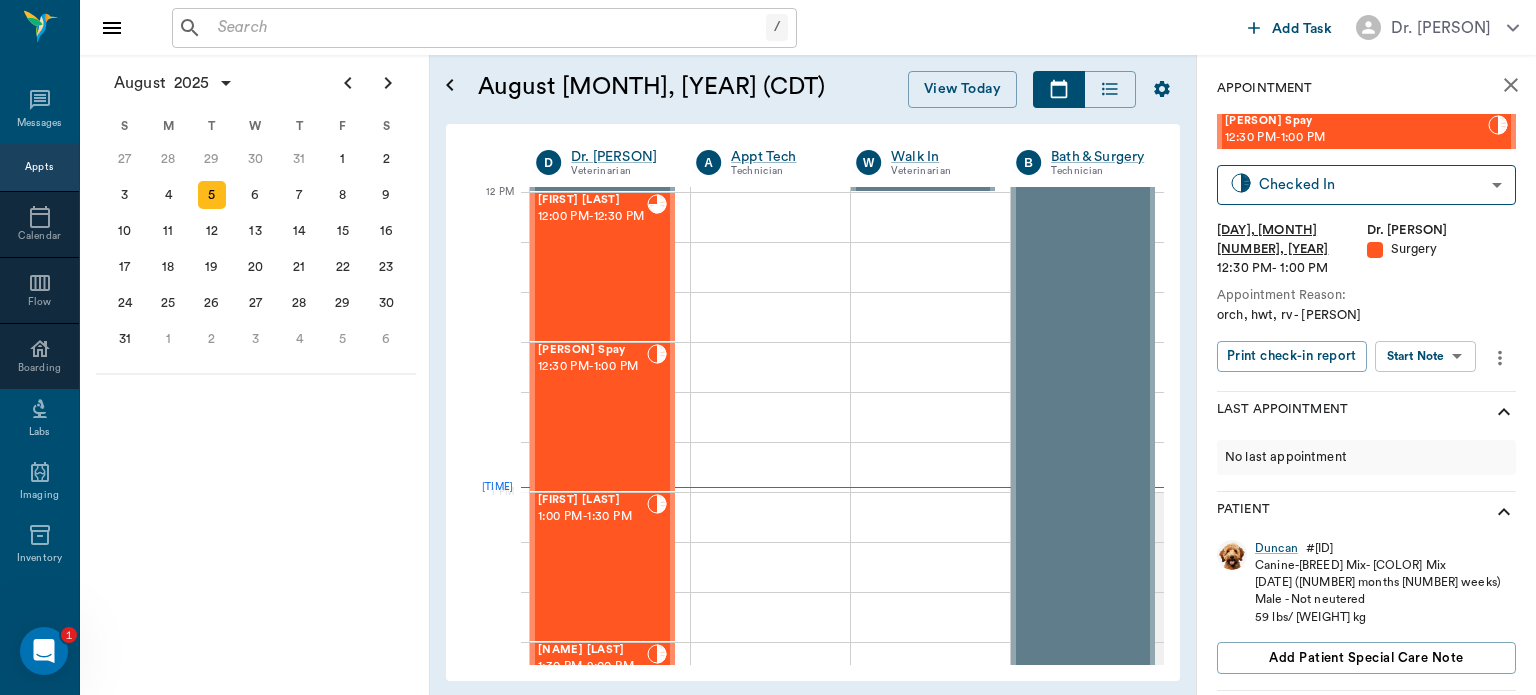 click on "/ ​ Add Task Dr. [LAST] [LAST] Nectar Messages Appts Calendar Flow Boarding Labs Imaging Inventory Tasks Forms Staff Reports Lookup Settings August [YEAR] S M T W T F S 29 30 Jul 1 2 3 4 5 6 7 8 9 10 11 12 13 14 15 16 17 18 19 20 21 22 23 24 25 26 27 28 29 30 31 Aug 1 2 3 4 5 6 7 8 9 S M T W T F S 27 28 29 30 31 Aug 1 2 3 4 5 6 7 8 9 10 11 12 13 14 15 16 17 18 19 20 21 22 23 24 25 26 27 28 29 30 31 Sep 1 2 3 4 5 6 S M T W T F S 31 Sep 1 2 3 4 5 6 7 8 9 10 11 12 13 14 15 16 17 18 19 20 21 22 23 24 25 26 27 28 29 30 Oct 1 2 3 4 5 6 7 8 9 10 11 August [MONTH], [YEAR] (CDT) View Today August [YEAR] Today 5 Tue Aug [YEAR] D Dr. [LAST] [LAST] Veterinarian A Appt Tech Technician W Walk In Veterinarian B Bath & Surgery Technician B Board &Procedures Other D Dr. [LAST] [LAST] Veterinarian 8 AM 9 AM 10 AM 11 AM 12 PM 1 PM 2 PM 3 PM 4 PM 5 PM 6 PM 7 PM 8 PM 12:59 PM Mama B [LAST] 8:00 AM  -  9:00 AM BELLA [LAST] 9:00 AM  -  9:30 AM Lil Bit [LAST] 9:30 AM  -  10:00 AM Adaline [LAST] 10:30 AM  -  11:00 AM Ginger [LAST] 11:00 AM" at bounding box center [768, 347] 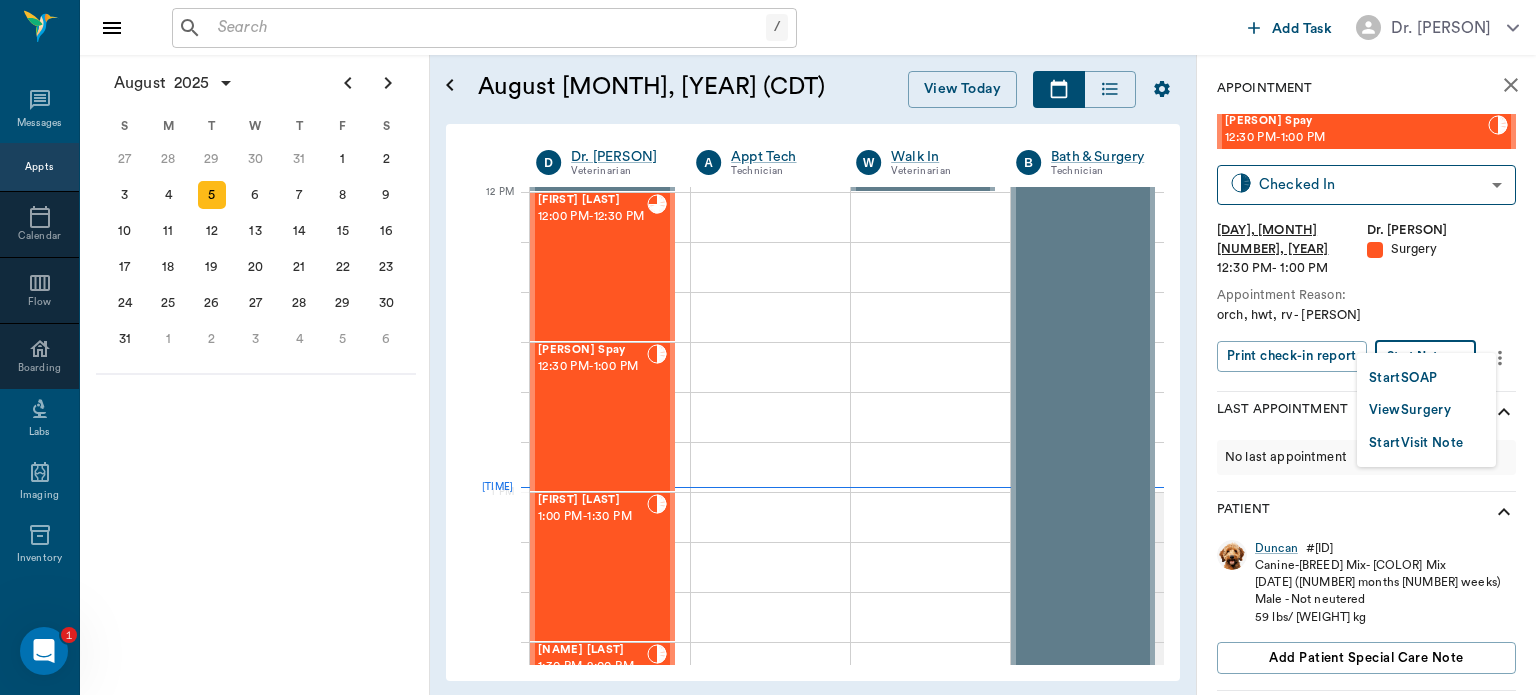 click on "View  Surgery" at bounding box center [1410, 410] 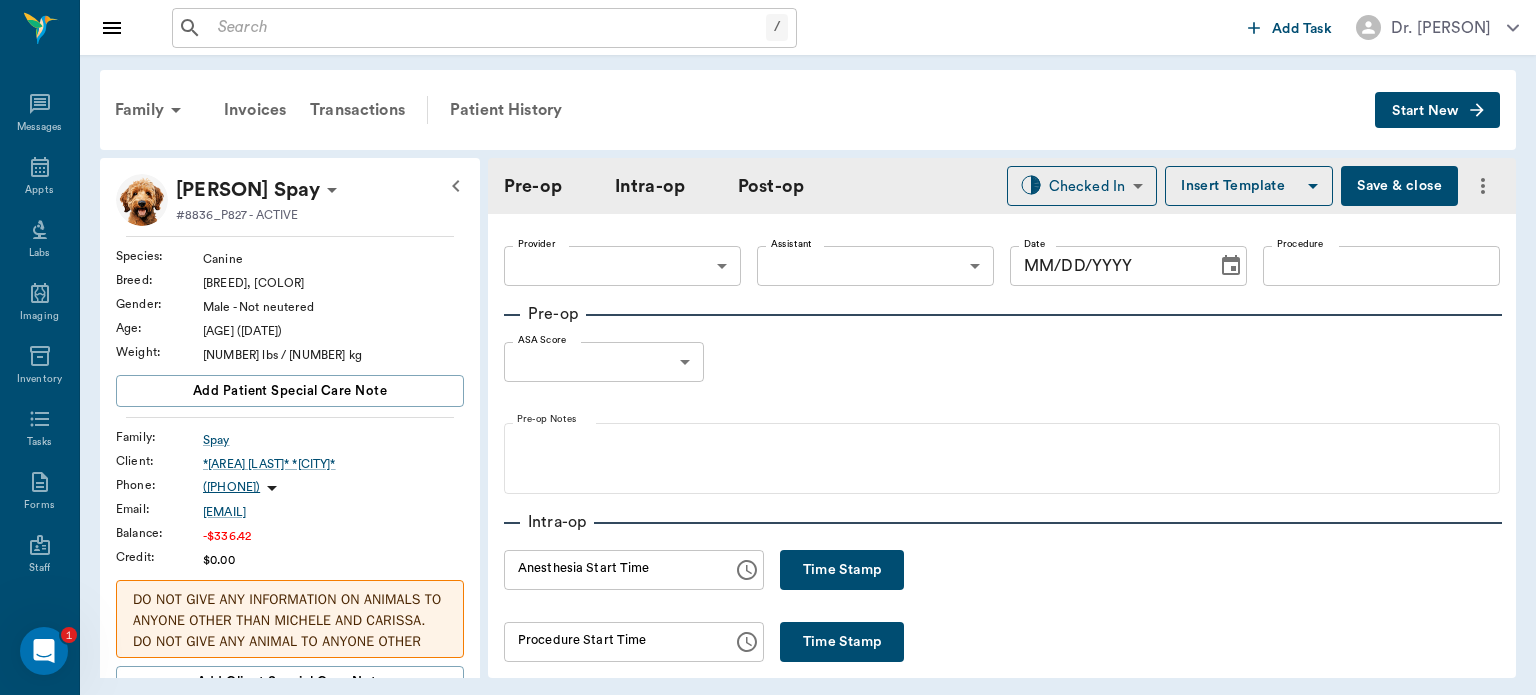 type on "63ec2f075fda476ae8351a4d" 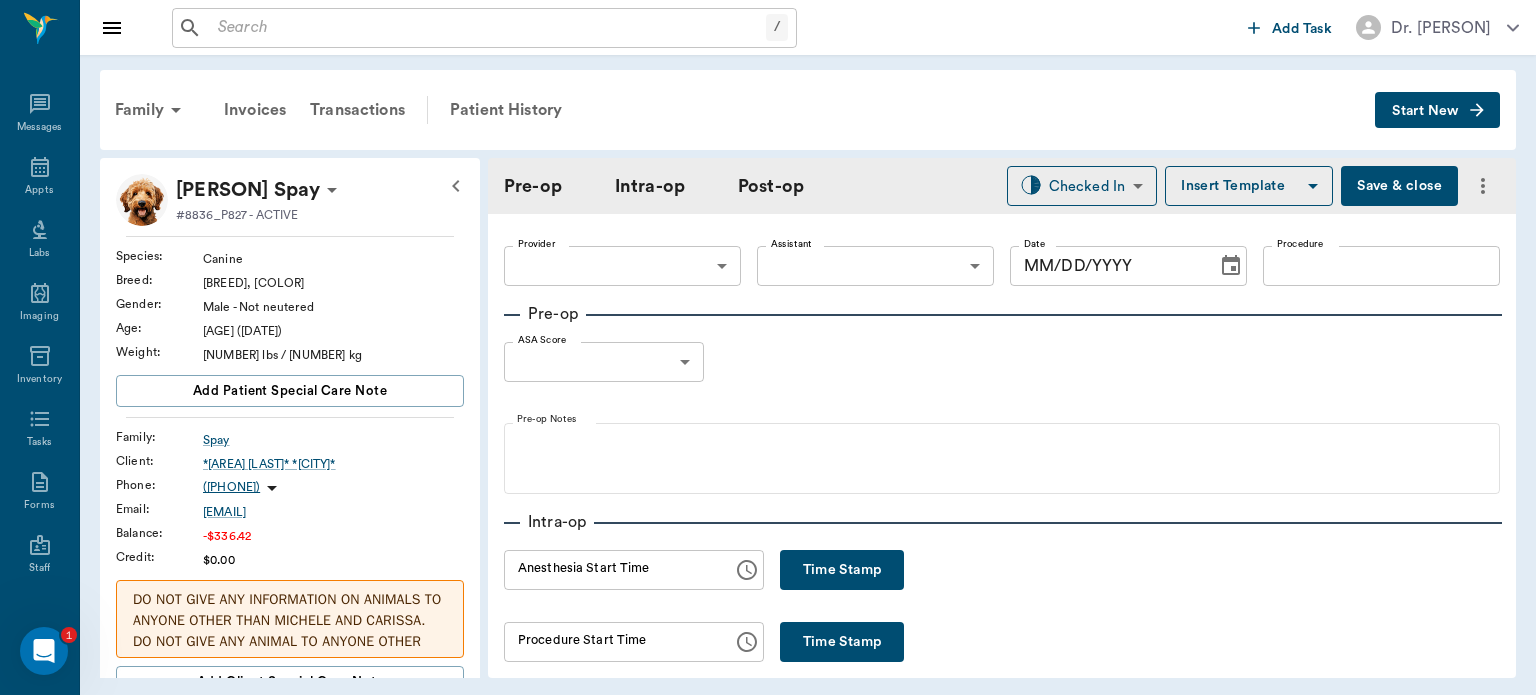type on "63ec2e7e52e12b0ba117b124" 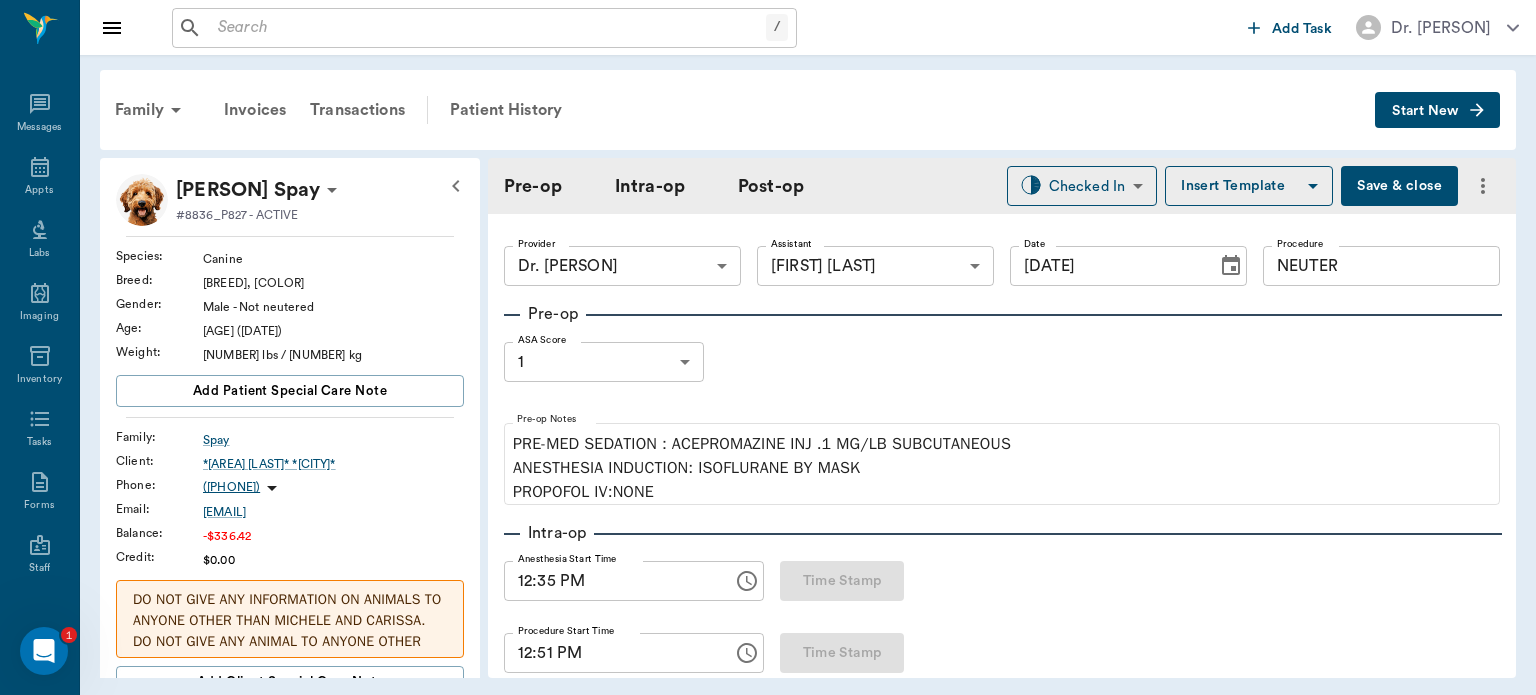 type on "[DATE]" 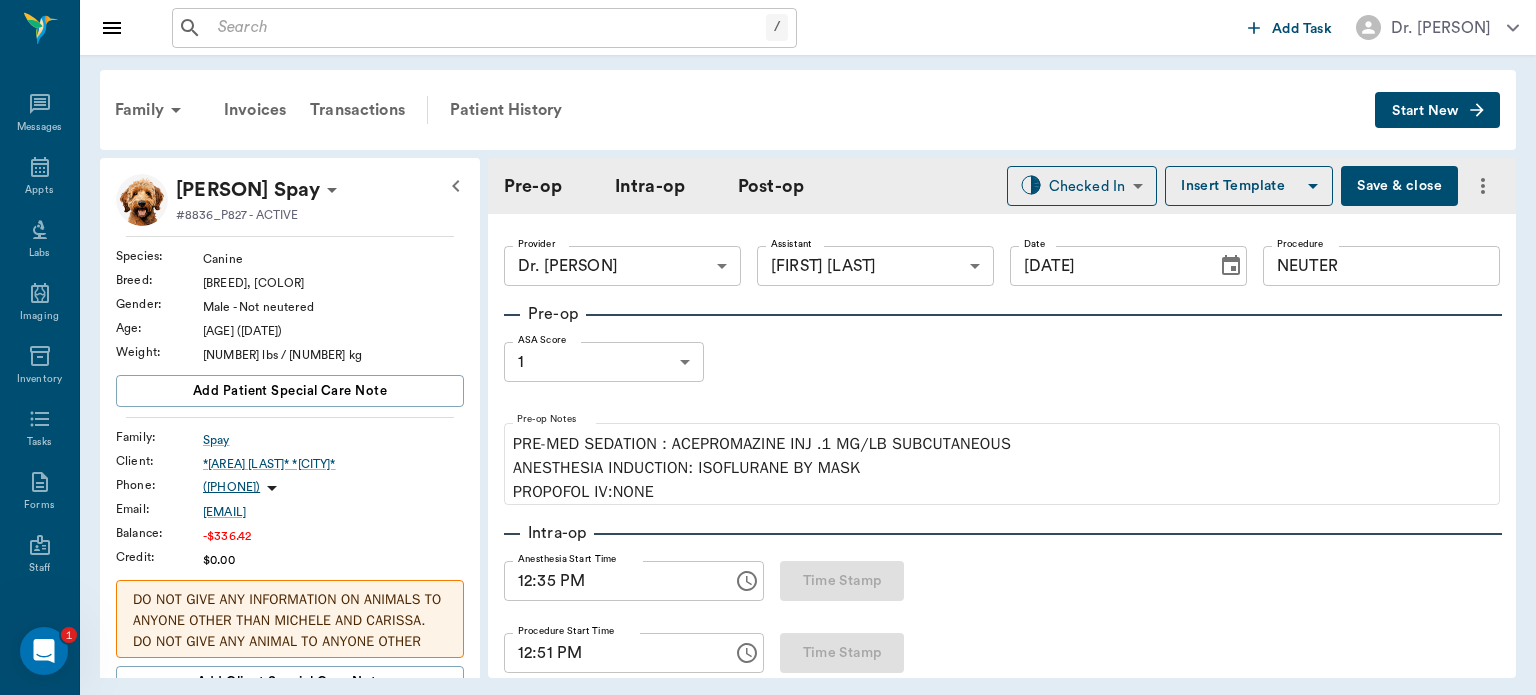 type on "12:35 PM" 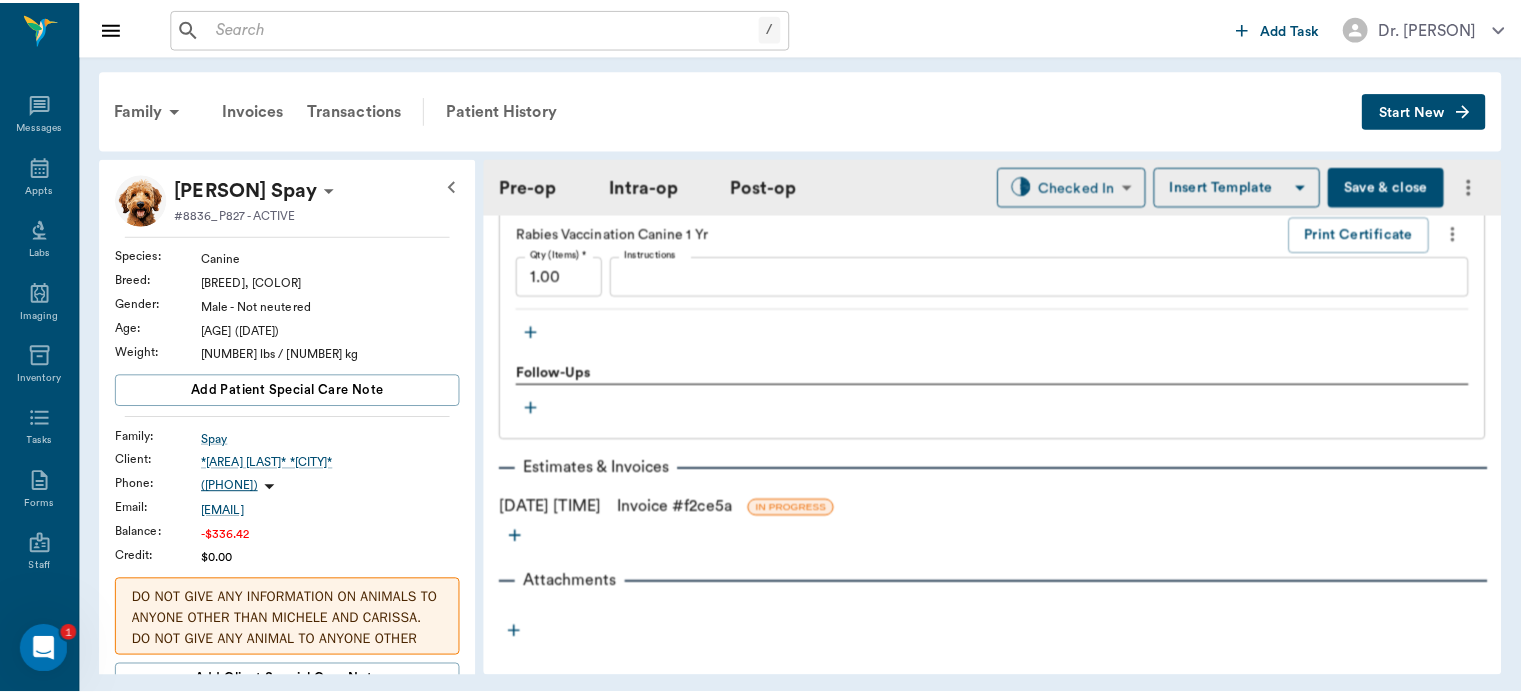 scroll, scrollTop: 2278, scrollLeft: 0, axis: vertical 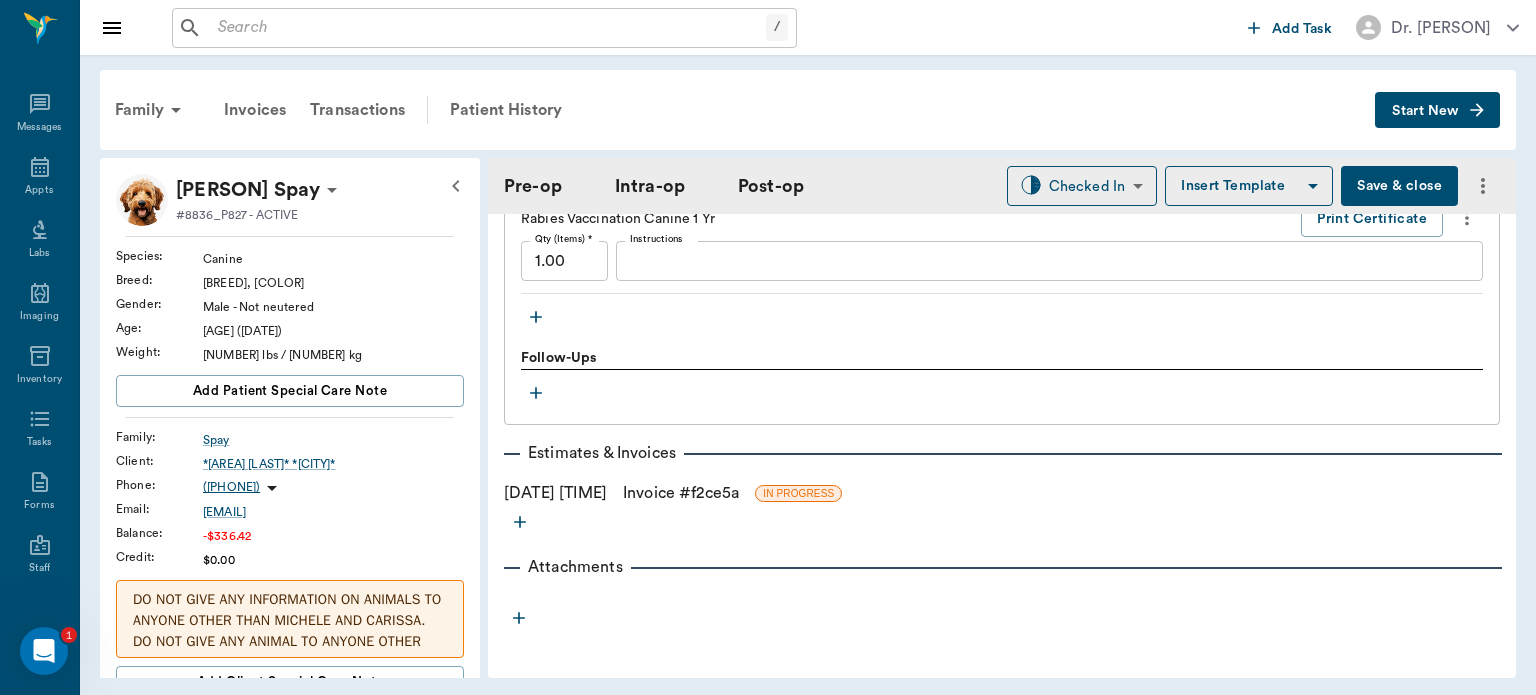 click on "Invoice # [ID]" at bounding box center (681, 493) 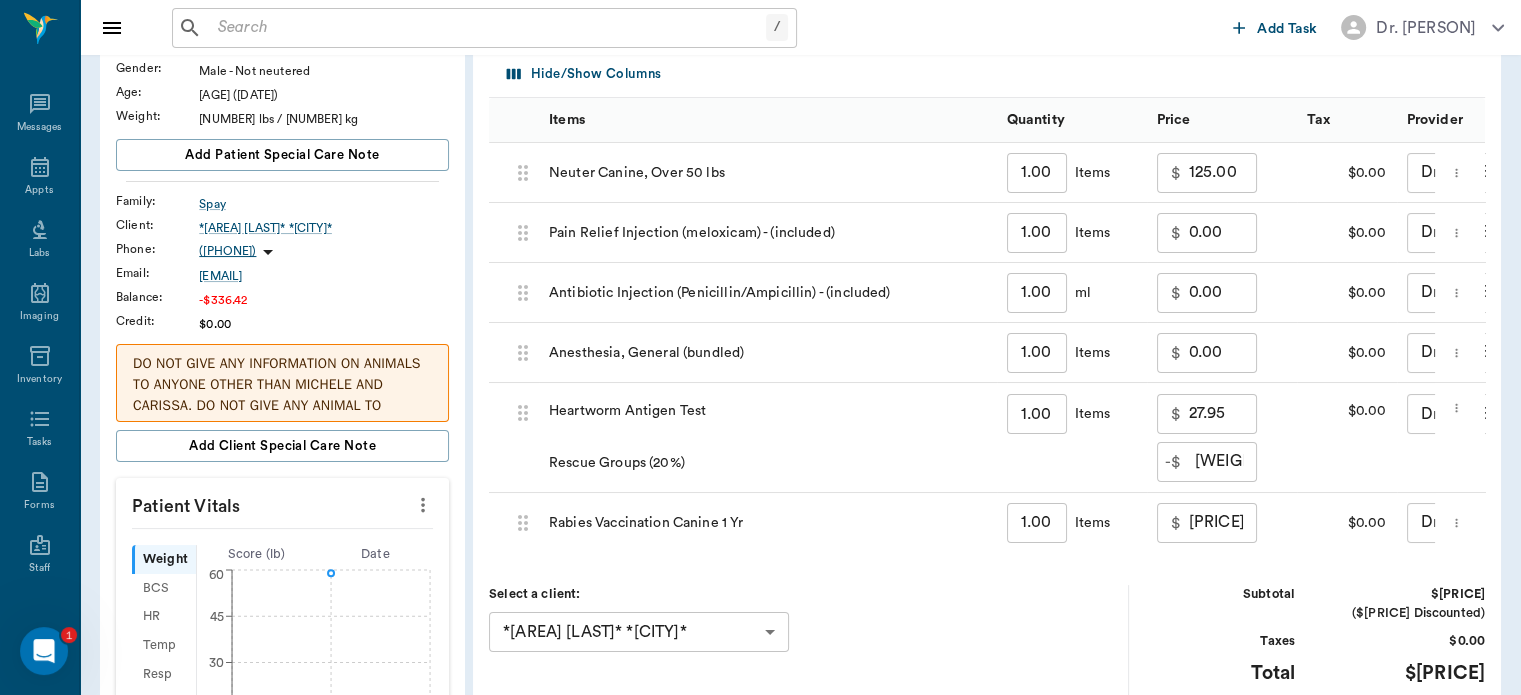 scroll, scrollTop: 235, scrollLeft: 0, axis: vertical 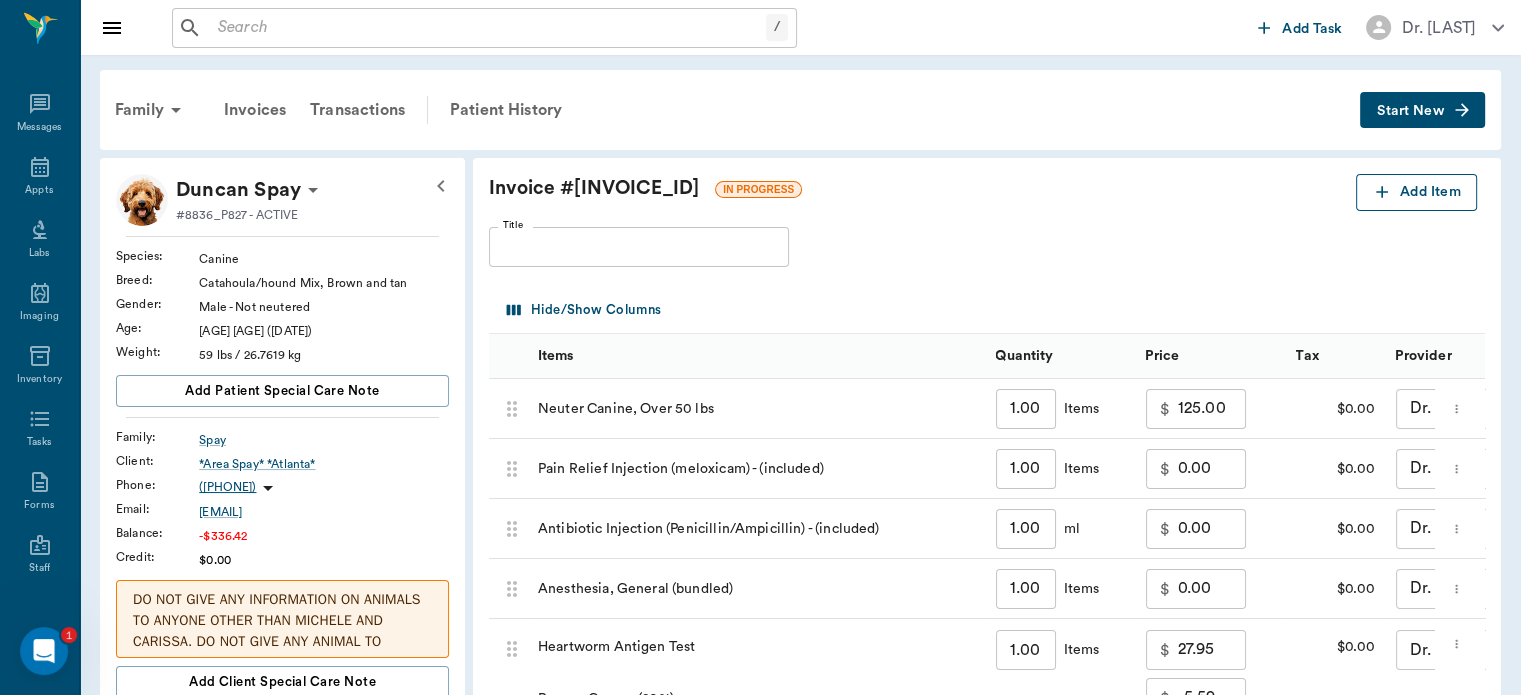 click on "Add Item" at bounding box center [1416, 192] 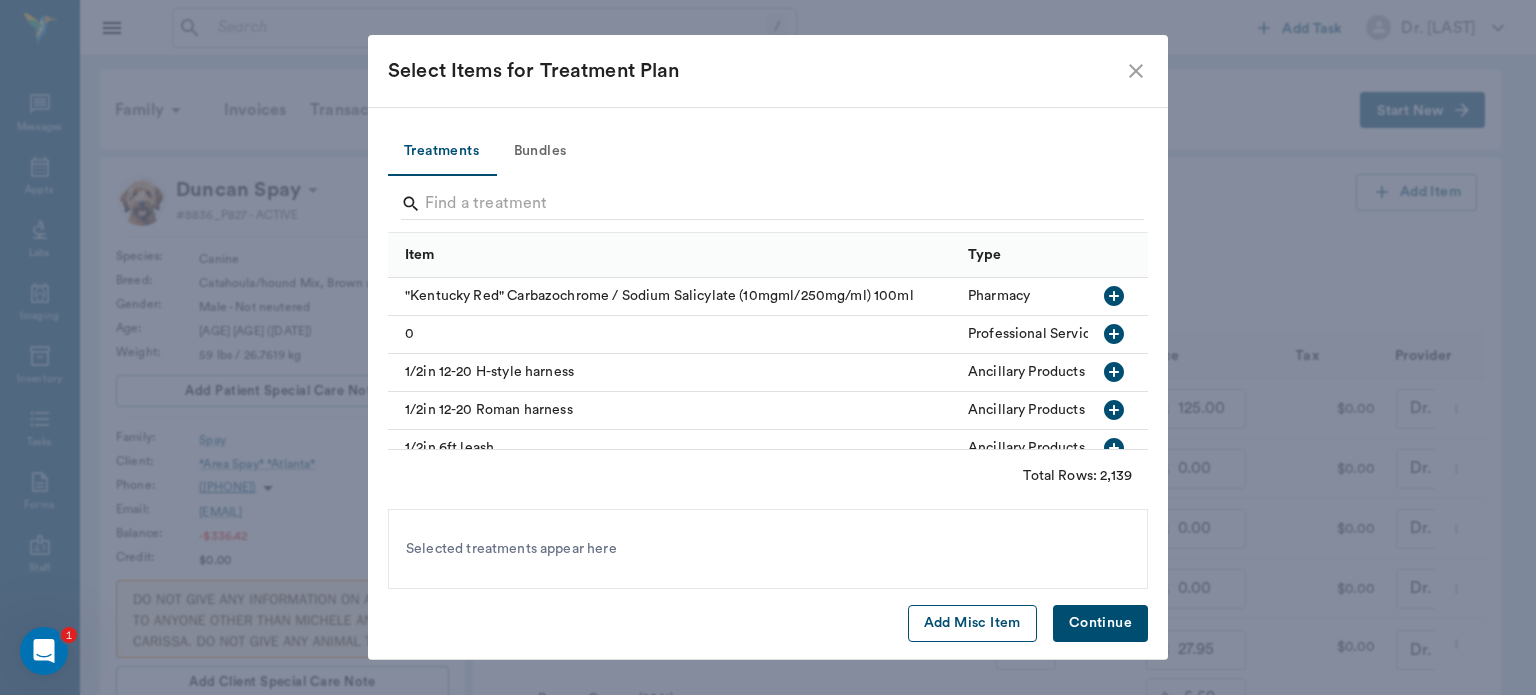 click on "Add Misc Item" at bounding box center (972, 623) 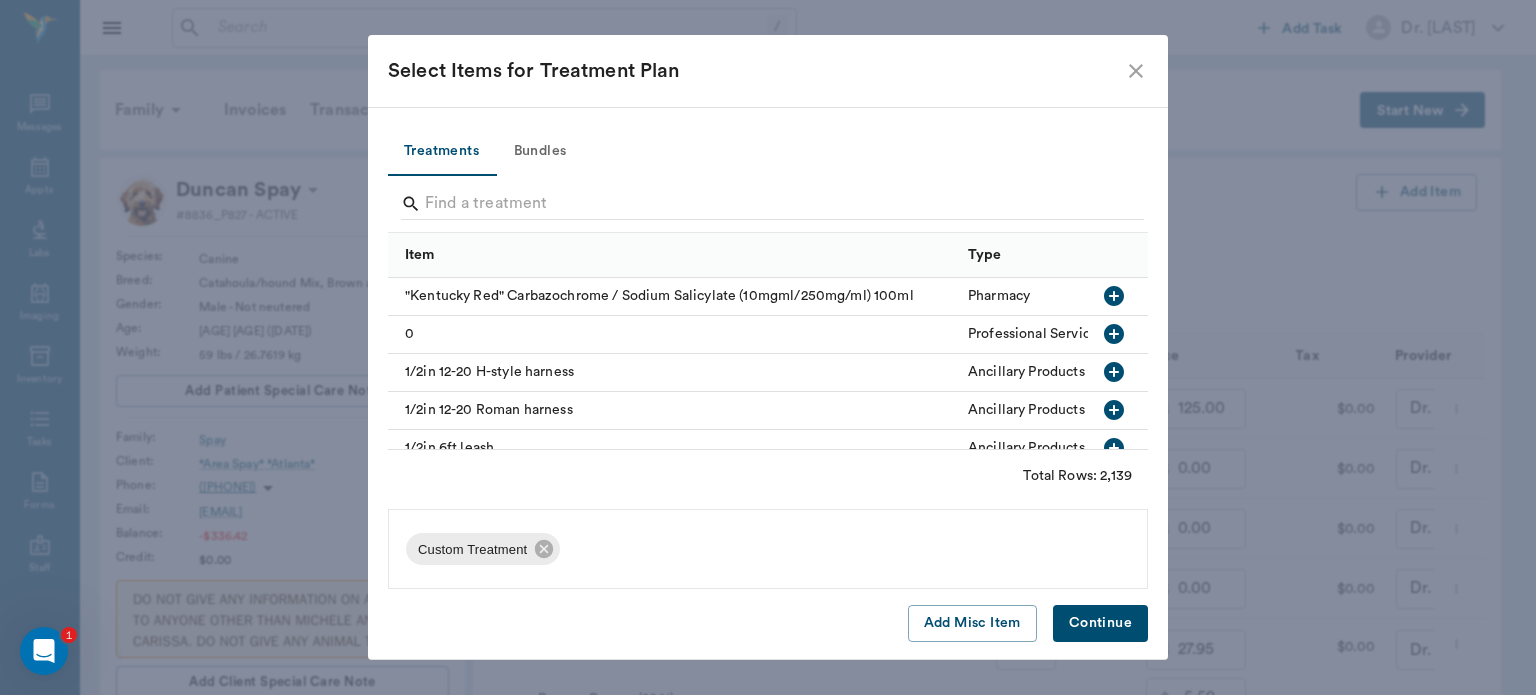 click on "Continue" at bounding box center [1100, 623] 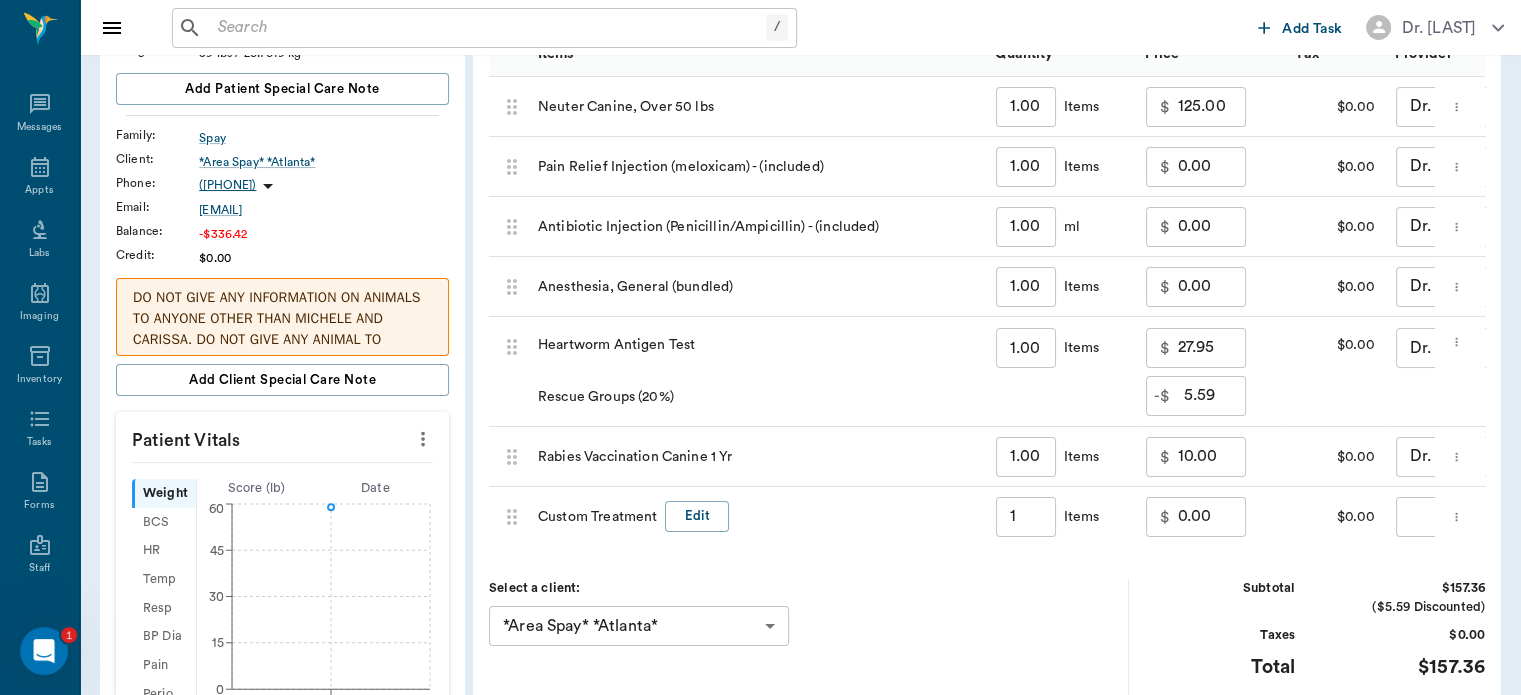 scroll, scrollTop: 304, scrollLeft: 0, axis: vertical 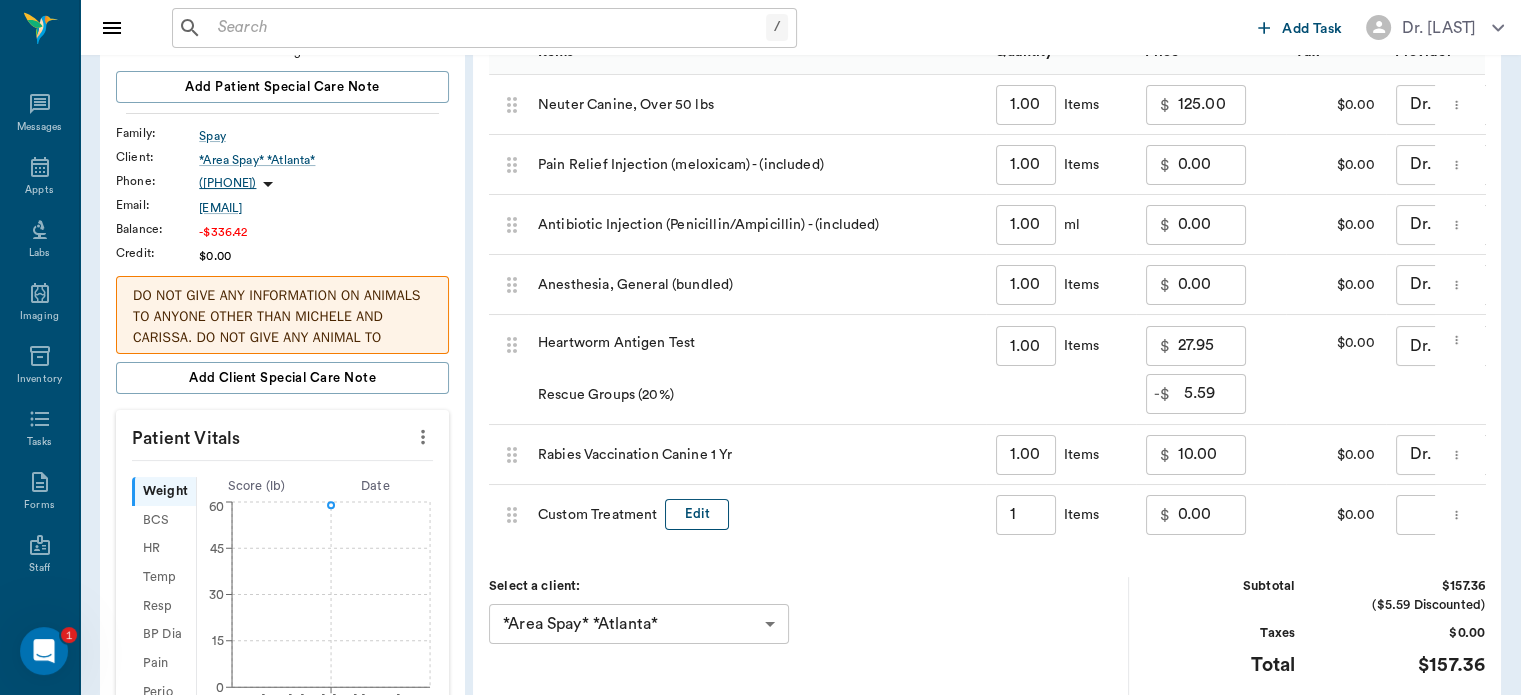 click on "Edit" at bounding box center [697, 514] 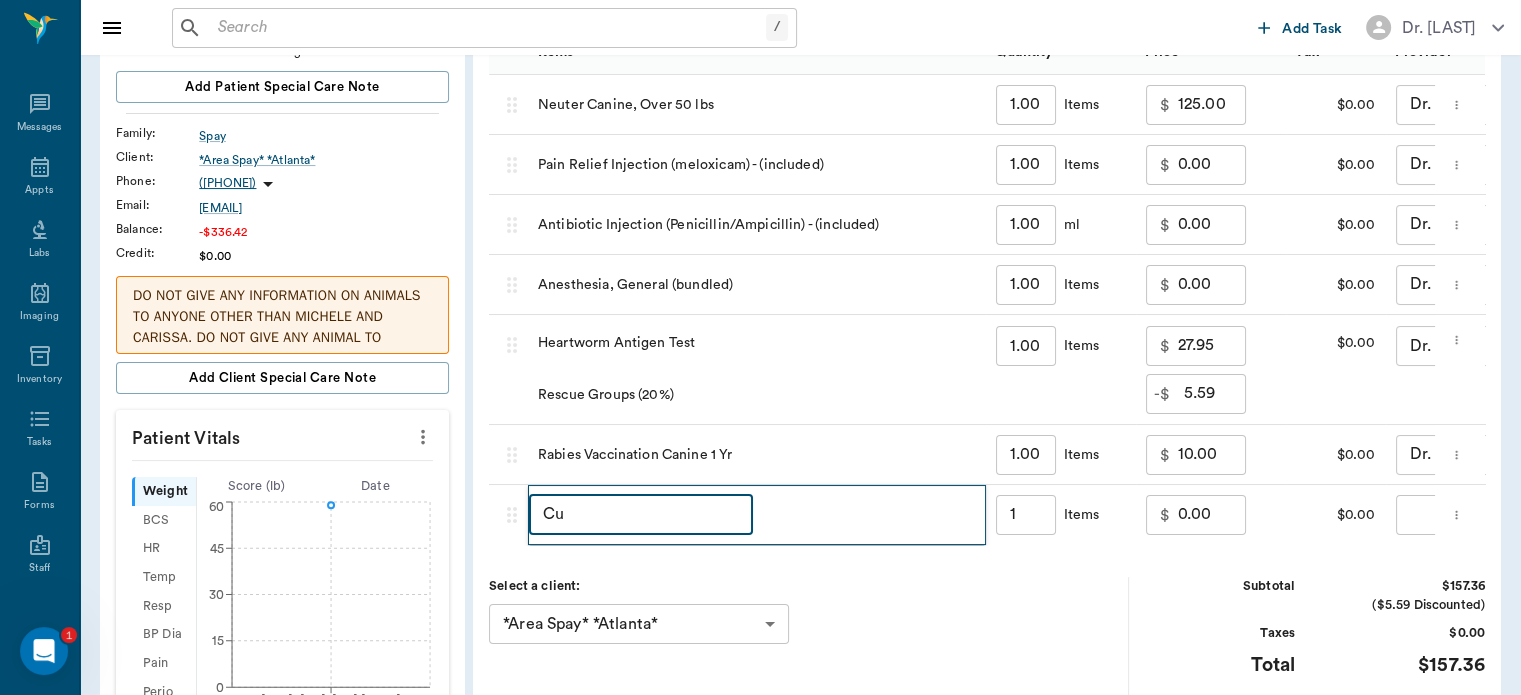 type on "C" 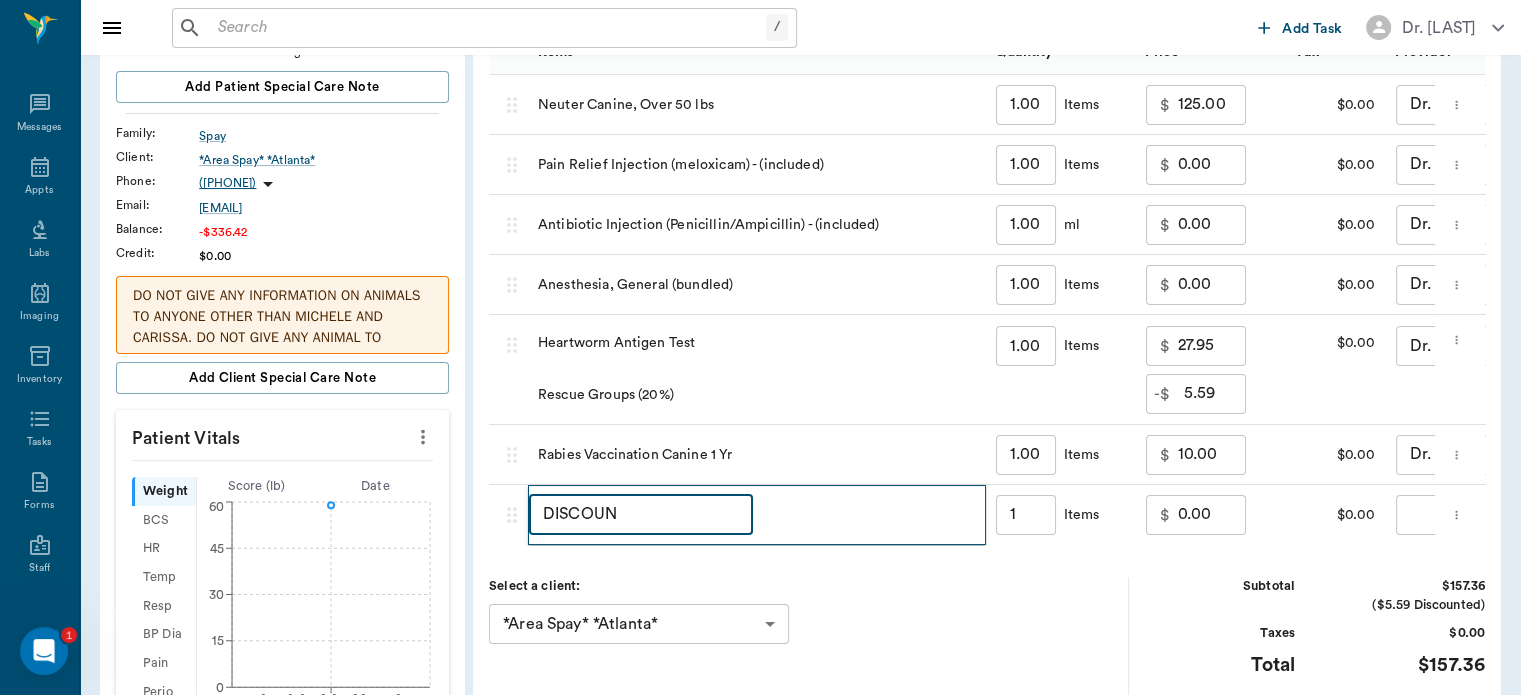 type on "DISCOUNT" 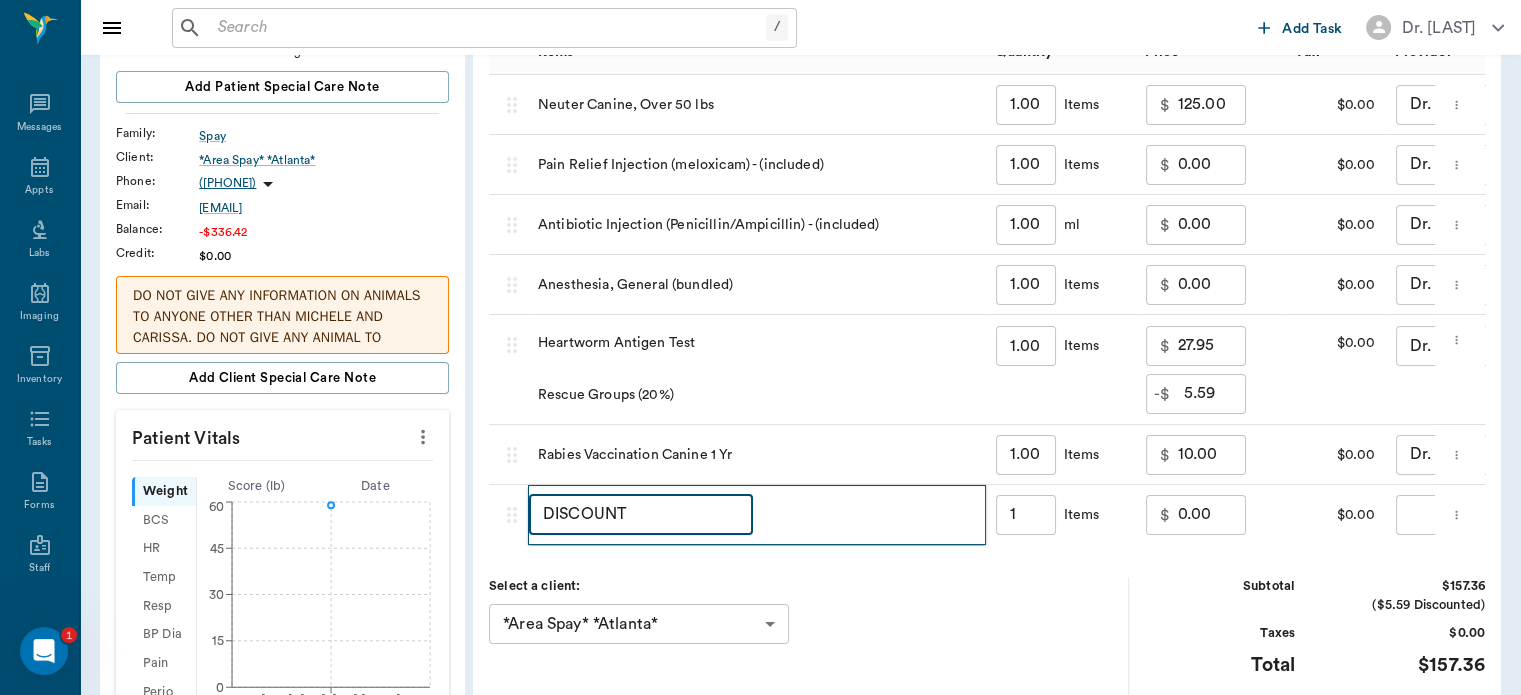 click on "$" at bounding box center [1165, 515] 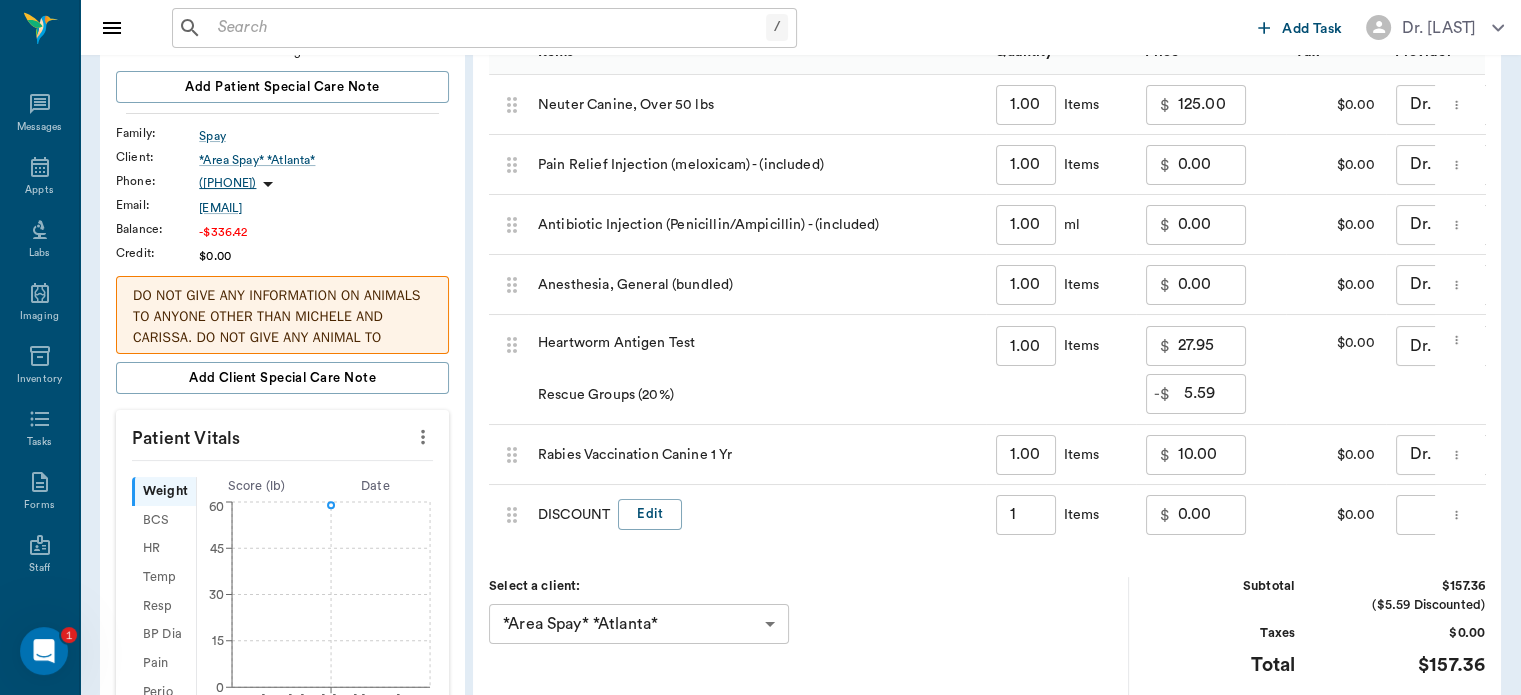 click on "0.00" at bounding box center (1212, 515) 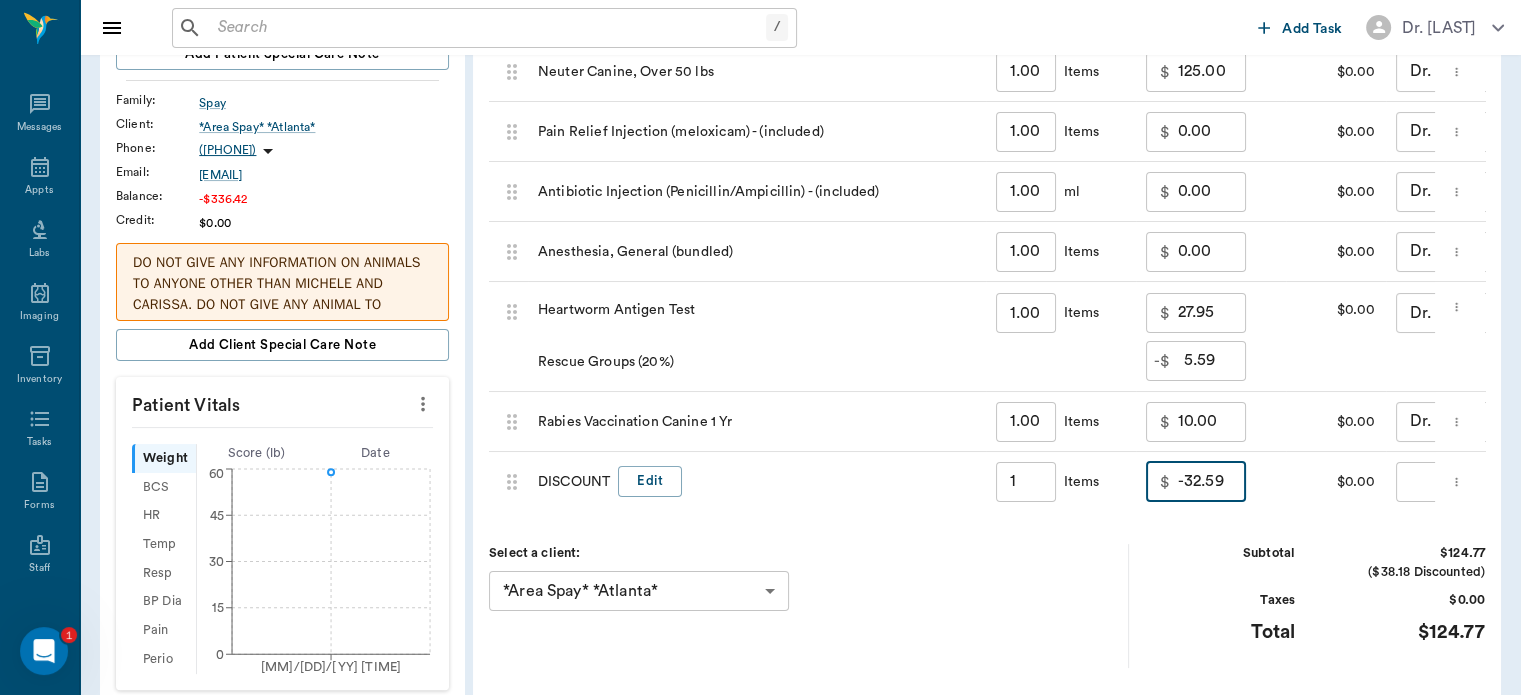 scroll, scrollTop: 348, scrollLeft: 0, axis: vertical 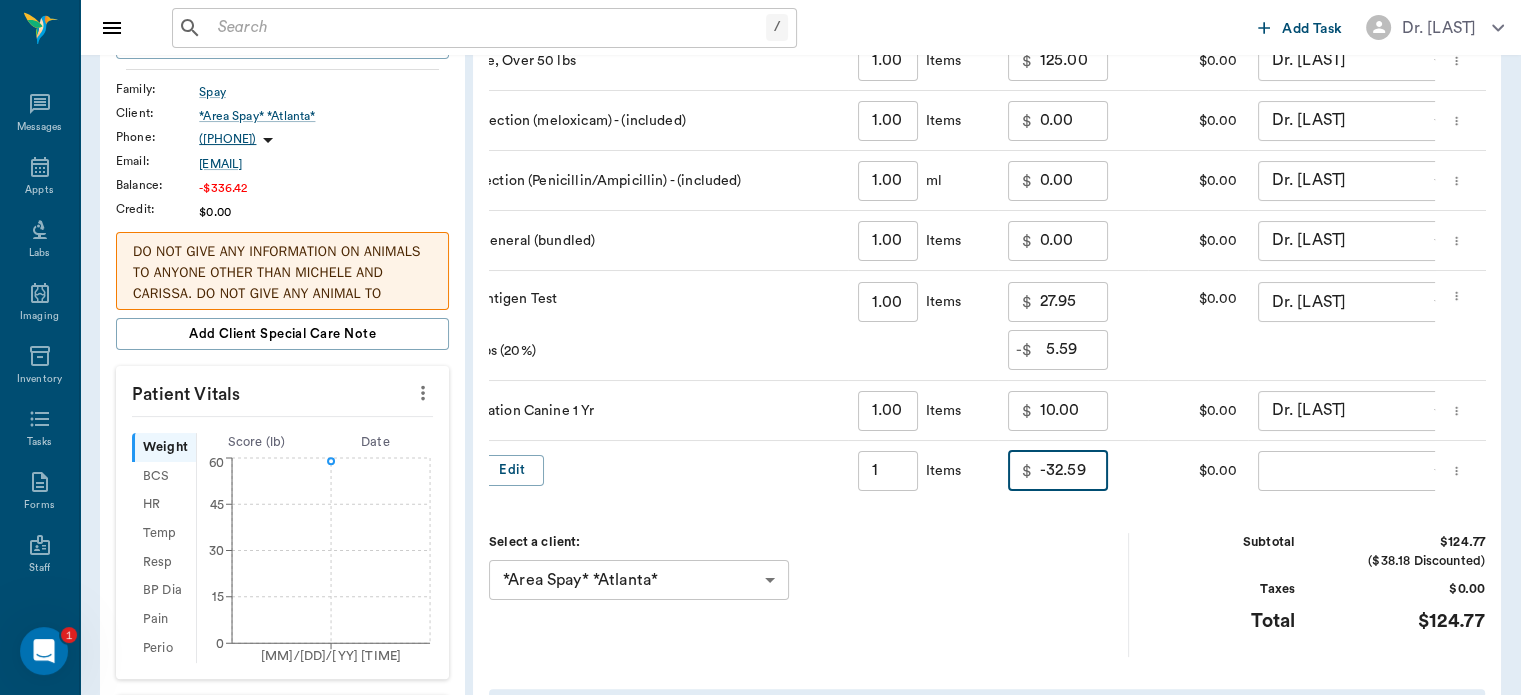 type on "-32.59" 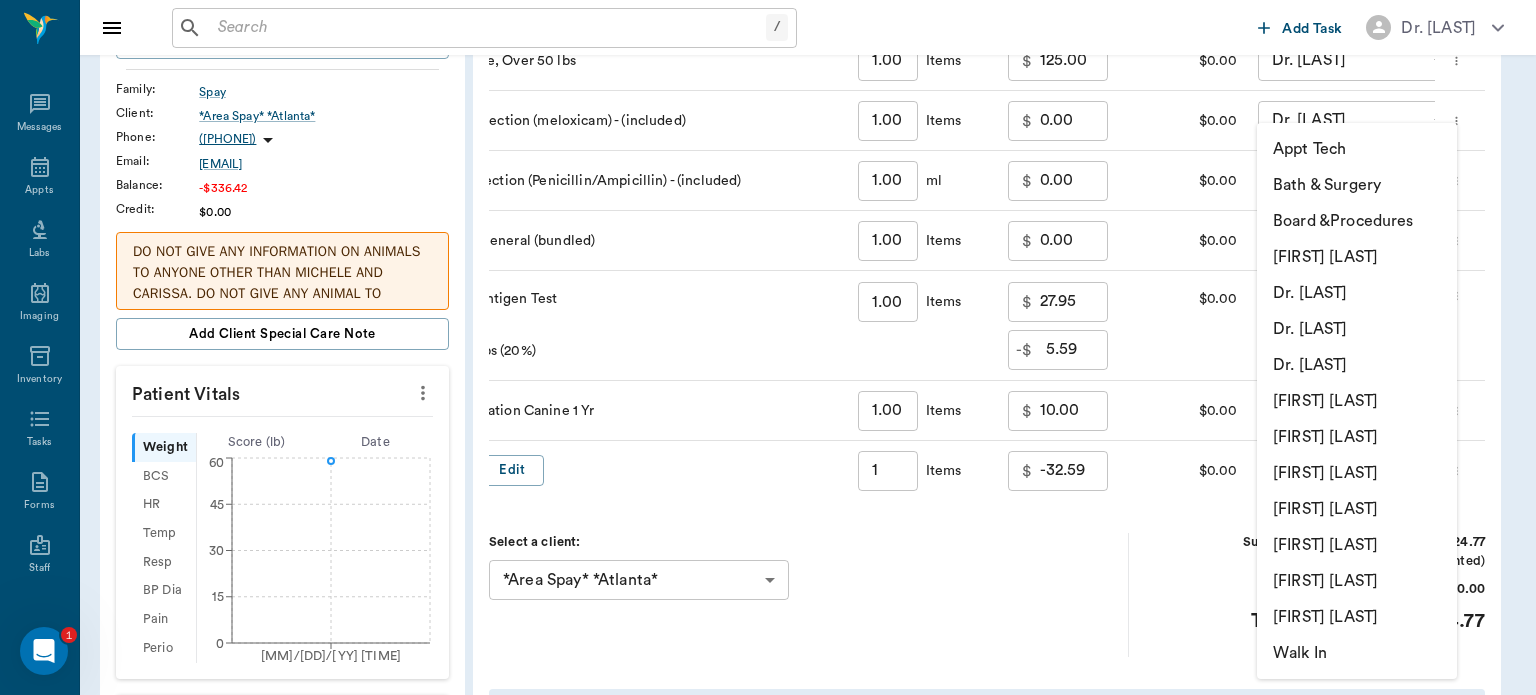 click on "[FIRST] [LAST]" at bounding box center [1357, 473] 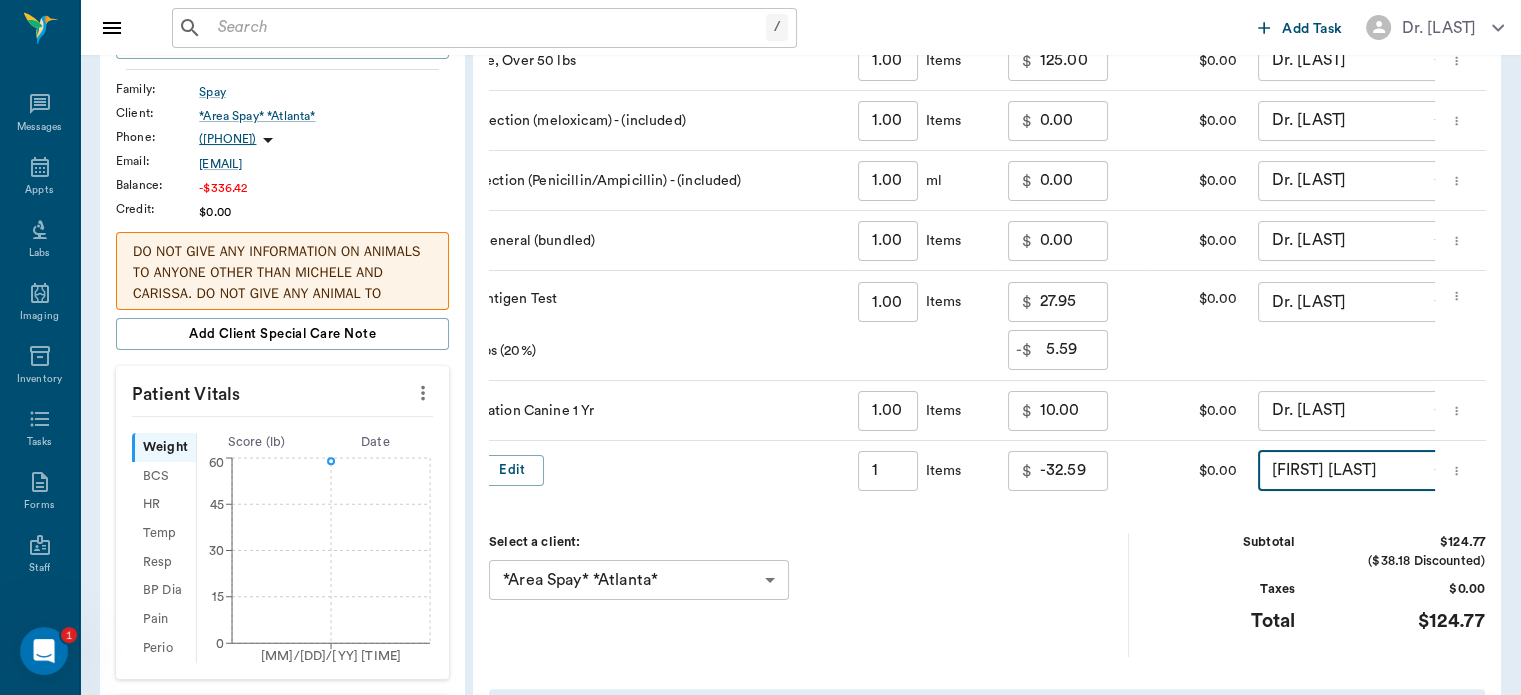 type on "none-63ec2e7e52e12b0ba117b124" 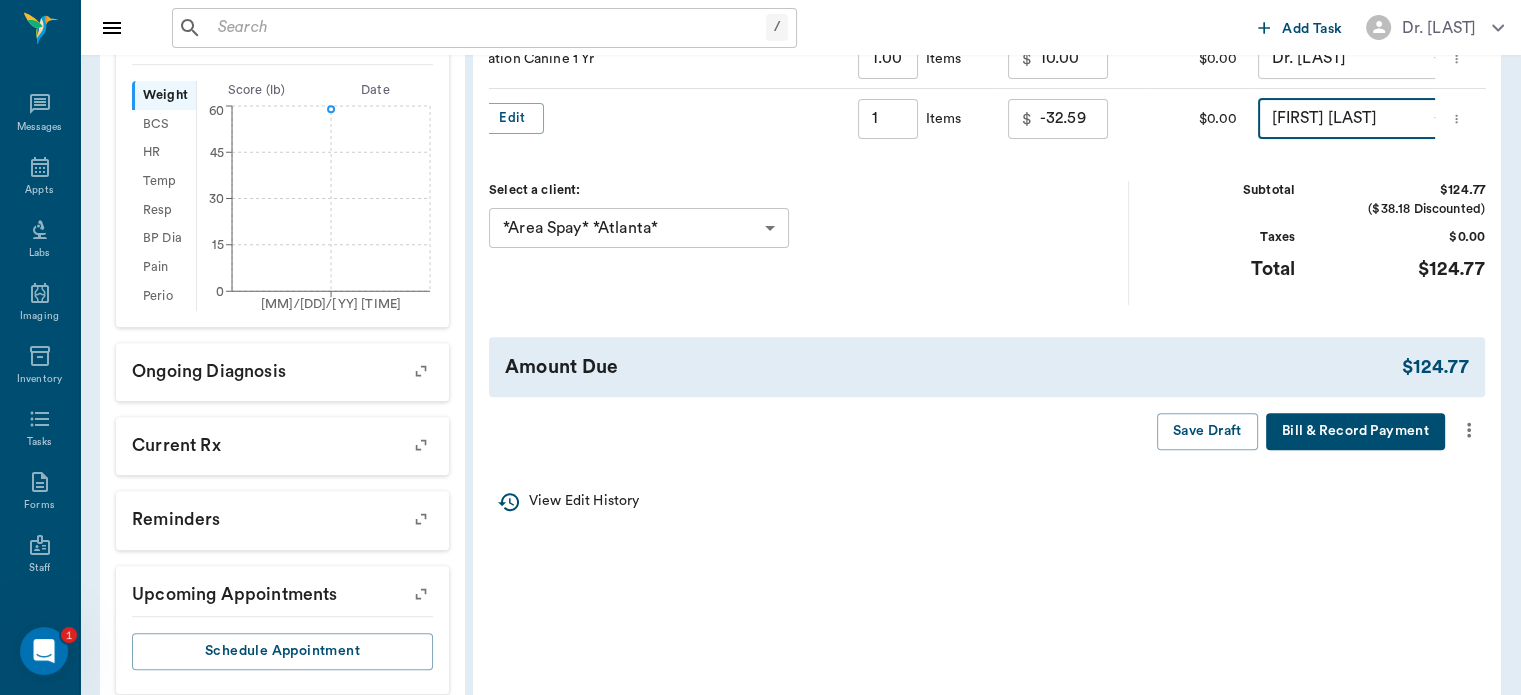 scroll, scrollTop: 706, scrollLeft: 0, axis: vertical 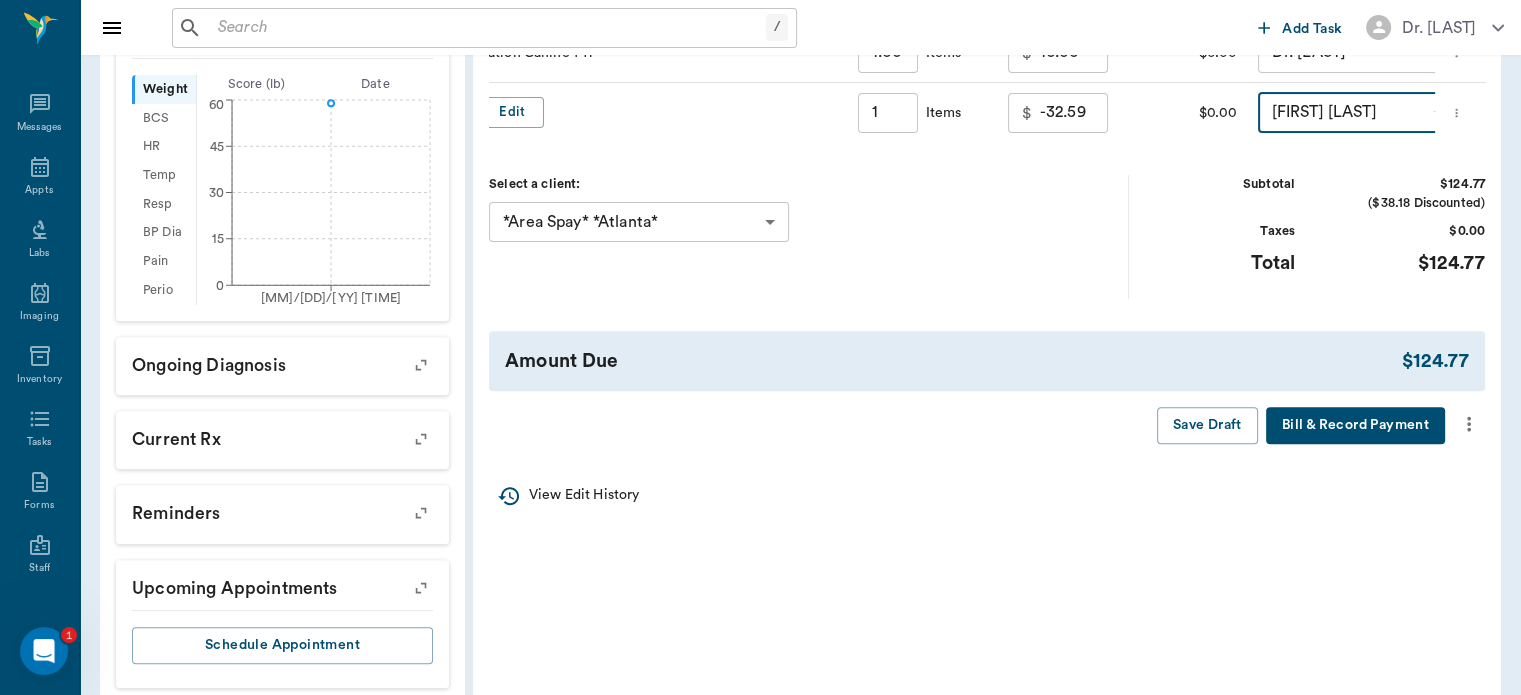 click 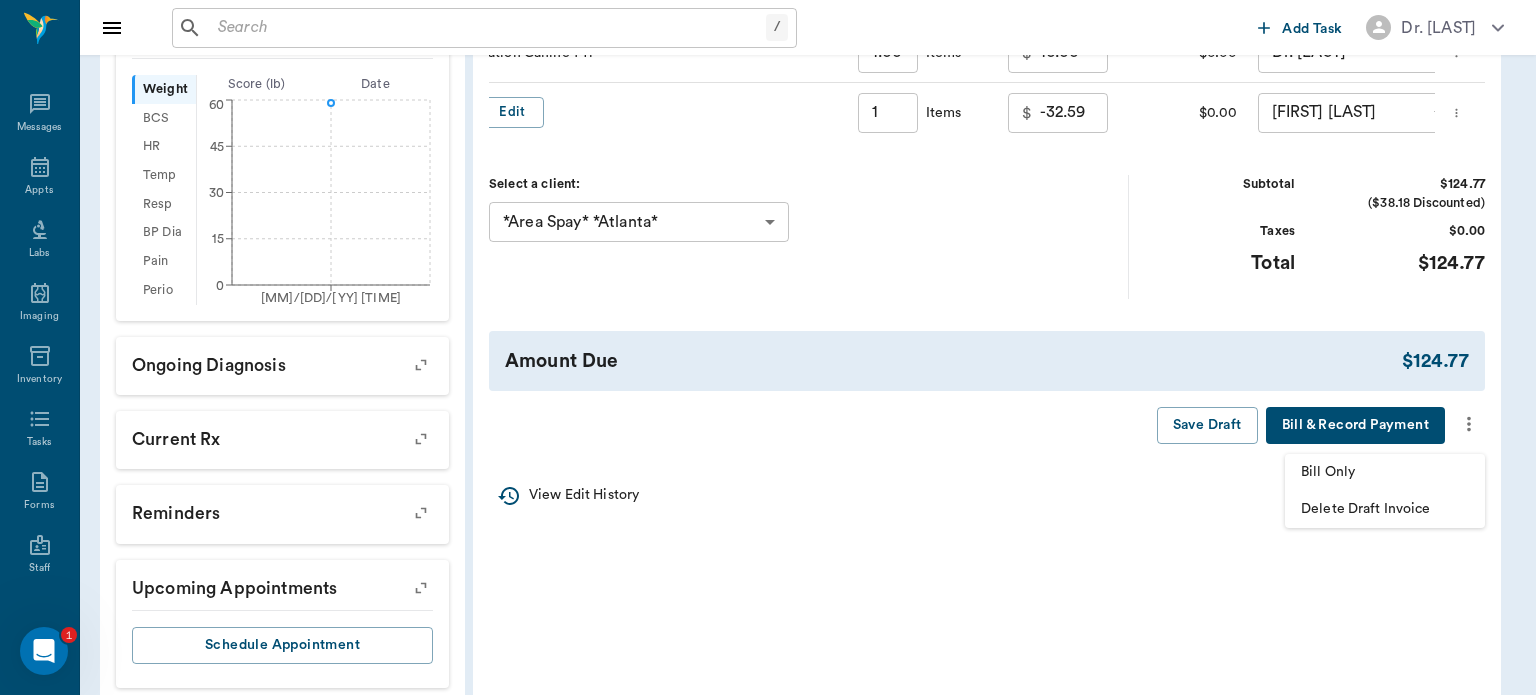 click on "Bill Only" at bounding box center (1385, 472) 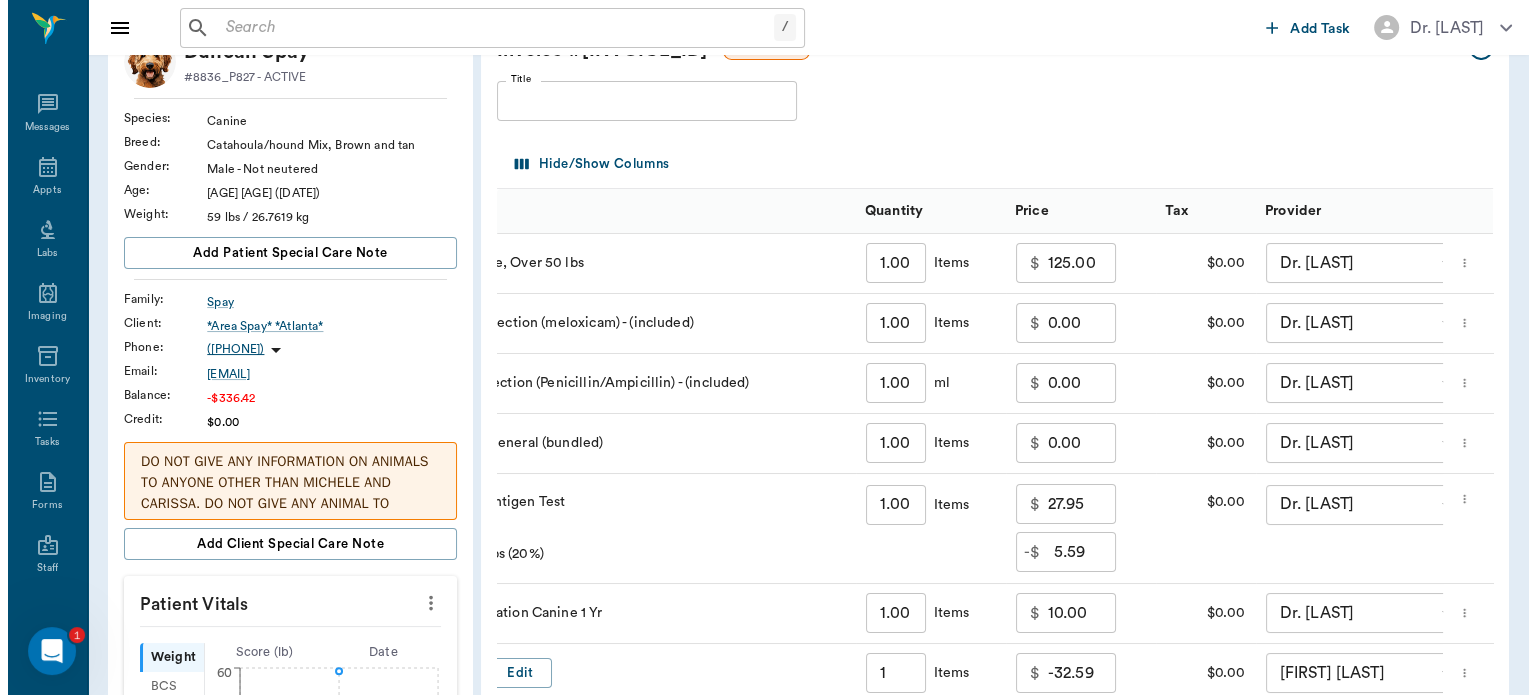 scroll, scrollTop: 0, scrollLeft: 0, axis: both 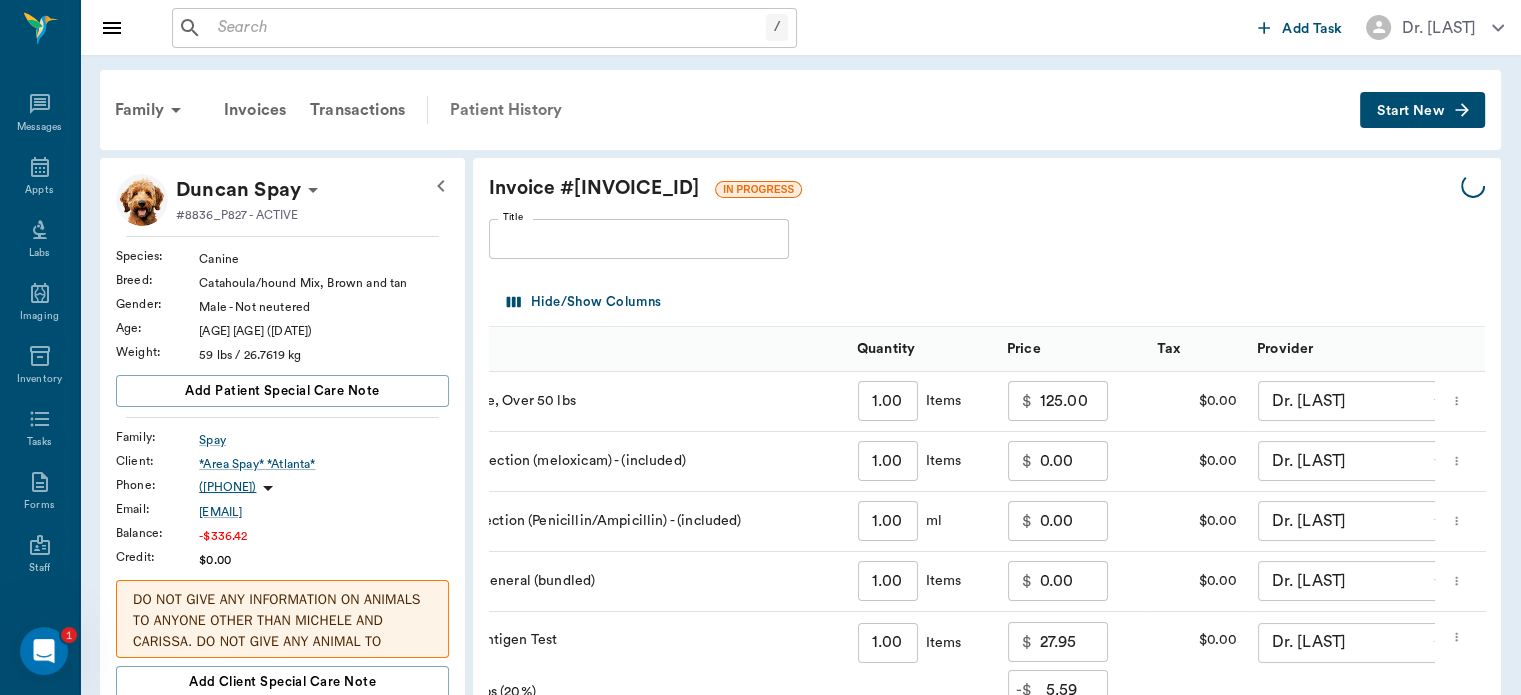 click on "Patient History" at bounding box center (506, 110) 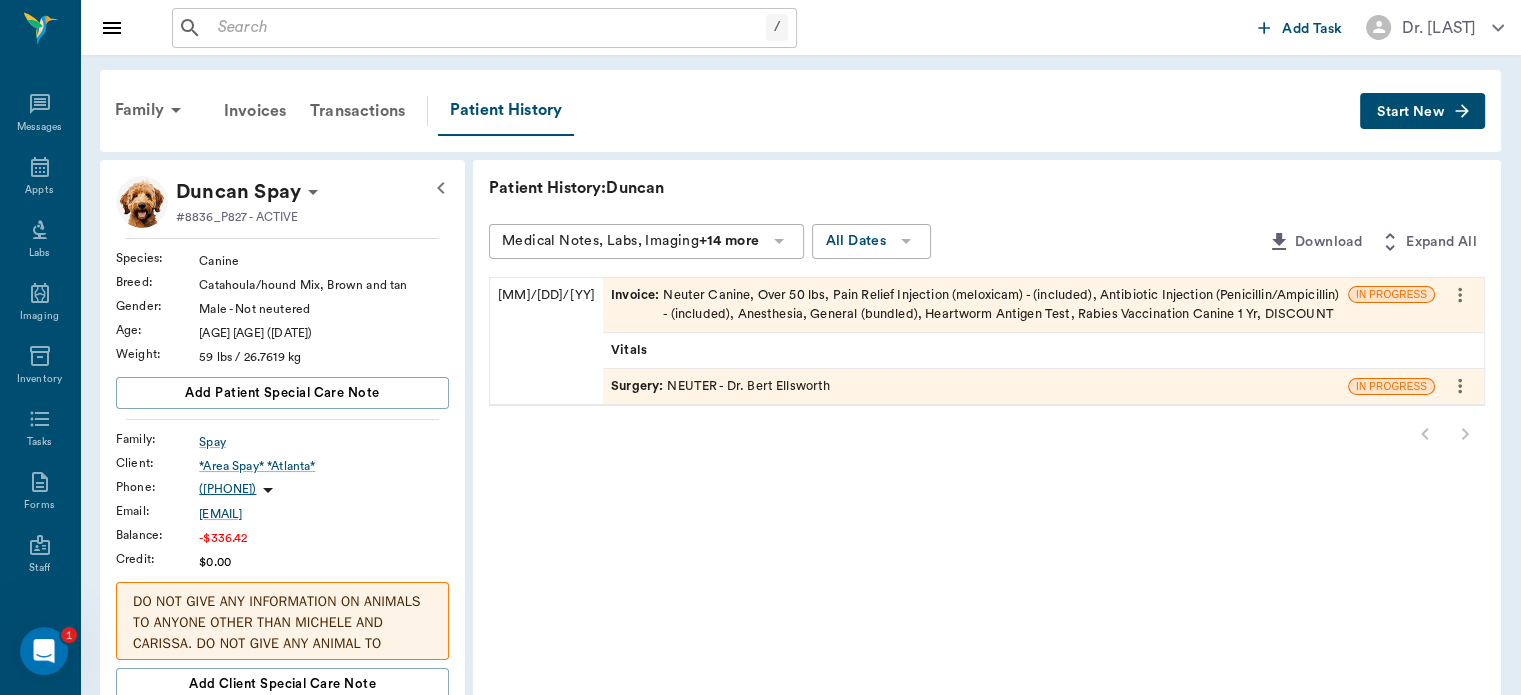 click on "Surgery :" at bounding box center [639, 386] 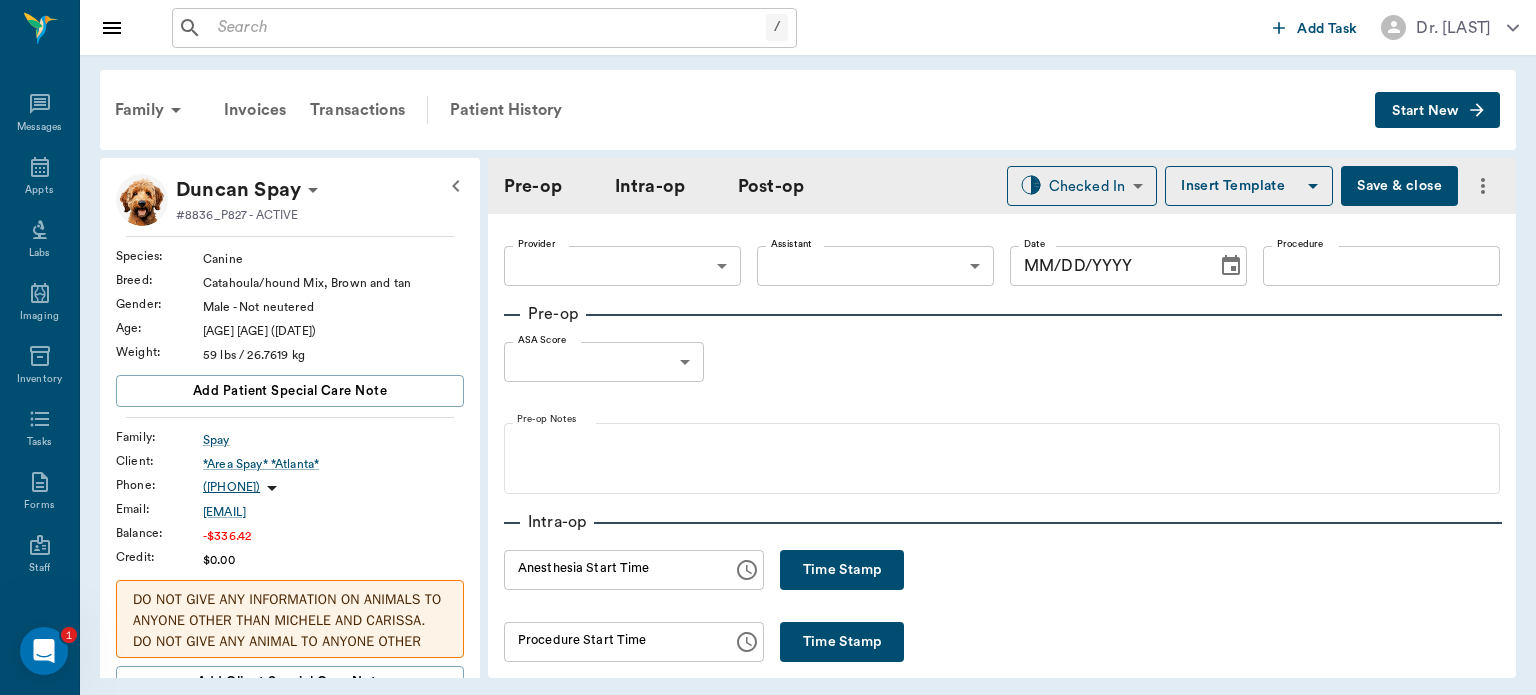 type on "63ec2f075fda476ae8351a4d" 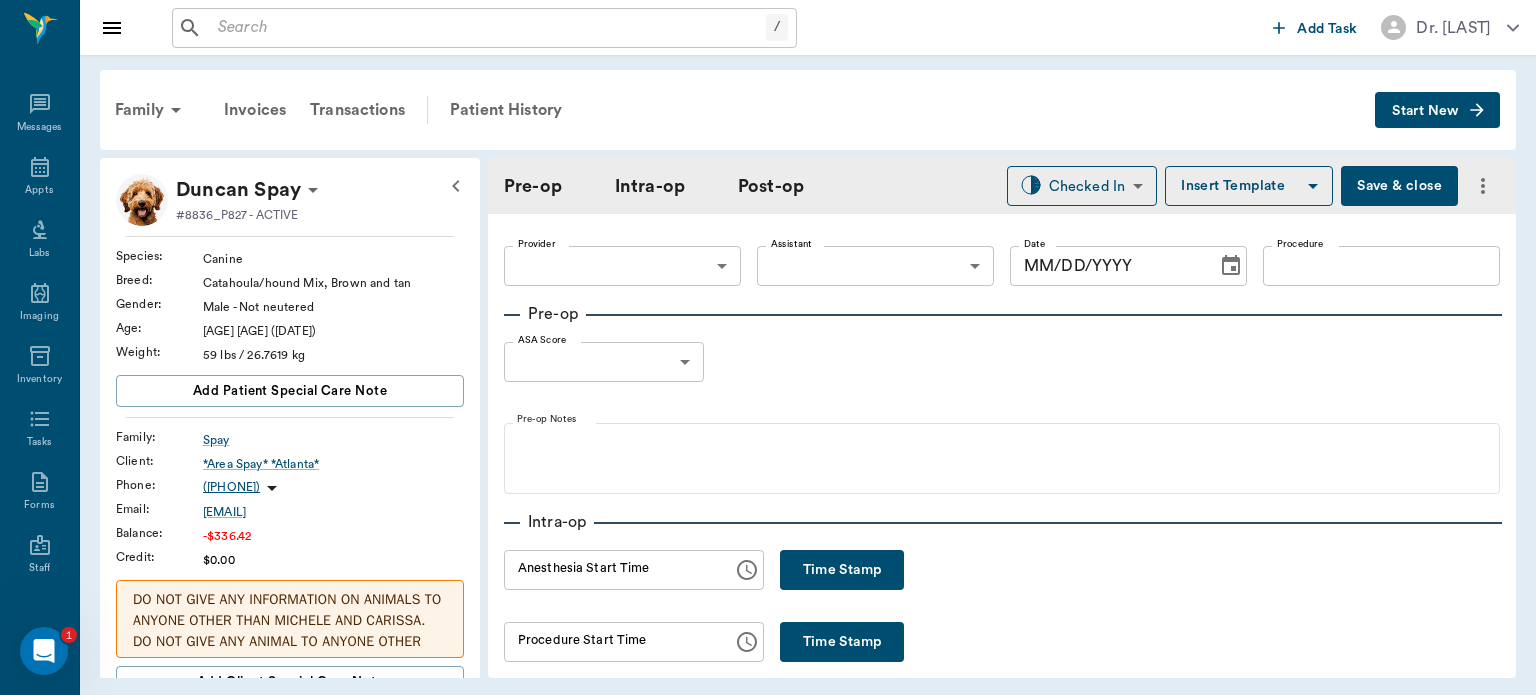 type on "63ec2e7e52e12b0ba117b124" 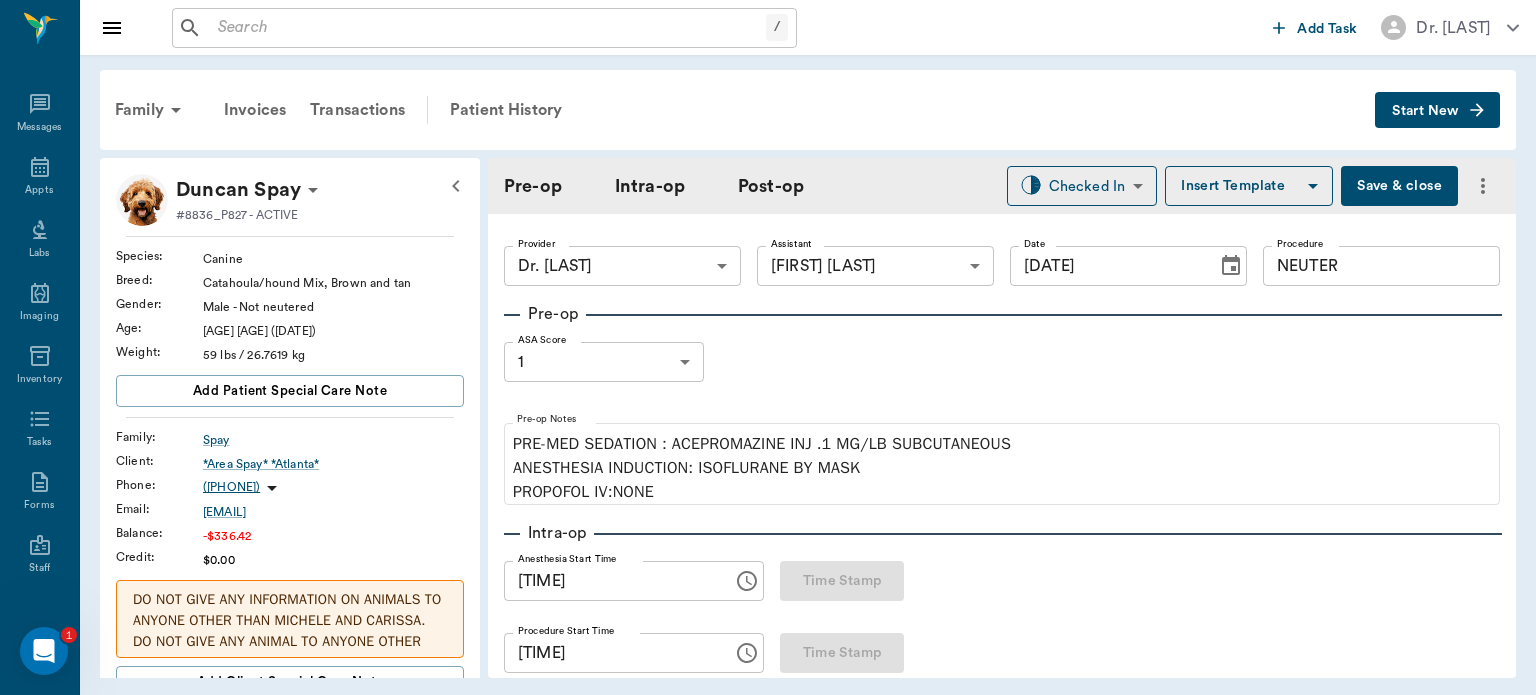 type on "[DATE]" 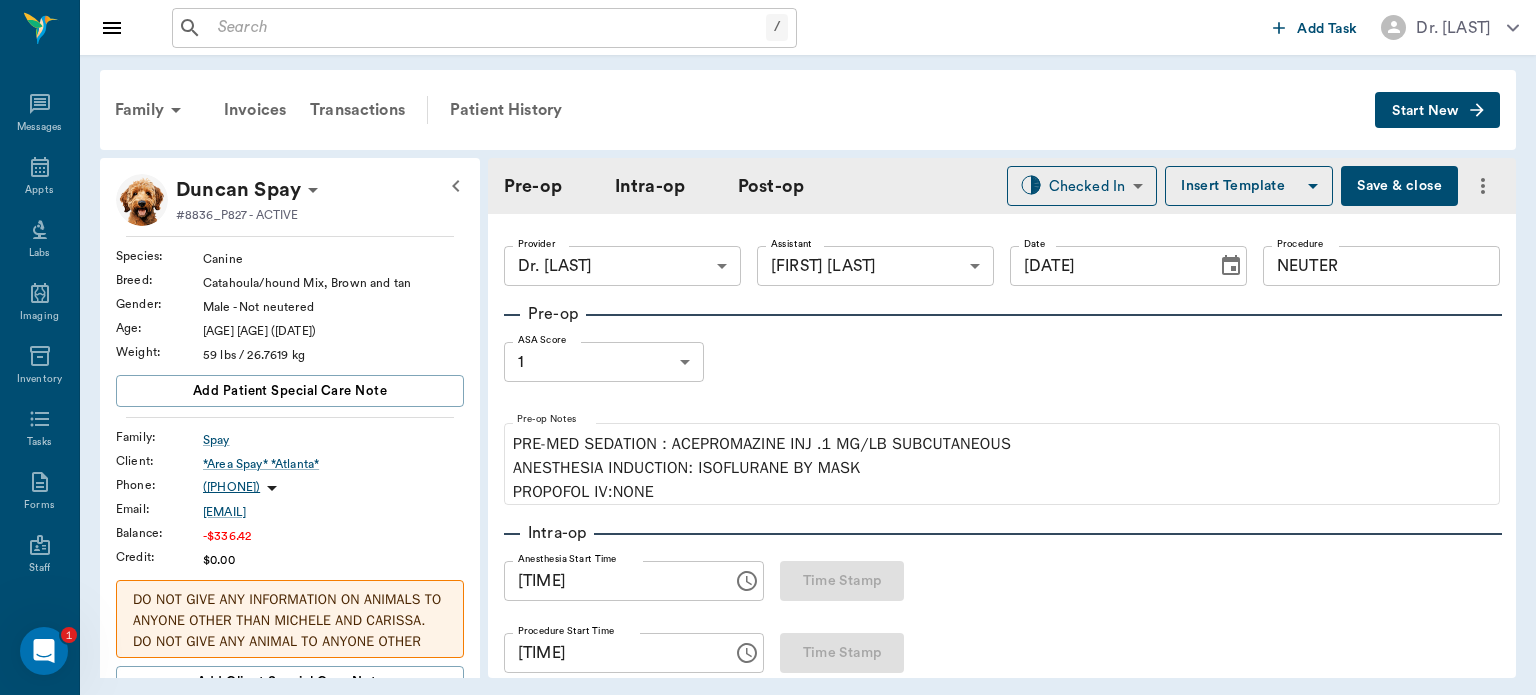 type on "12:35 PM" 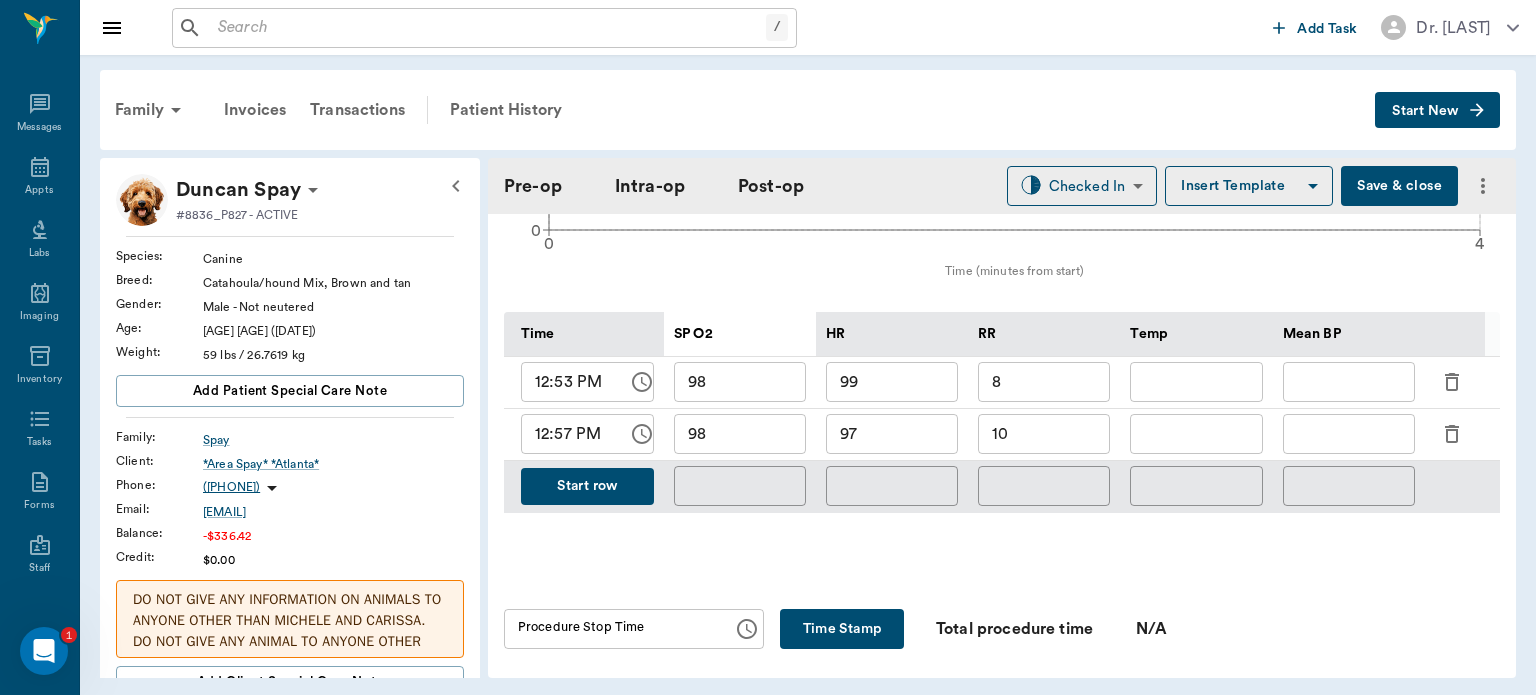 scroll, scrollTop: 892, scrollLeft: 0, axis: vertical 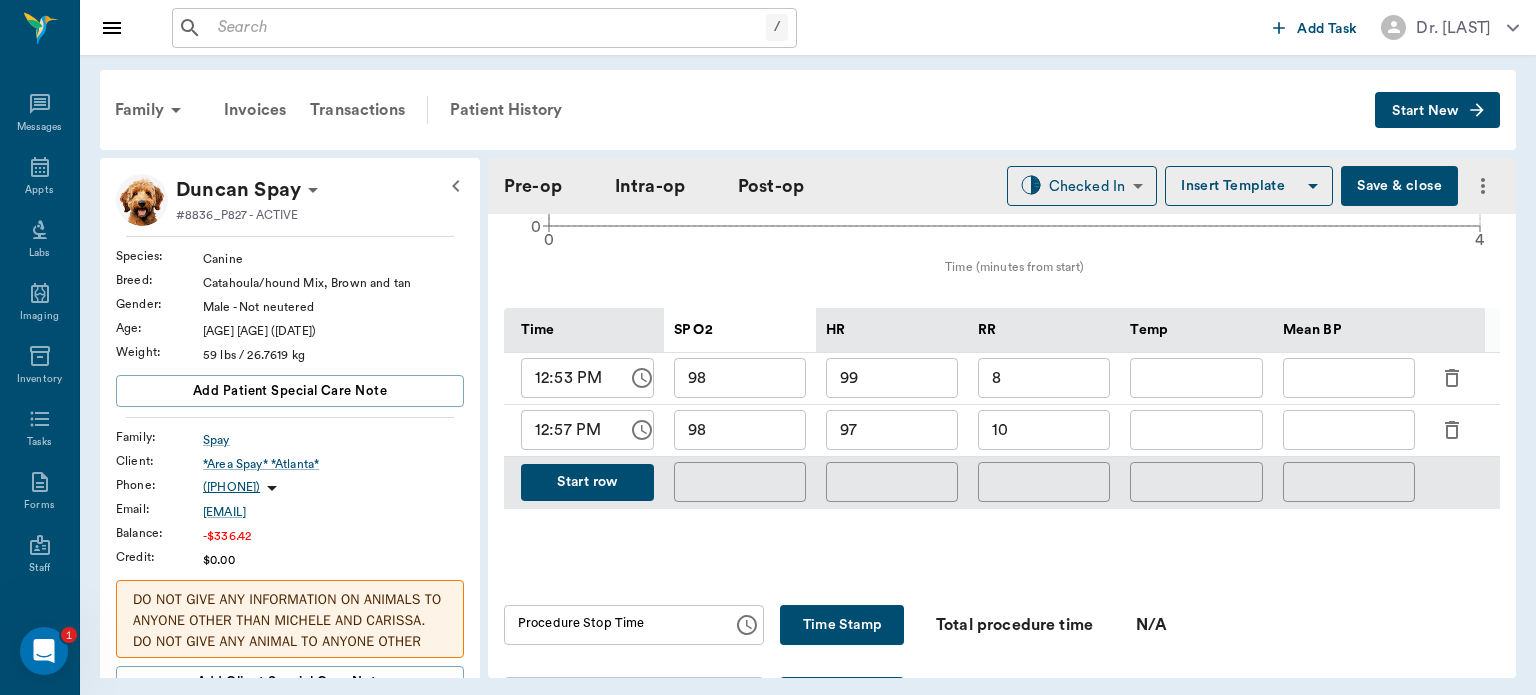 click on "Start row" at bounding box center (587, 482) 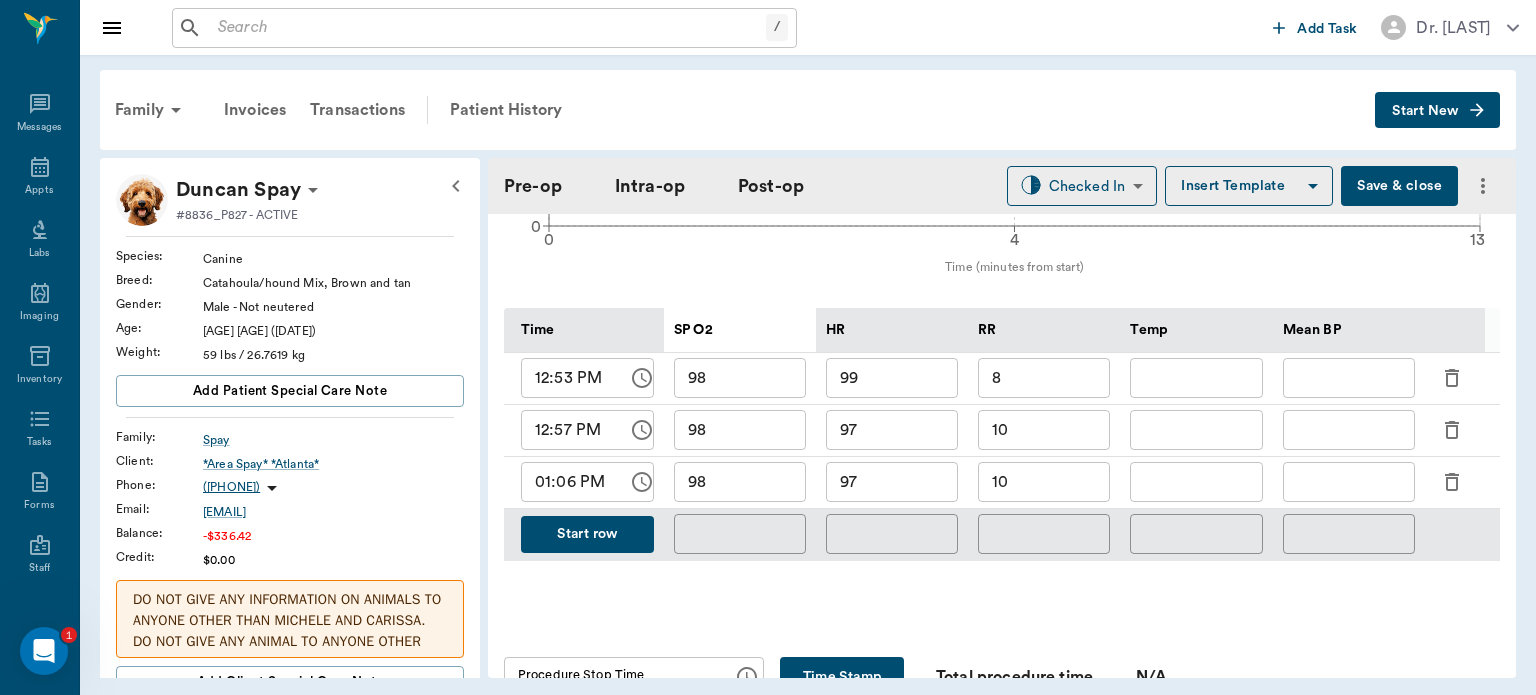 click on "97" at bounding box center (892, 482) 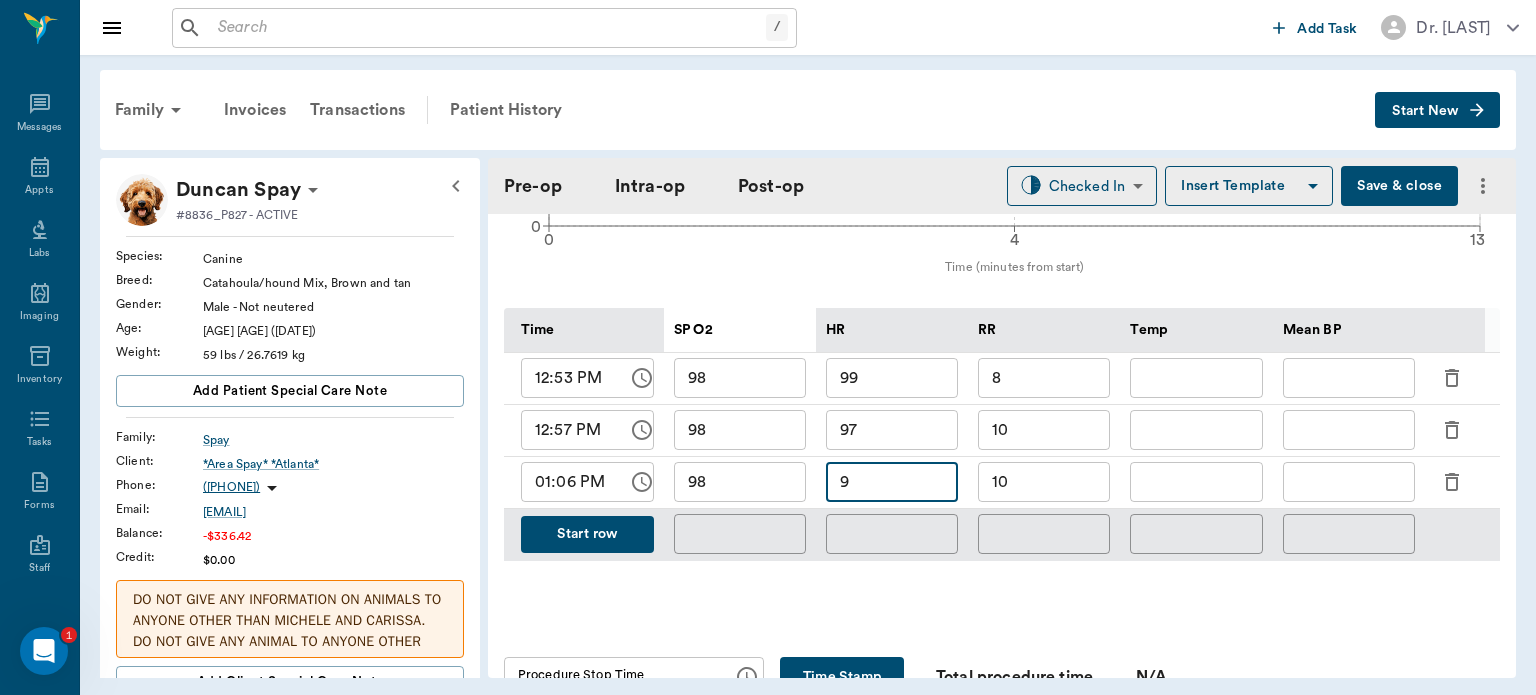 type on "97" 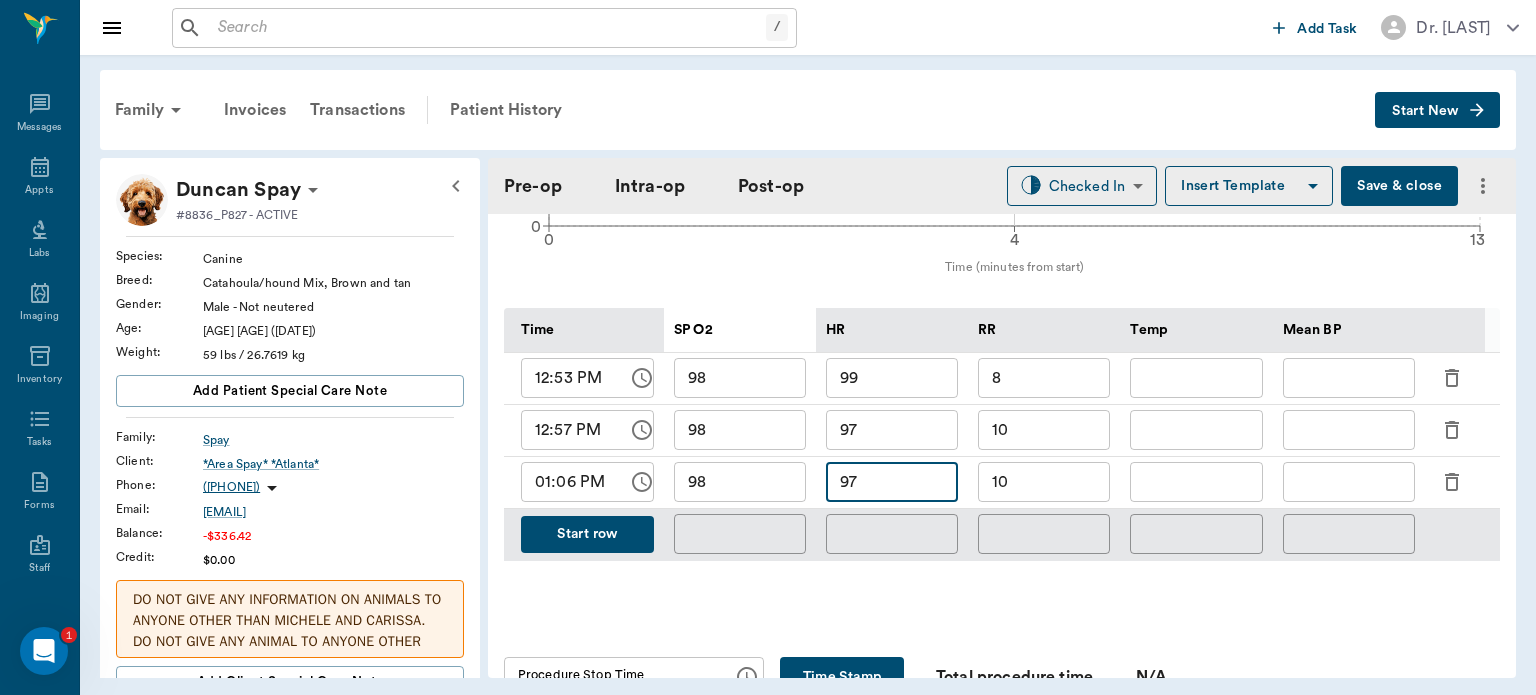 click on "10" at bounding box center [1044, 482] 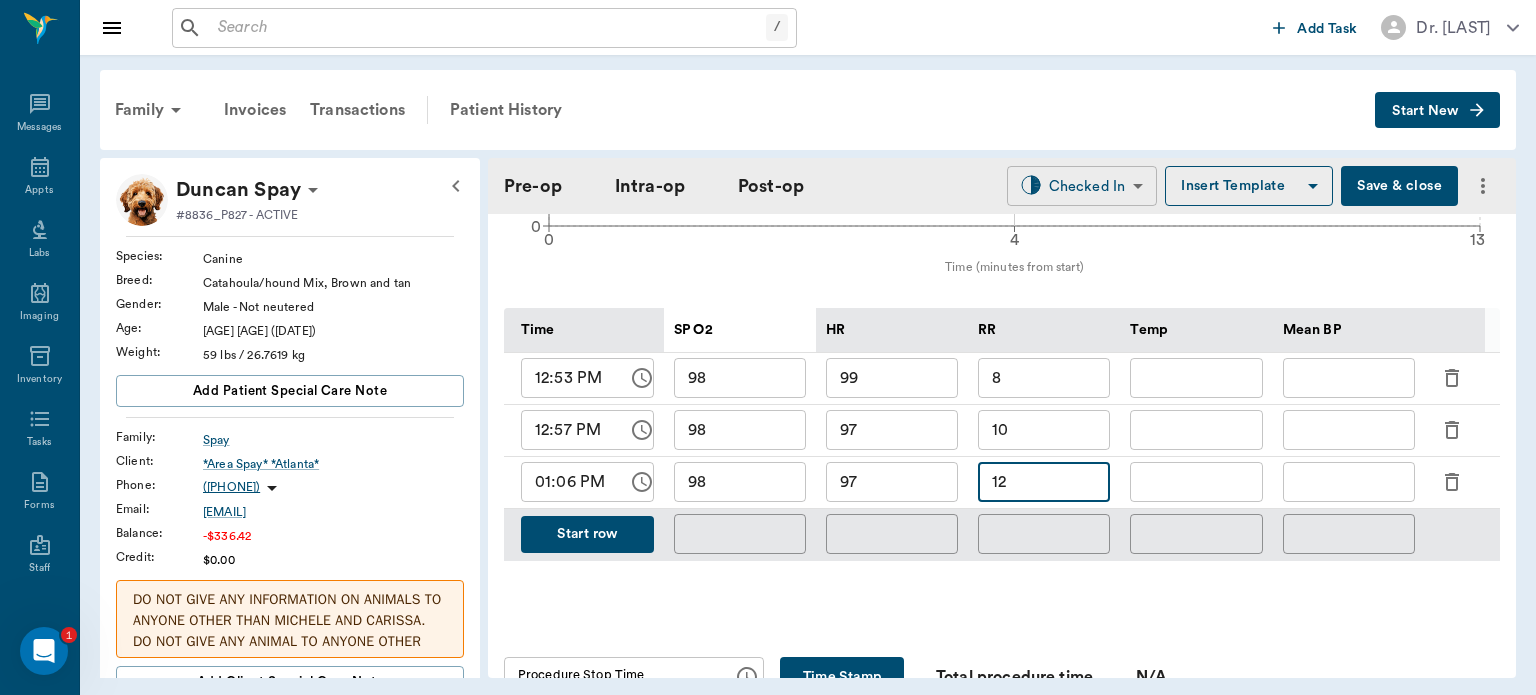 type on "12" 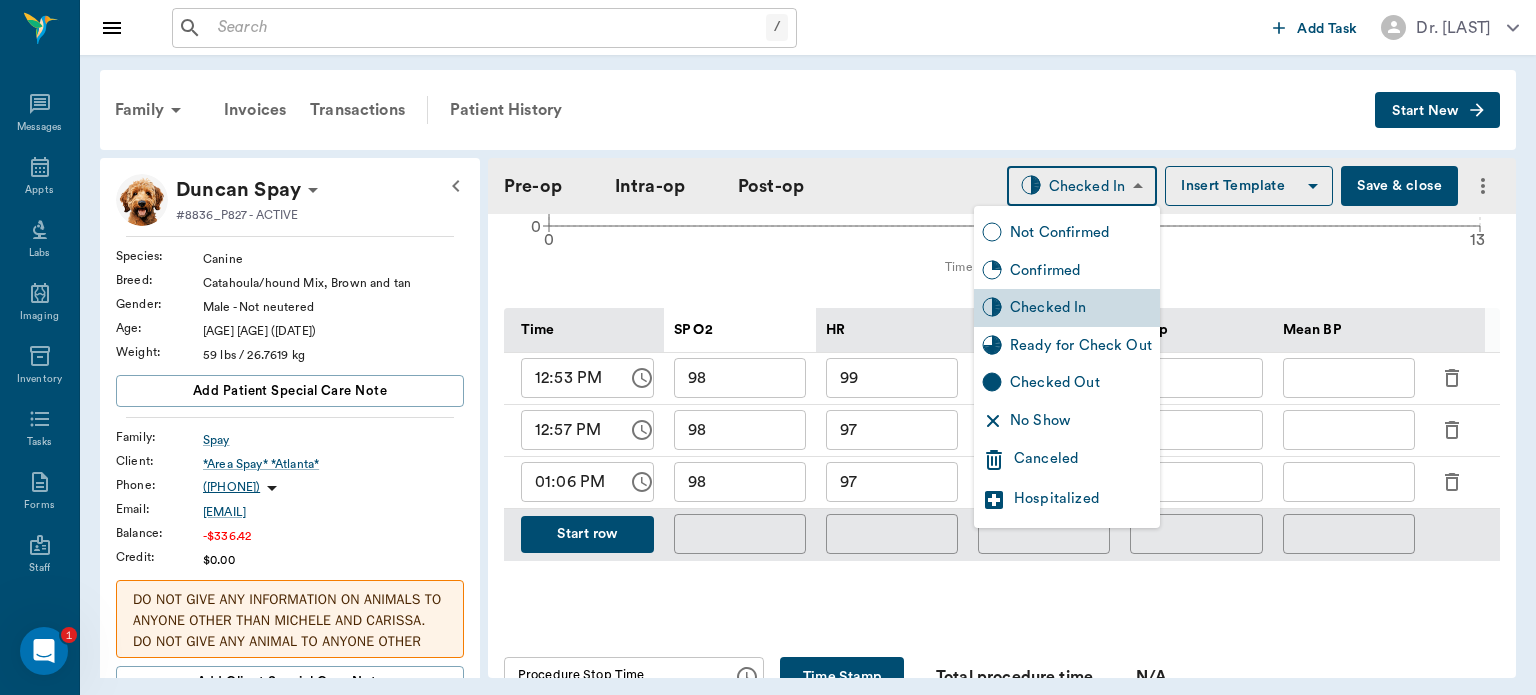 click on "Ready for Check Out" at bounding box center (1081, 346) 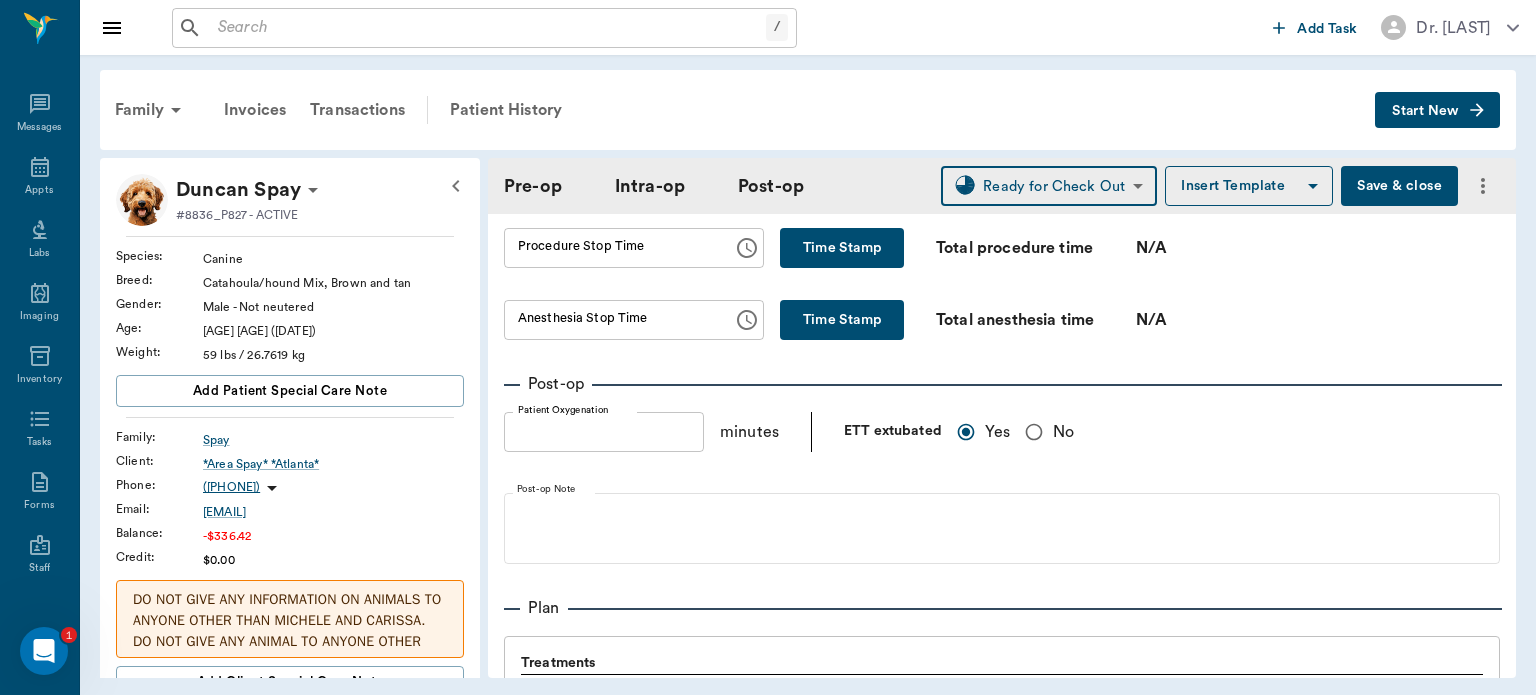 scroll, scrollTop: 1326, scrollLeft: 0, axis: vertical 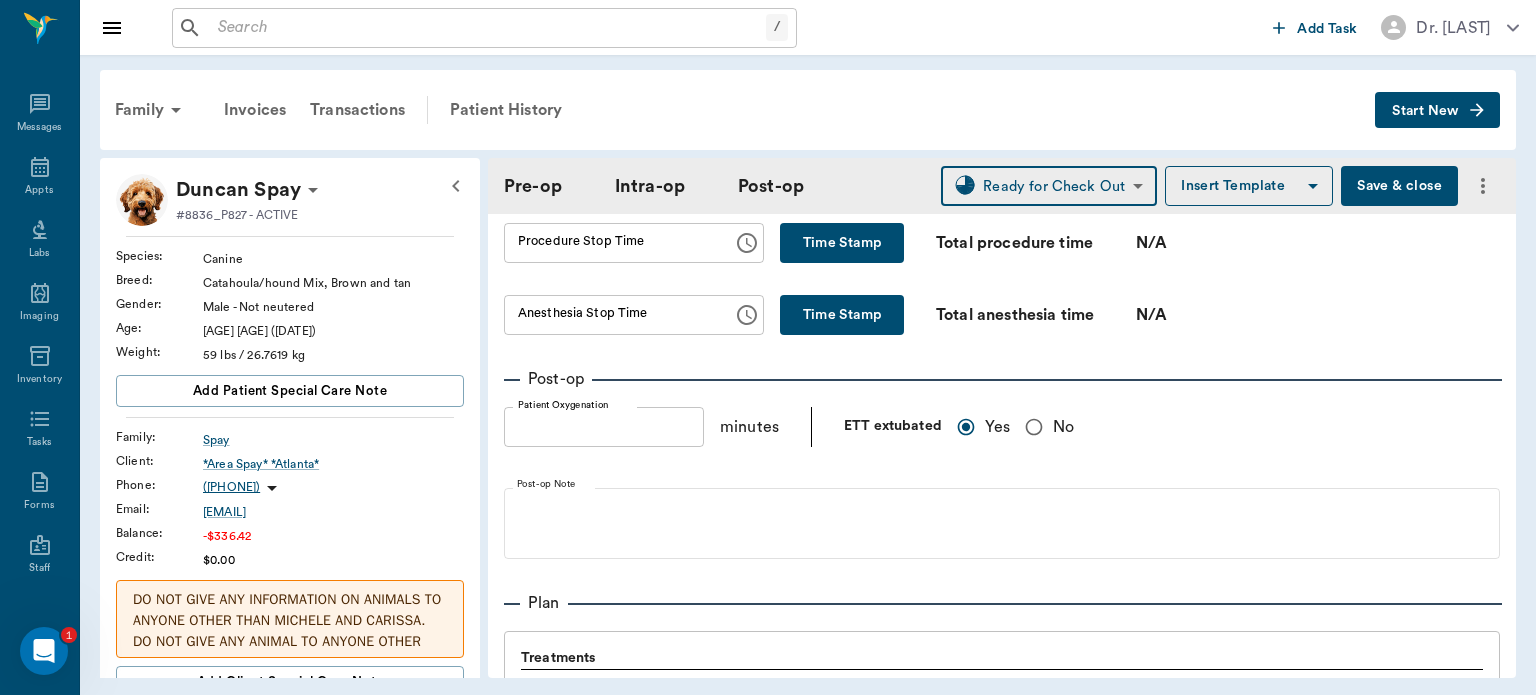 click on "Time Stamp" at bounding box center (842, 243) 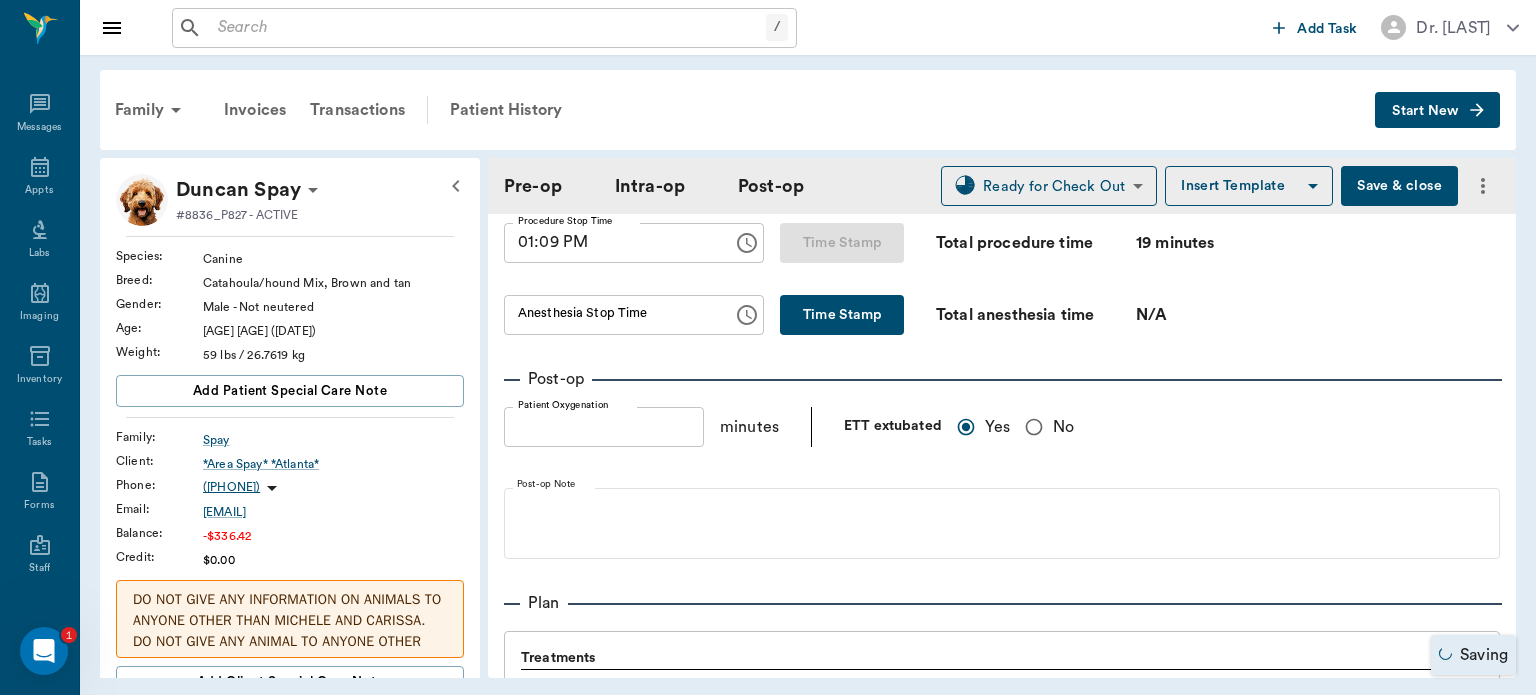 click on "Time Stamp" at bounding box center [842, 315] 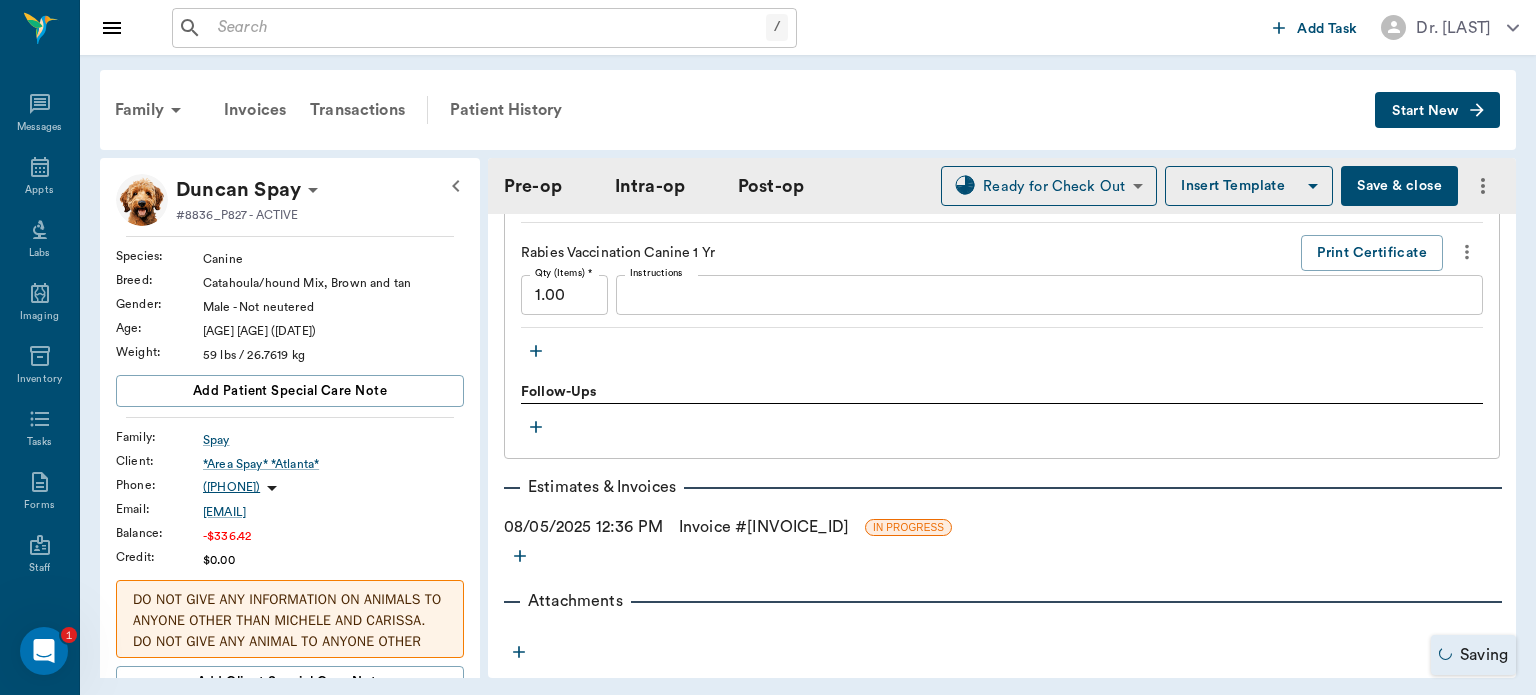 scroll, scrollTop: 2330, scrollLeft: 0, axis: vertical 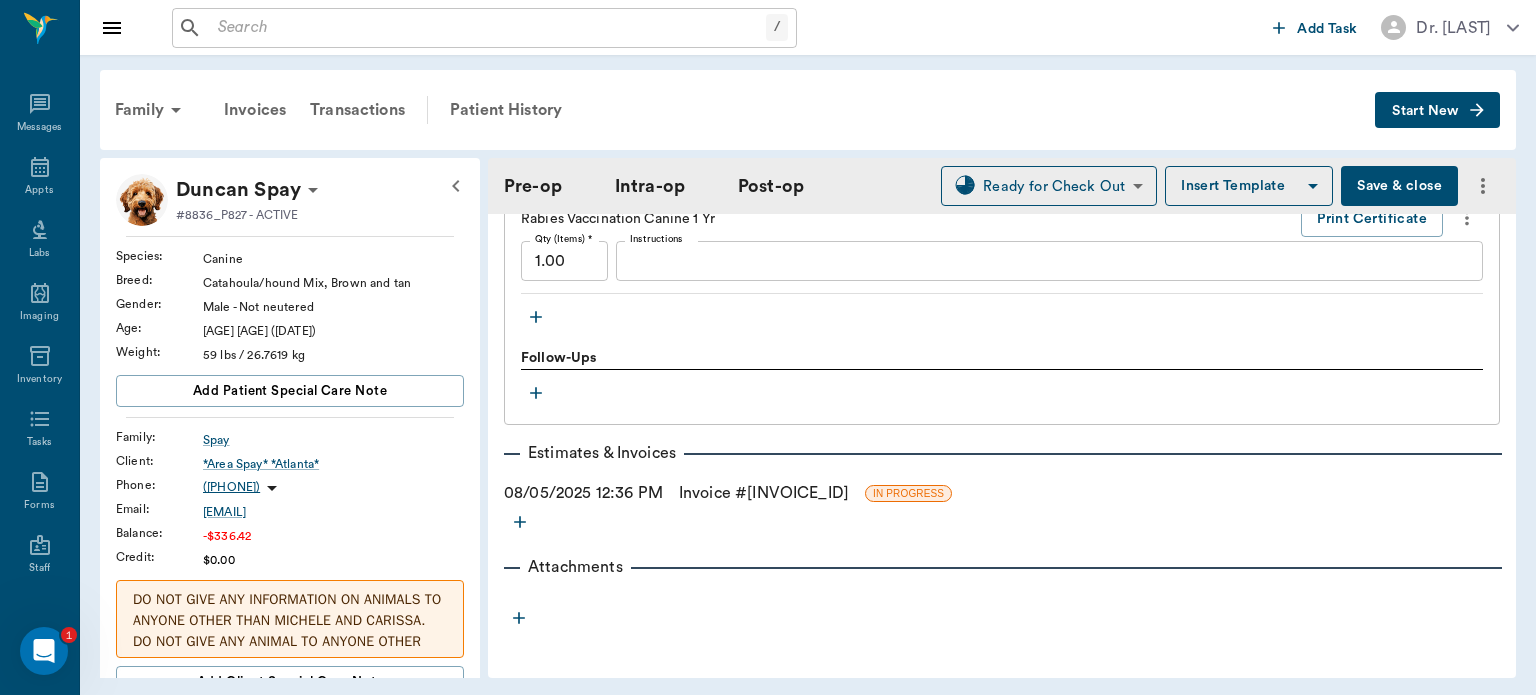 click on "Save & close" at bounding box center [1399, 186] 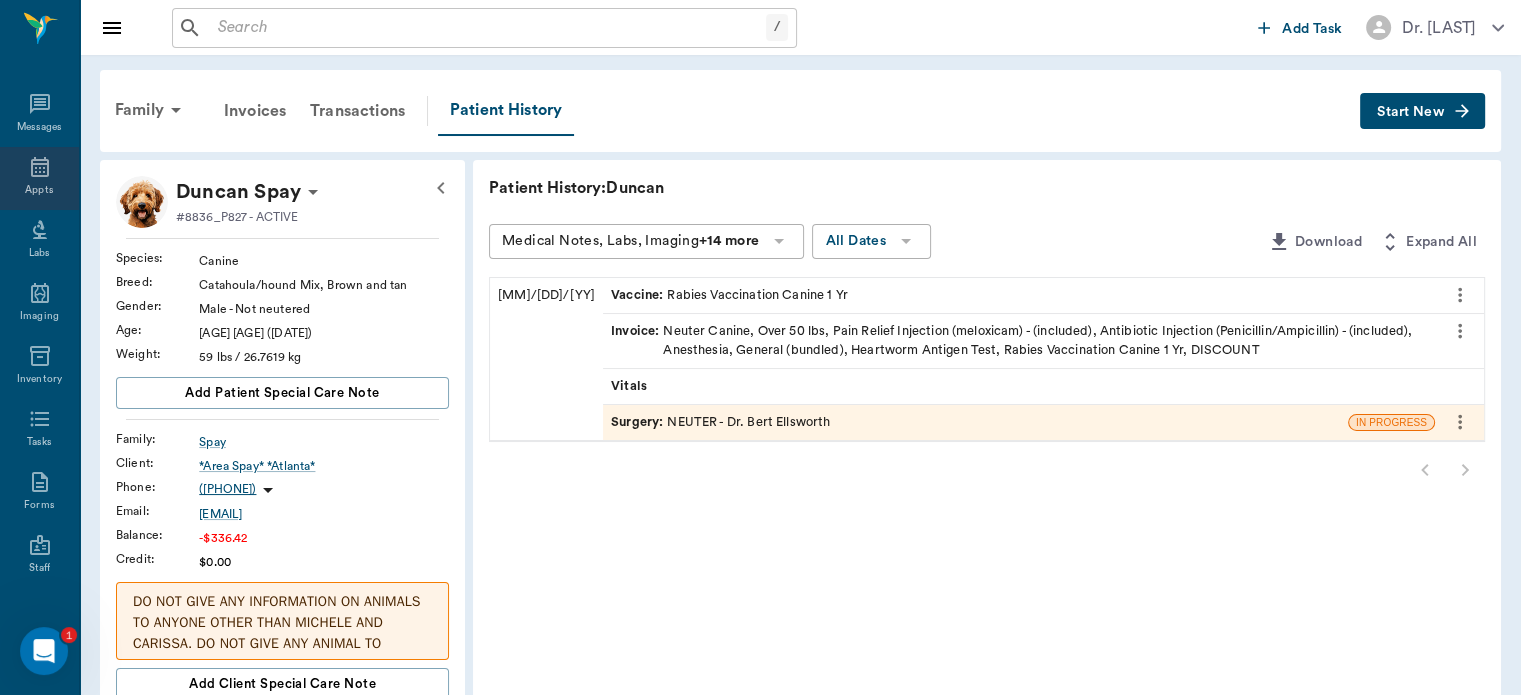 click 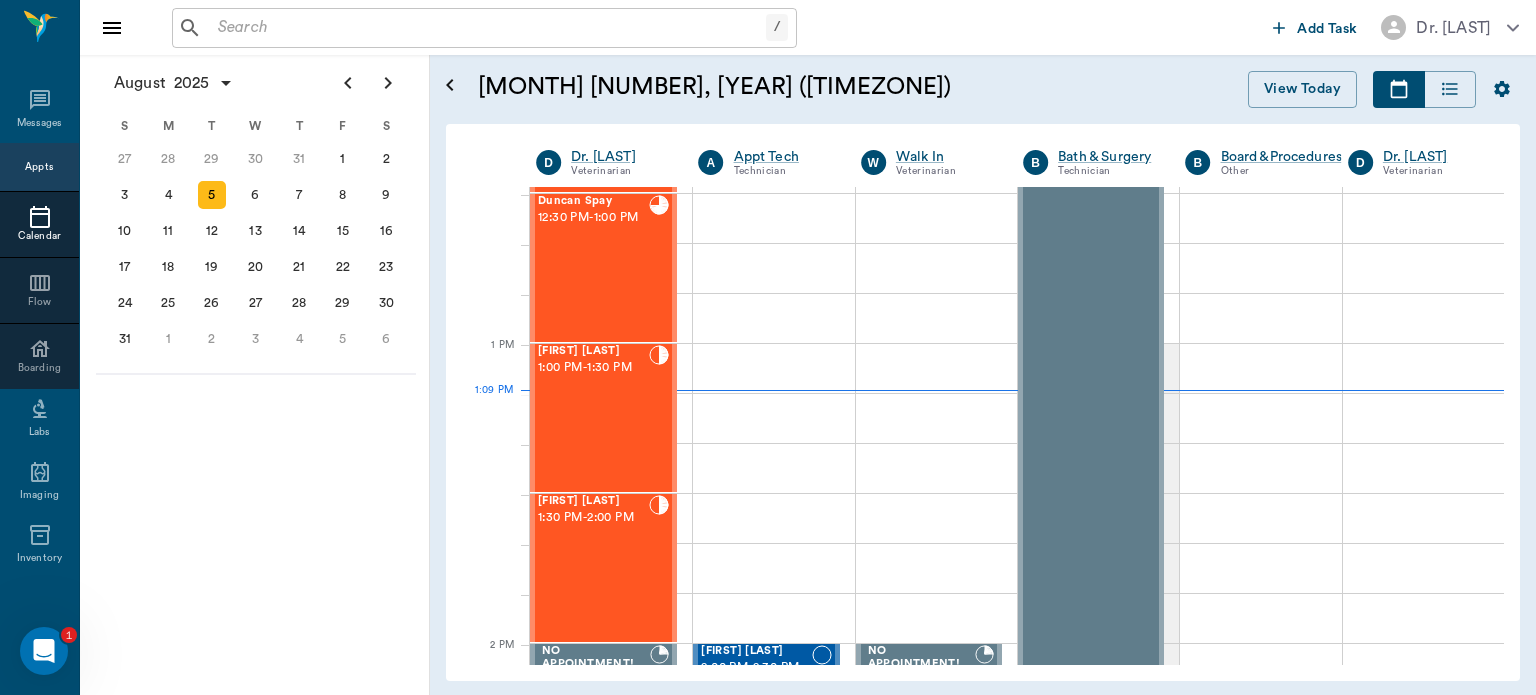 scroll, scrollTop: 1350, scrollLeft: 0, axis: vertical 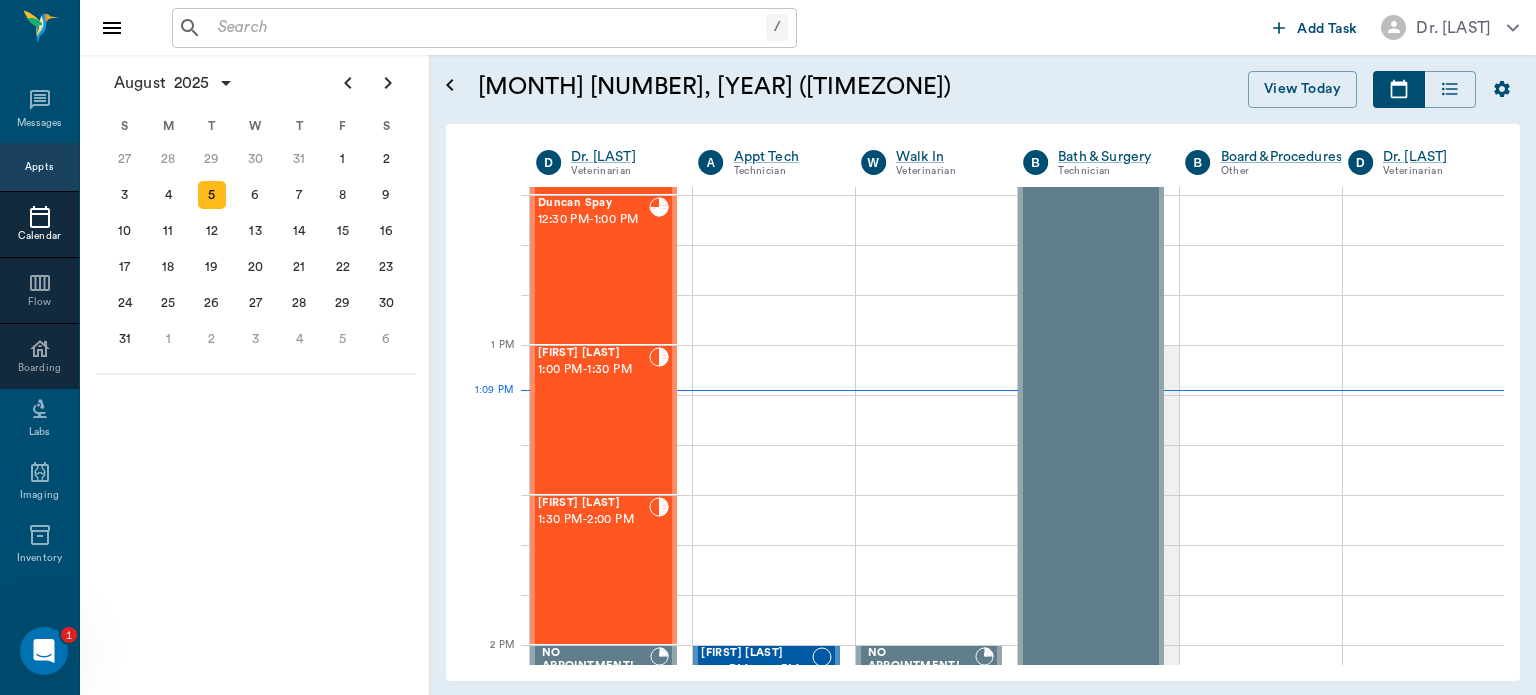click on "1:30 PM  -  2:00 PM" at bounding box center [593, 520] 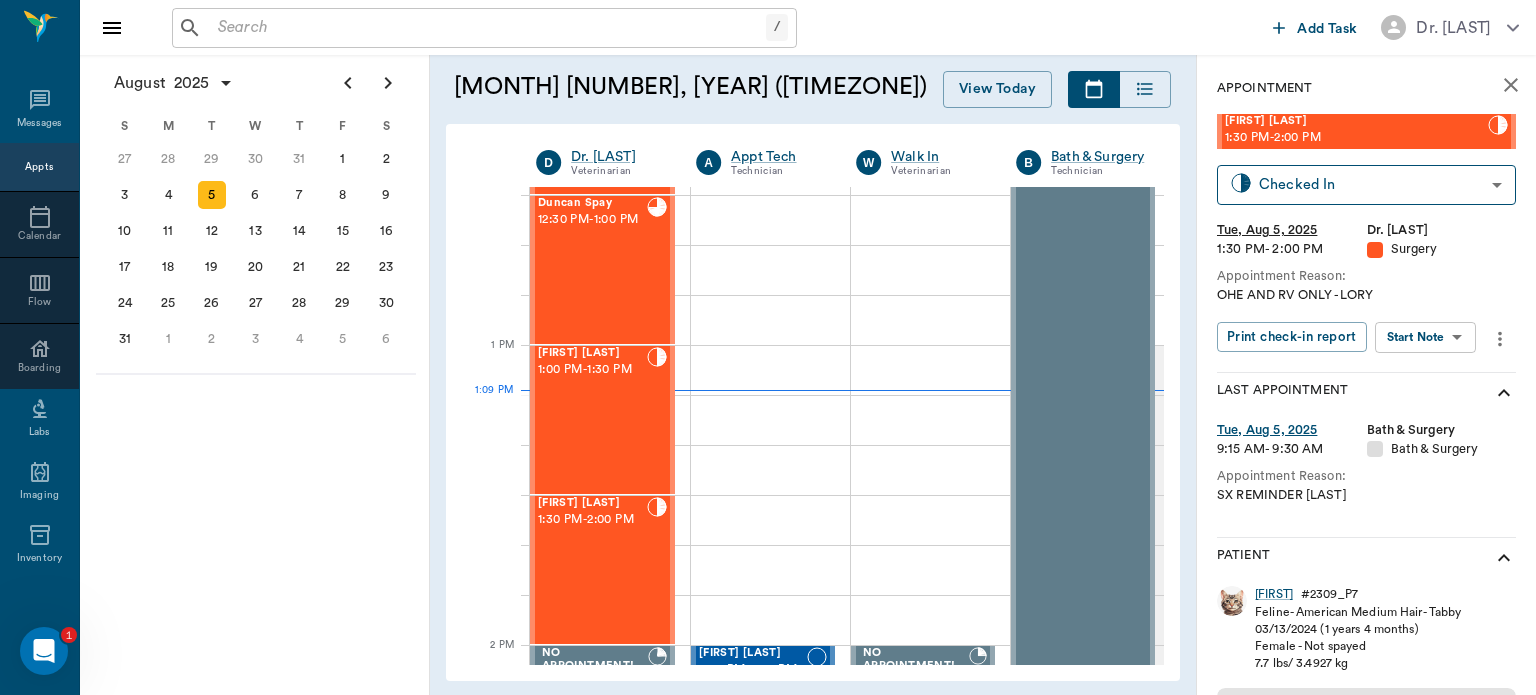 click on "/ ​ Add Task Dr. Bert Ellsworth Nectar Messages Appts Calendar Flow Boarding Labs Imaging Inventory Tasks Forms Staff Reports Lookup Settings August 2025 S M T W T F S 29 30 Jul 1 2 3 4 5 6 7 8 9 10 11 12 13 14 15 16 17 18 19 20 21 22 23 24 25 26 27 28 29 30 31 Aug 1 2 3 4 5 6 7 8 9 S M T W T F S 27 28 29 30 31 Aug 1 2 3 4 5 6 7 8 9 10 11 12 13 14 15 16 17 18 19 20 21 22 23 24 25 26 27 28 29 30 31 Sep 1 2 3 4 5 6 S M T W T F S 31 Sep 1 2 3 4 5 6 7 8 9 10 11 12 13 14 15 16 17 18 19 20 21 22 23 24 25 26 27 28 29 30 Oct 1 2 3 4 5 6 7 8 9 10 11 August 5, 2025 (CDT) View Today August 2025 Today 5 Tue Aug 2025 D Dr. Bert Ellsworth Veterinarian A Appt Tech Technician W Walk In Veterinarian B Bath & Surgery Technician B Board &Procedures Other D Dr. Kindall Jones Veterinarian 8 AM 9 AM 10 AM 11 AM 12 PM 1 PM 2 PM 3 PM 4 PM 5 PM 6 PM 7 PM 8 PM 1:09 PM Mama B Jacobs 8:00 AM  -  9:00 AM BELLA COWGILL 9:00 AM  -  9:30 AM Lil Bit Hale 9:30 AM  -  10:00 AM Adaline Williams 10:30 AM  -  11:00 AM Ginger Peacock 11:00 AM  -" at bounding box center [768, 347] 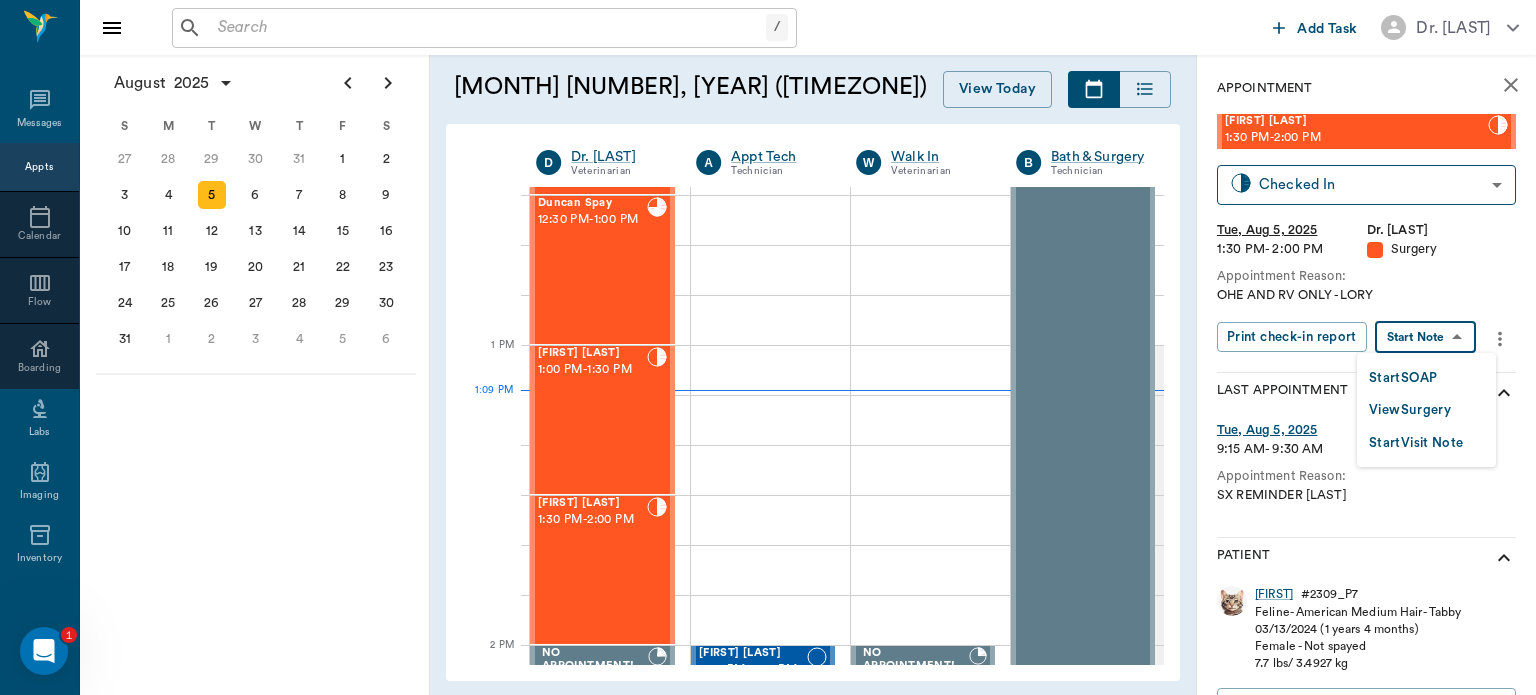 click on "View  Surgery" at bounding box center (1410, 410) 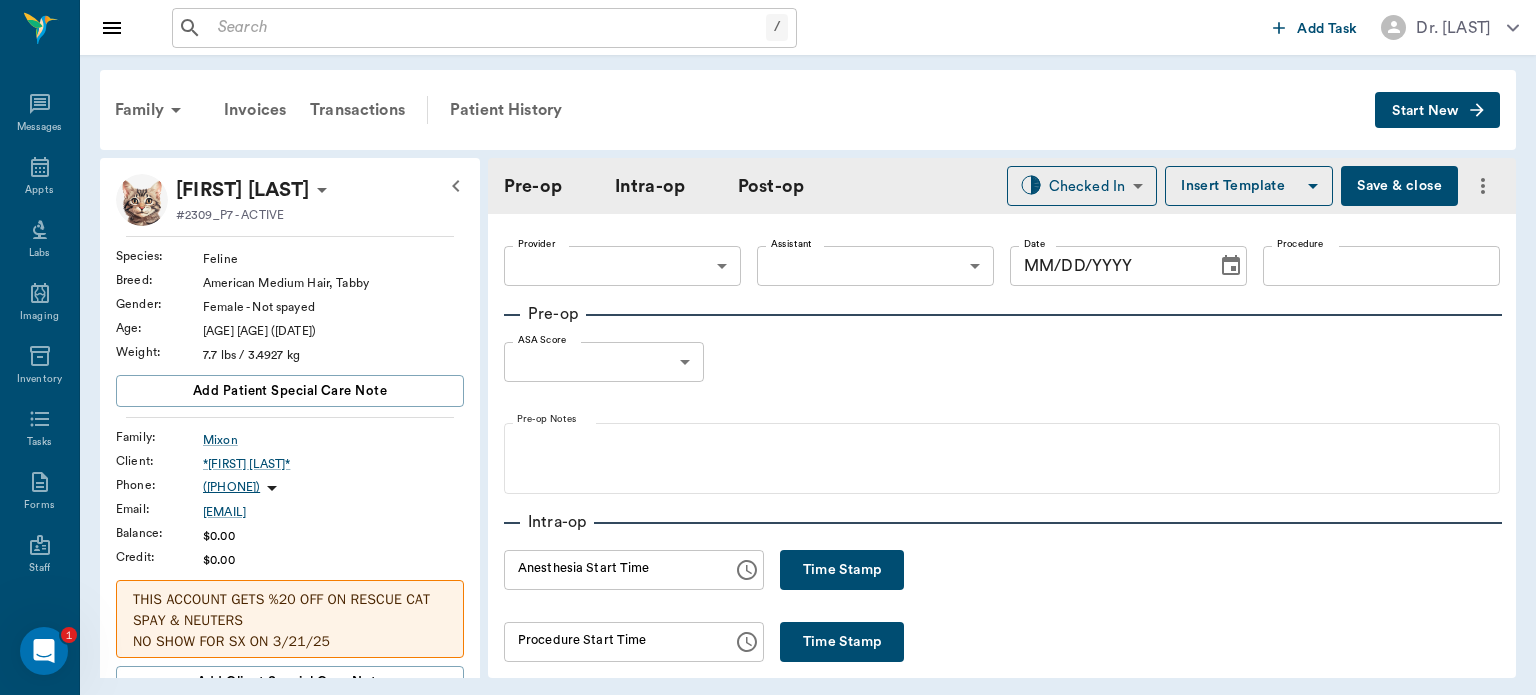 type on "63ec2f075fda476ae8351a4d" 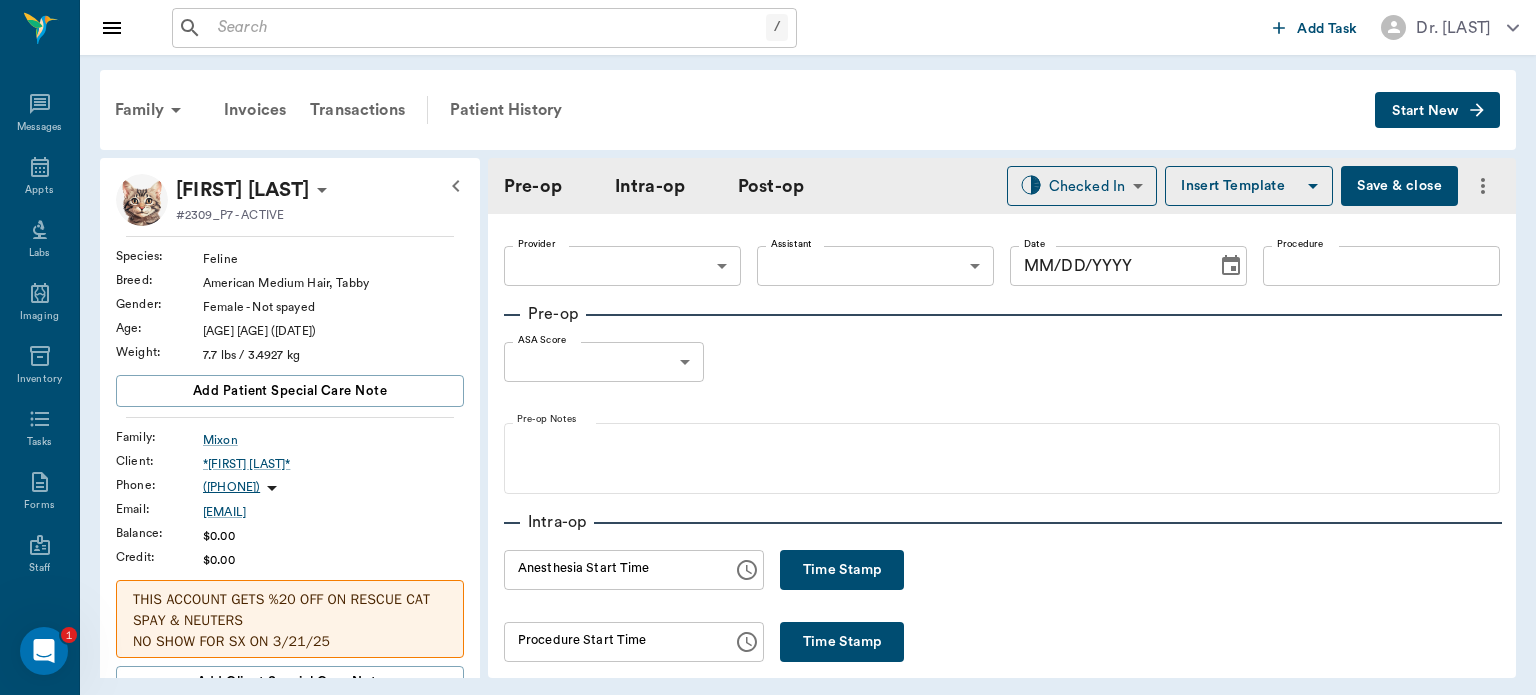type on "63ec2e7e52e12b0ba117b124" 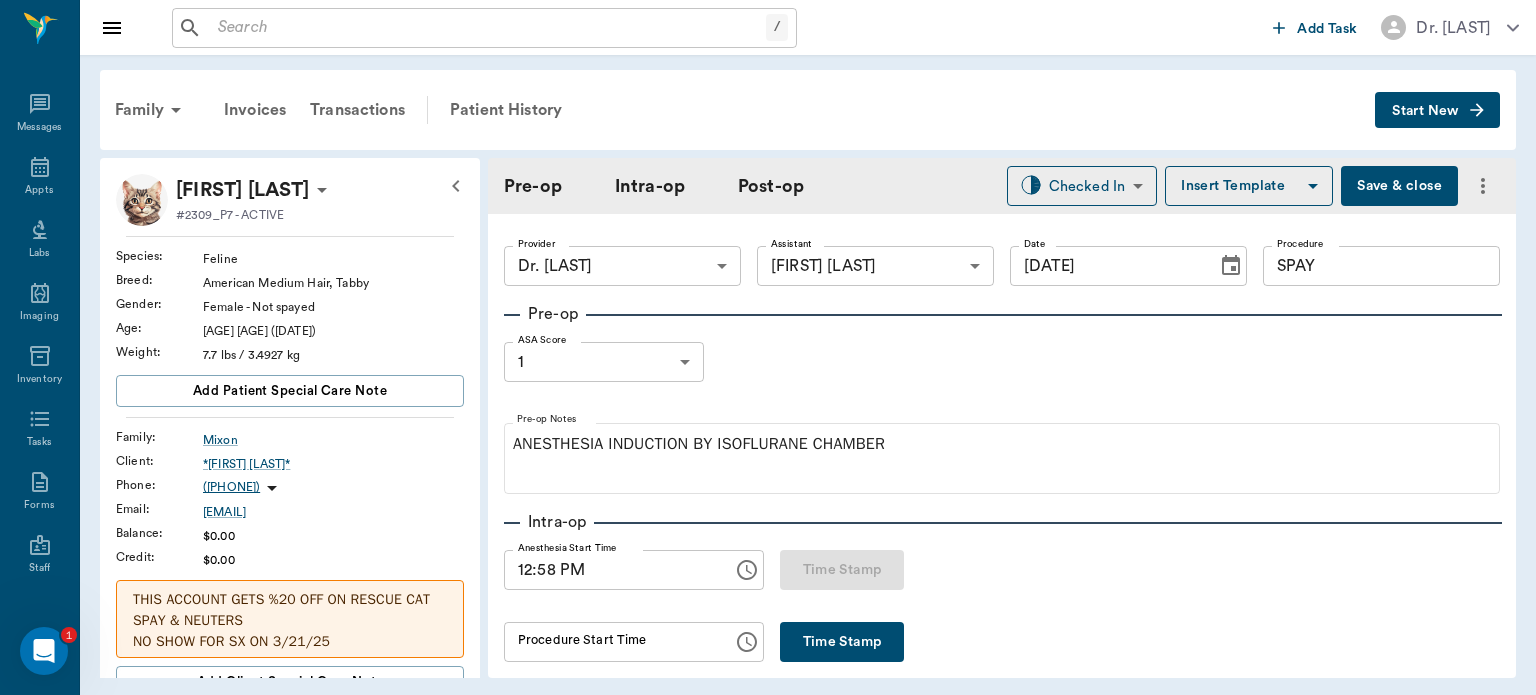 type on "[DATE]" 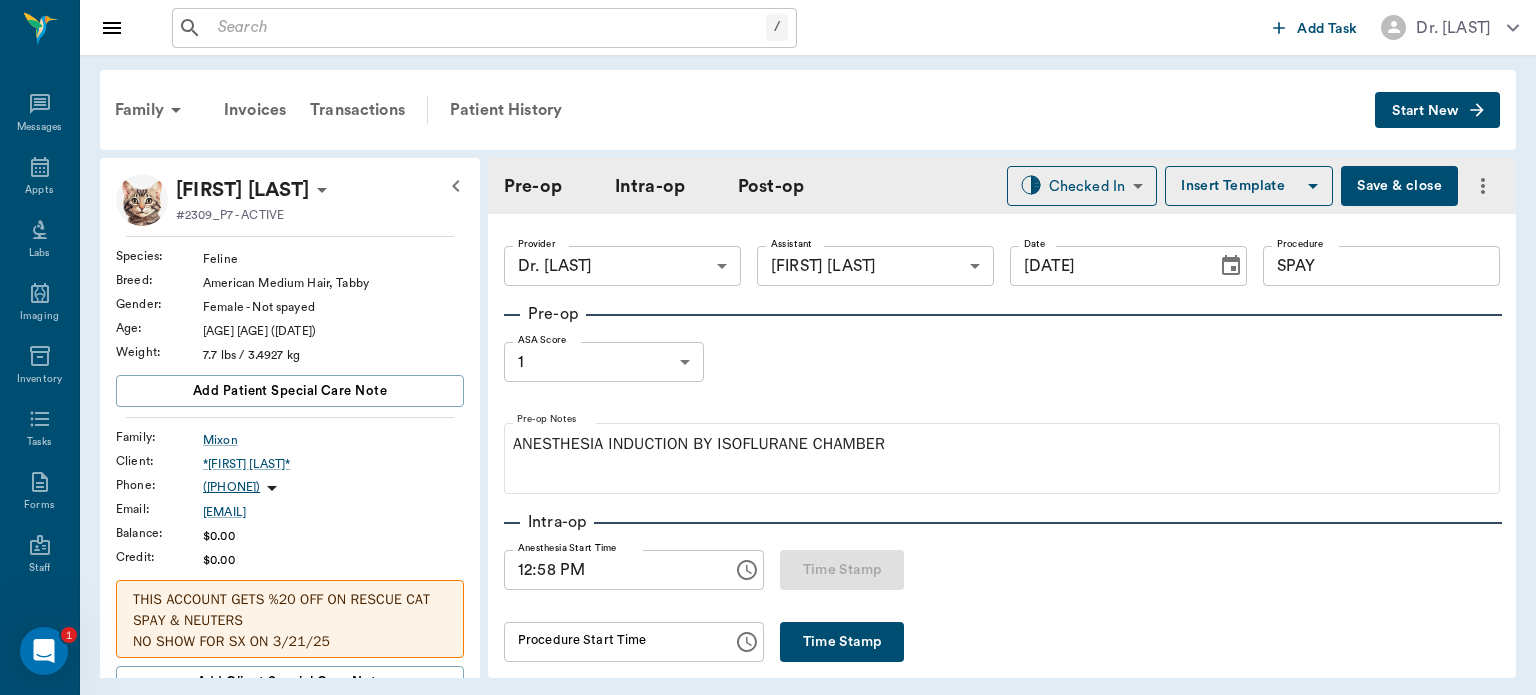 type on "[TIME]" 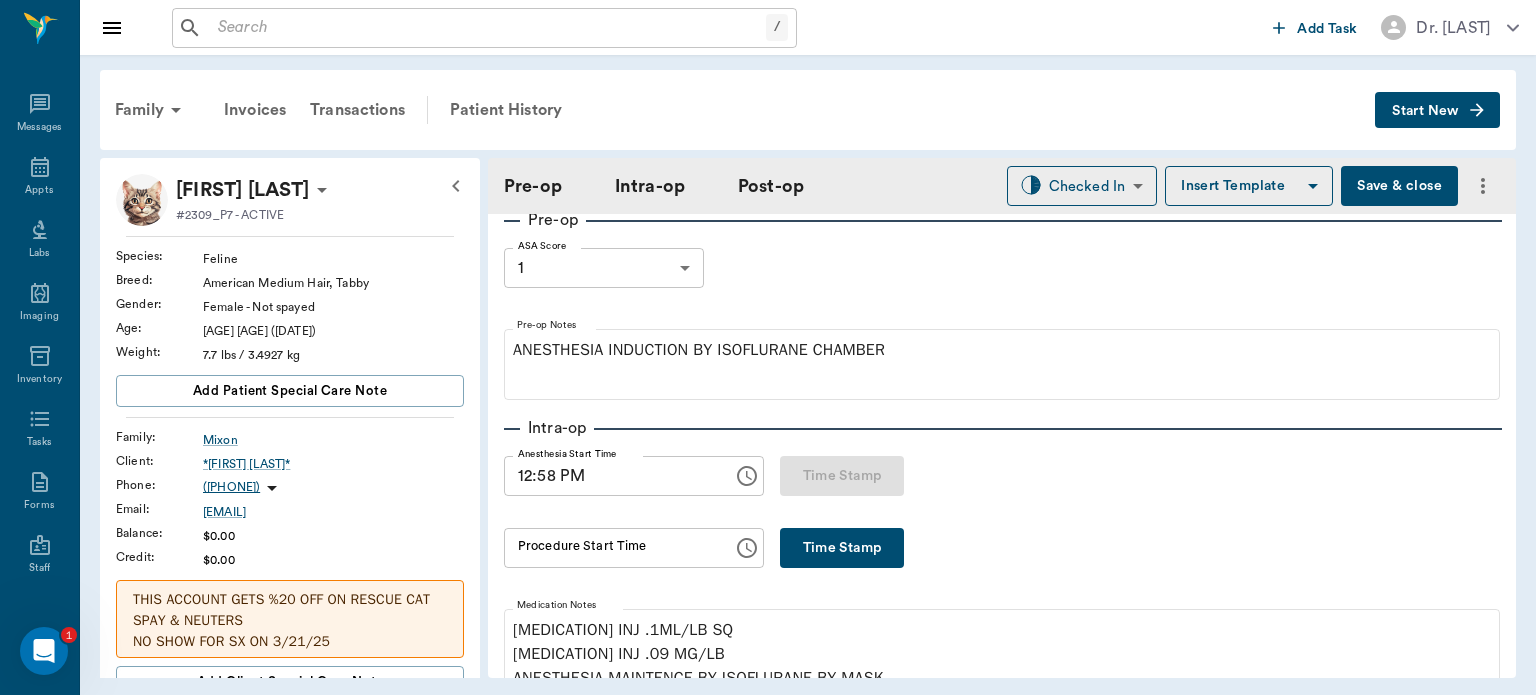 scroll, scrollTop: 98, scrollLeft: 0, axis: vertical 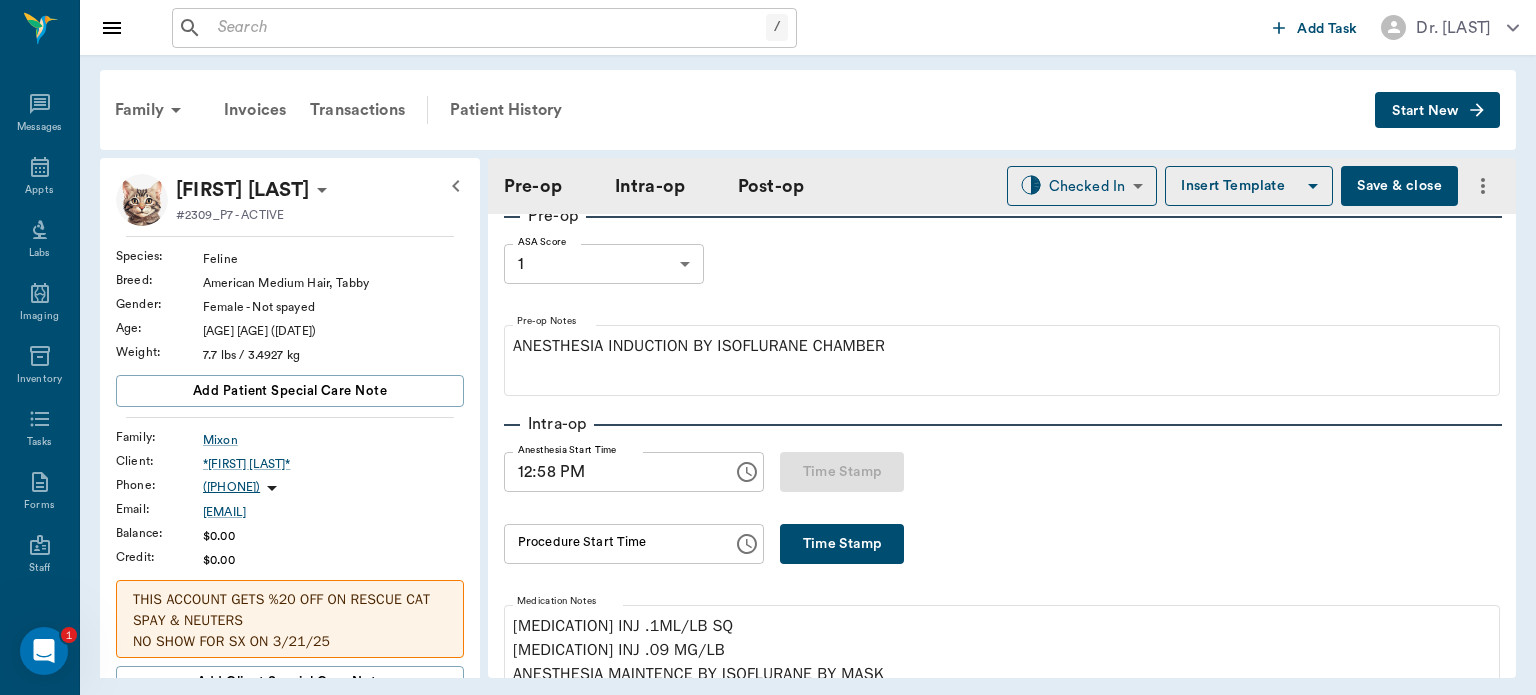click on "Time Stamp" at bounding box center (842, 544) 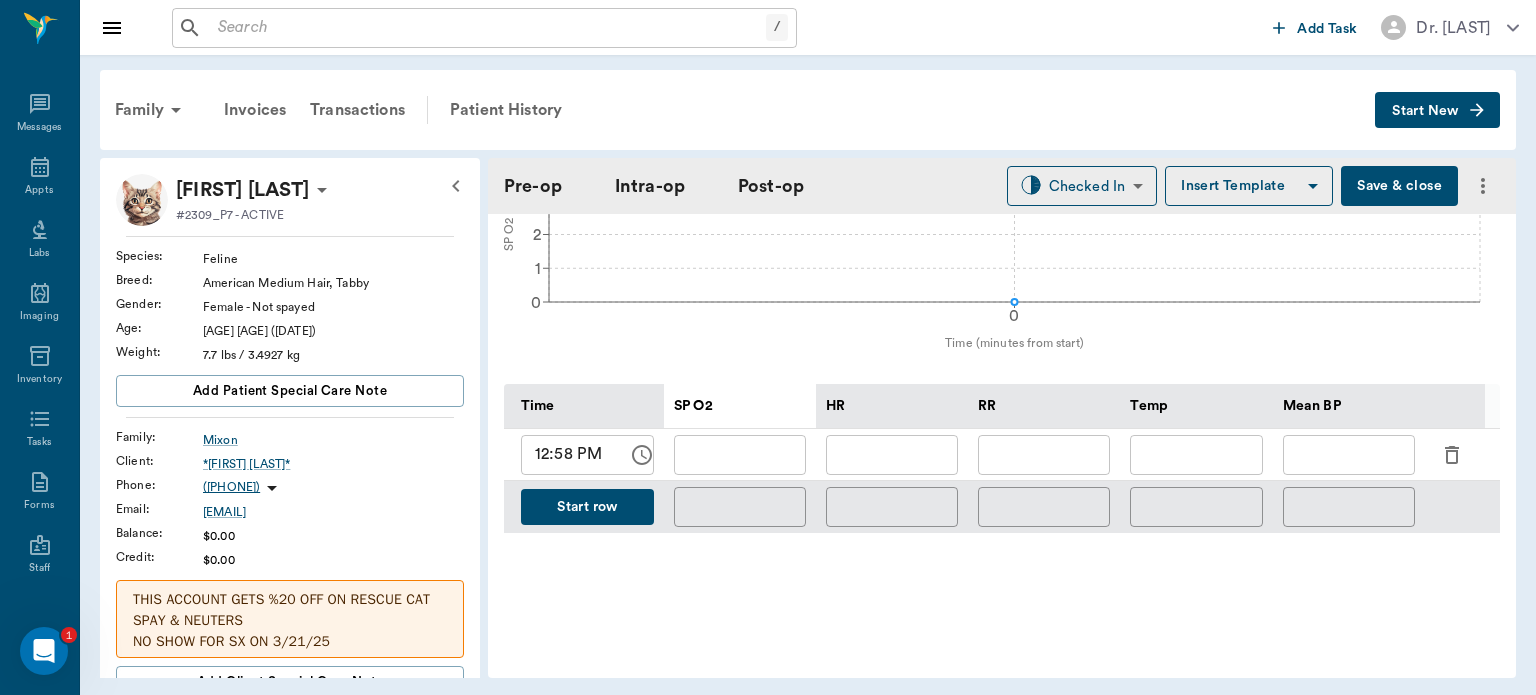 scroll, scrollTop: 811, scrollLeft: 0, axis: vertical 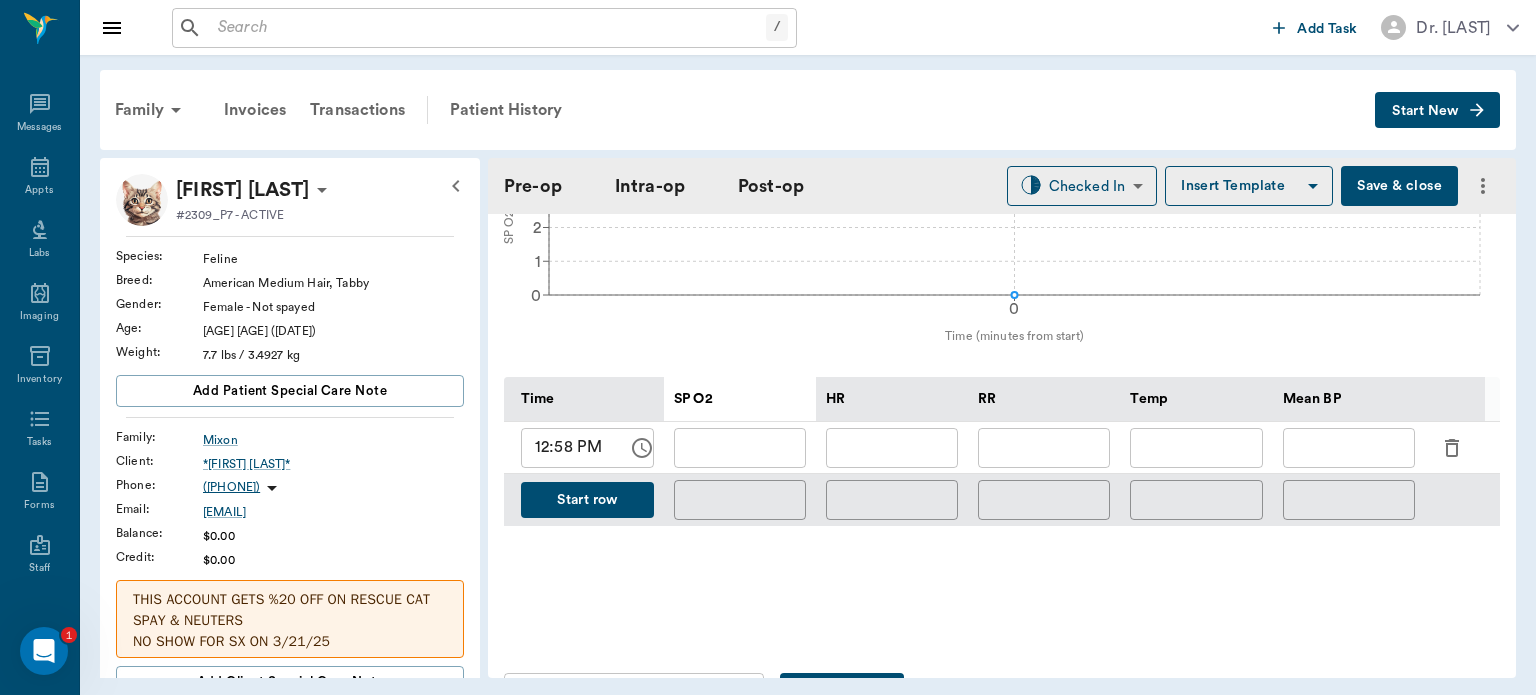 click on "Save & close" at bounding box center (1399, 186) 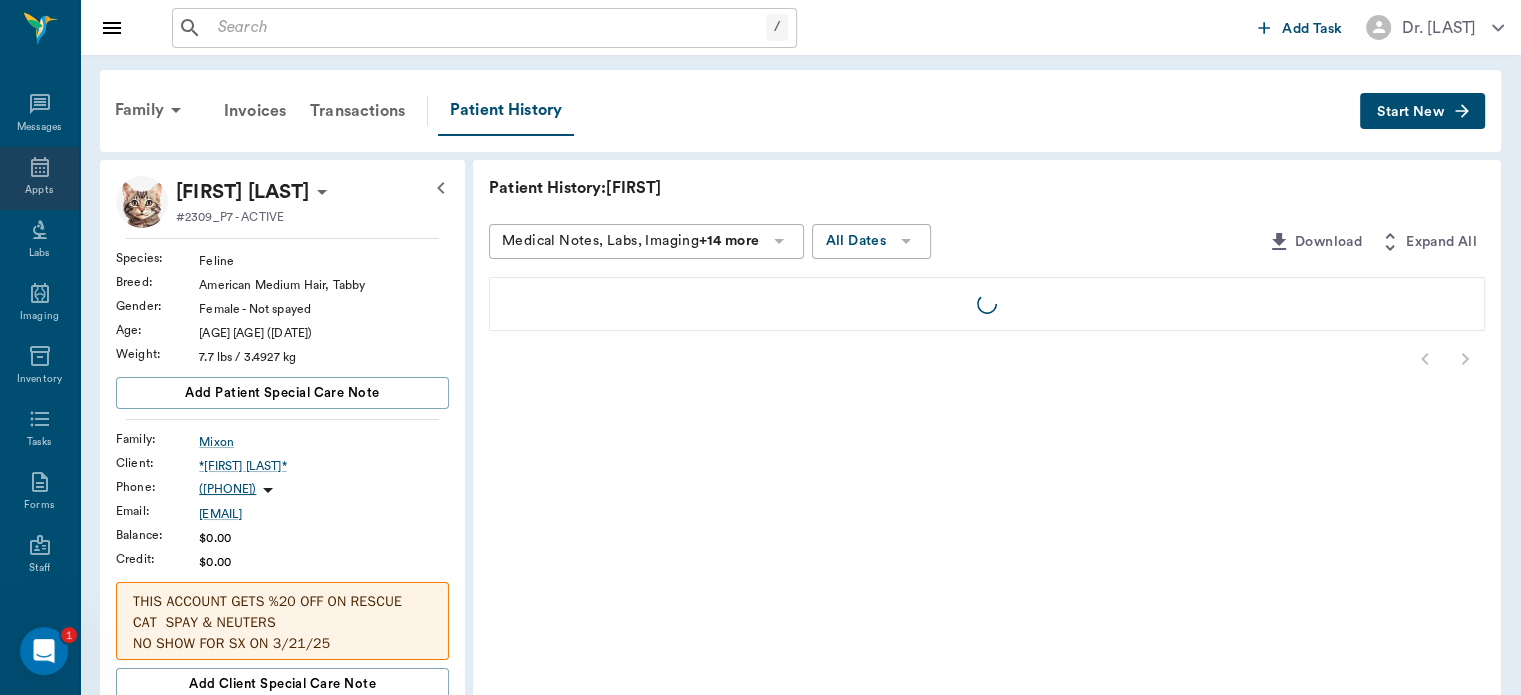 click 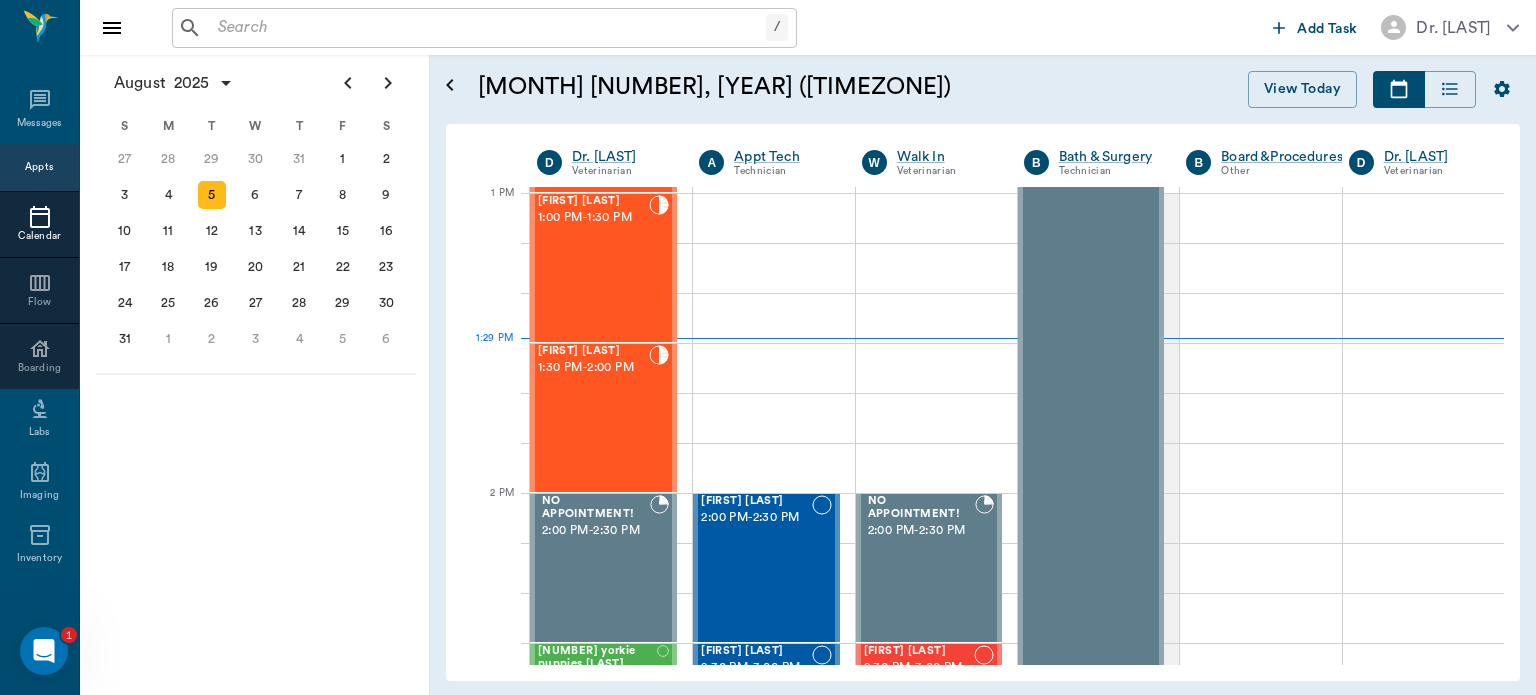 scroll, scrollTop: 1502, scrollLeft: 0, axis: vertical 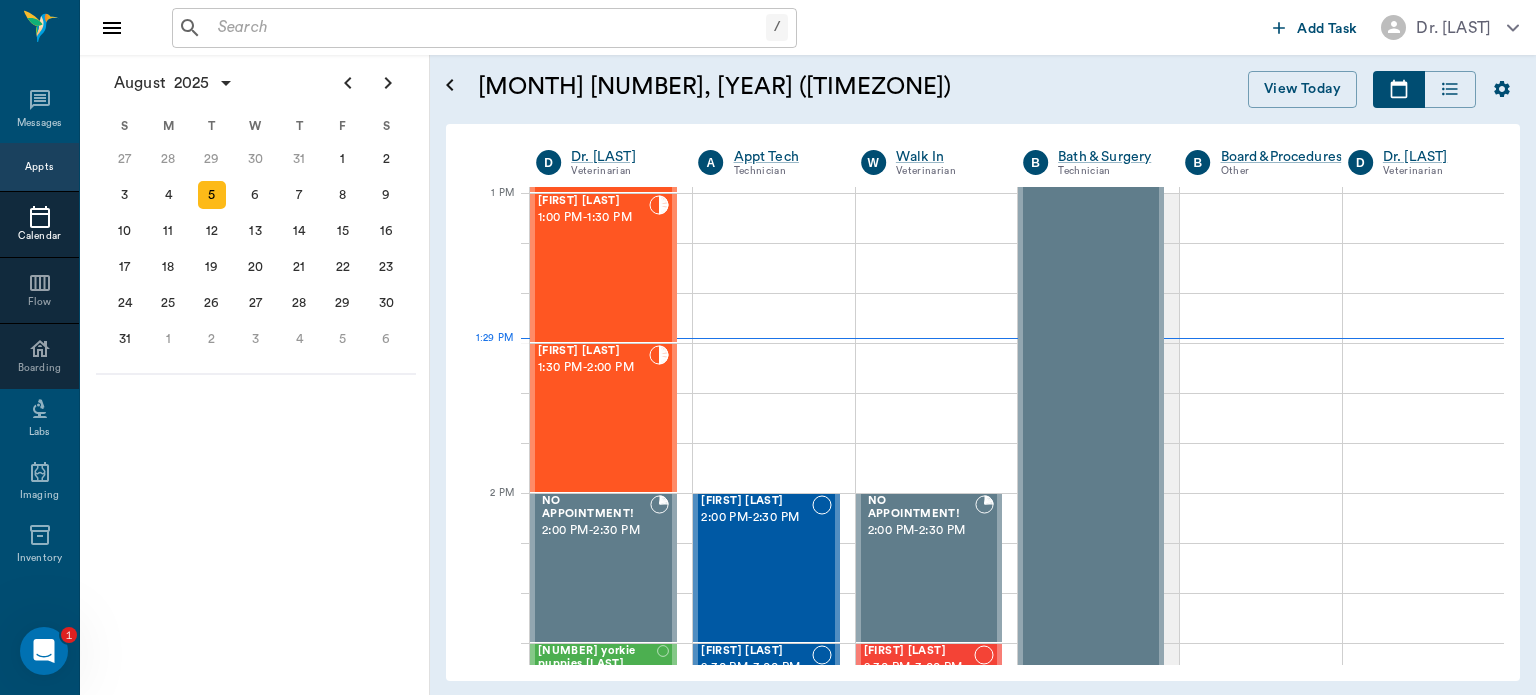 click on "Brandy Mixon 1:00 PM  -  1:30 PM" at bounding box center [593, 268] 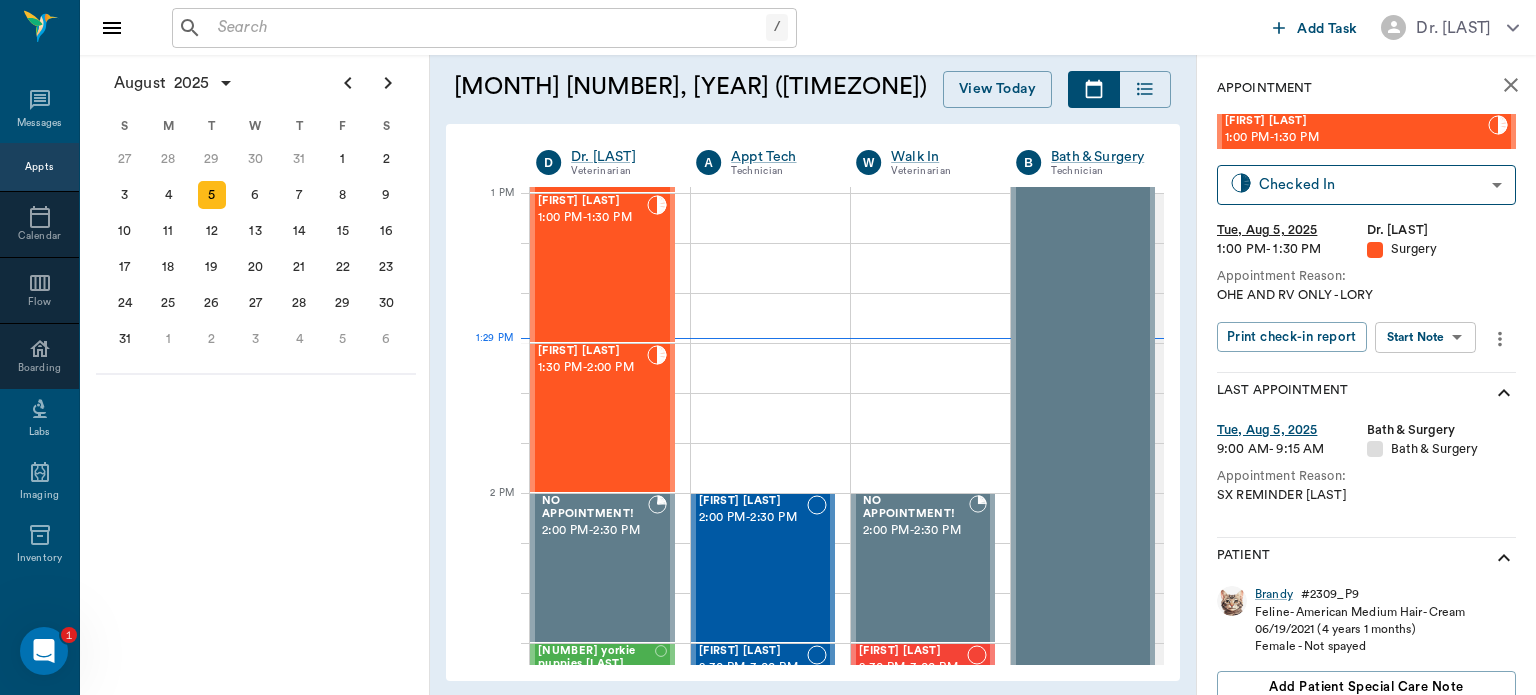 click on "/ ​ Add Task Dr. Bert Ellsworth Nectar Messages Appts Calendar Flow Boarding Labs Imaging Inventory Tasks Forms Staff Reports Lookup Settings August 2025 S M T W T F S 29 30 Jul 1 2 3 4 5 6 7 8 9 10 11 12 13 14 15 16 17 18 19 20 21 22 23 24 25 26 27 28 29 30 31 Aug 1 2 3 4 5 6 7 8 9 S M T W T F S 27 28 29 30 31 Aug 1 2 3 4 5 6 7 8 9 10 11 12 13 14 15 16 17 18 19 20 21 22 23 24 25 26 27 28 29 30 31 Sep 1 2 3 4 5 6 S M T W T F S 31 Sep 1 2 3 4 5 6 7 8 9 10 11 12 13 14 15 16 17 18 19 20 21 22 23 24 25 26 27 28 29 30 Oct 1 2 3 4 5 6 7 8 9 10 11 August 5, 2025 (CDT) View Today August 2025 Today 5 Tue Aug 2025 D Dr. Bert Ellsworth Veterinarian A Appt Tech Technician W Walk In Veterinarian B Bath & Surgery Technician B Board &Procedures Other D Dr. Kindall Jones Veterinarian 8 AM 9 AM 10 AM 11 AM 12 PM 1 PM 2 PM 3 PM 4 PM 5 PM 6 PM 7 PM 8 PM 1:29 PM Mama B Jacobs 8:00 AM  -  9:00 AM BELLA COWGILL 9:00 AM  -  9:30 AM Lil Bit Hale 9:30 AM  -  10:00 AM Adaline Williams 10:30 AM  -  11:00 AM Ginger Peacock 11:00 AM  -" at bounding box center [768, 347] 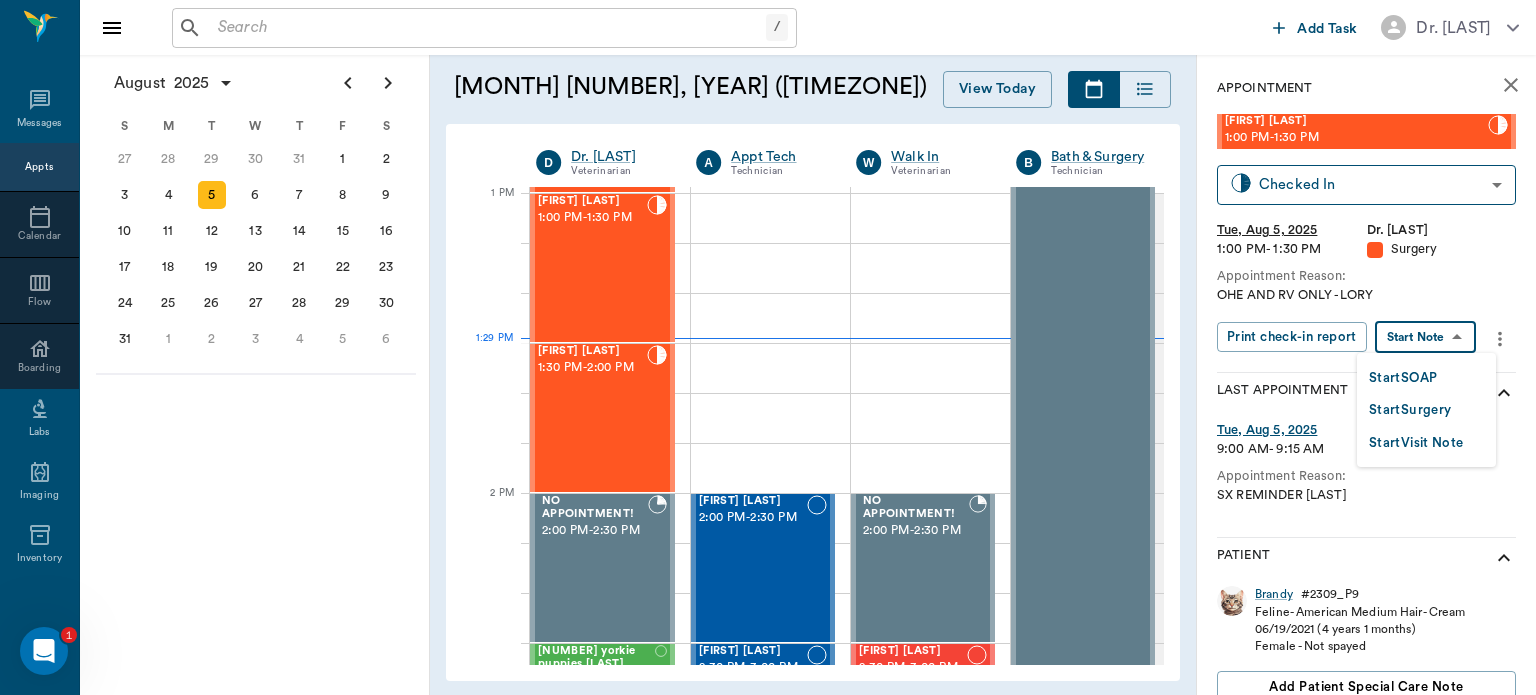 click on "Start  Surgery" at bounding box center (1410, 410) 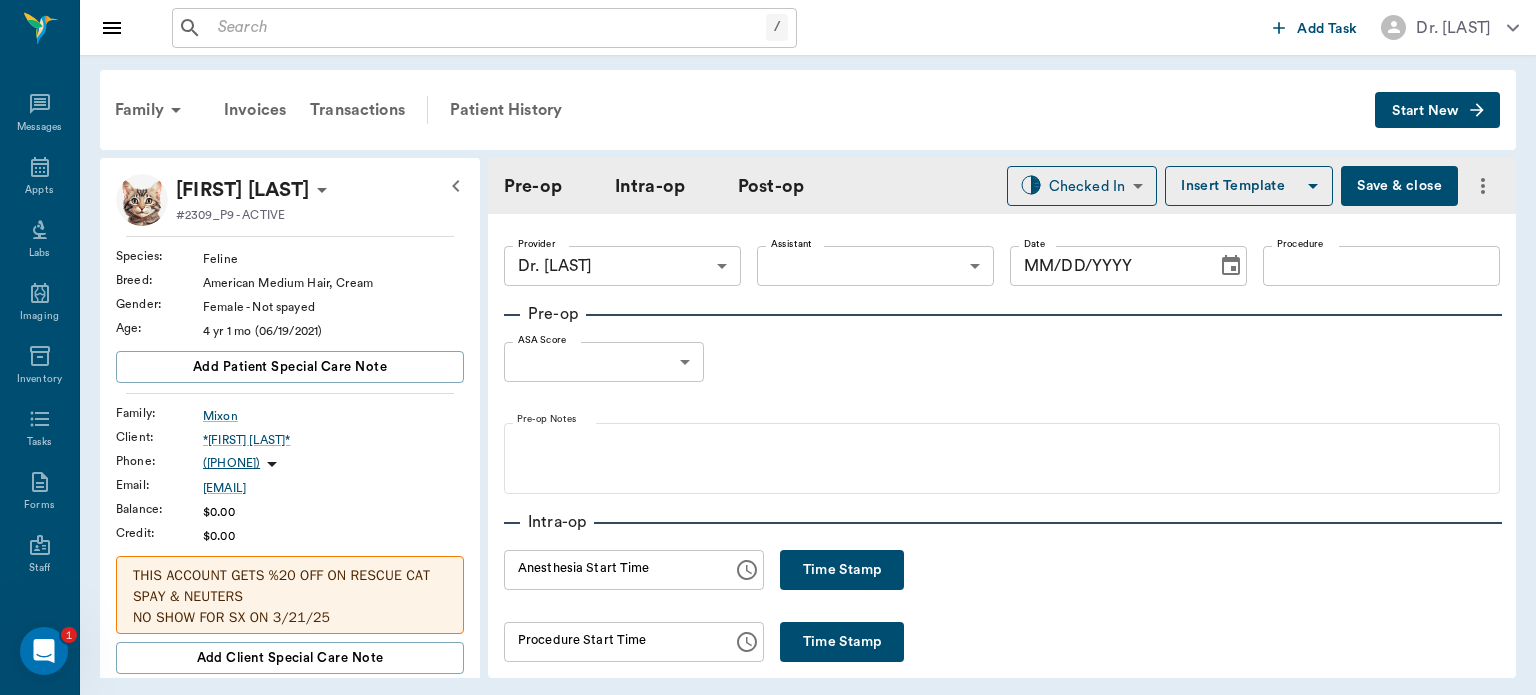 type on "63ec2f075fda476ae8351a4d" 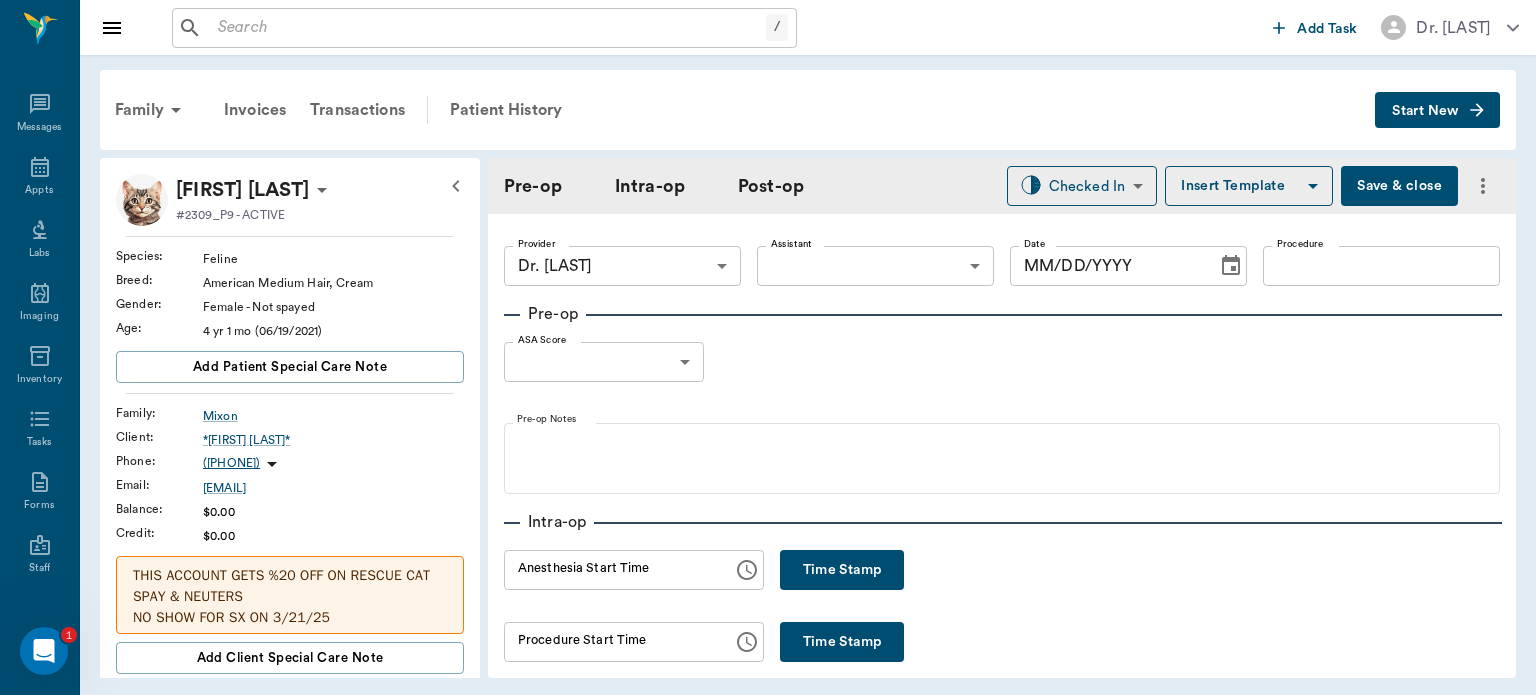 type on "[DATE]" 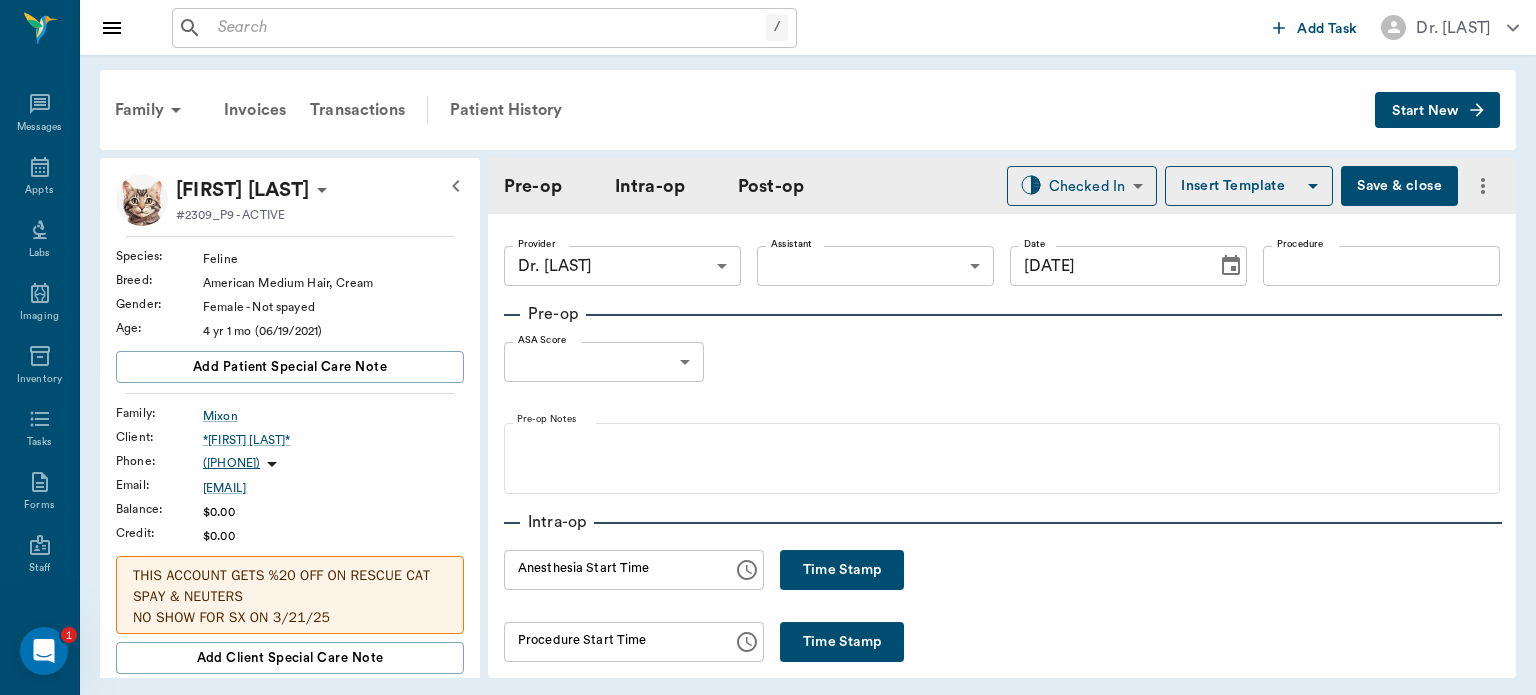 click on "Time Stamp" at bounding box center (842, 570) 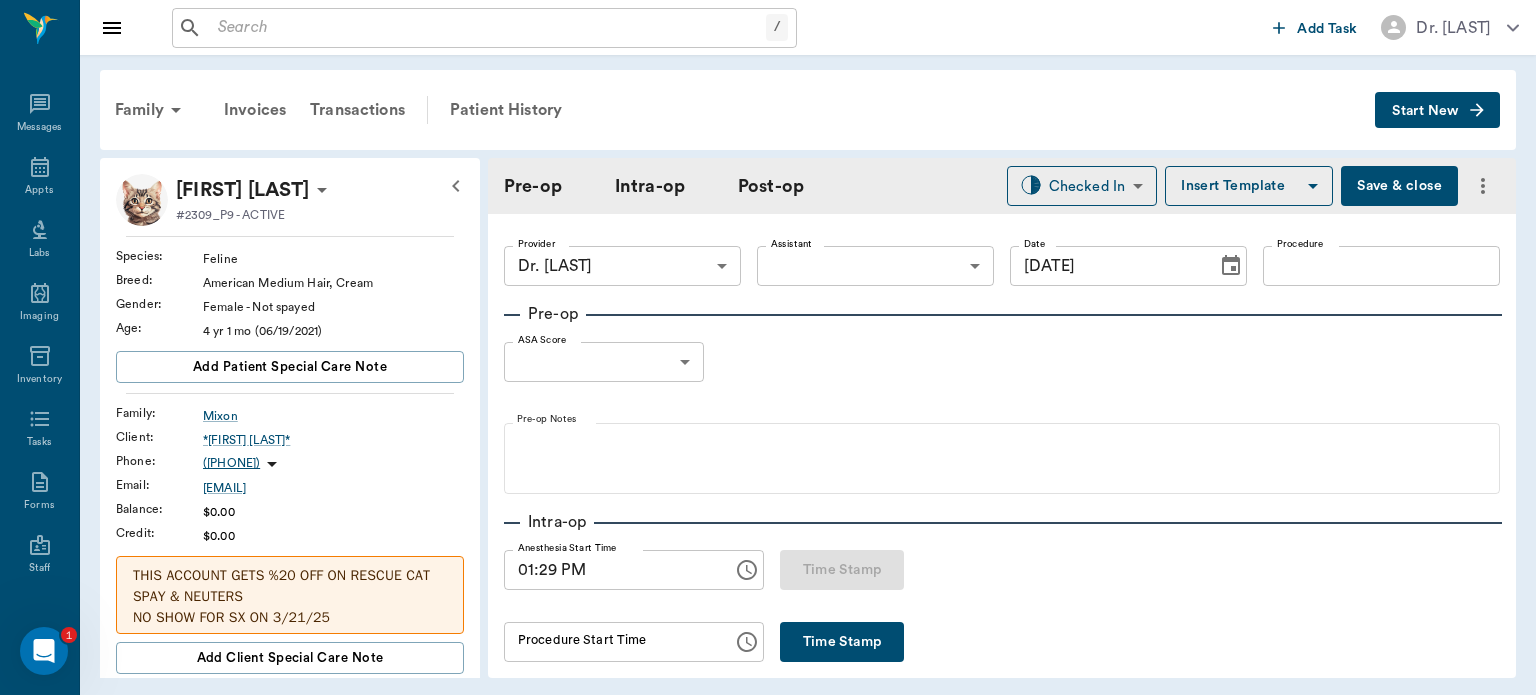 click on "/ ​ Add Task Dr. Bert Ellsworth Nectar Messages Appts Labs Imaging Inventory Tasks Forms Staff Reports Lookup Settings Family Invoices Transactions Patient History Start New Brandy Mixon #2309_P9    -    ACTIVE   Species : Feline Breed : American Medium Hair, Cream Gender : Female - Not spayed Age : 4 yr 1 mo (06/19/2021) Add patient Special Care Note Family : Mixon Client : *Amelia Mixon* Phone : (430) 265-8203 Email : ameliamixon594@gmail.com Balance : $0.00 Credit : $0.00 THIS ACCOUNT GETS %20 OFF ON RESCUE CAT  SPAY & NEUTERS NO SHOW FOR SX ON 3/21/25 Add client Special Care Note Patient Vitals Weight BCS HR Temp Resp BP Dia Pain Perio Score ( lb ) Date Ongoing diagnosis Current Rx Reminders Upcoming appointments Schedule Appointment Pre-op Intra-op Post-op Checked In CHECKED_IN ​ Insert Template  Save & close Provider Dr. Bert Ellsworth 63ec2f075fda476ae8351a4d Provider Assistant ​ Assistant Date 08/05/2025 Date Procedure Procedure Pre-op ASA Score ​ null ASA Score Pre-op Notes Intra-op Time 1" at bounding box center [768, 347] 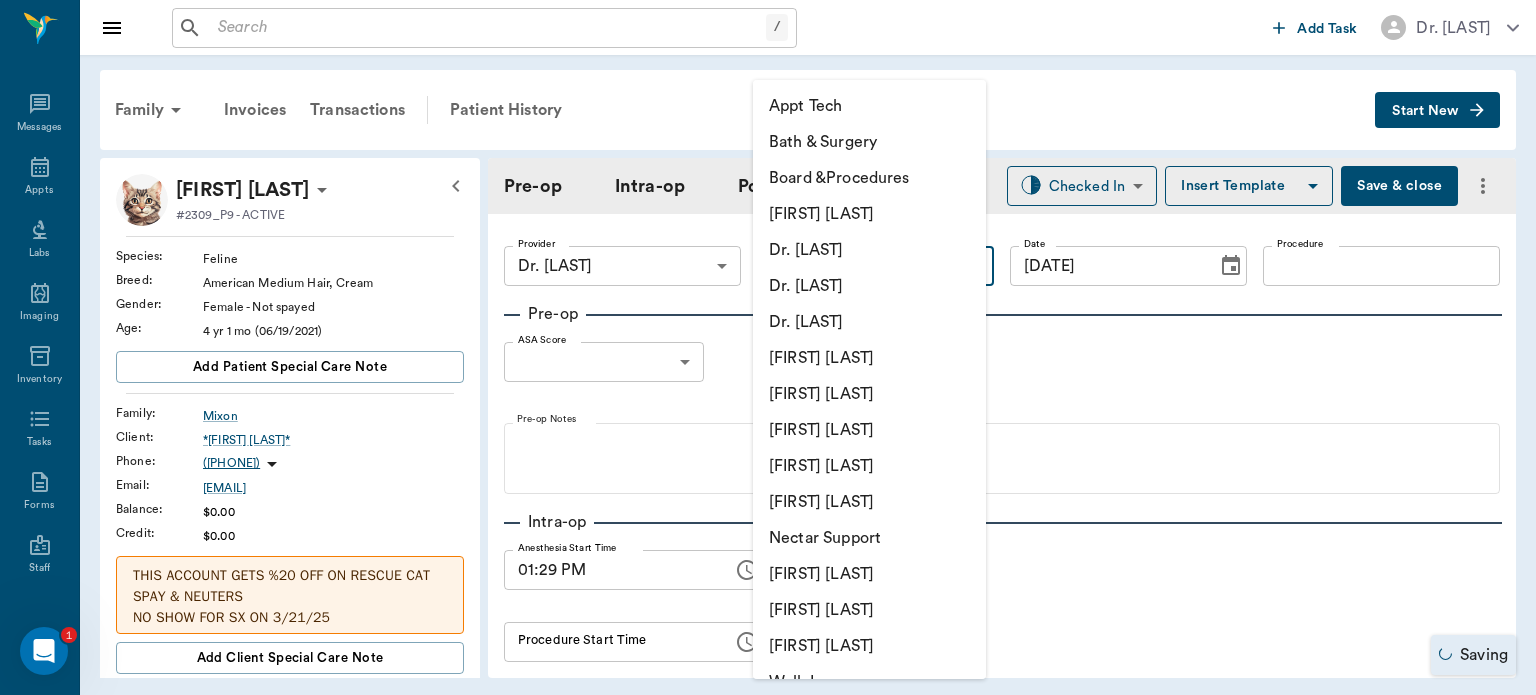 click on "[FIRST] [LAST]" at bounding box center [869, 430] 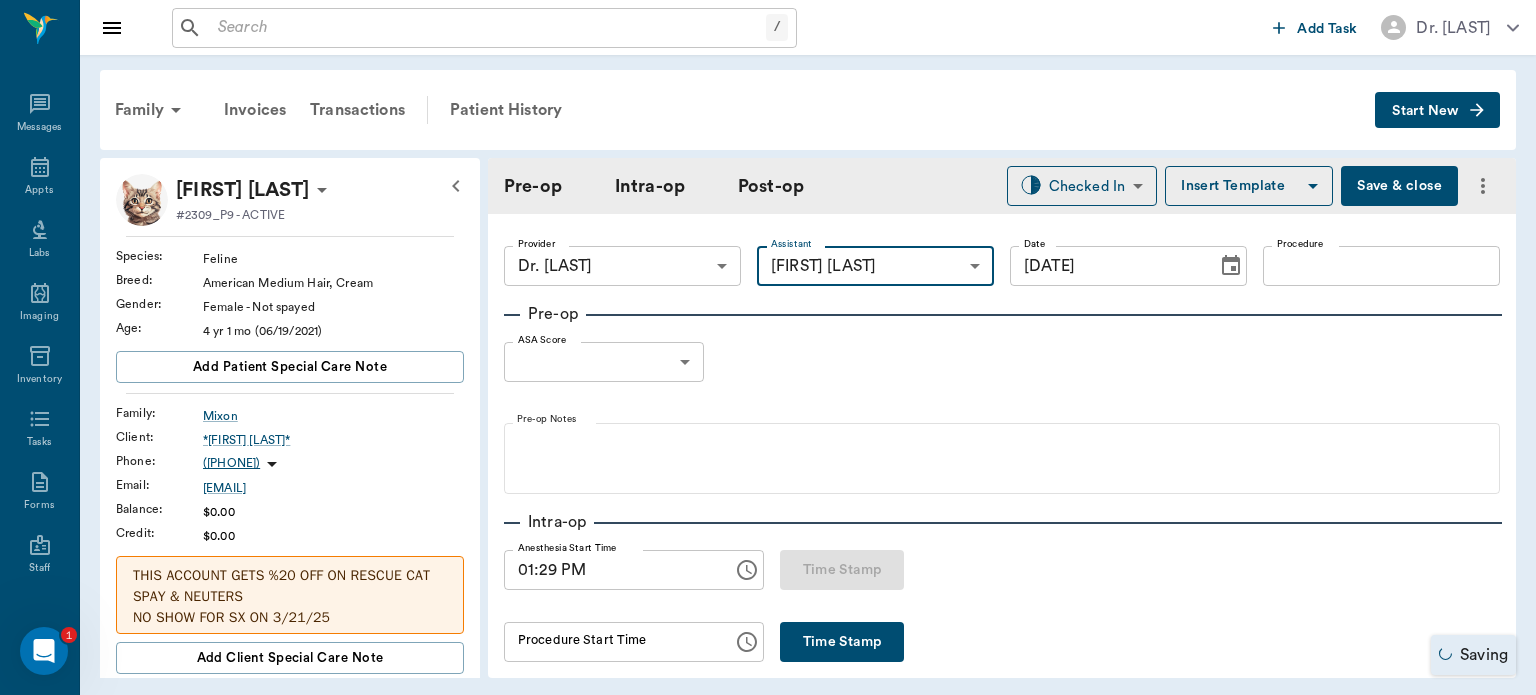 click on "Procedure" at bounding box center (1381, 266) 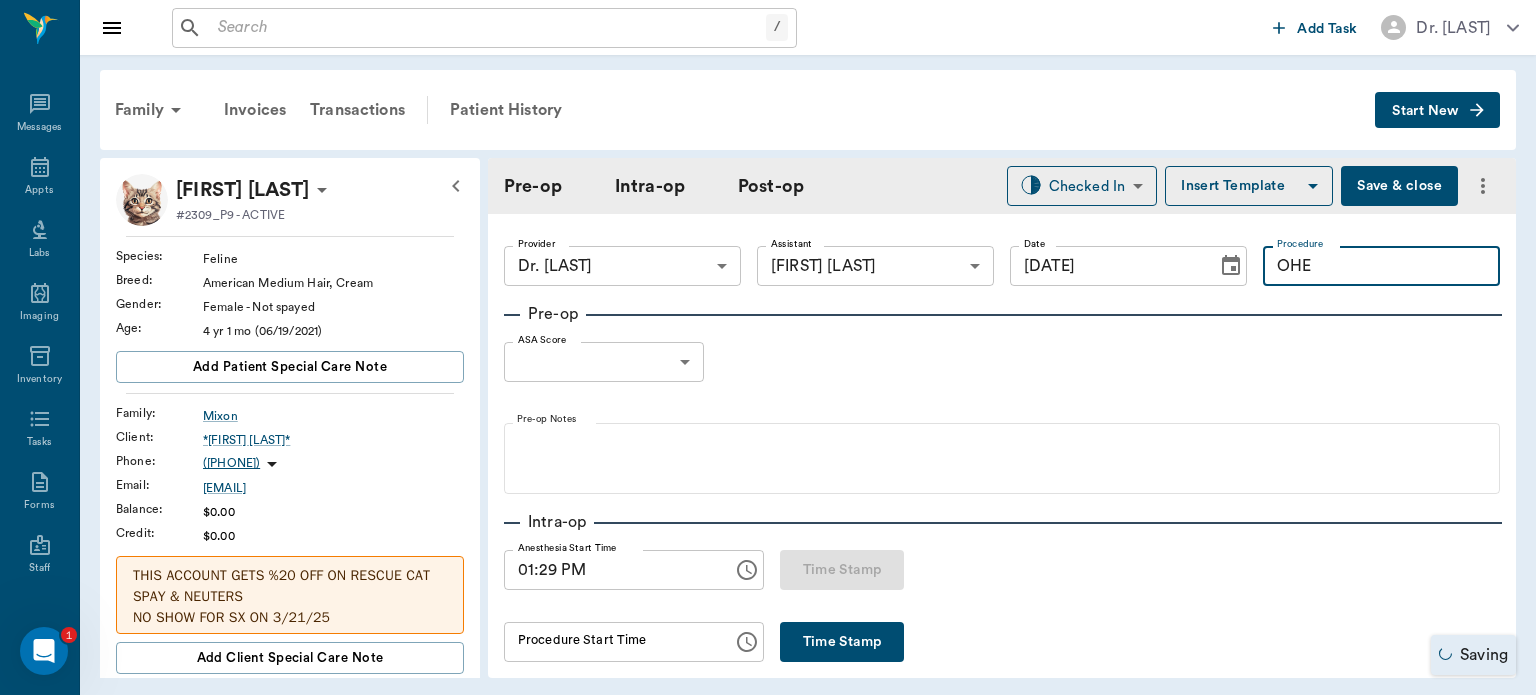 type on "OHE" 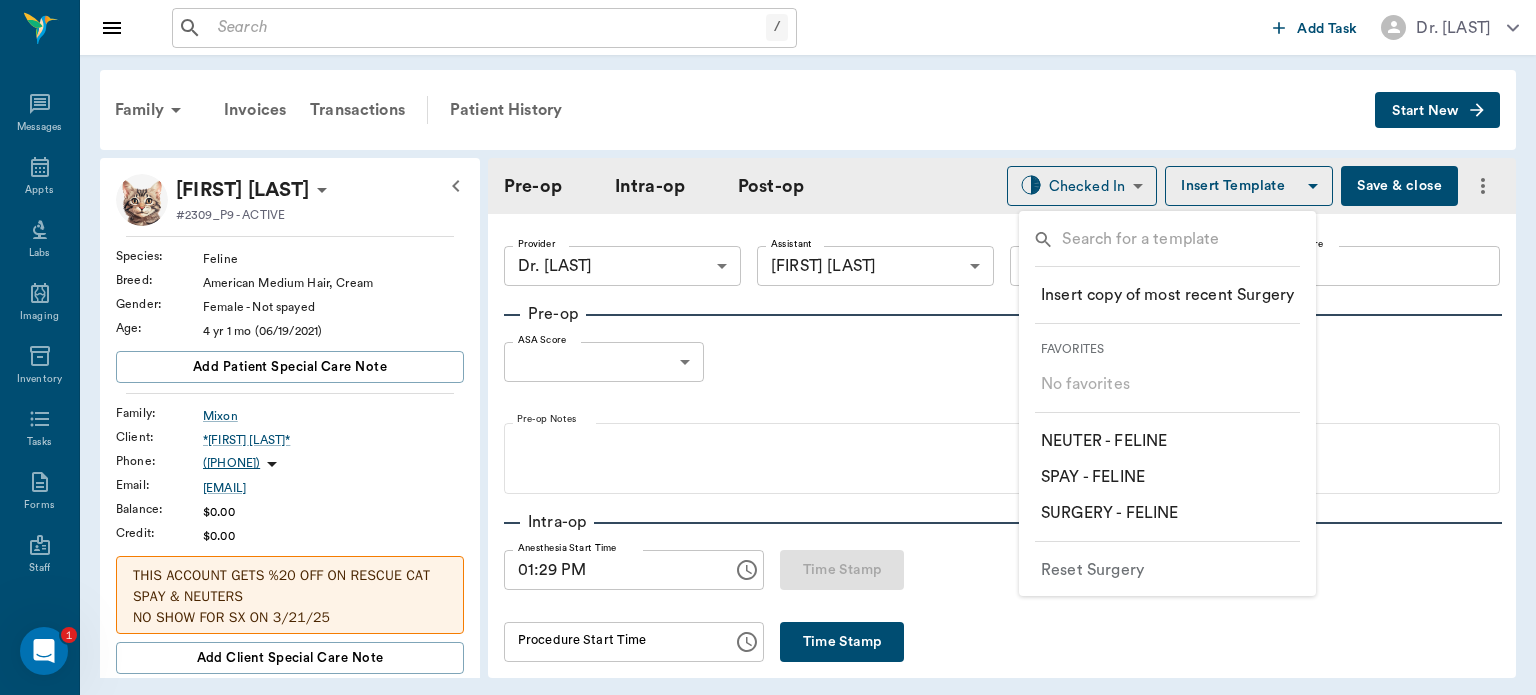 click on "​ SPAY - FELINE" at bounding box center (1093, 477) 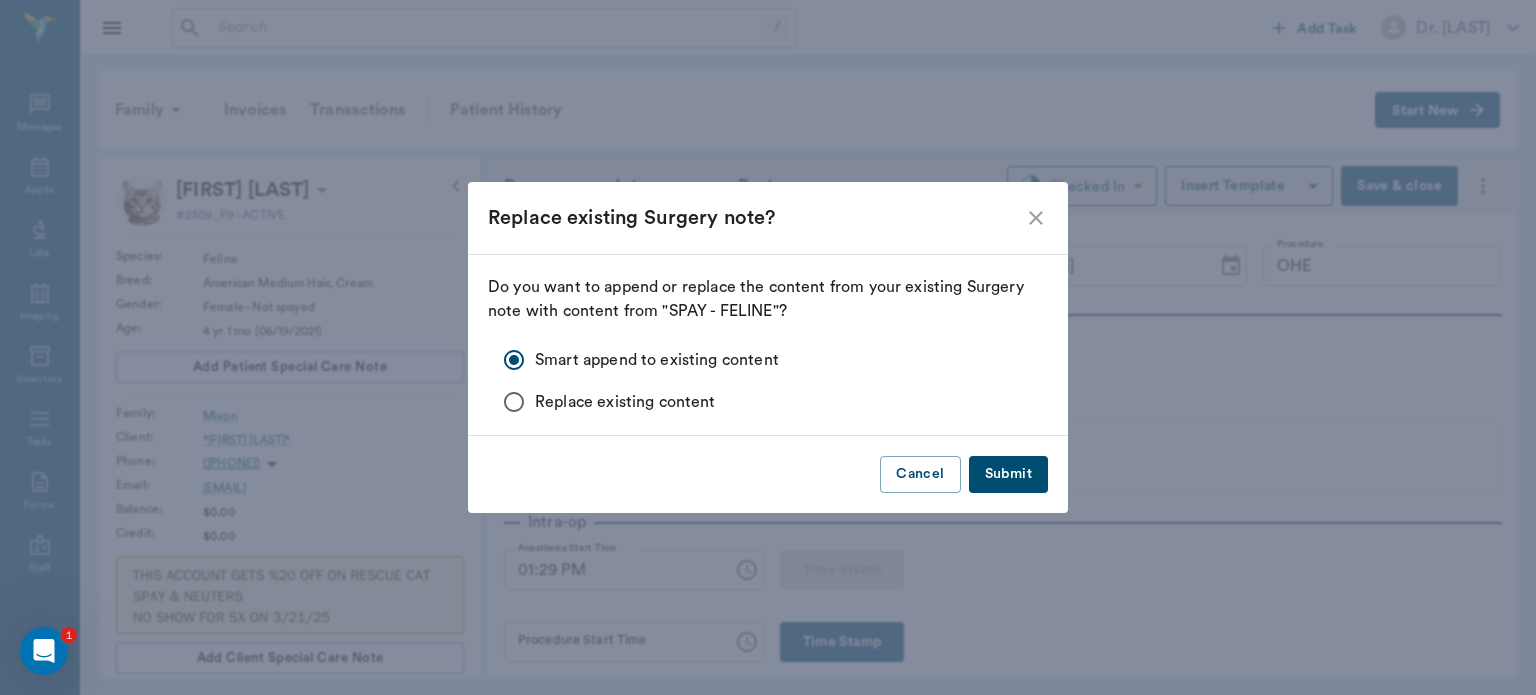 click on "Submit" at bounding box center [1008, 474] 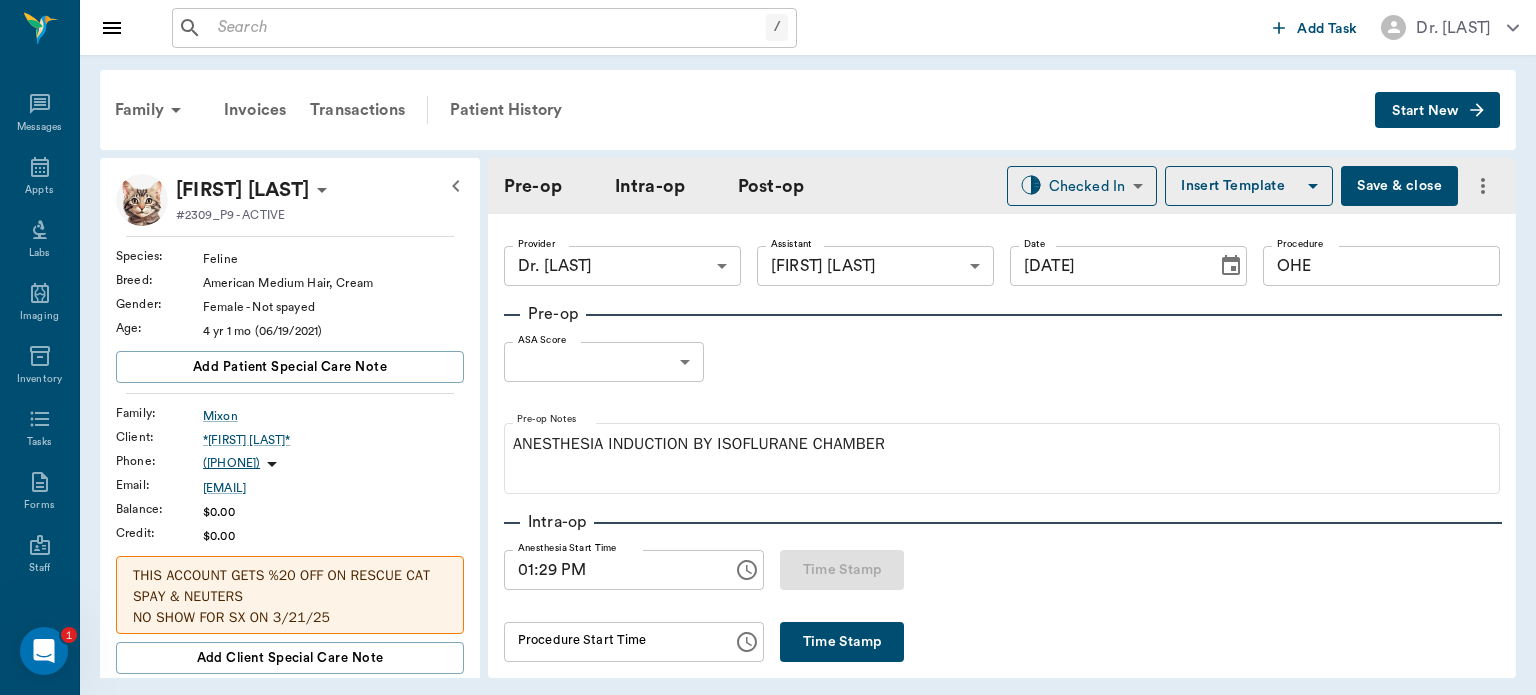 click on "/ ​ Add Task Dr. Bert Ellsworth Nectar Messages Appts Labs Imaging Inventory Tasks Forms Staff Reports Lookup Settings Family Invoices Transactions Patient History Start New Brandy Mixon #2309_P9    -    ACTIVE   Species : Feline Breed : American Medium Hair, Cream Gender : Female - Not spayed Age : 4 yr 1 mo (06/19/2021) Add patient Special Care Note Family : Mixon Client : *Amelia Mixon* Phone : (430) 265-8203 Email : ameliamixon594@gmail.com Balance : $0.00 Credit : $0.00 THIS ACCOUNT GETS %20 OFF ON RESCUE CAT  SPAY & NEUTERS NO SHOW FOR SX ON 3/21/25 Add client Special Care Note Patient Vitals Weight BCS HR Temp Resp BP Dia Pain Perio Score ( lb ) Date Ongoing diagnosis Current Rx Reminders Upcoming appointments Schedule Appointment Pre-op Intra-op Post-op Checked In CHECKED_IN ​ Insert Template  Save & close Provider Dr. Bert Ellsworth 63ec2f075fda476ae8351a4d Provider Assistant Julie Dickerson 63ec2e7e52e12b0ba117b124 Assistant Date 08/05/2025 Date Procedure OHE Procedure Pre-op ASA Score ​ 0" at bounding box center [768, 347] 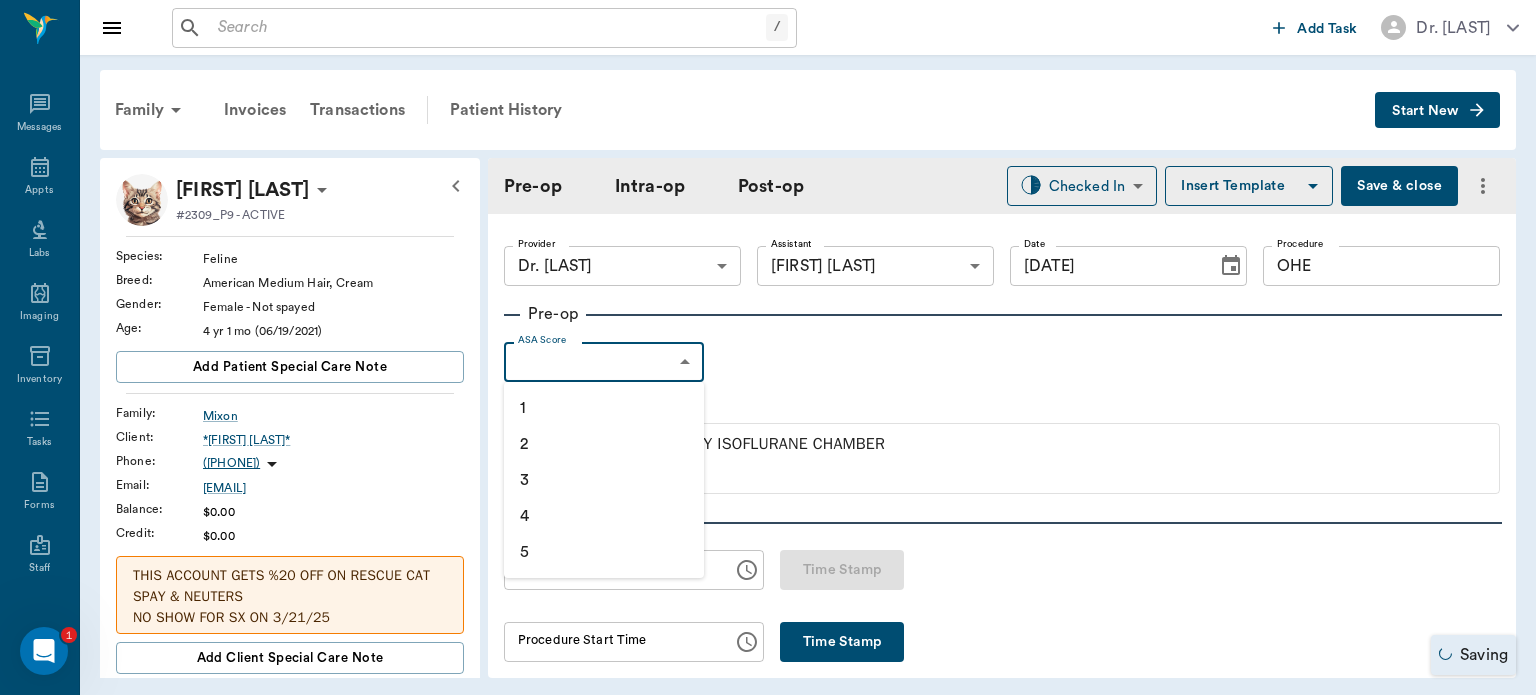 click on "1" at bounding box center [604, 408] 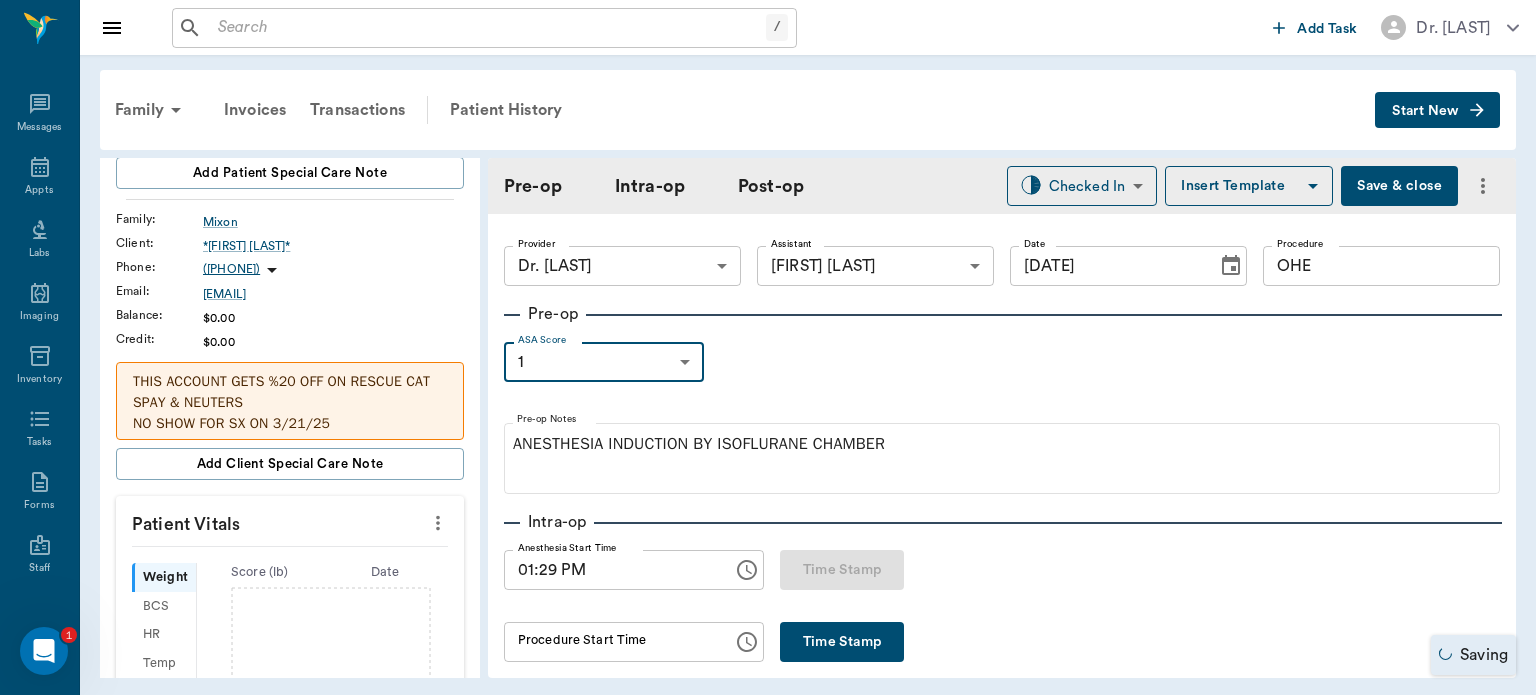 scroll, scrollTop: 210, scrollLeft: 0, axis: vertical 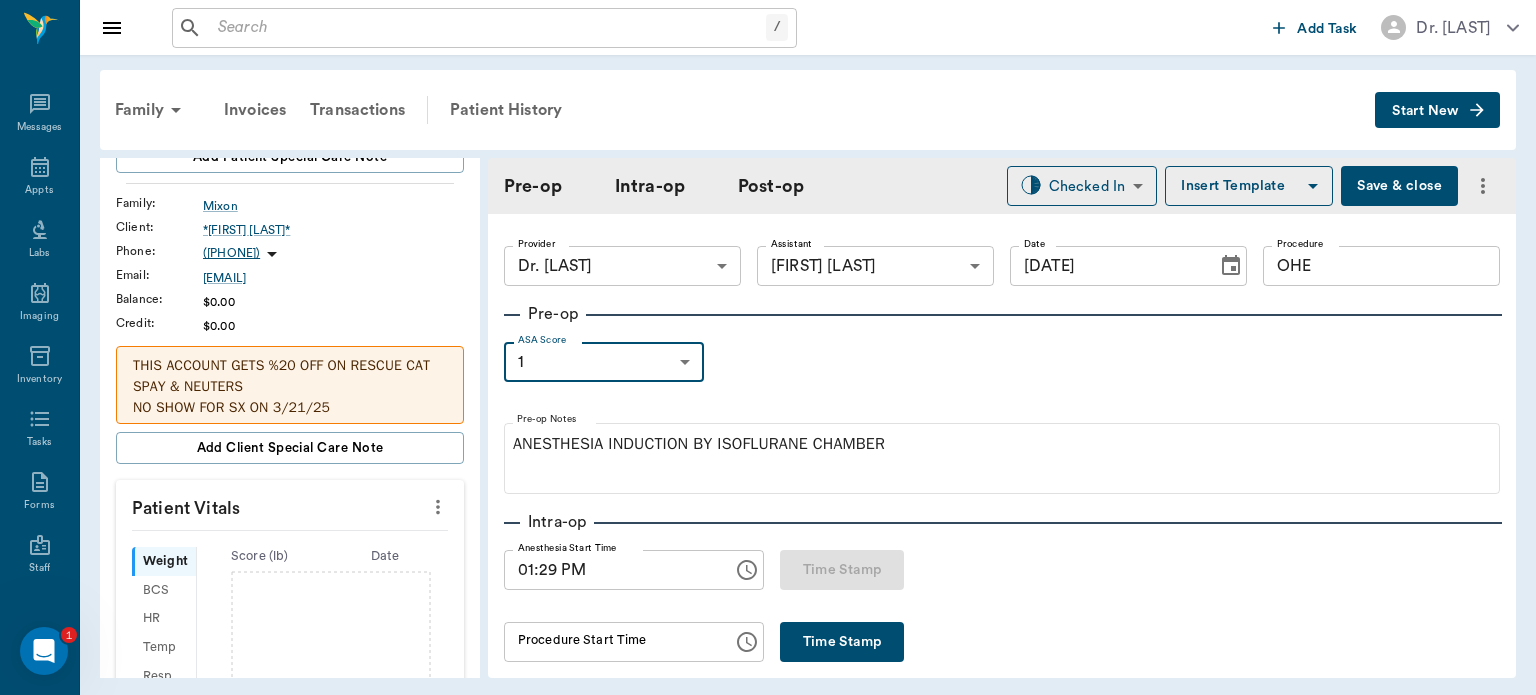 click on "Patient Vitals" at bounding box center (290, 505) 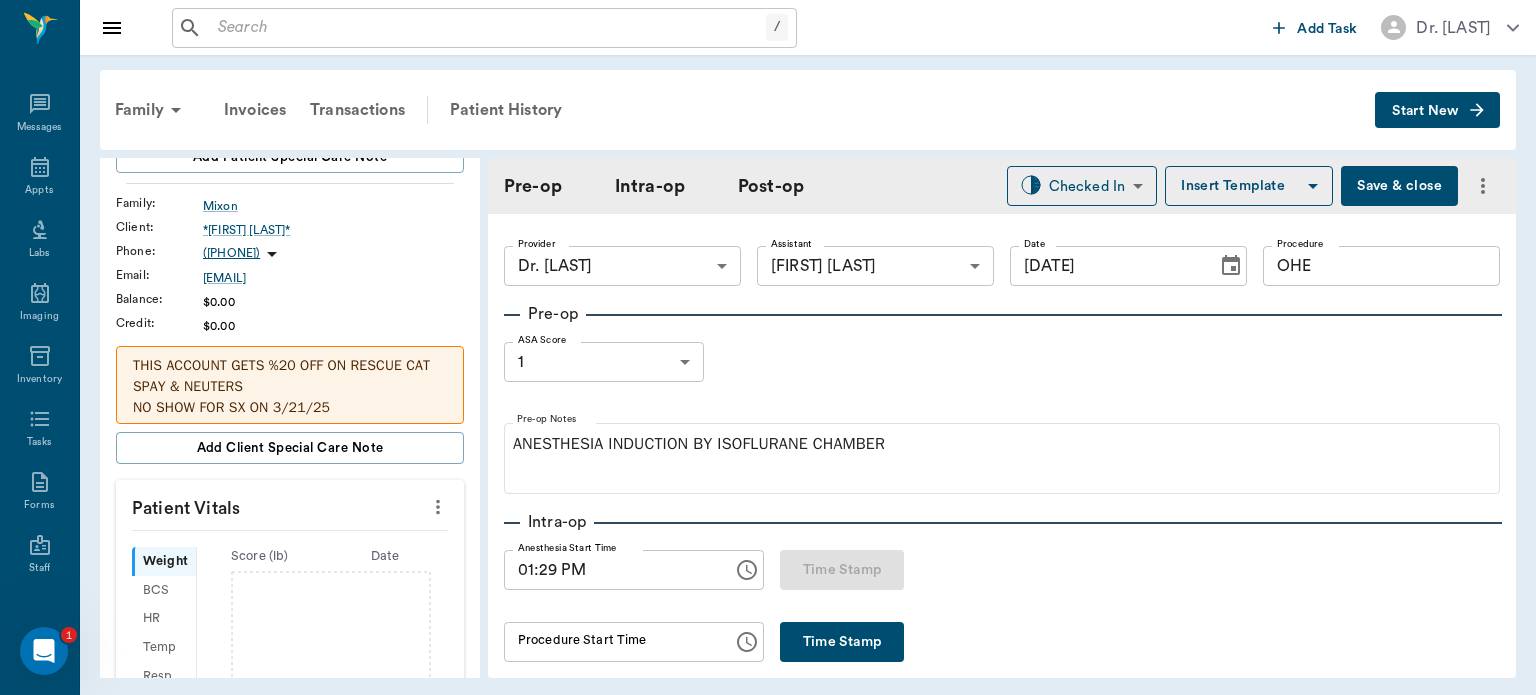 click 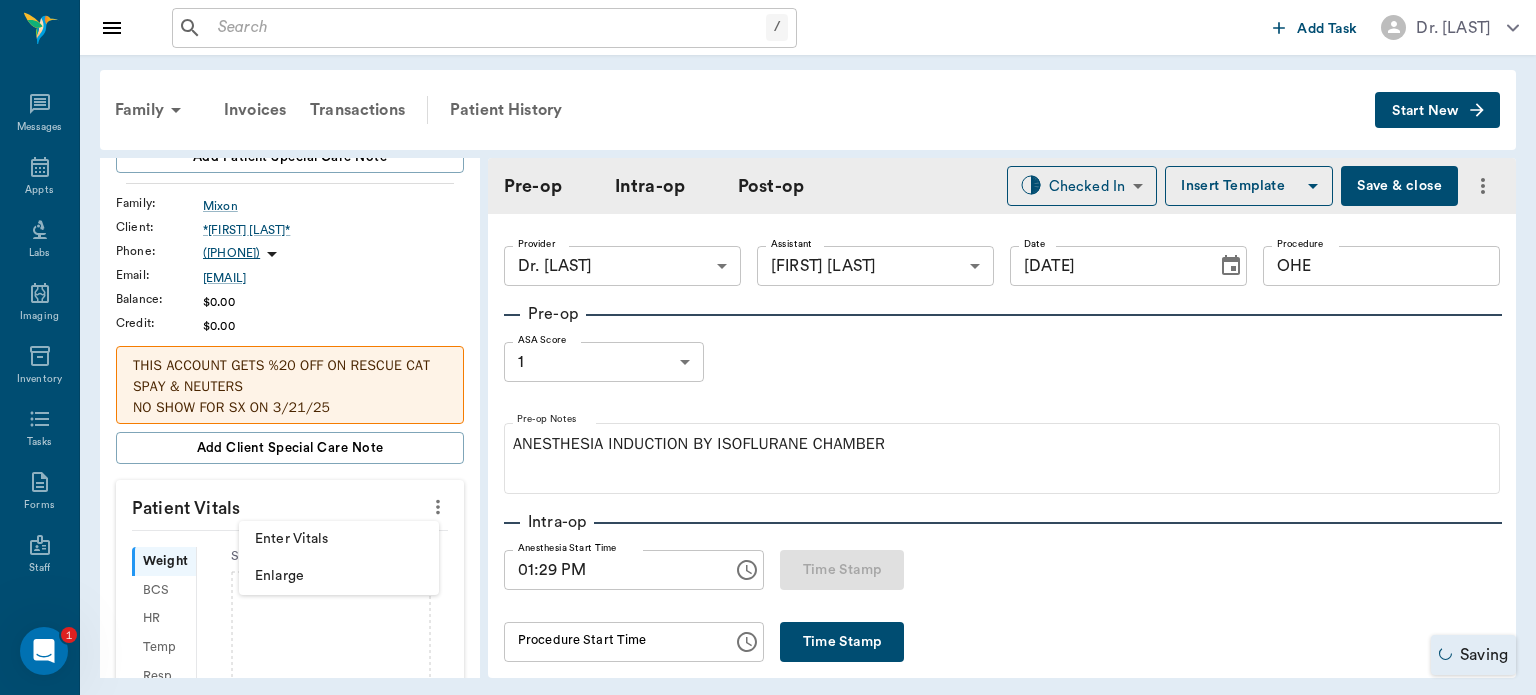 click on "Enter Vitals" at bounding box center (339, 539) 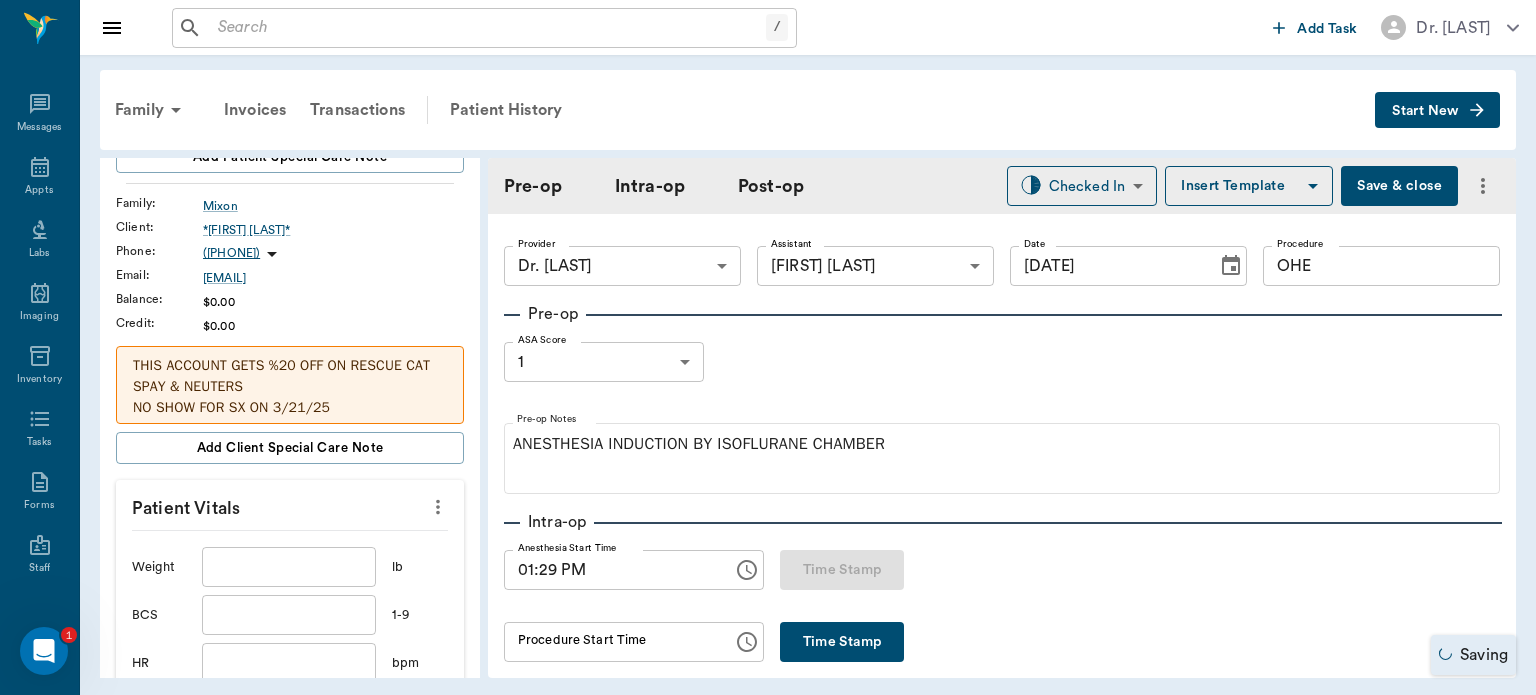 click at bounding box center (289, 567) 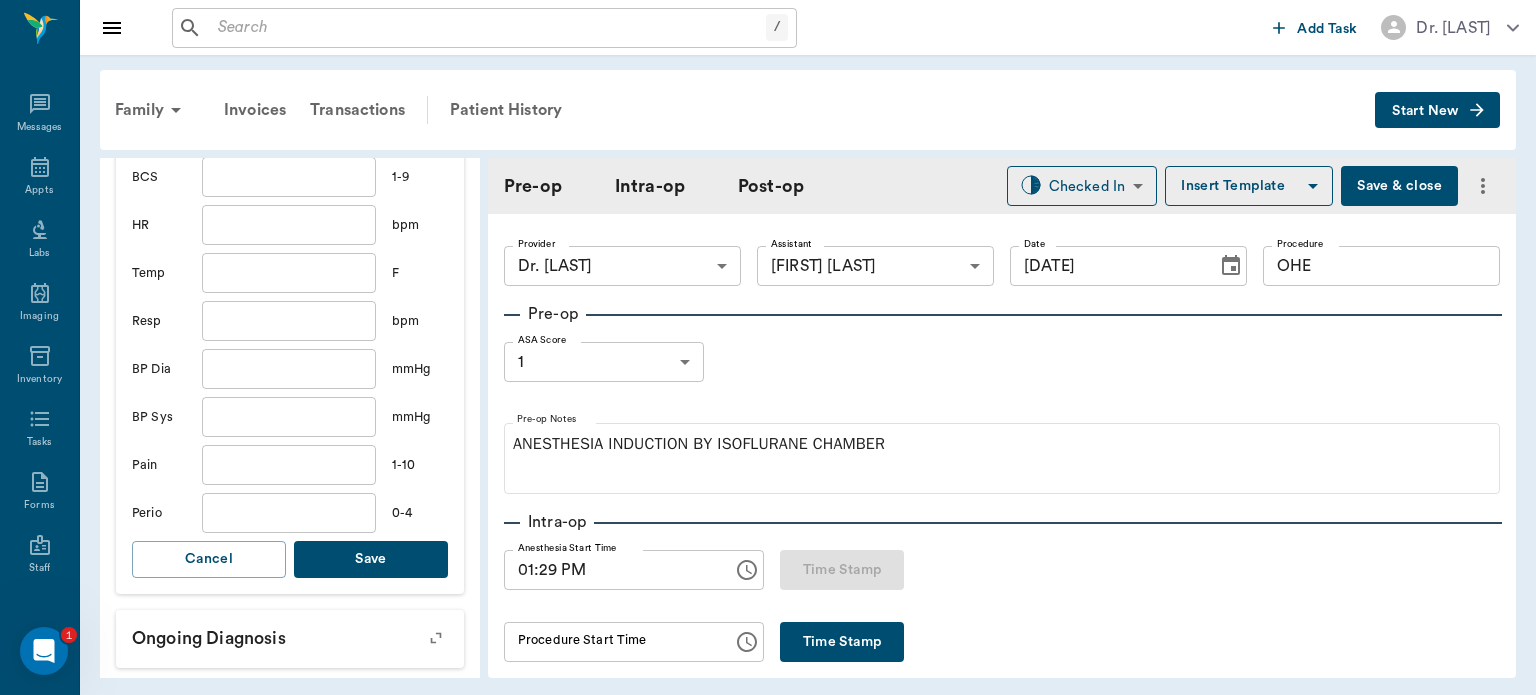scroll, scrollTop: 650, scrollLeft: 0, axis: vertical 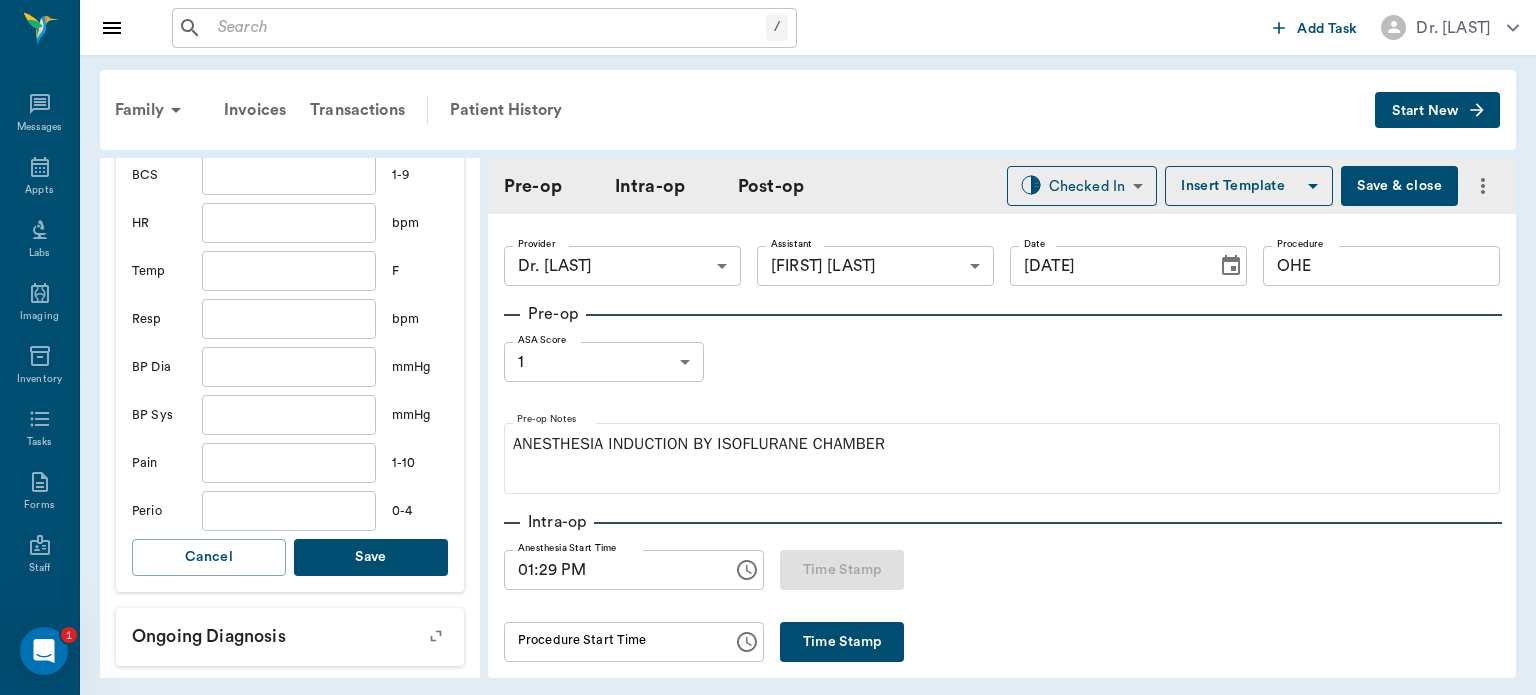 type on "6.6" 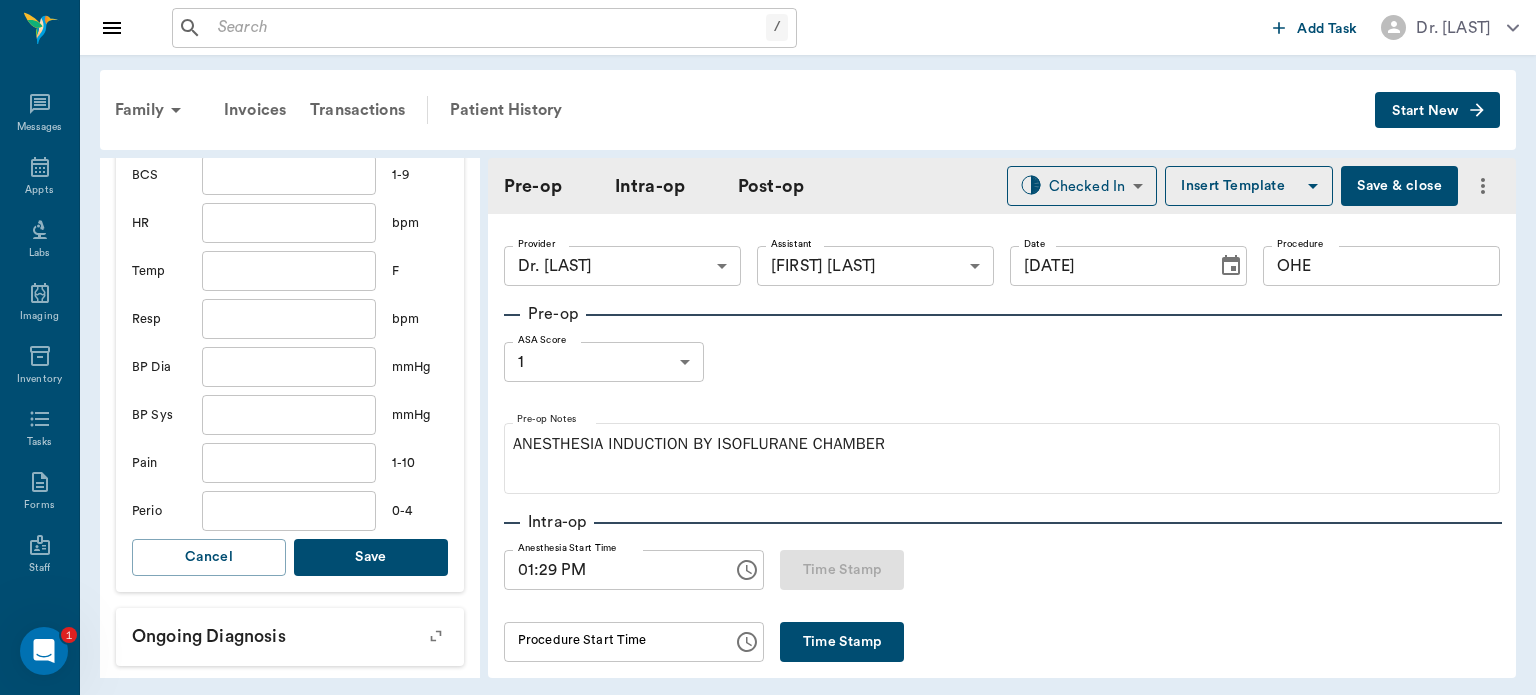 click on "Save" at bounding box center [371, 557] 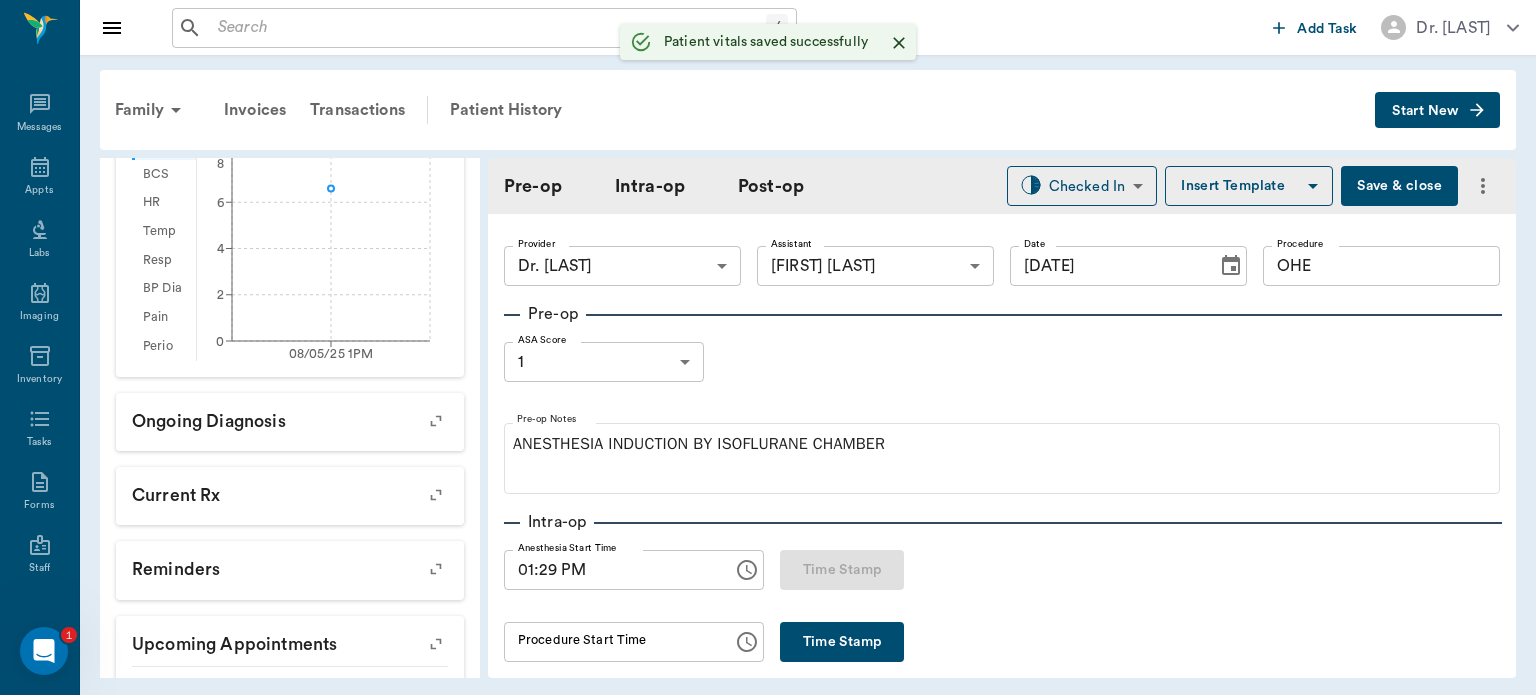 scroll, scrollTop: 674, scrollLeft: 0, axis: vertical 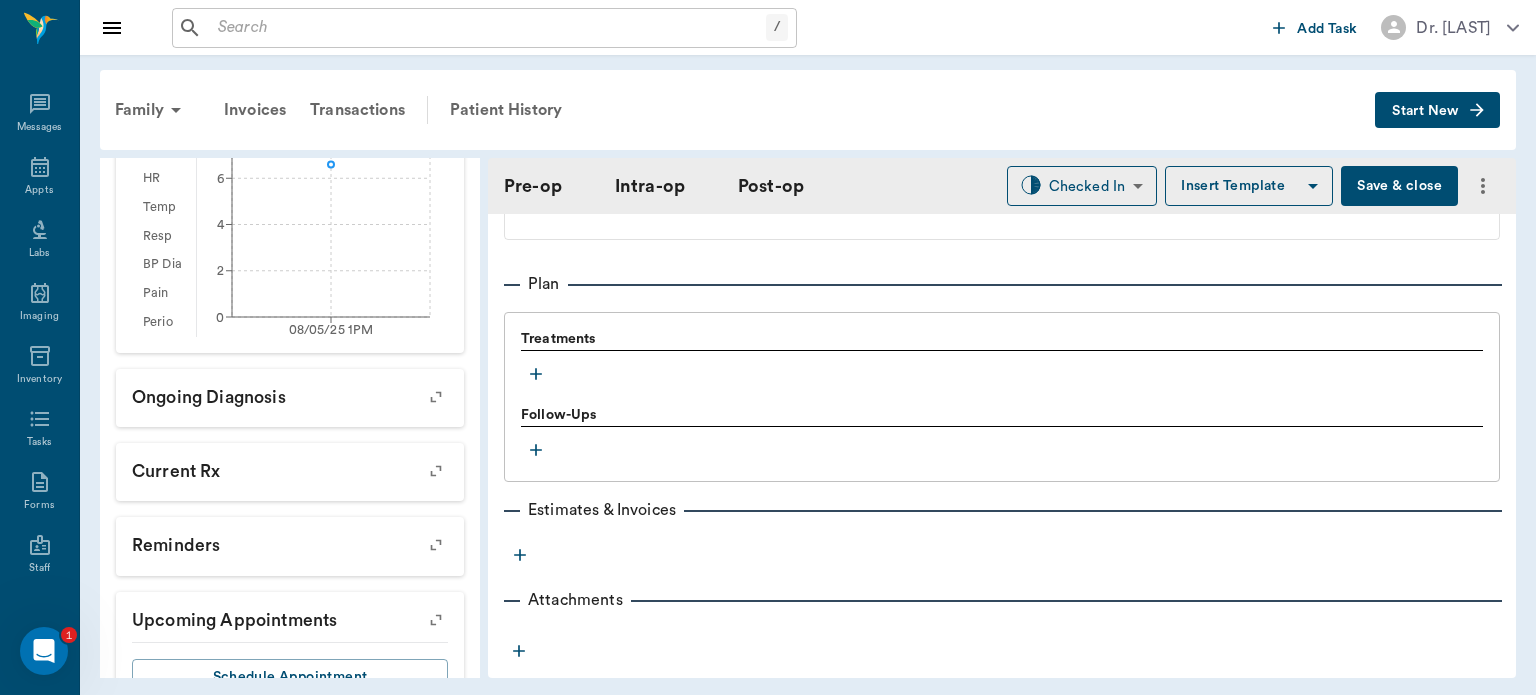 click 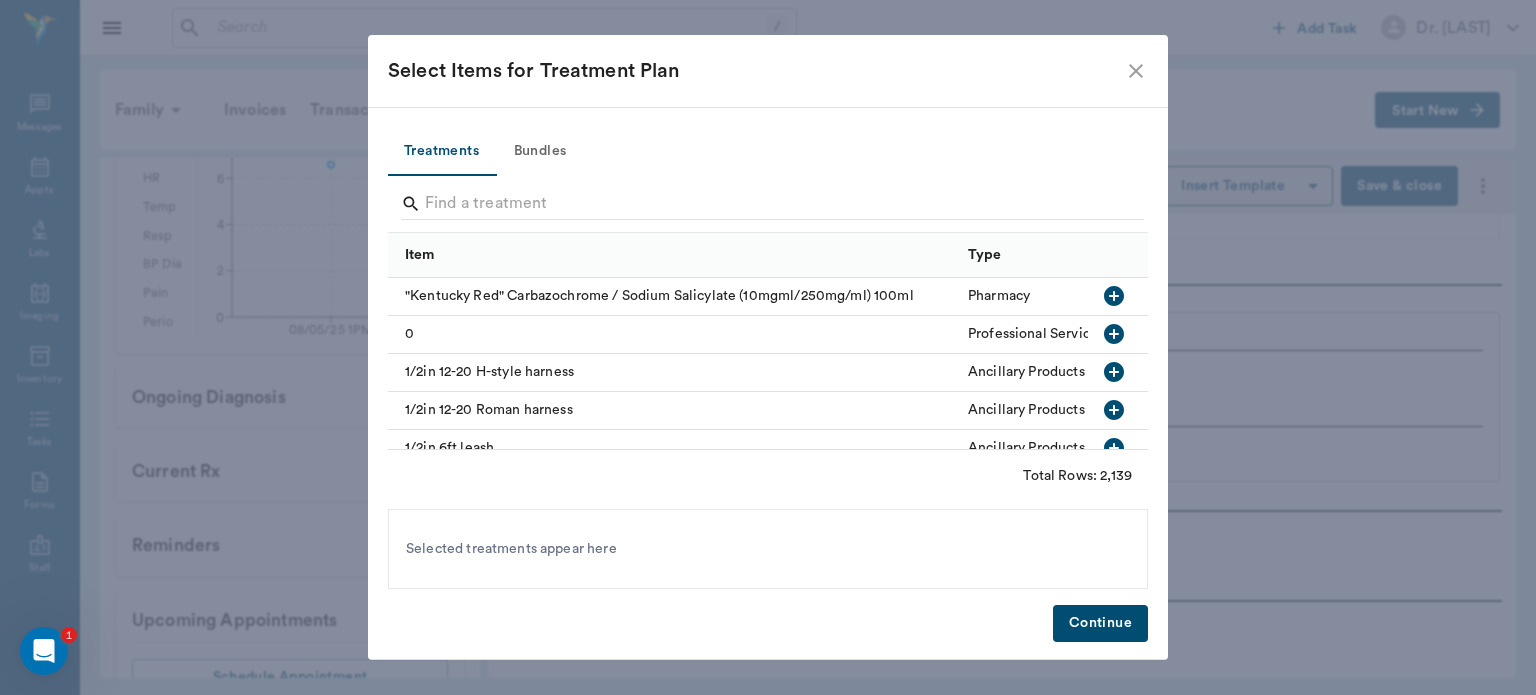 click on "Bundles" at bounding box center [540, 152] 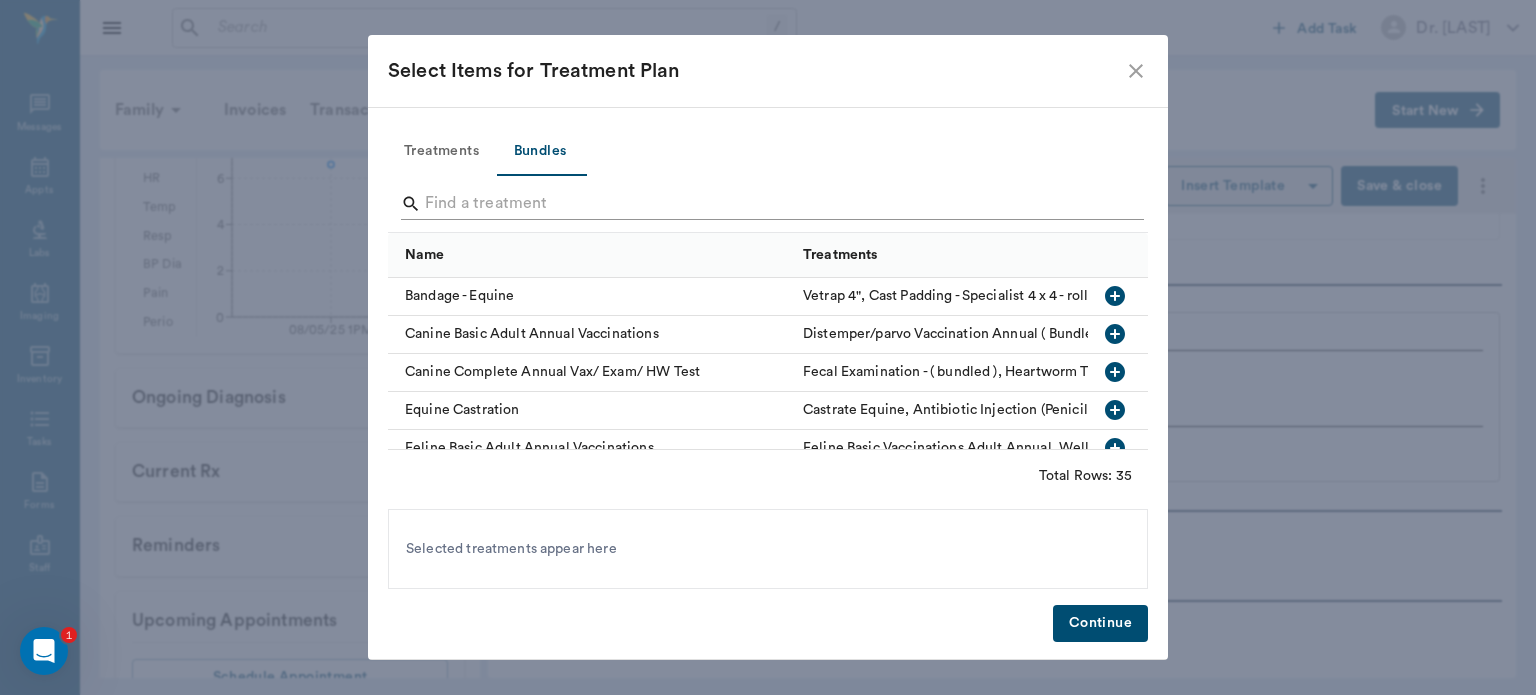 click at bounding box center [769, 204] 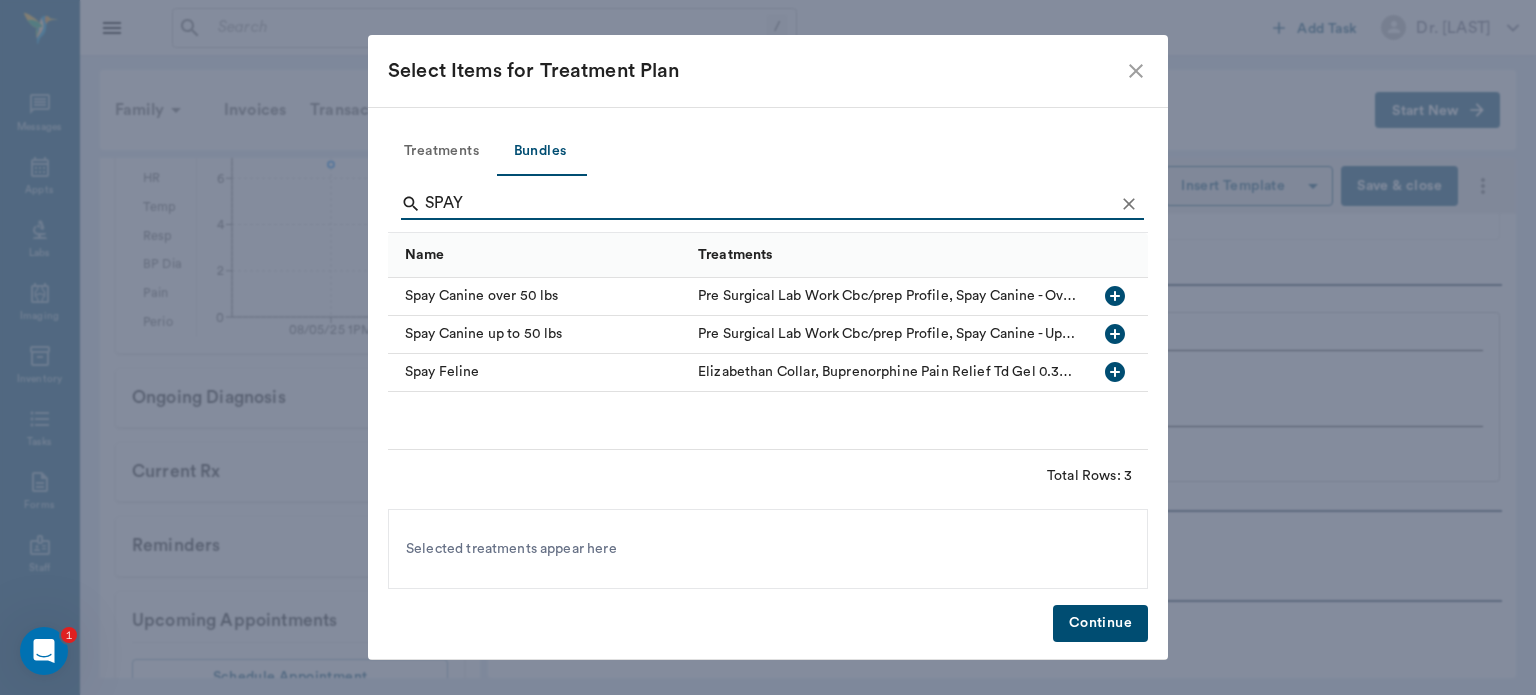 type on "SPAY" 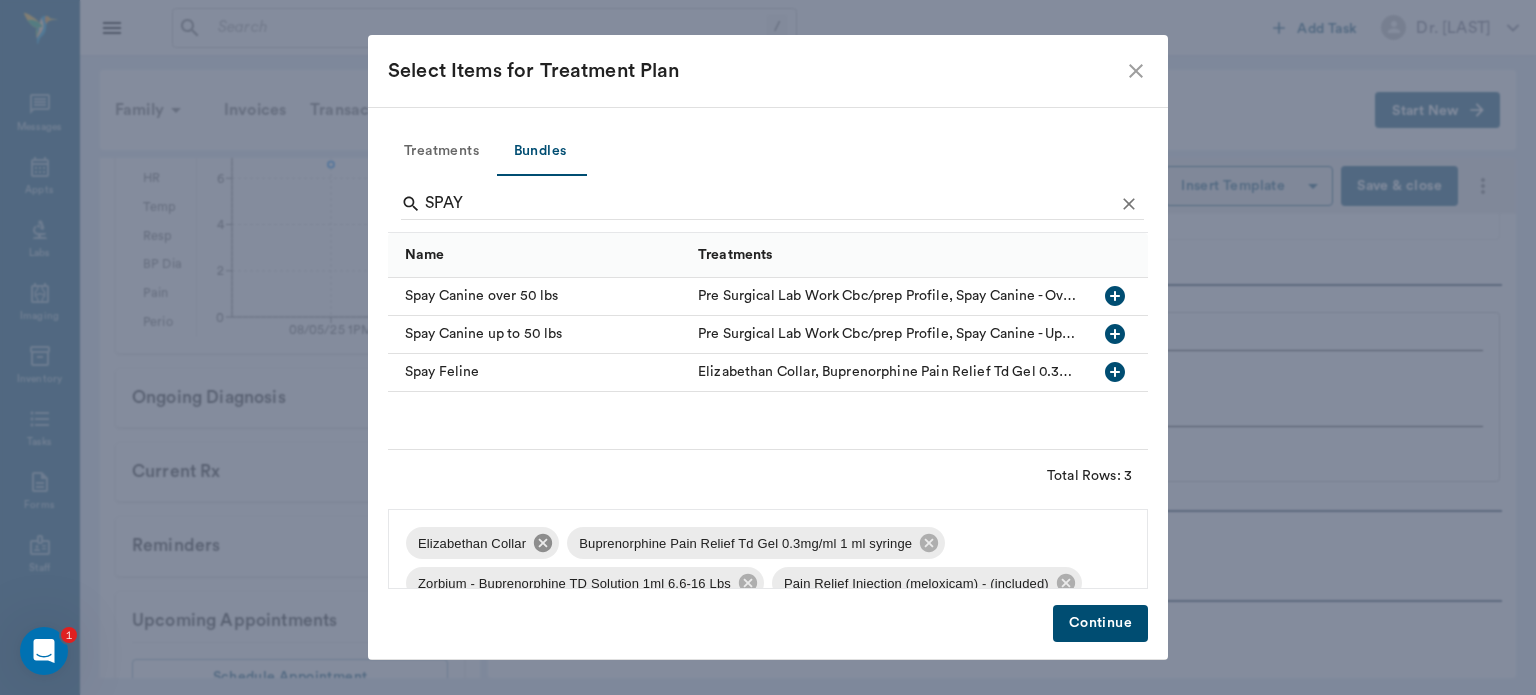 click 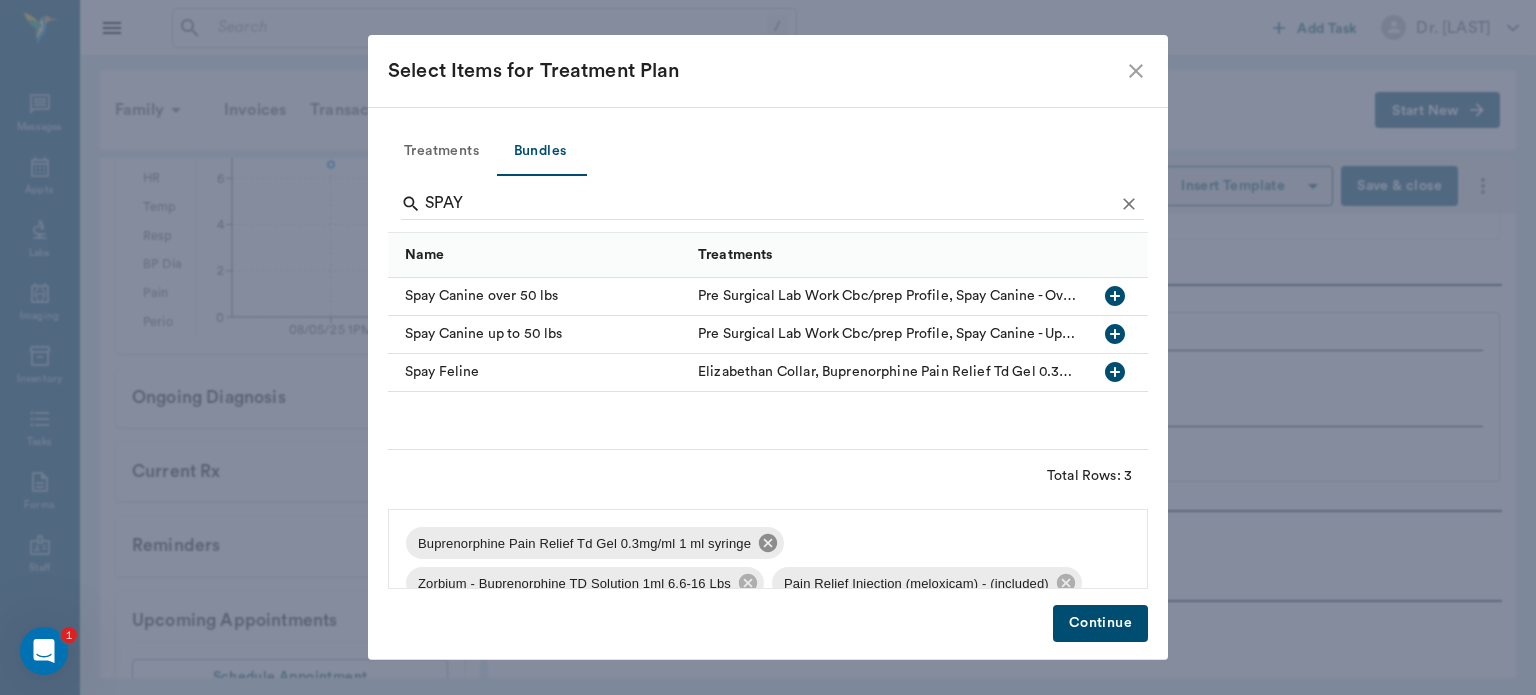 click 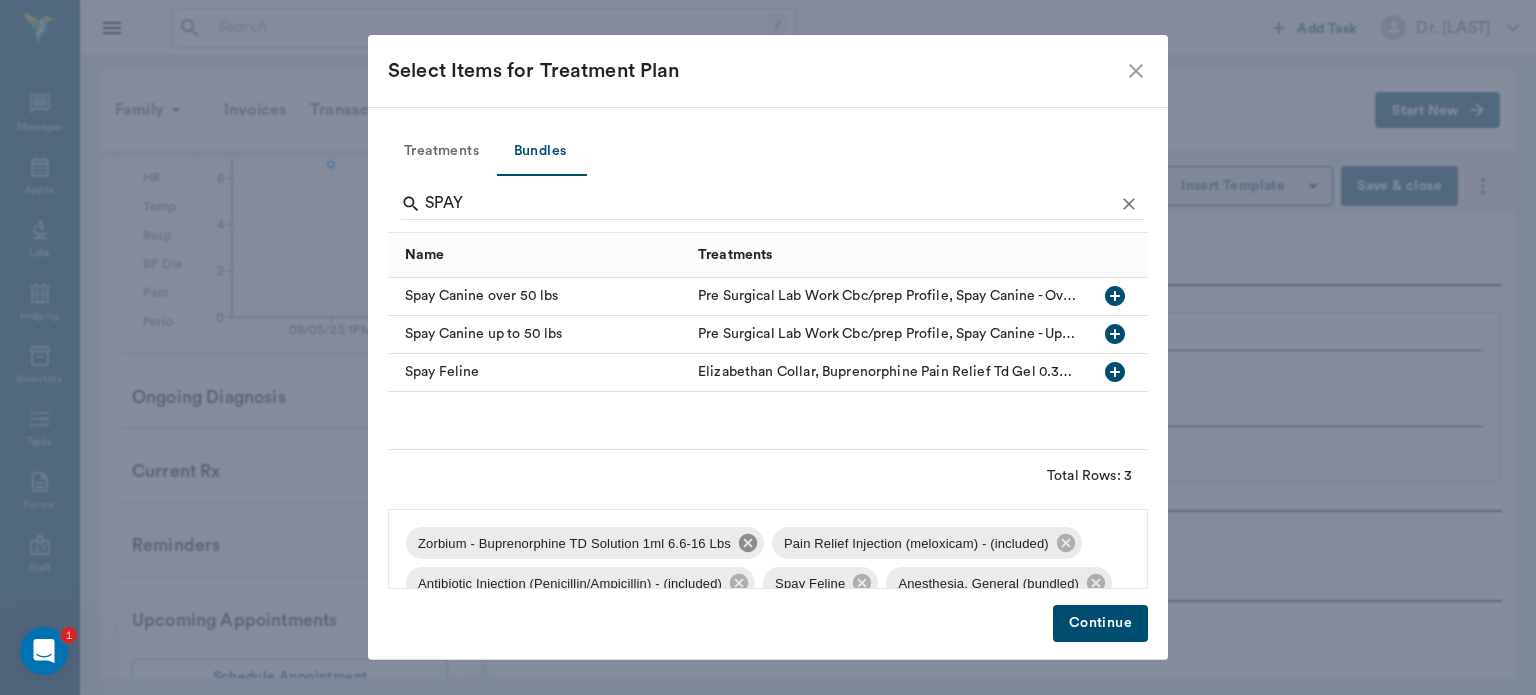 click 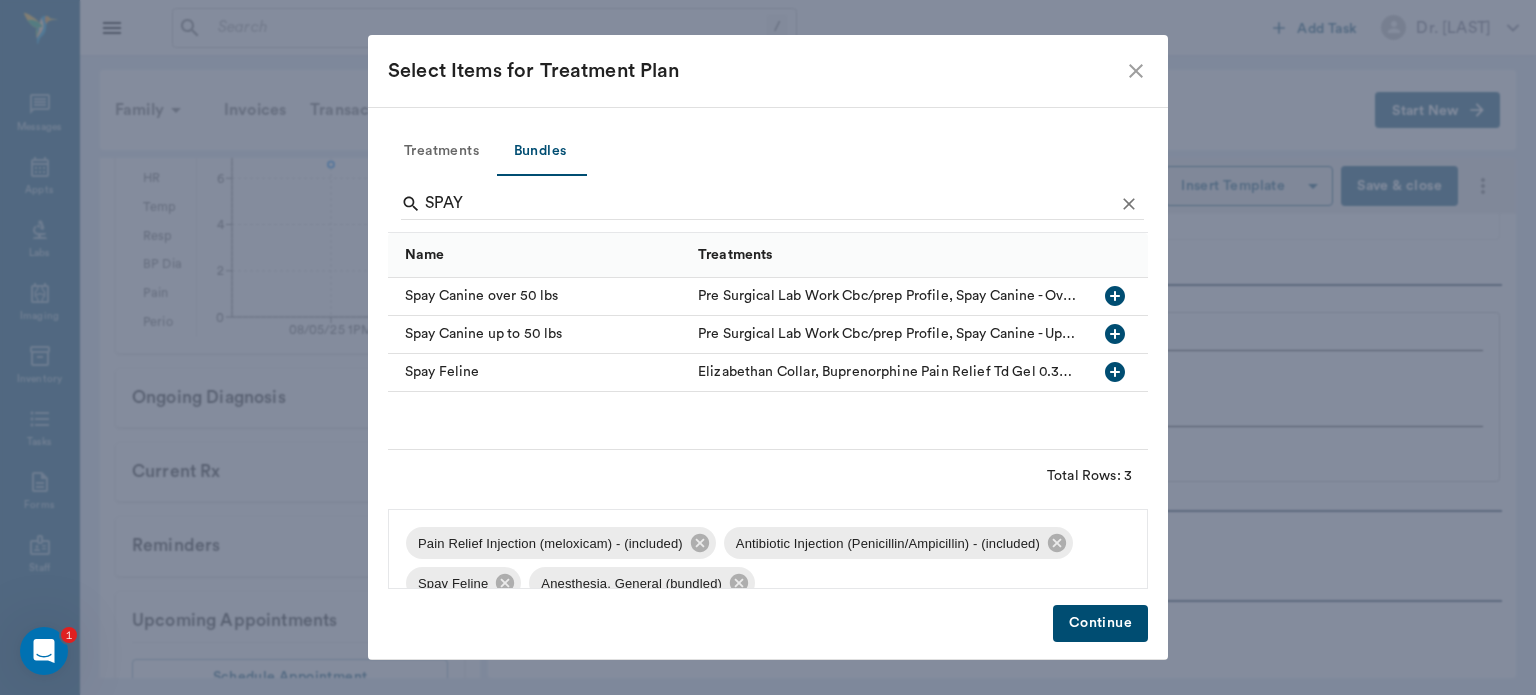 click on "Treatments Bundles SPAY Name Treatments Spay Canine over 50 lbs Pre Surgical Lab Work Cbc/prep Profile, Spay Canine - Over 50 lbs, Elizabethan Collar, Pre Surgical Lab Work - Cbc/comprehensive Profile, Donut Collar Large, Pain Relief Injection (meloxicam) - (included), Antibiotic Injection (Penicillin/Ampicillin) - (included), Anesthesia, General (bundled) Spay Canine up to 50 lbs Pre Surgical Lab Work Cbc/prep Profile, Spay Canine - Up To 50 Lbs, Elizabethan Collar, Buprenorphine Pain Relief Td Gel 0.3mg/ml 1 ml syringe, Carprofen Tablet 25mg, Pre Surgical Lab Work - Cbc/comprehensive Profile, Donut Collar Large, Pain Relief Injection (meloxicam) - (included), Antibiotic Injection (Penicillin/Ampicillin) - (included), Anesthesia, General (bundled) Spay Feline Total Rows:   3 Pain Relief Injection (meloxicam) - (included) Antibiotic Injection (Penicillin/Ampicillin) - (included) Spay Feline Anesthesia, General (bundled) Continue" at bounding box center [768, 384] 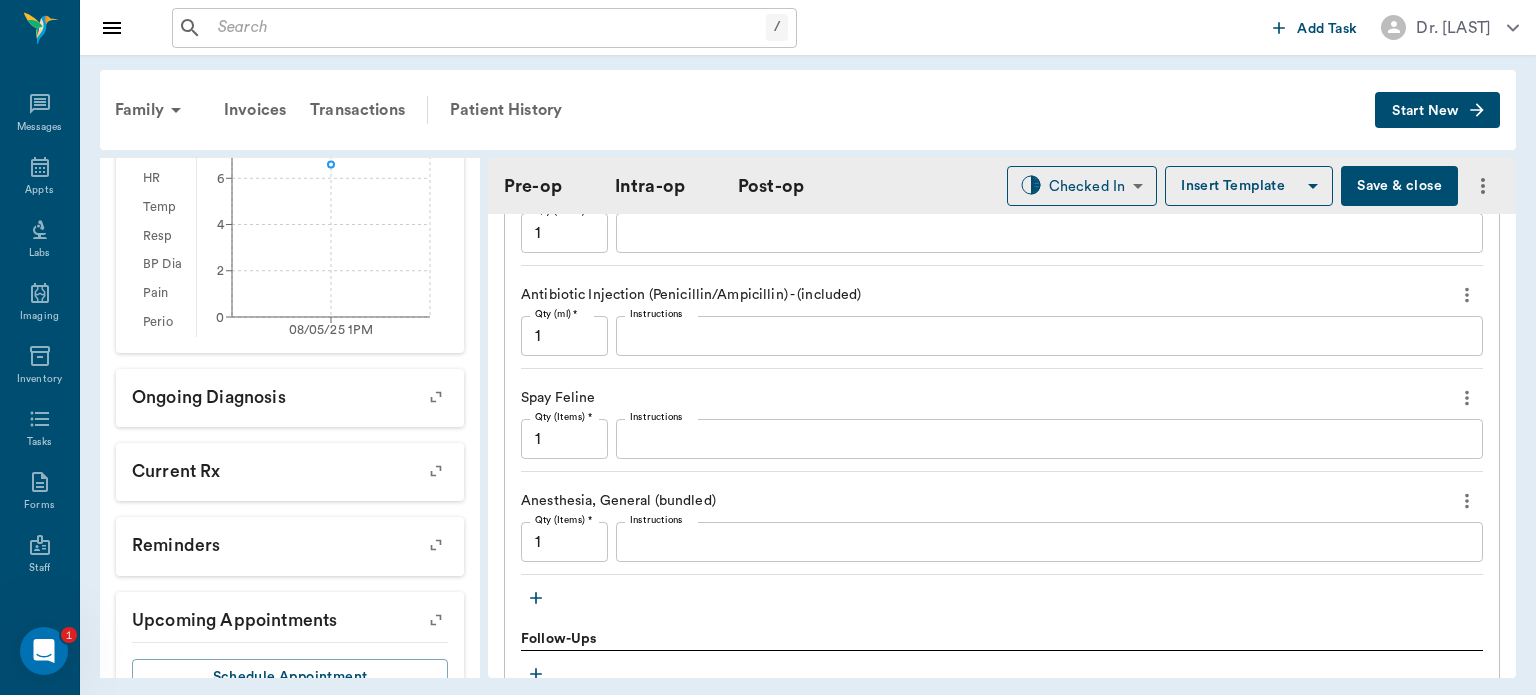 scroll, scrollTop: 1792, scrollLeft: 0, axis: vertical 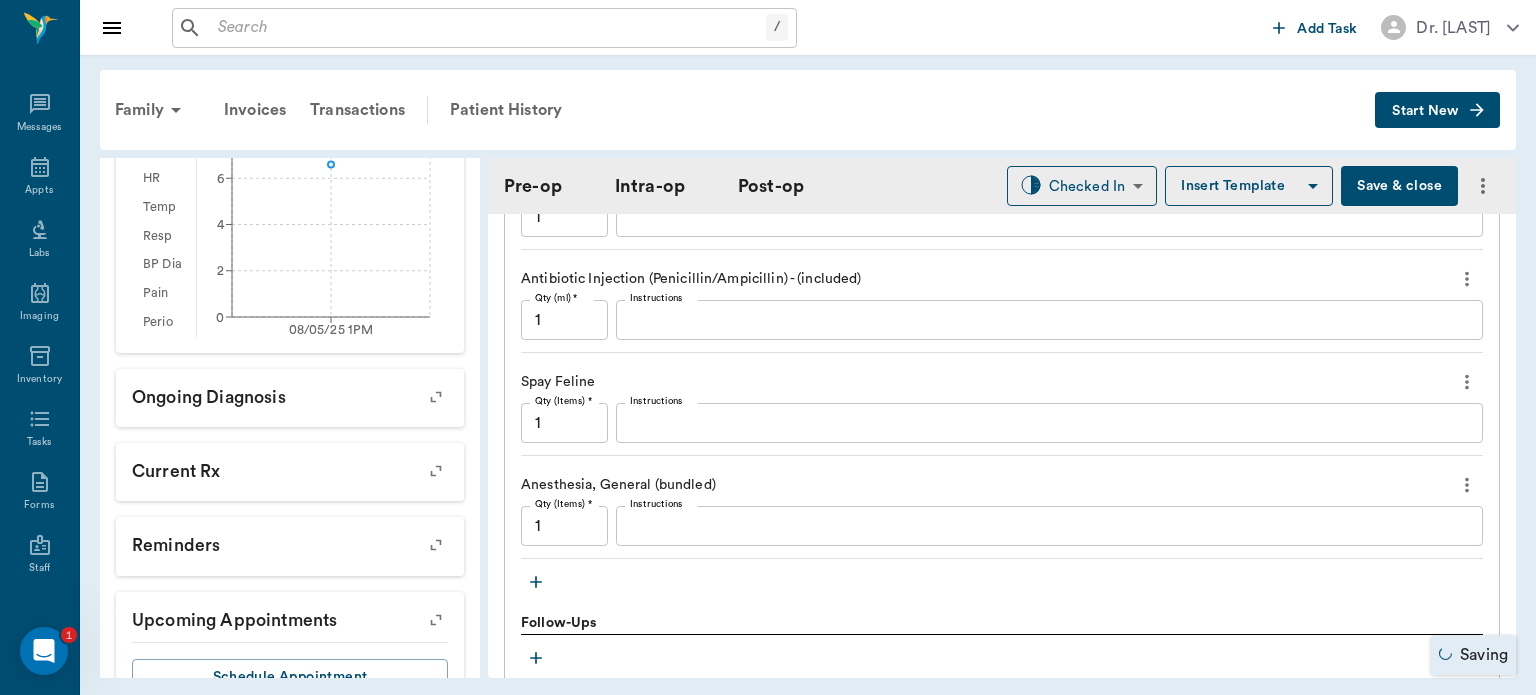 click 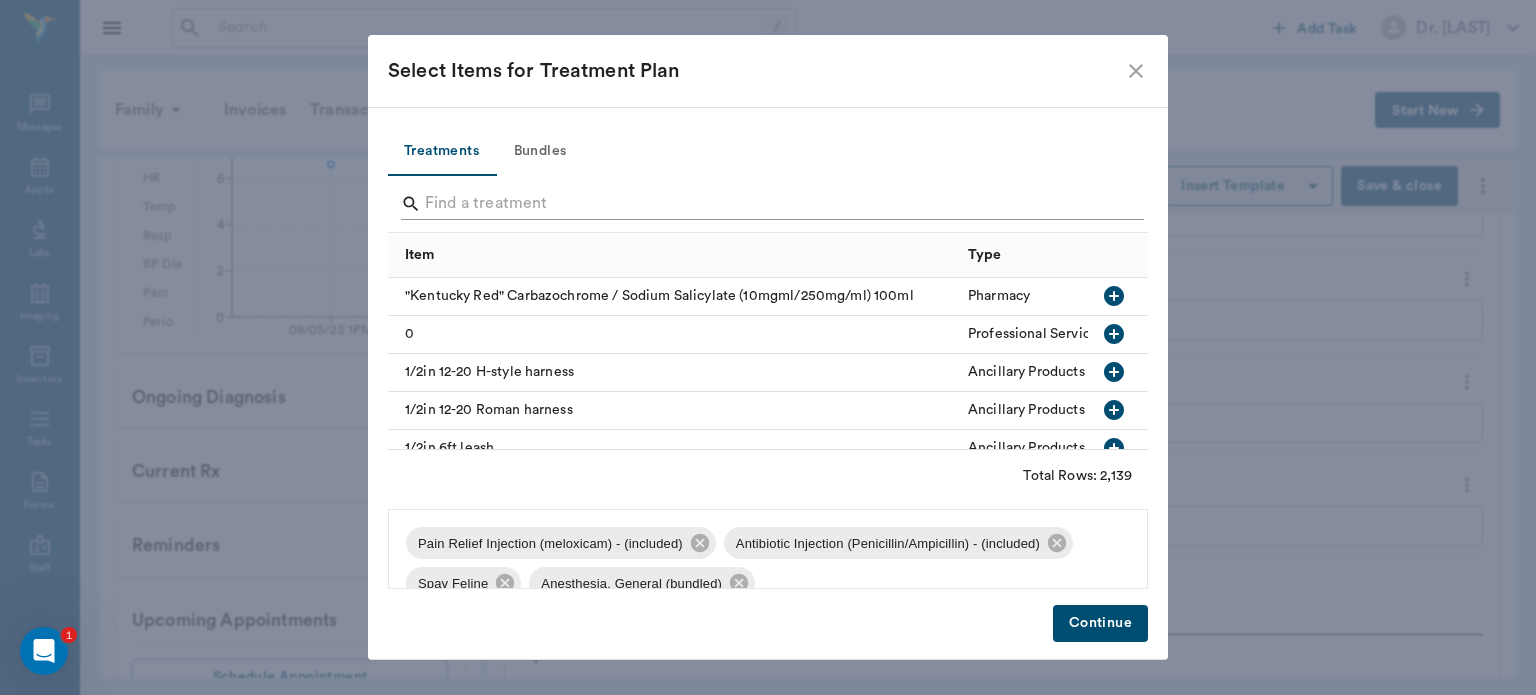 click at bounding box center (769, 204) 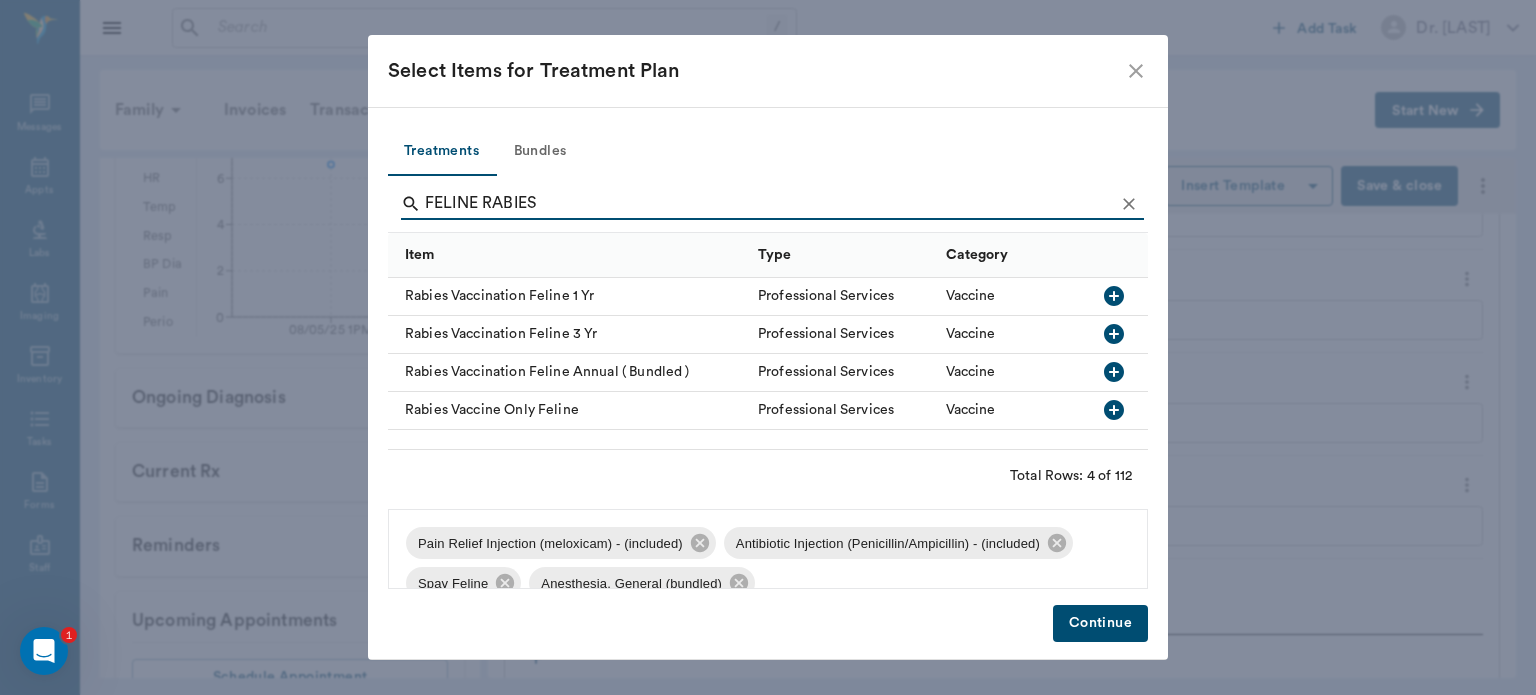type on "FELINE RABIES" 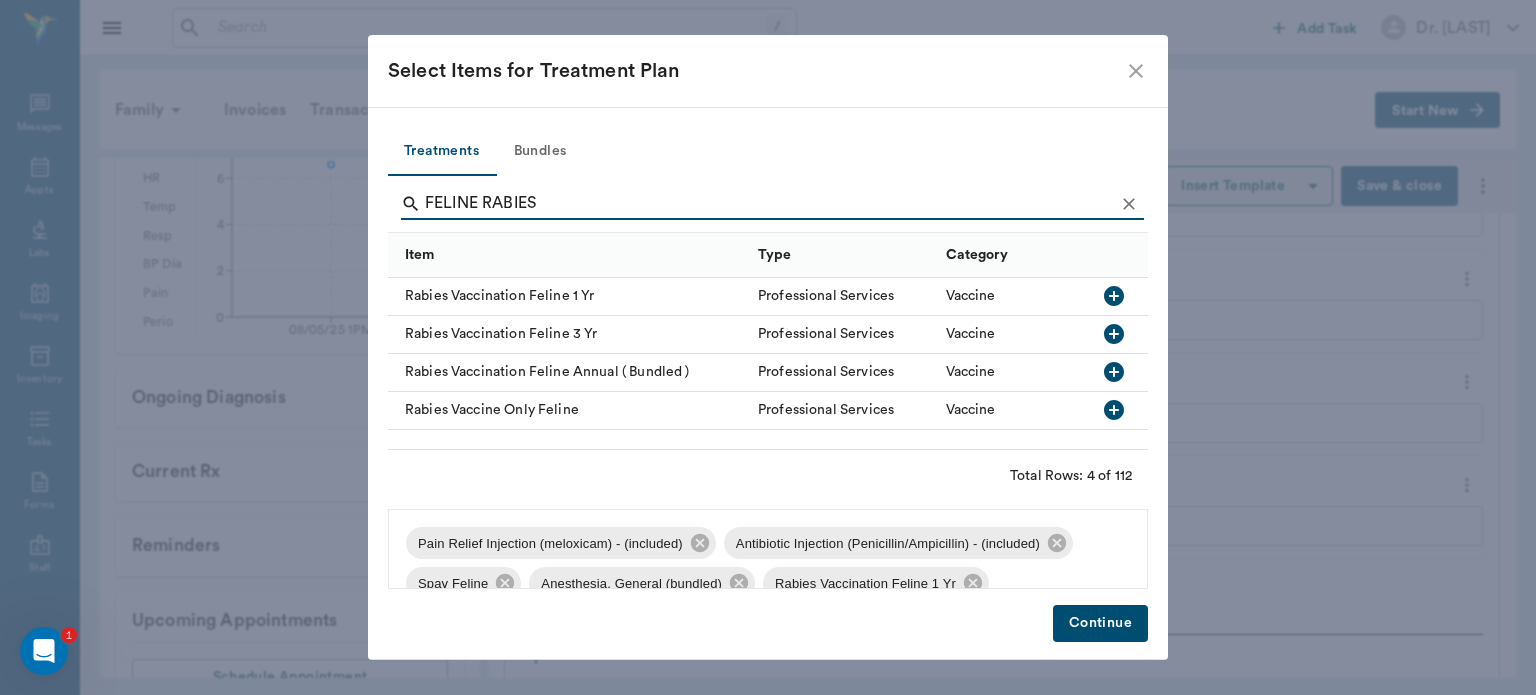 click on "Continue" at bounding box center [1100, 623] 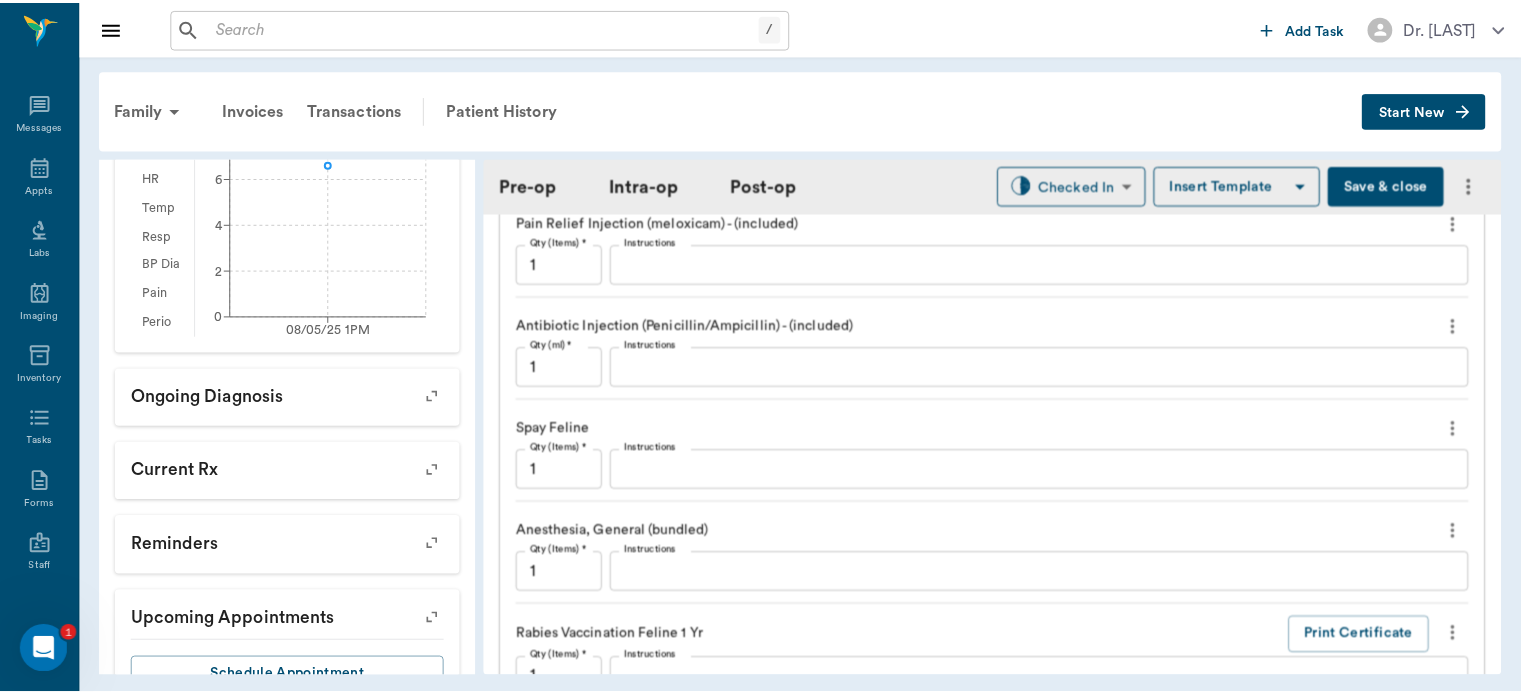 scroll, scrollTop: 1749, scrollLeft: 0, axis: vertical 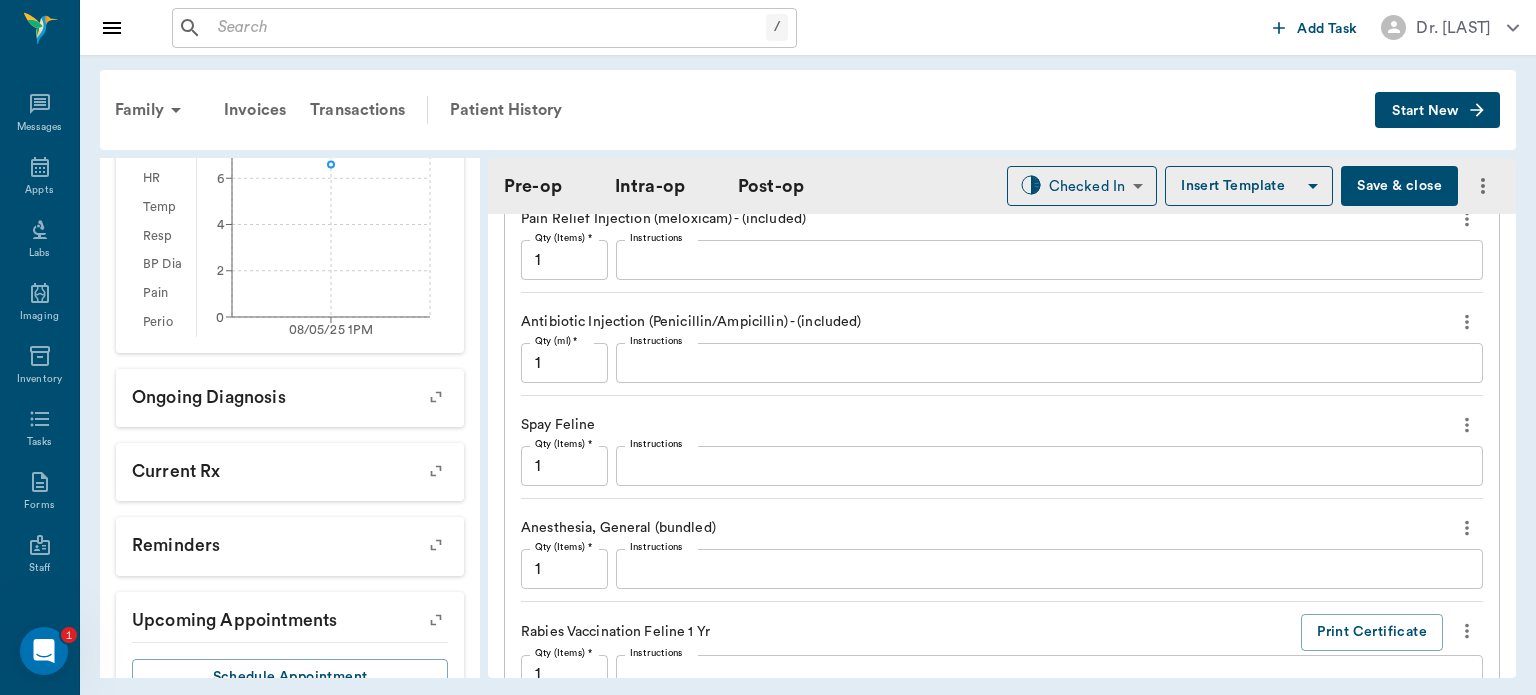 click on "Save & close" at bounding box center [1399, 186] 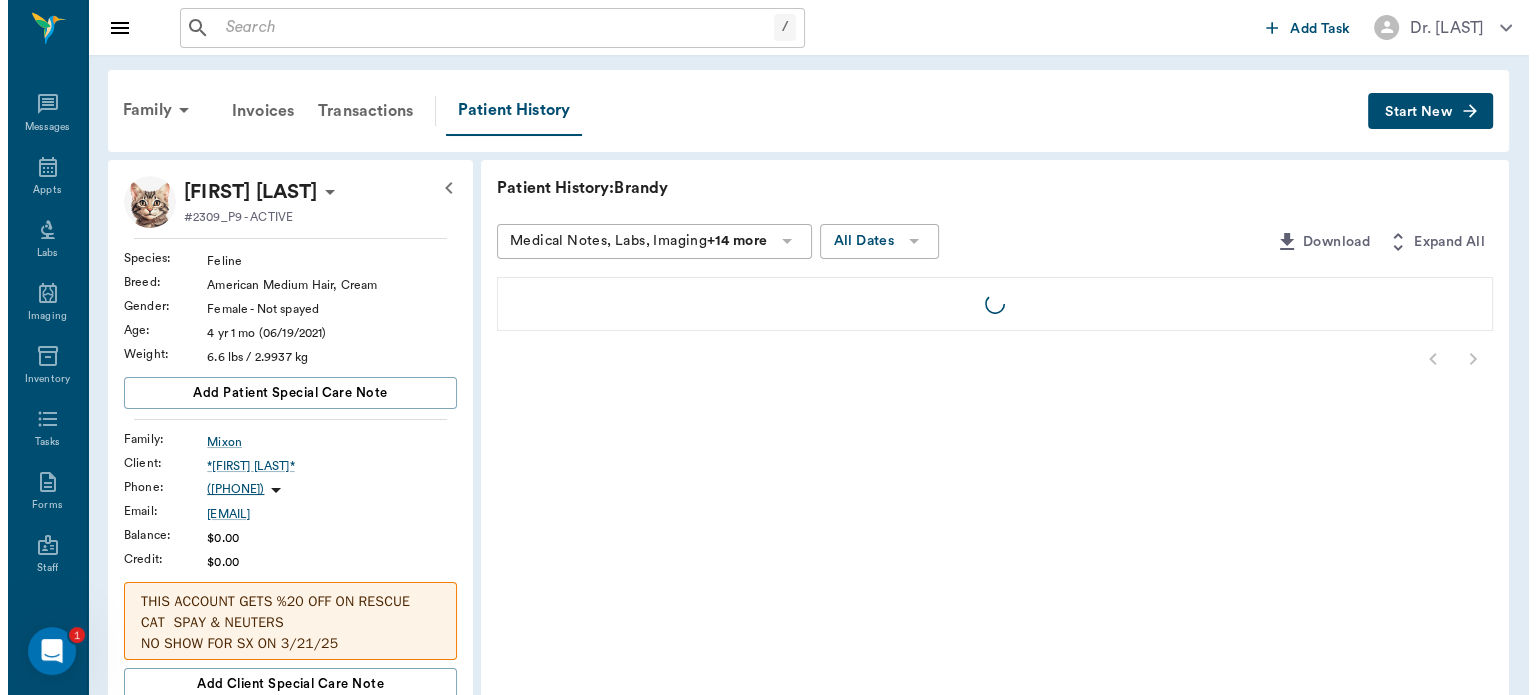 scroll, scrollTop: 0, scrollLeft: 0, axis: both 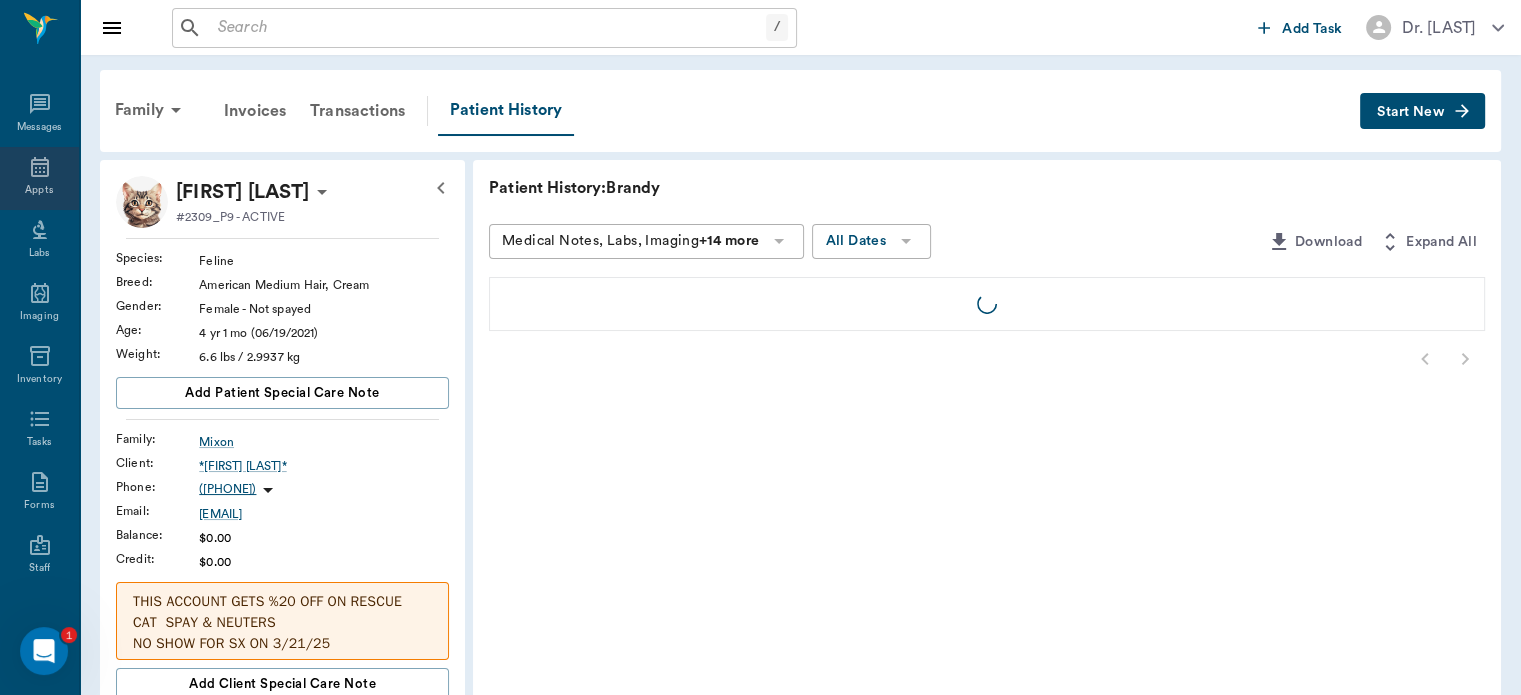 click 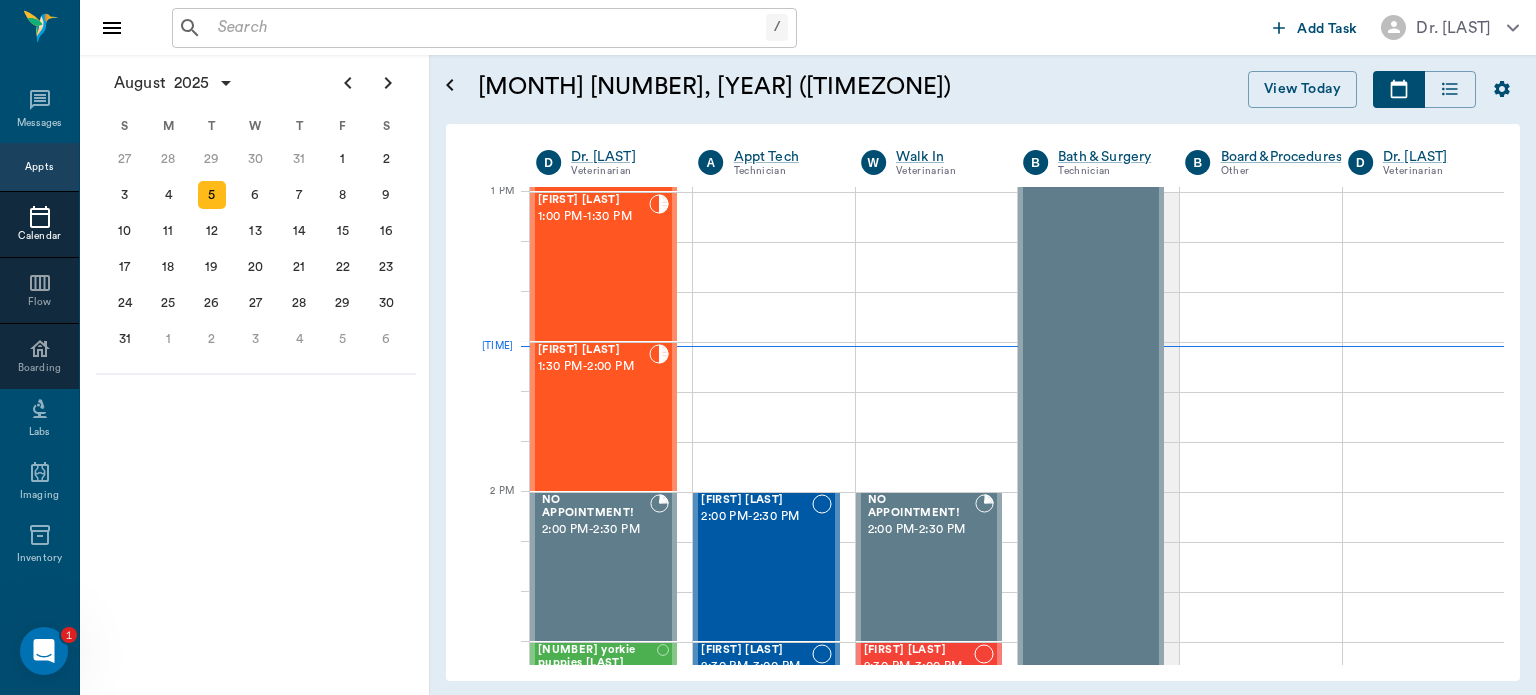 scroll, scrollTop: 1503, scrollLeft: 0, axis: vertical 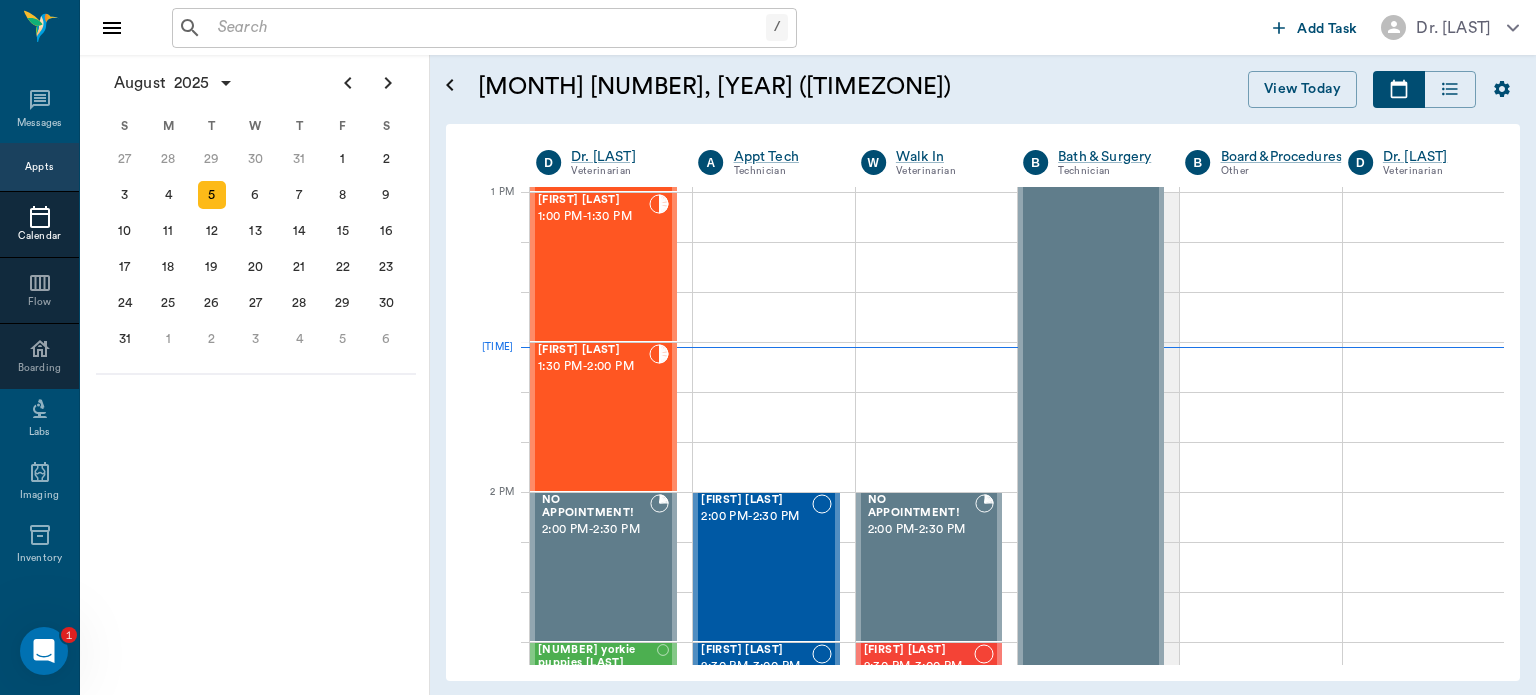 click on "[NAME] [LAST] [TIME] - [TIME]" at bounding box center (593, 417) 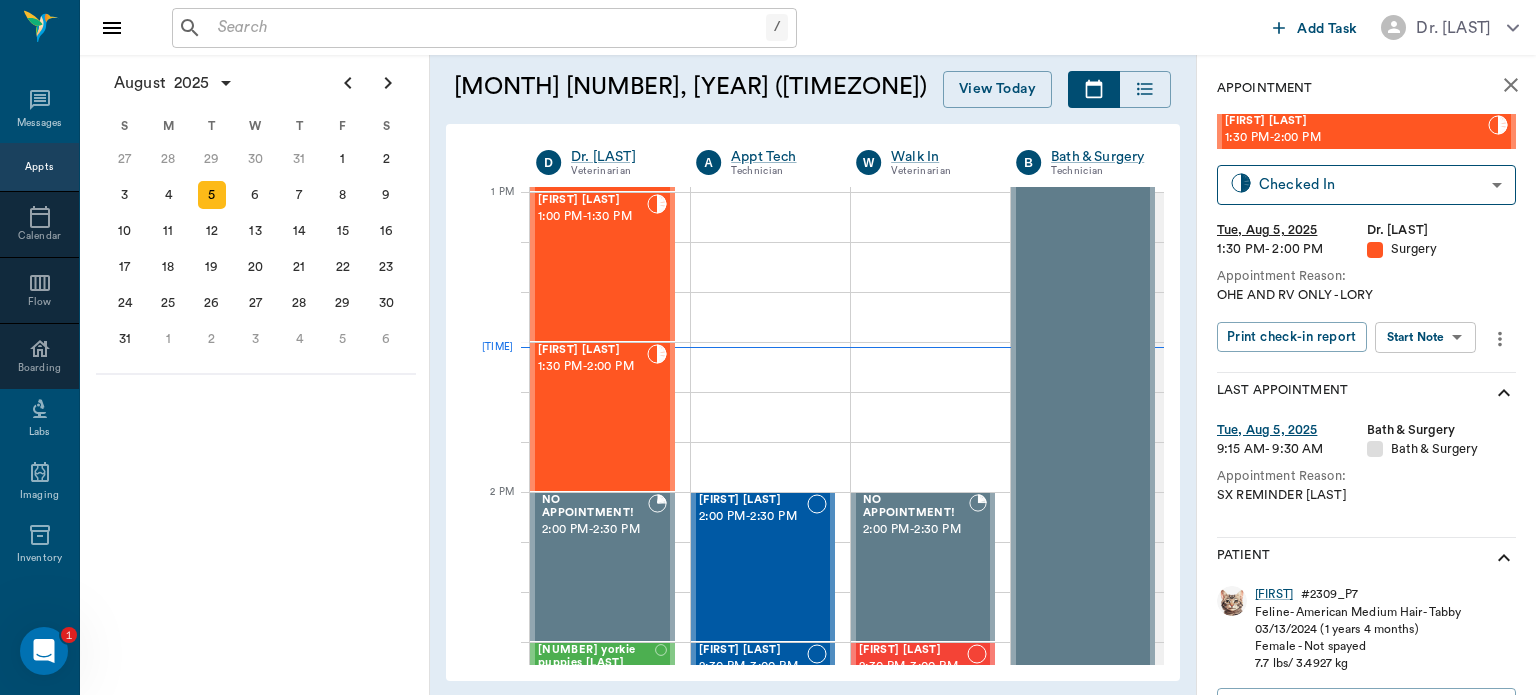 click on "/ ​ Add Task Dr. Bert Ellsworth Nectar Messages Appts Calendar Flow Boarding Labs Imaging Inventory Tasks Forms Staff Reports Lookup Settings August 2025 S M T W T F S 29 30 Jul 1 2 3 4 5 6 7 8 9 10 11 12 13 14 15 16 17 18 19 20 21 22 23 24 25 26 27 28 29 30 31 Aug 1 2 3 4 5 6 7 8 9 S M T W T F S 27 28 29 30 31 Aug 1 2 3 4 5 6 7 8 9 10 11 12 13 14 15 16 17 18 19 20 21 22 23 24 25 26 27 28 29 30 31 Sep 1 2 3 4 5 6 S M T W T F S 31 Sep 1 2 3 4 5 6 7 8 9 10 11 12 13 14 15 16 17 18 19 20 21 22 23 24 25 26 27 28 29 30 Oct 1 2 3 4 5 6 7 8 9 10 11 August 5, 2025 (CDT) View Today August 2025 Today 5 Tue Aug 2025 D Dr. Bert Ellsworth Veterinarian A Appt Tech Technician W Walk In Veterinarian B Bath & Surgery Technician B Board &Procedures Other D Dr. Kindall Jones Veterinarian 8 AM 9 AM 10 AM 11 AM 12 PM 1 PM 2 PM 3 PM 4 PM 5 PM 6 PM 7 PM 8 PM 1:31 PM Mama B Jacobs 8:00 AM  -  9:00 AM BELLA COWGILL 9:00 AM  -  9:30 AM Lil Bit Hale 9:30 AM  -  10:00 AM Adaline Williams 10:30 AM  -  11:00 AM Ginger Peacock 11:00 AM  -" at bounding box center (768, 347) 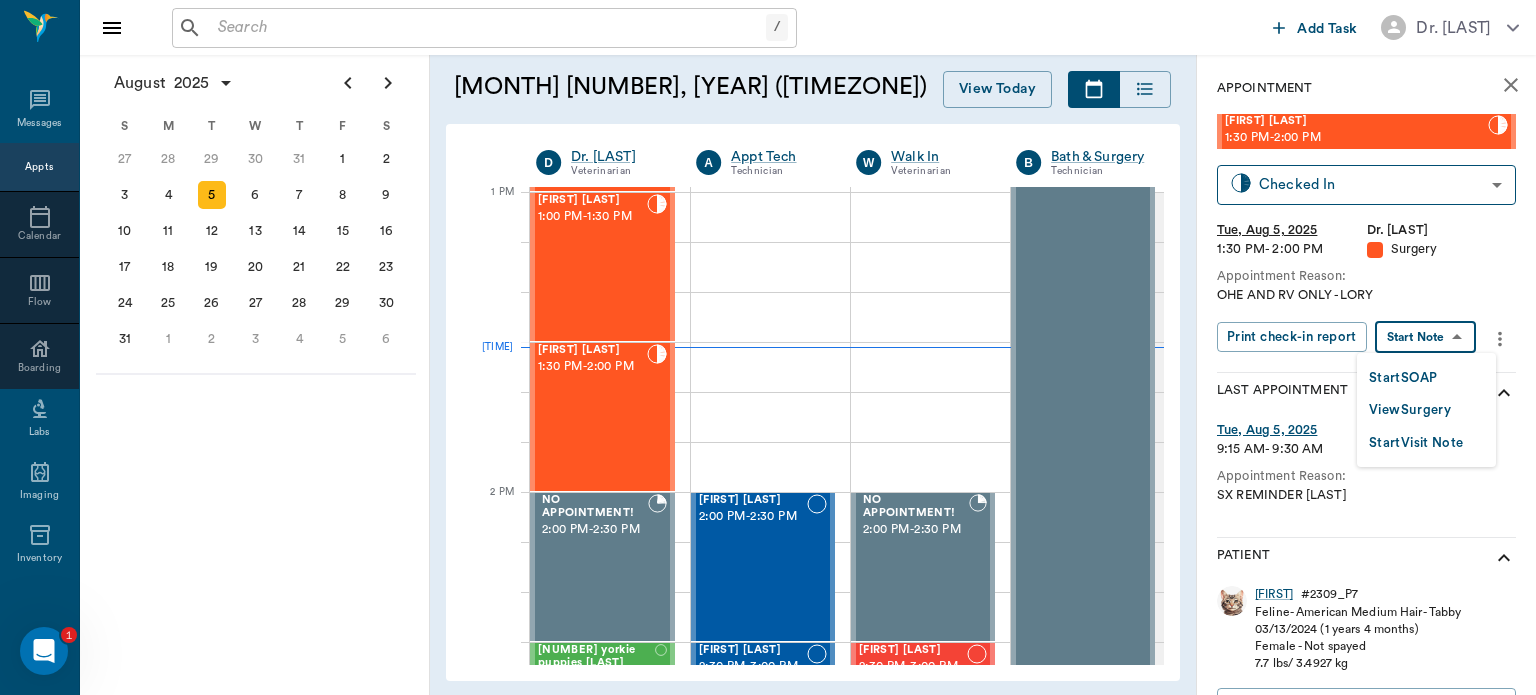 click on "View  Surgery" at bounding box center [1410, 410] 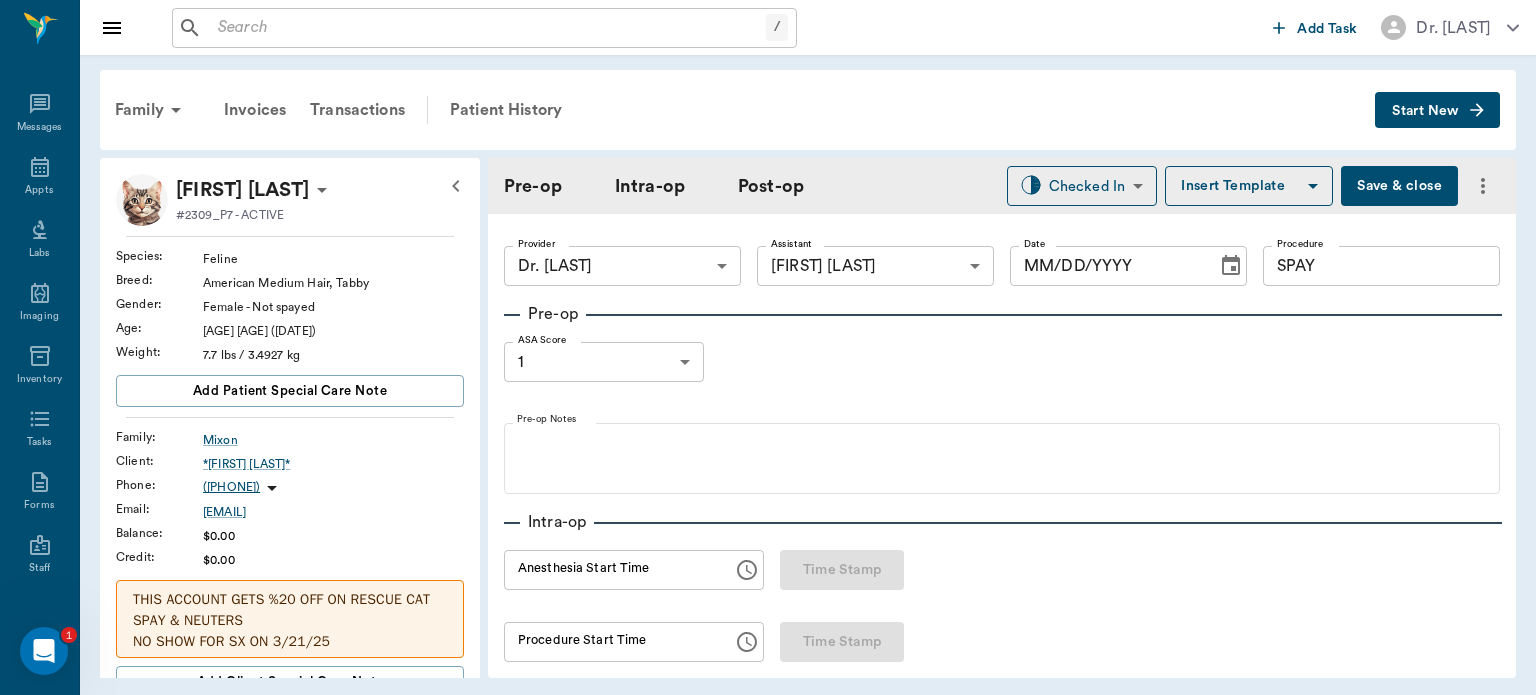 type on "63ec2f075fda476ae8351a4d" 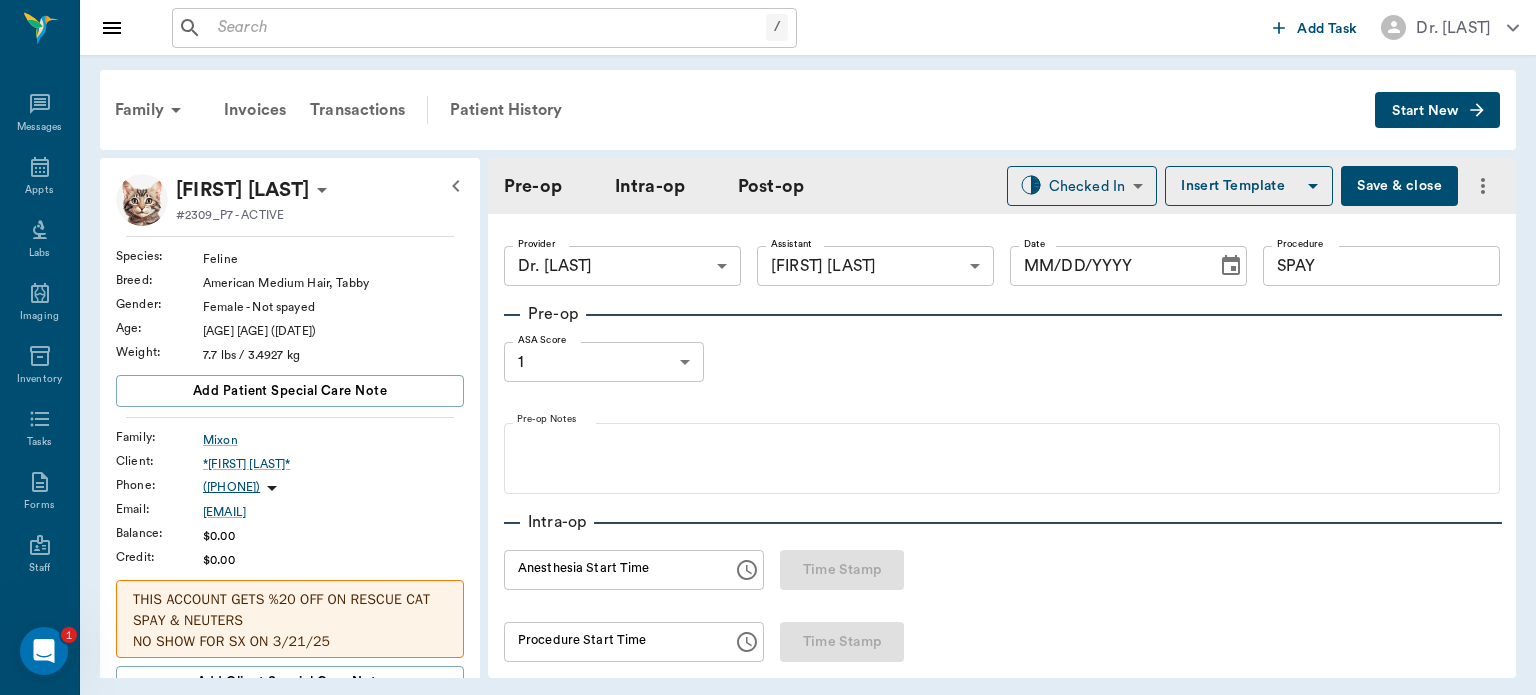 type on "63ec2e7e52e12b0ba117b124" 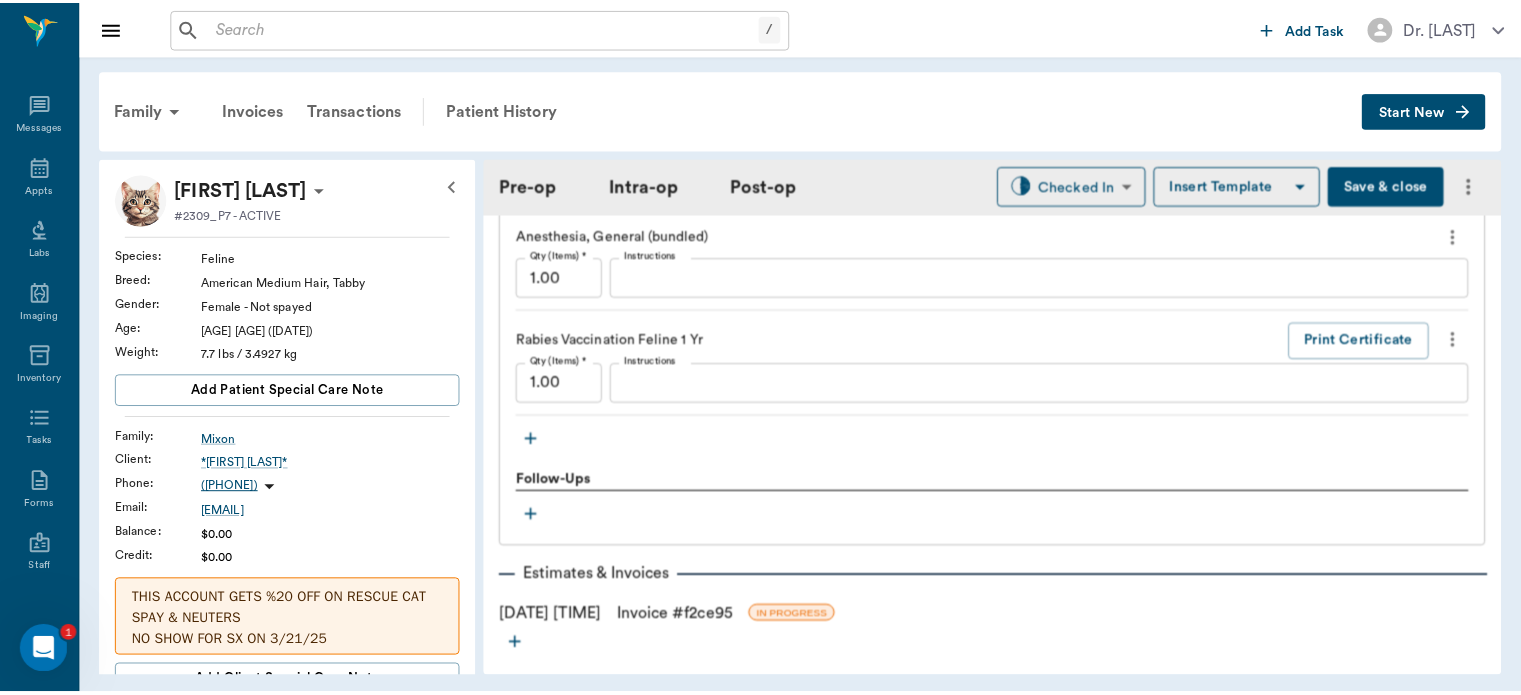 scroll, scrollTop: 2163, scrollLeft: 0, axis: vertical 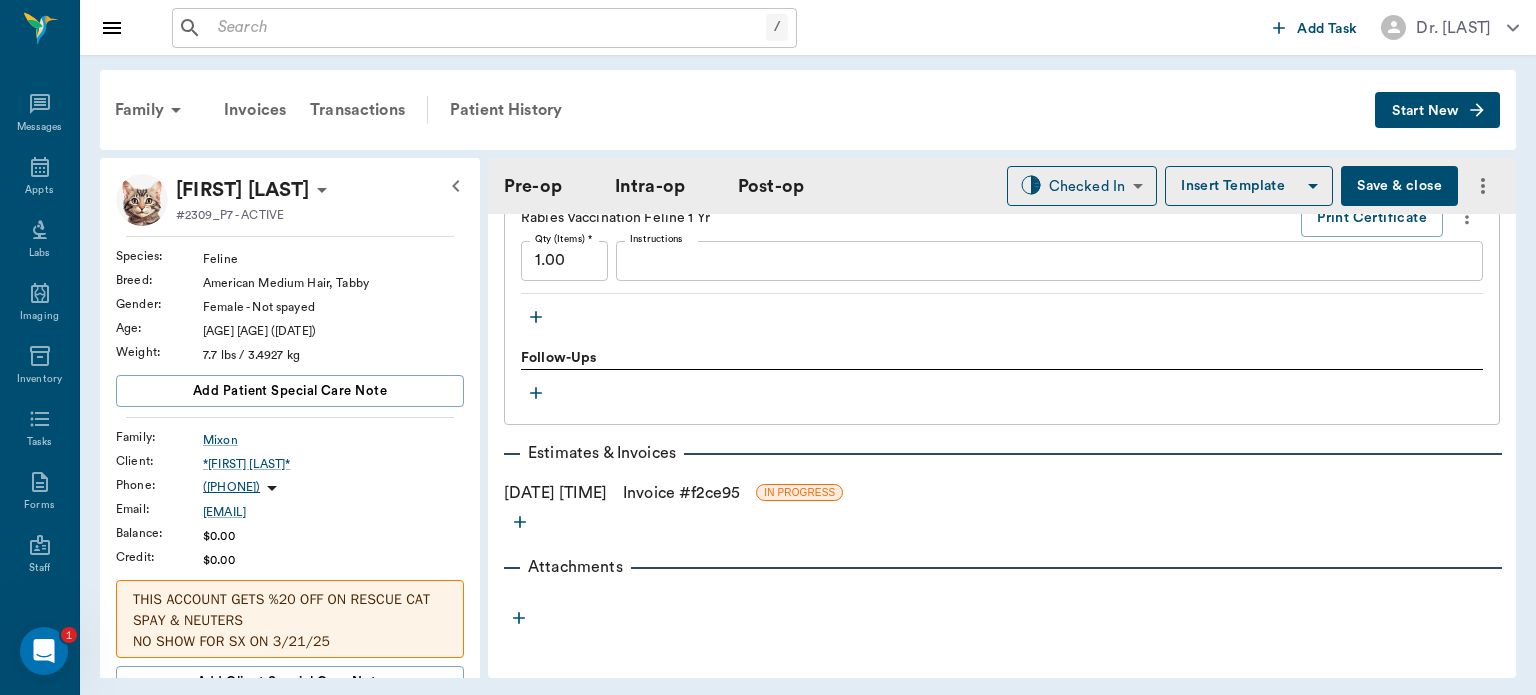 click on "Invoice # f2ce95" at bounding box center [681, 493] 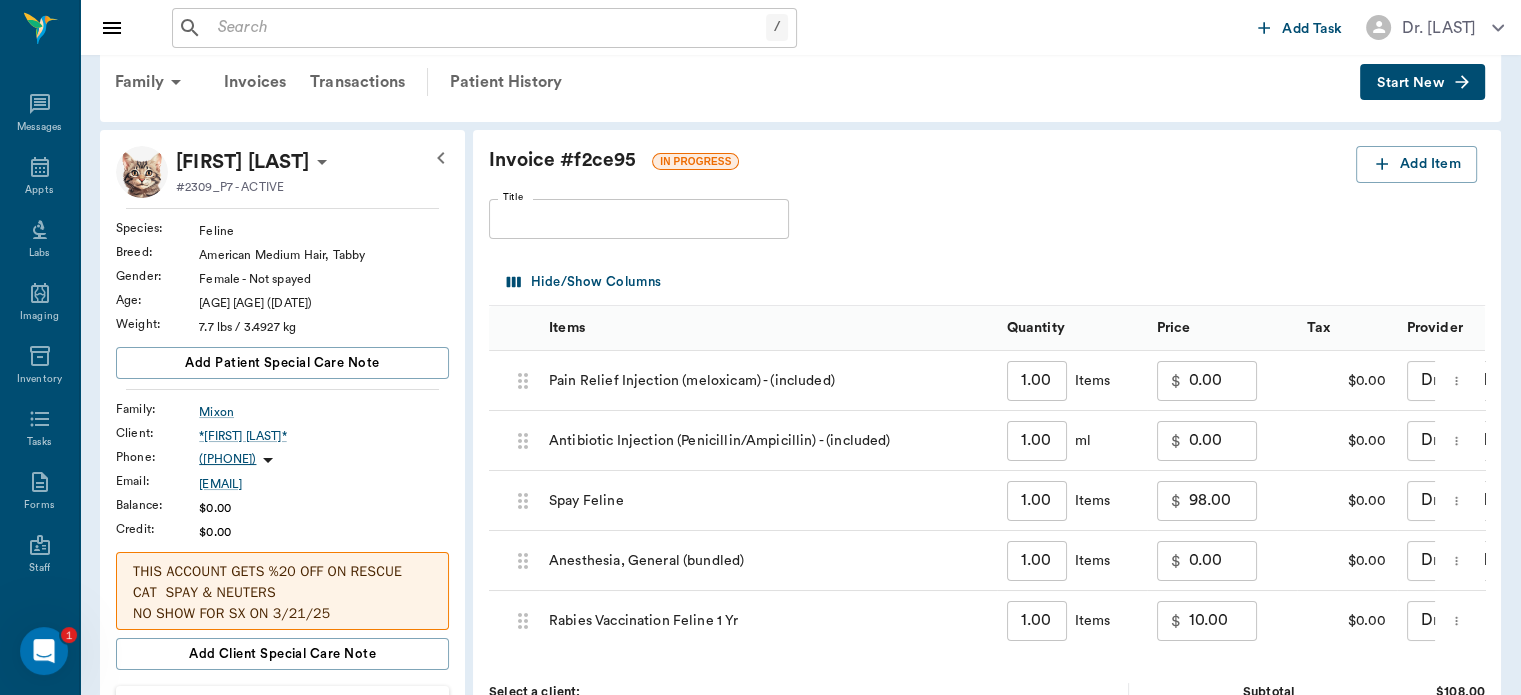 scroll, scrollTop: 12, scrollLeft: 0, axis: vertical 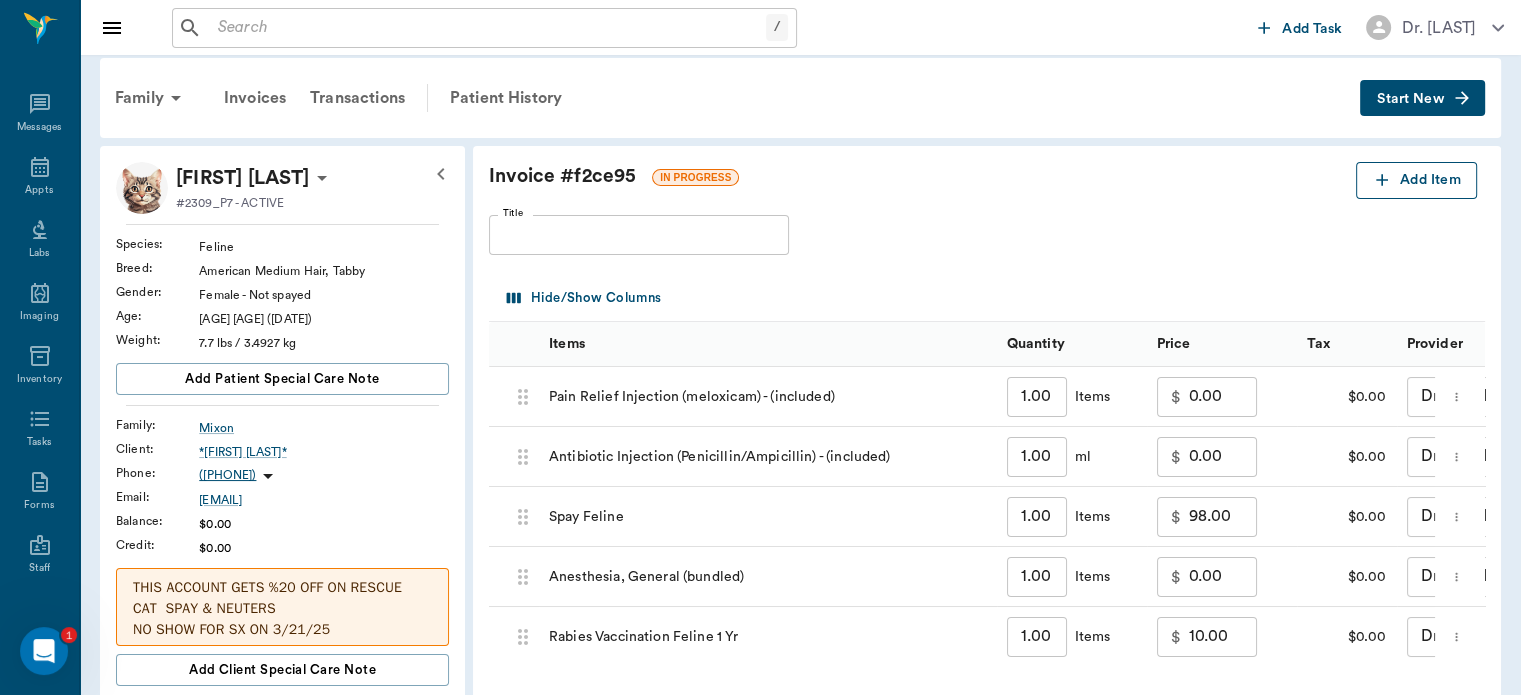 click on "Add Item" at bounding box center [1416, 180] 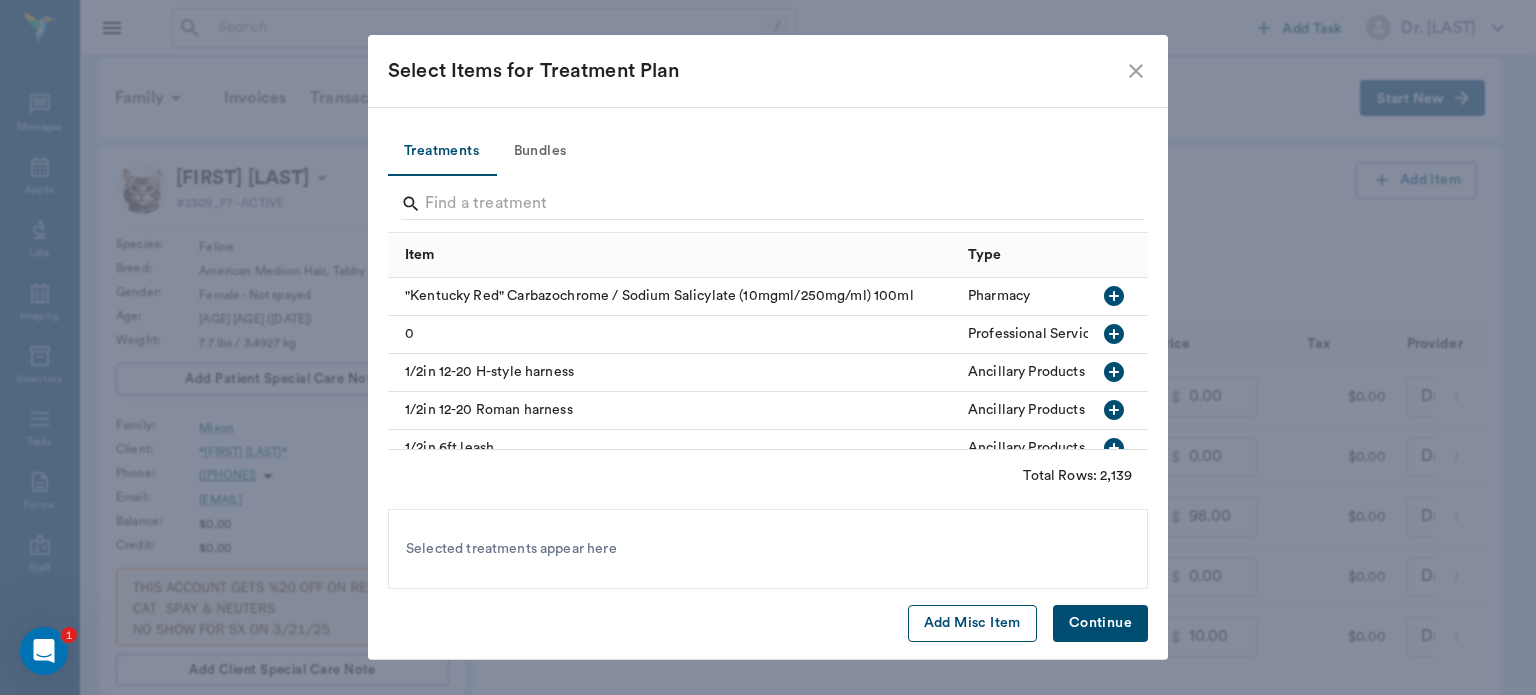 click on "Add Misc Item" at bounding box center [972, 623] 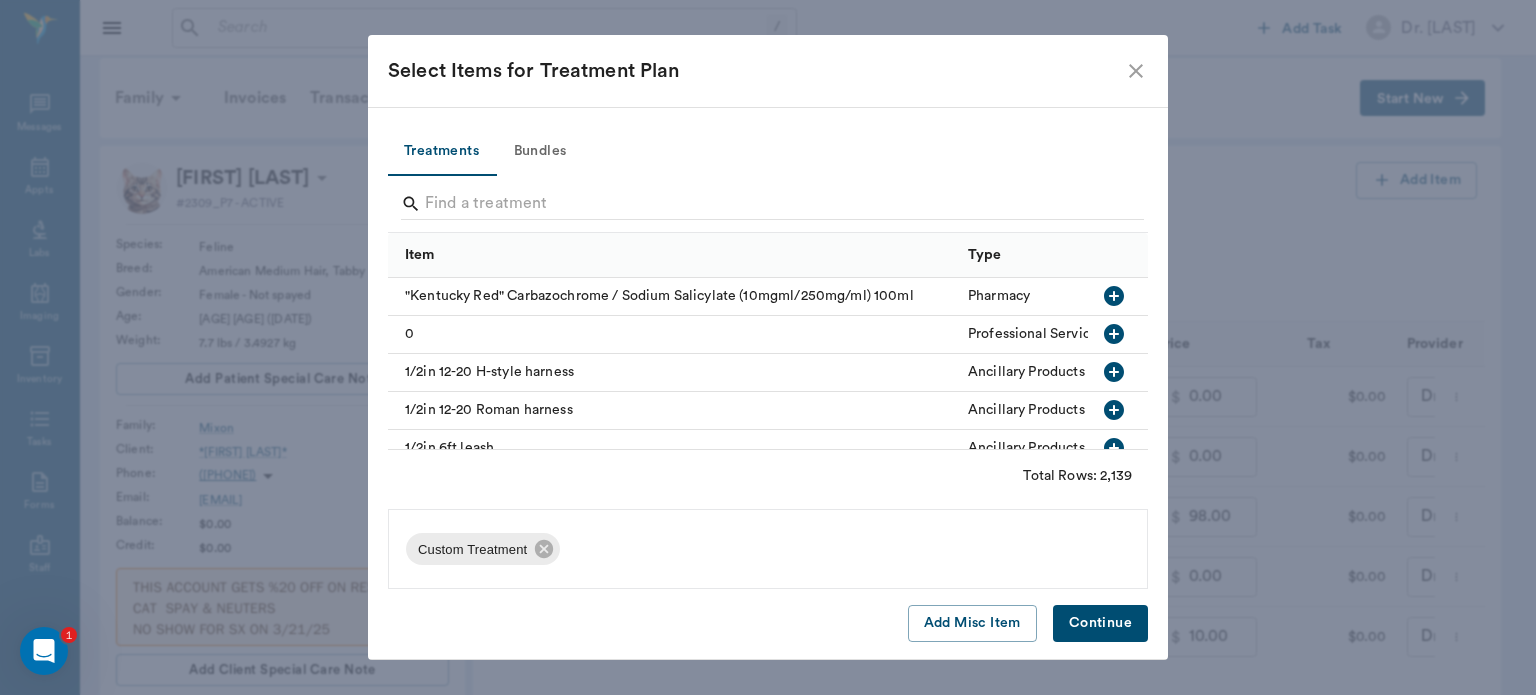 click on "Continue" at bounding box center (1100, 623) 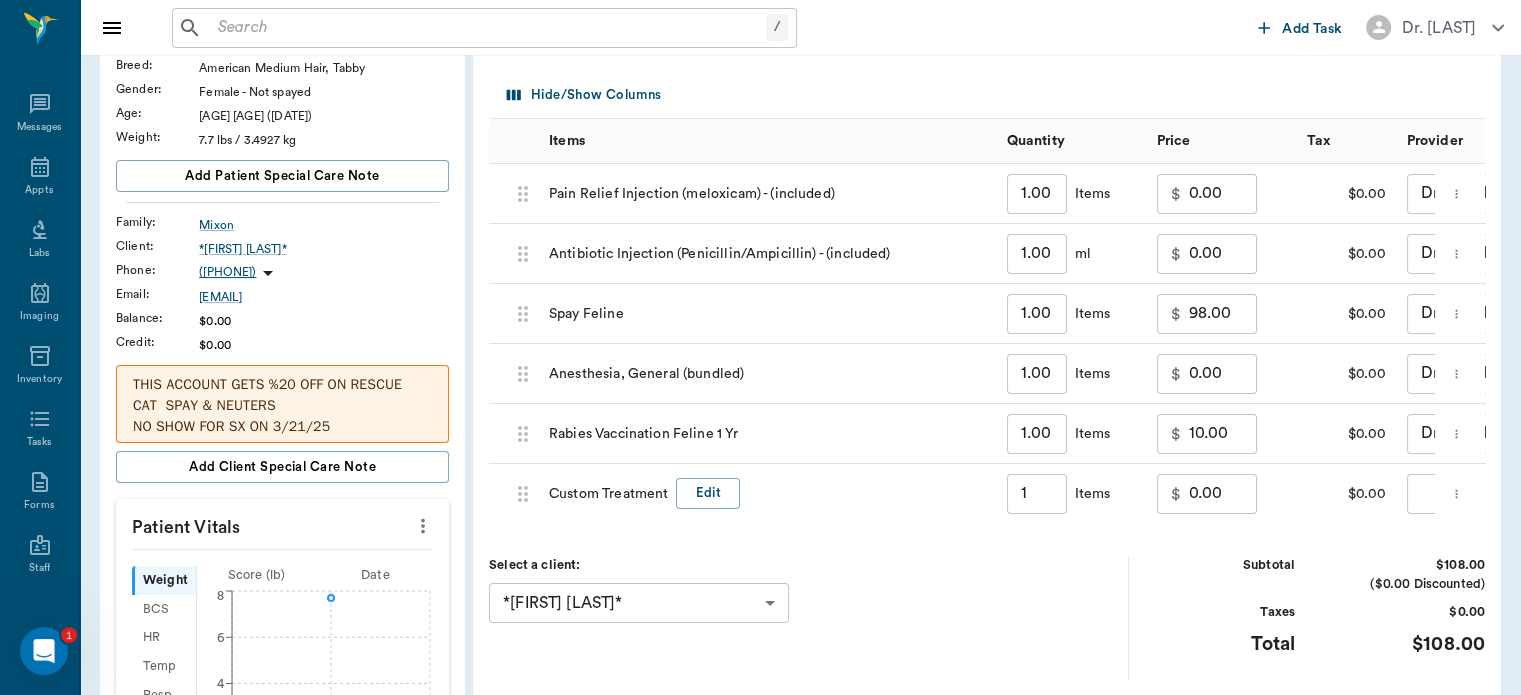 scroll, scrollTop: 251, scrollLeft: 0, axis: vertical 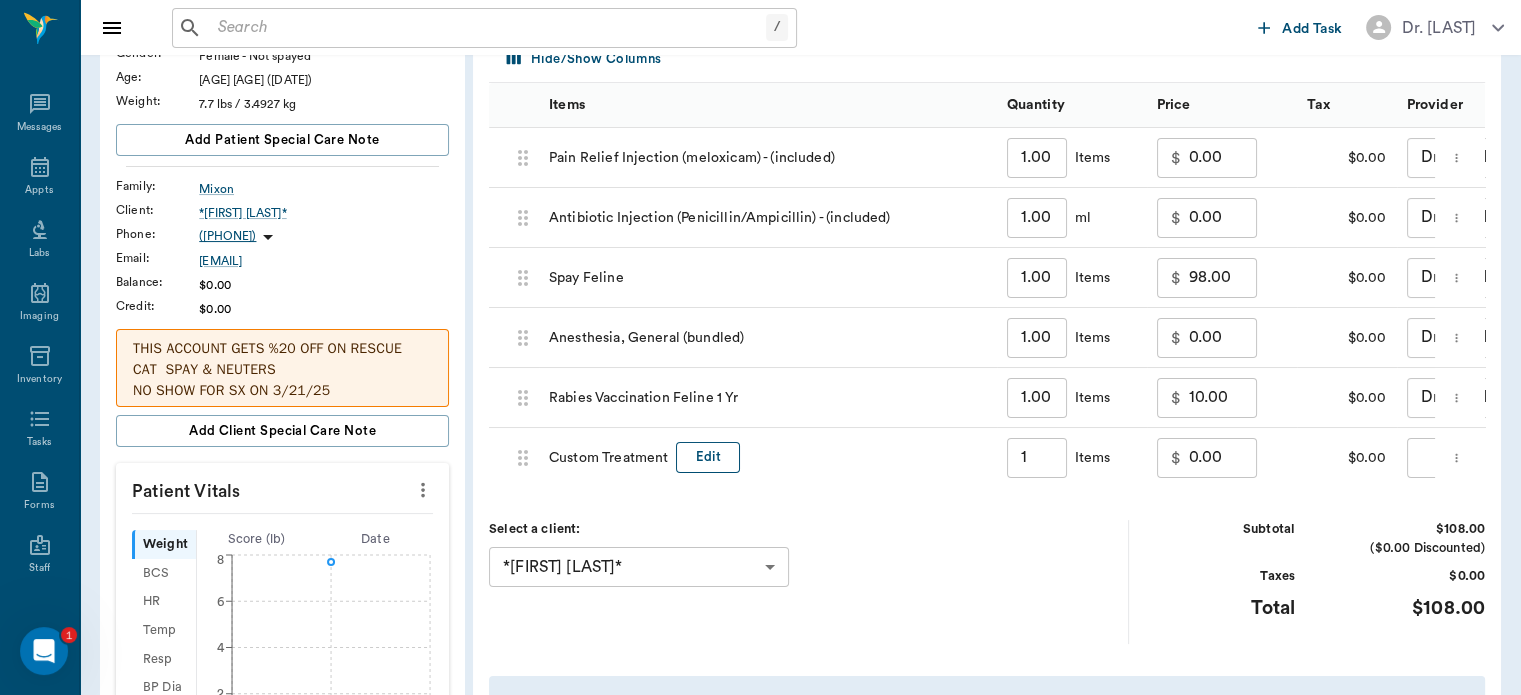 click on "Edit" at bounding box center [708, 457] 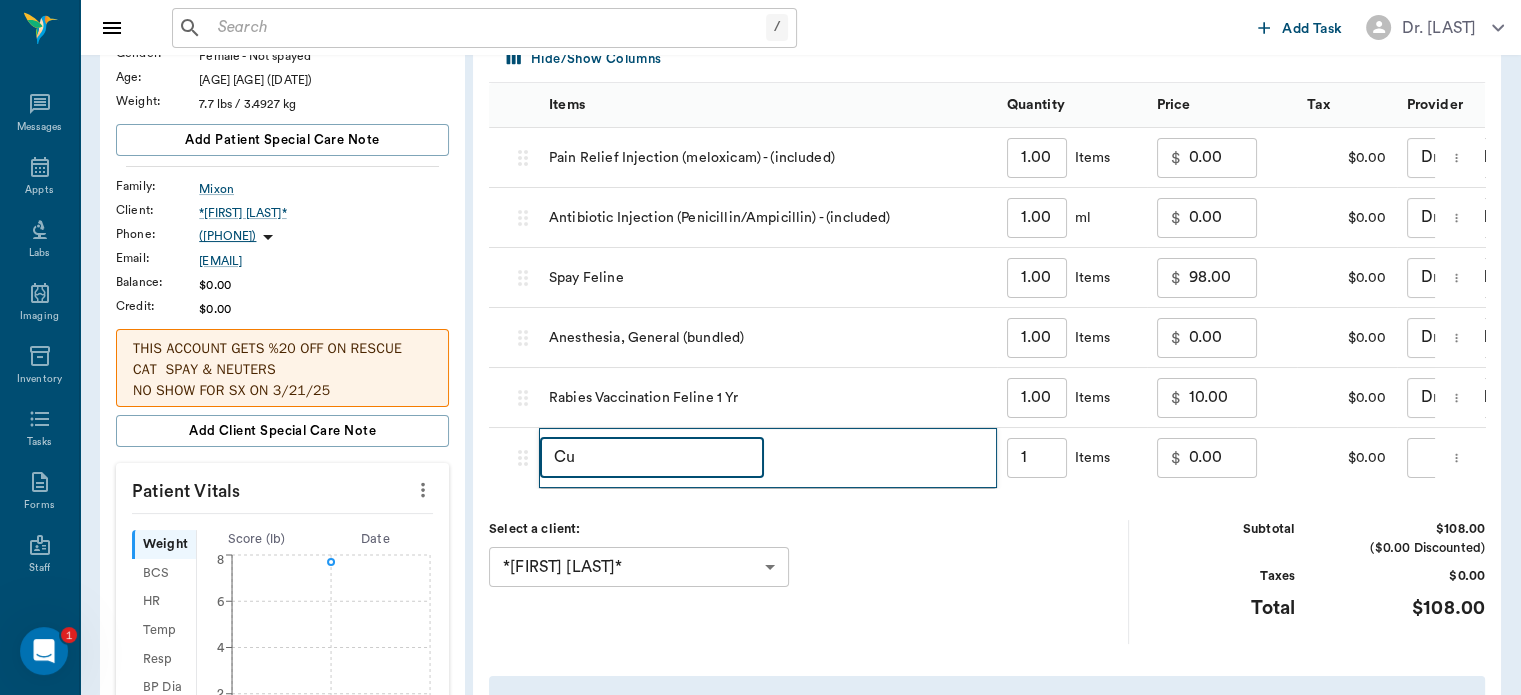 type on "C" 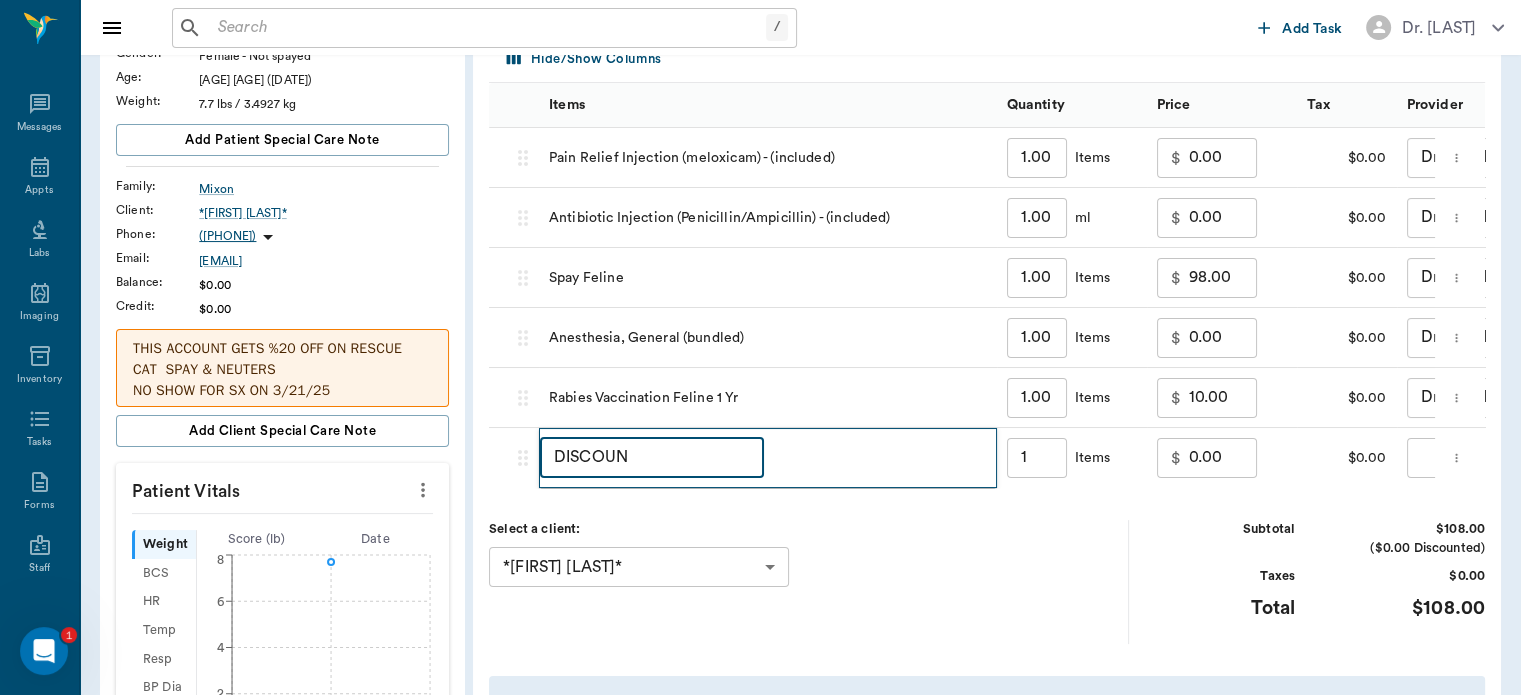 type on "DISCOUNT" 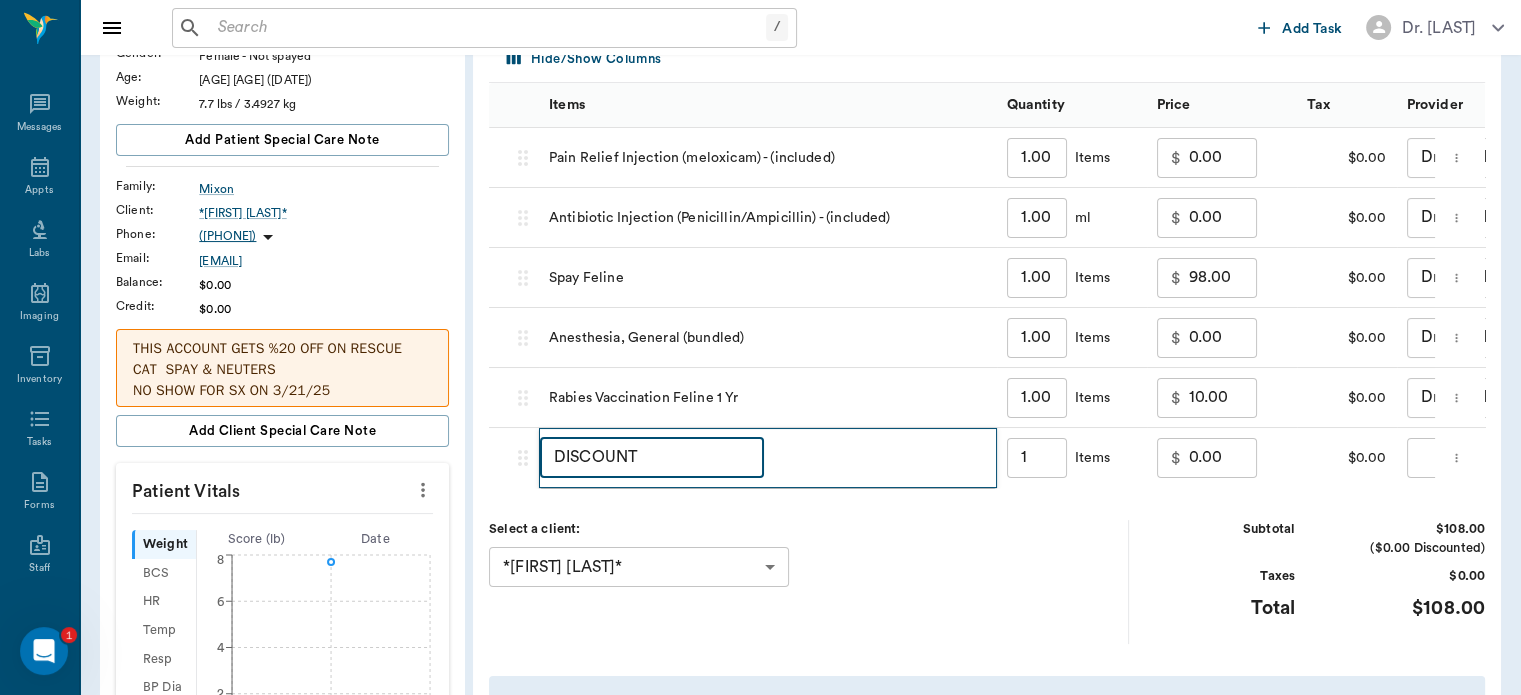 click on "0.00" at bounding box center (1223, 458) 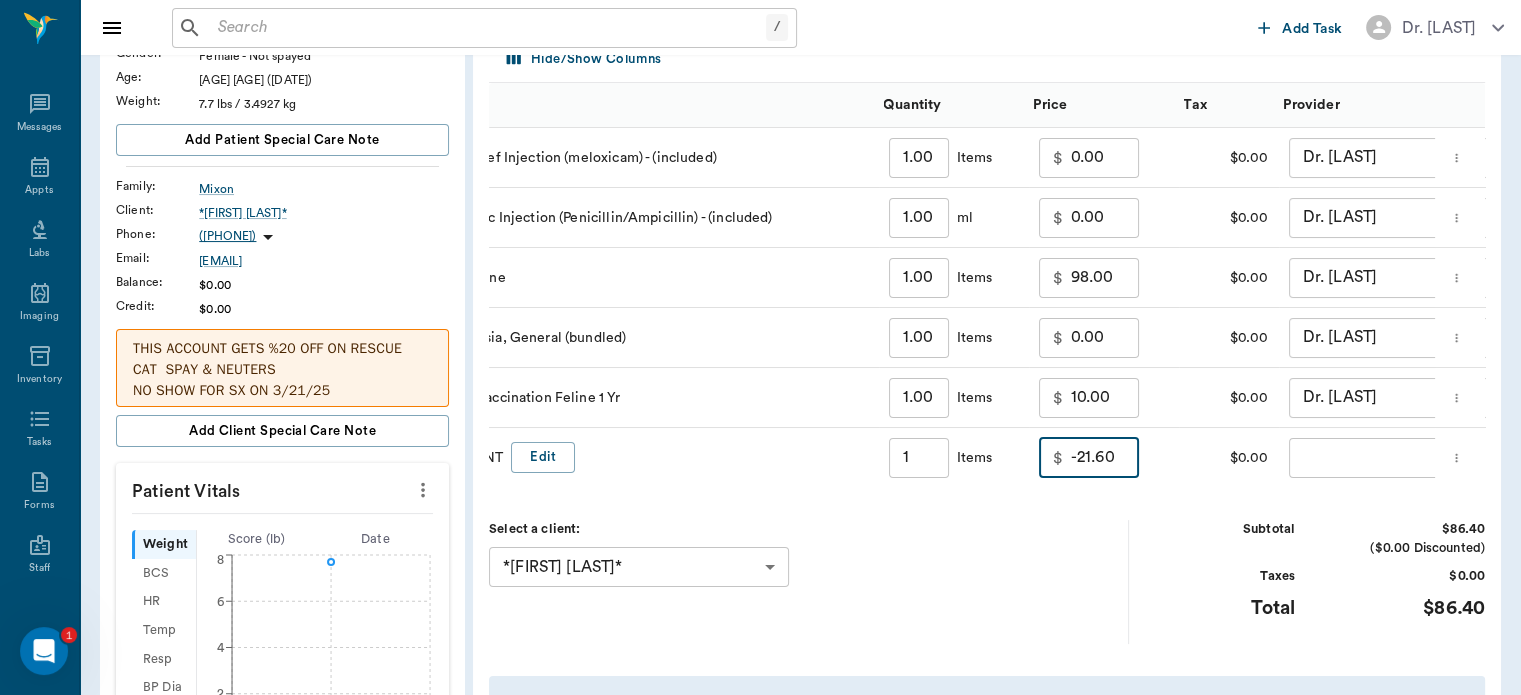 scroll, scrollTop: 0, scrollLeft: 128, axis: horizontal 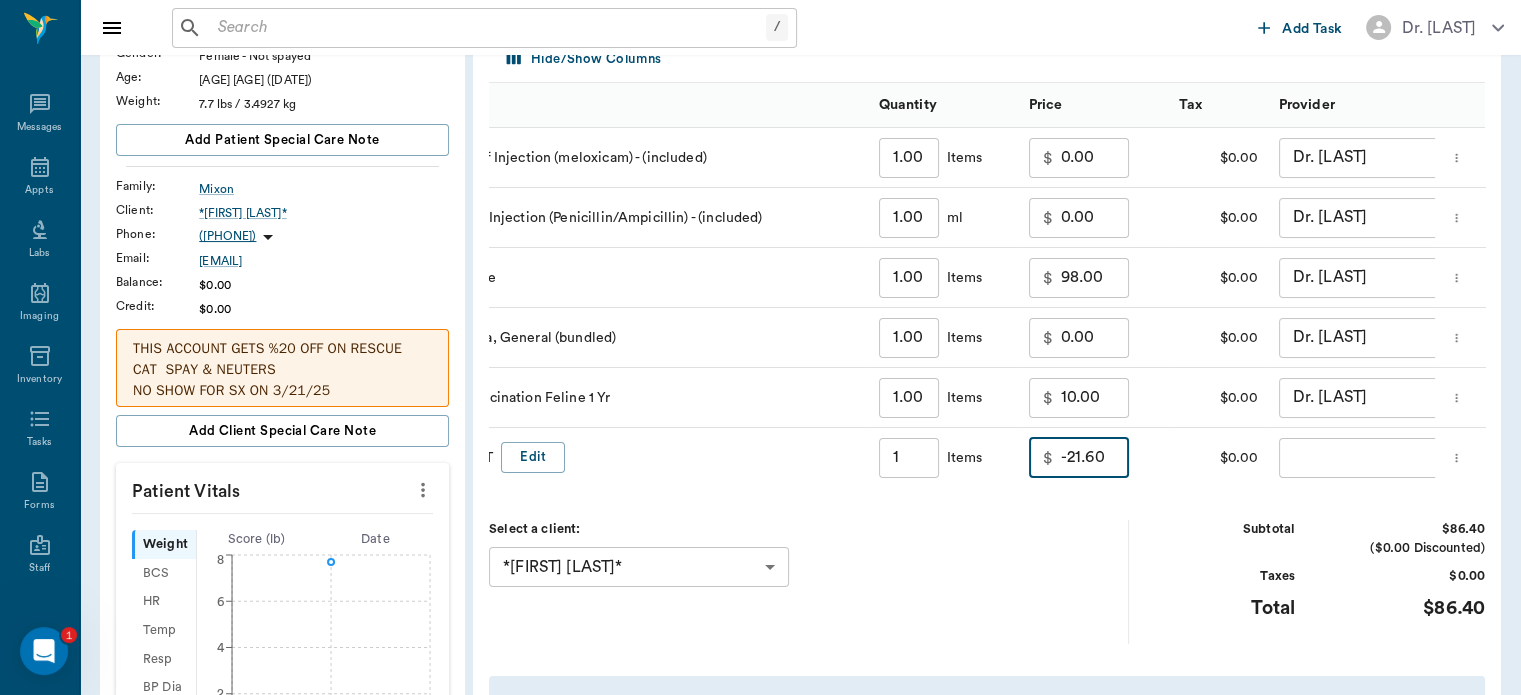 type on "-21.60" 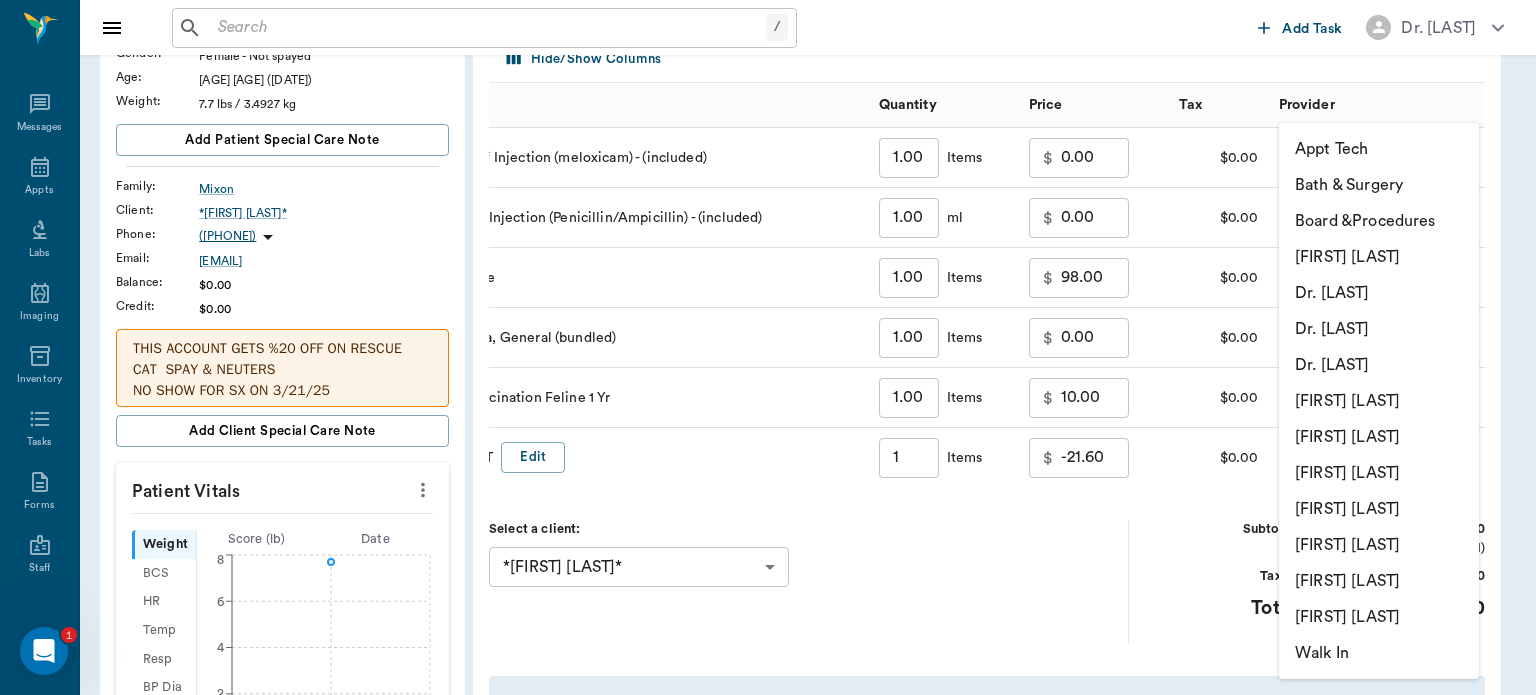 click on "[FIRST] [LAST]" at bounding box center (1379, 473) 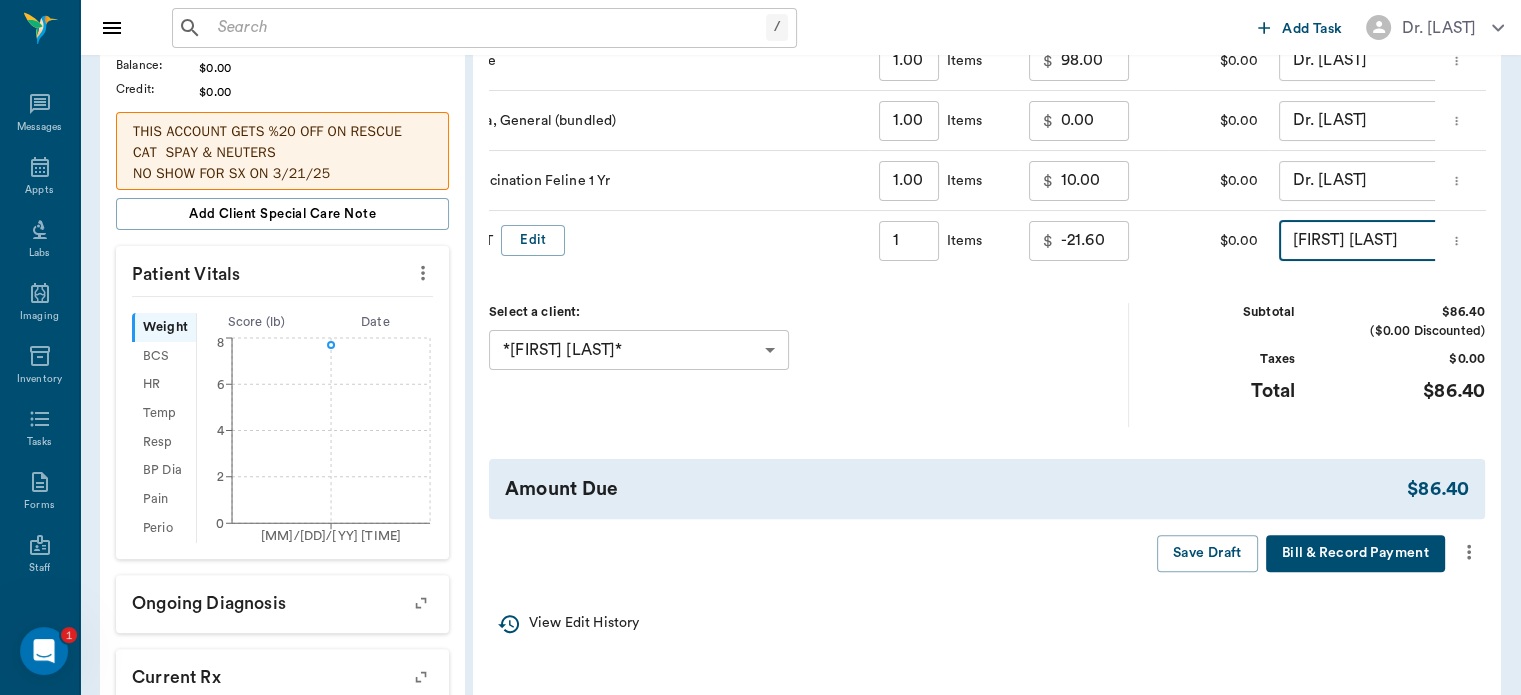 scroll, scrollTop: 473, scrollLeft: 0, axis: vertical 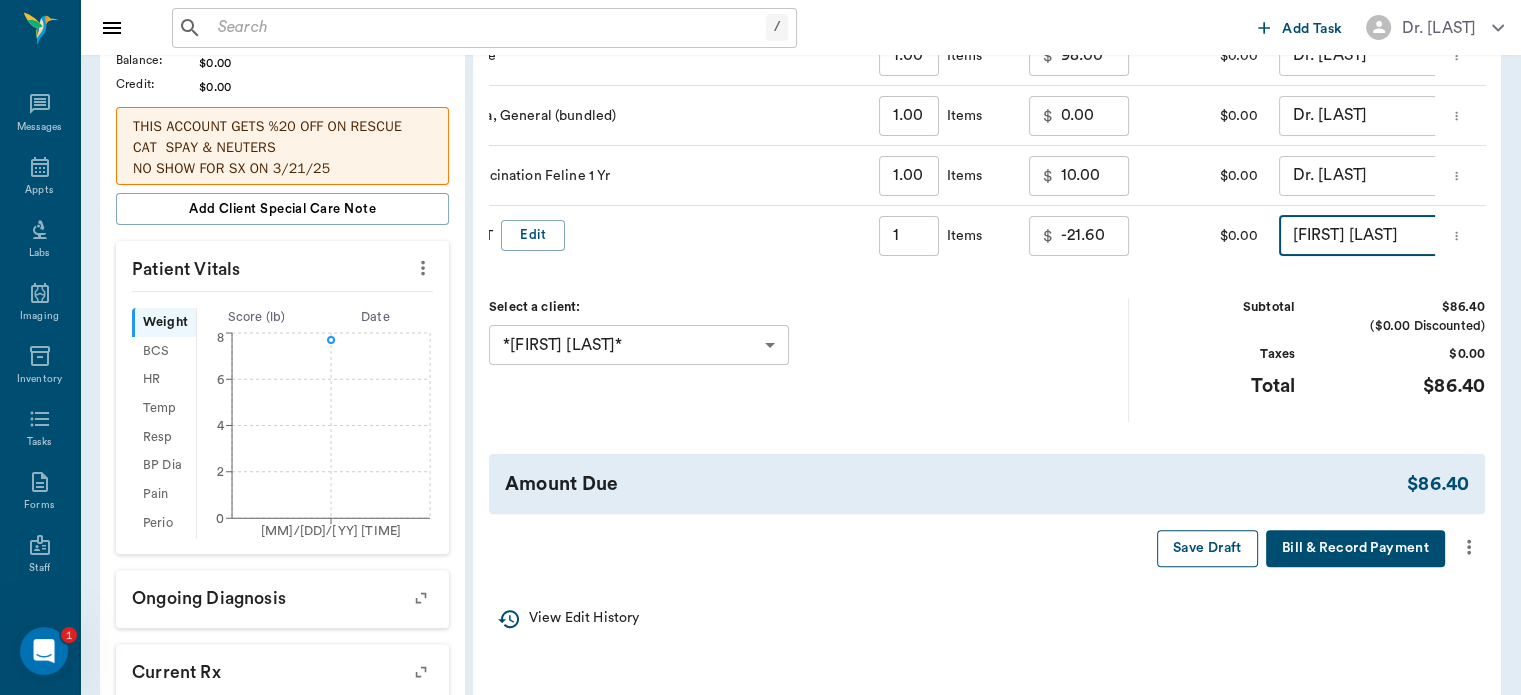 click on "Save Draft" at bounding box center [1207, 548] 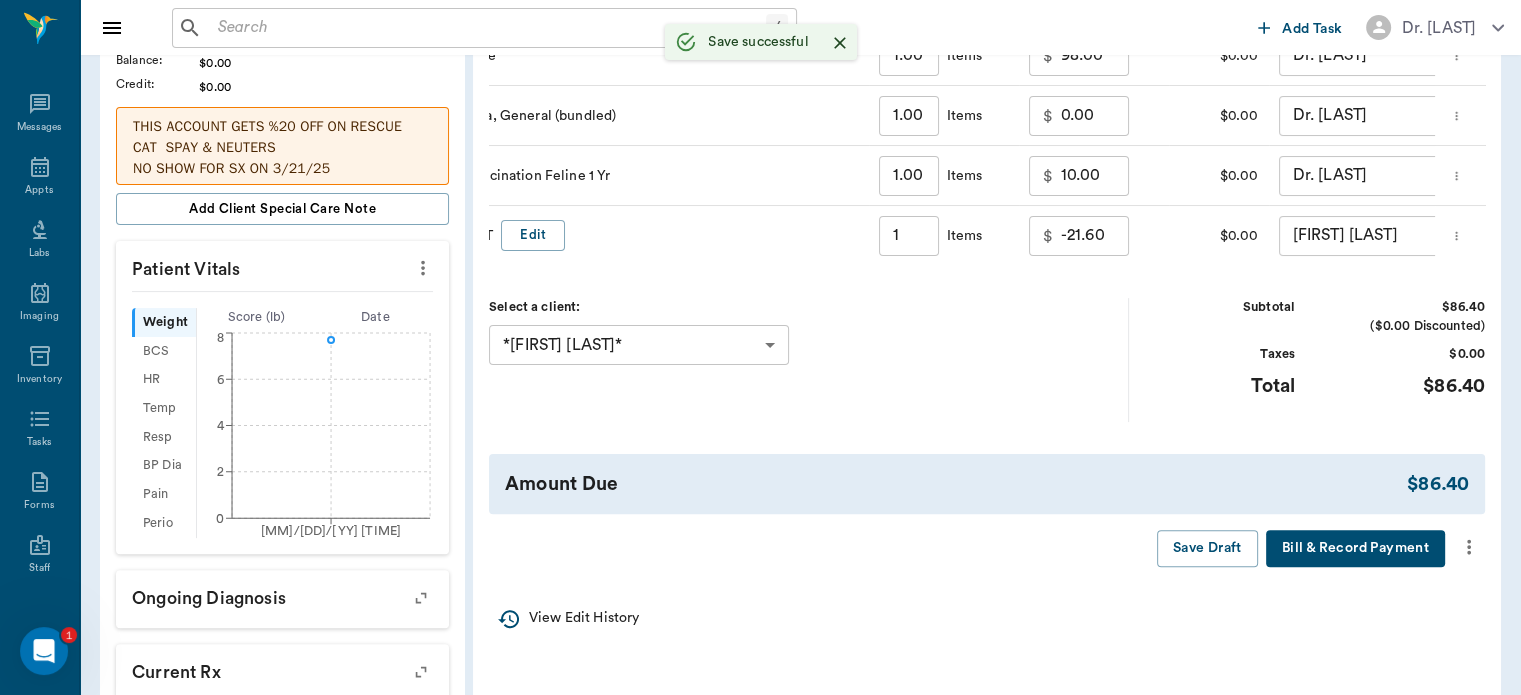 type on "1.00" 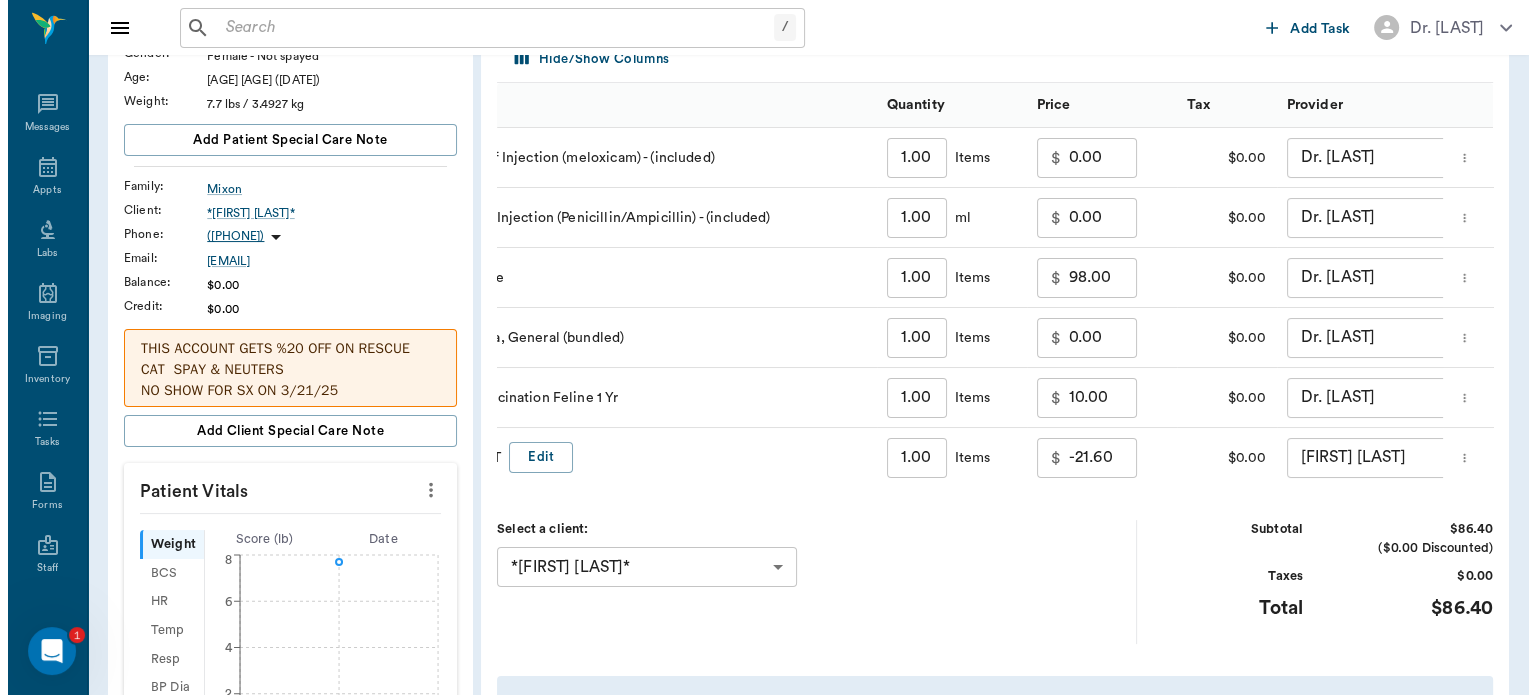 scroll, scrollTop: 0, scrollLeft: 0, axis: both 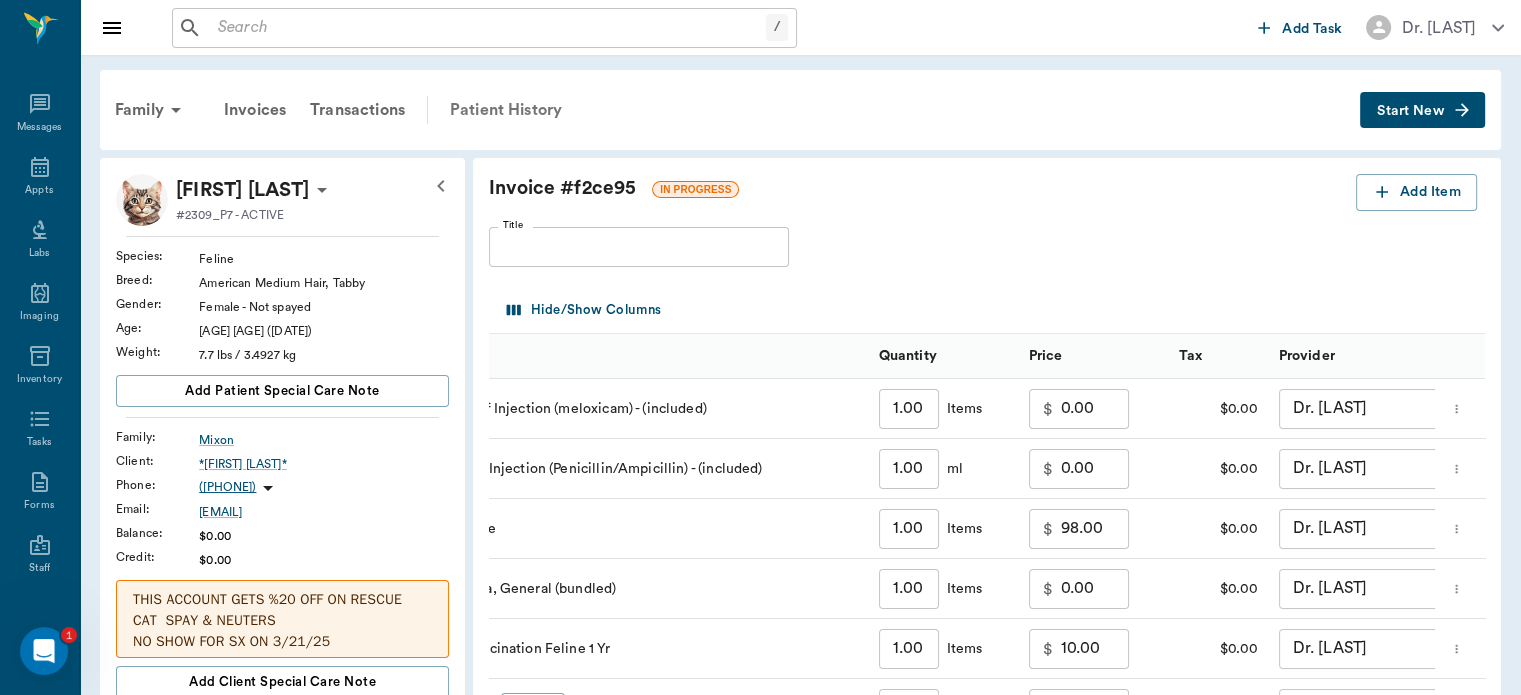 click on "Patient History" at bounding box center (506, 110) 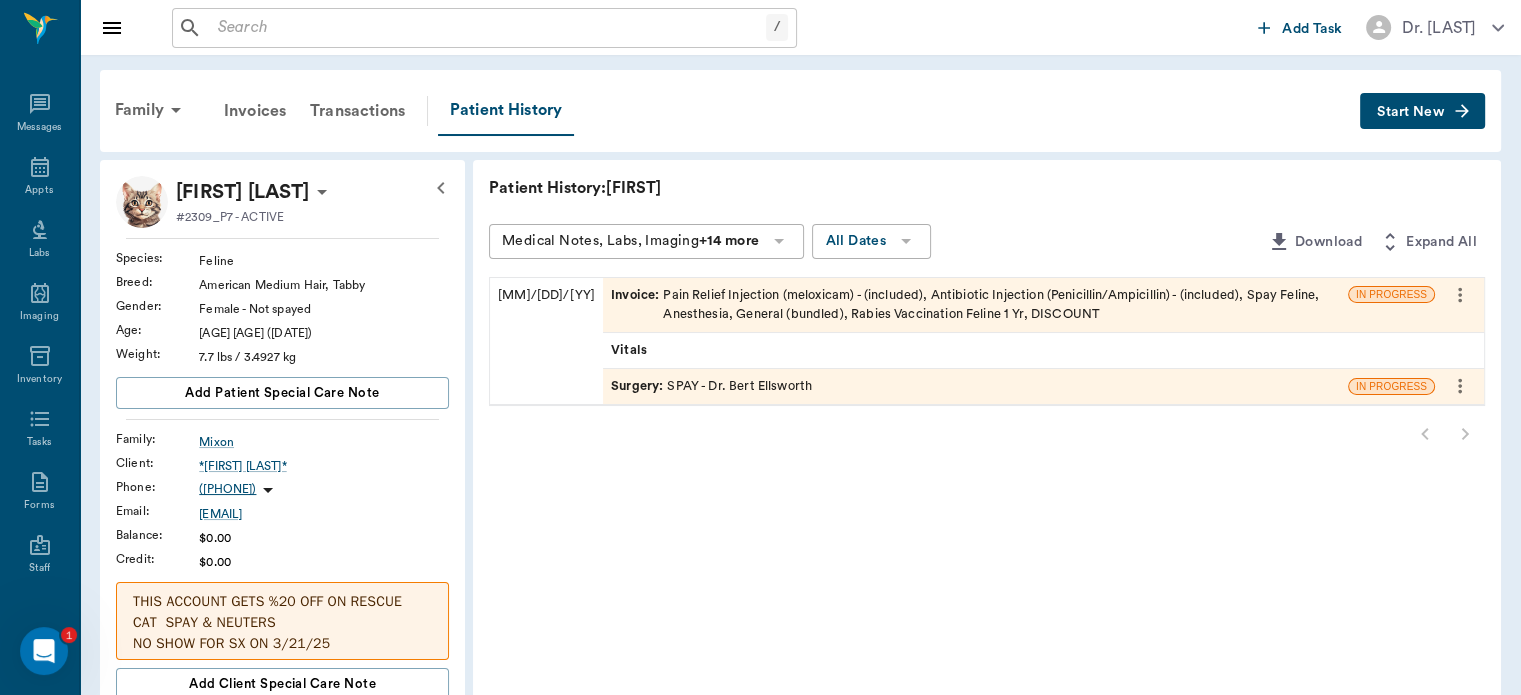 click on "Surgery :" at bounding box center [639, 386] 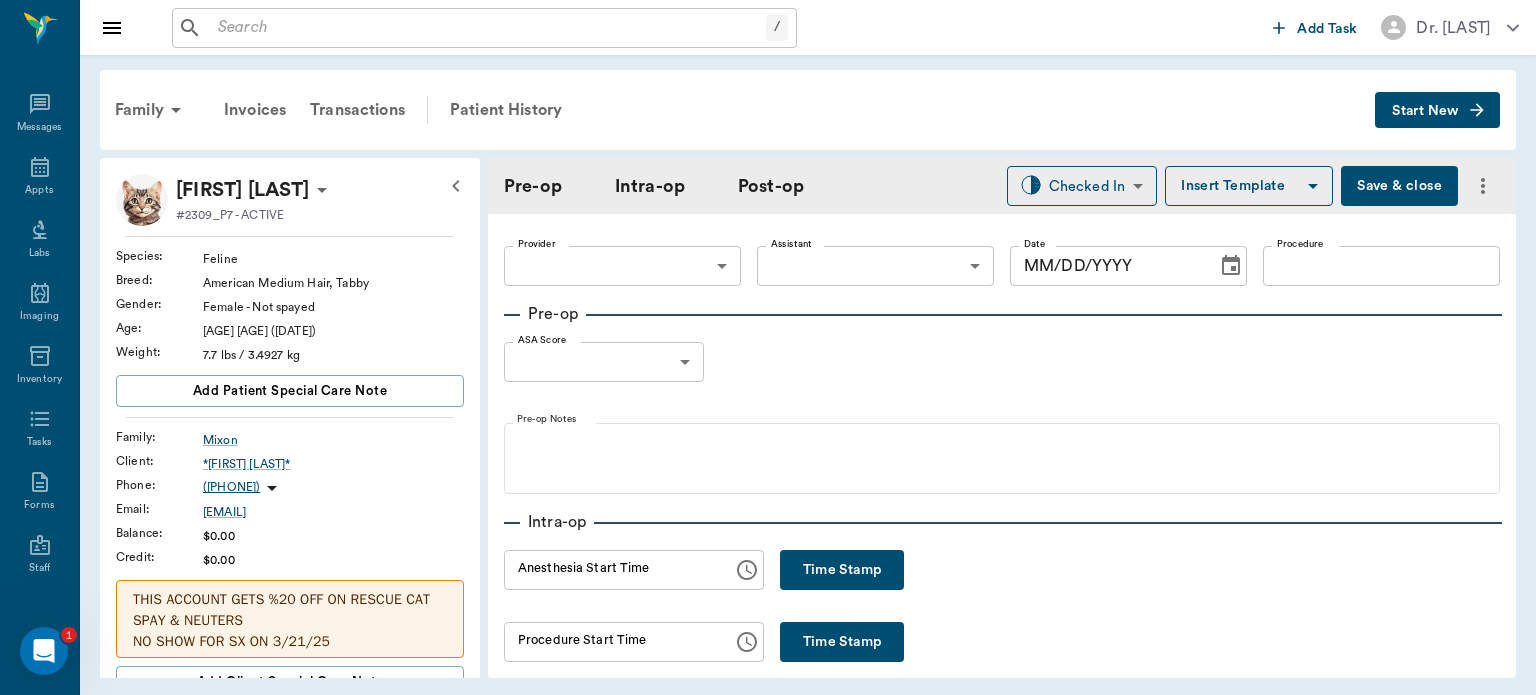 type on "63ec2f075fda476ae8351a4d" 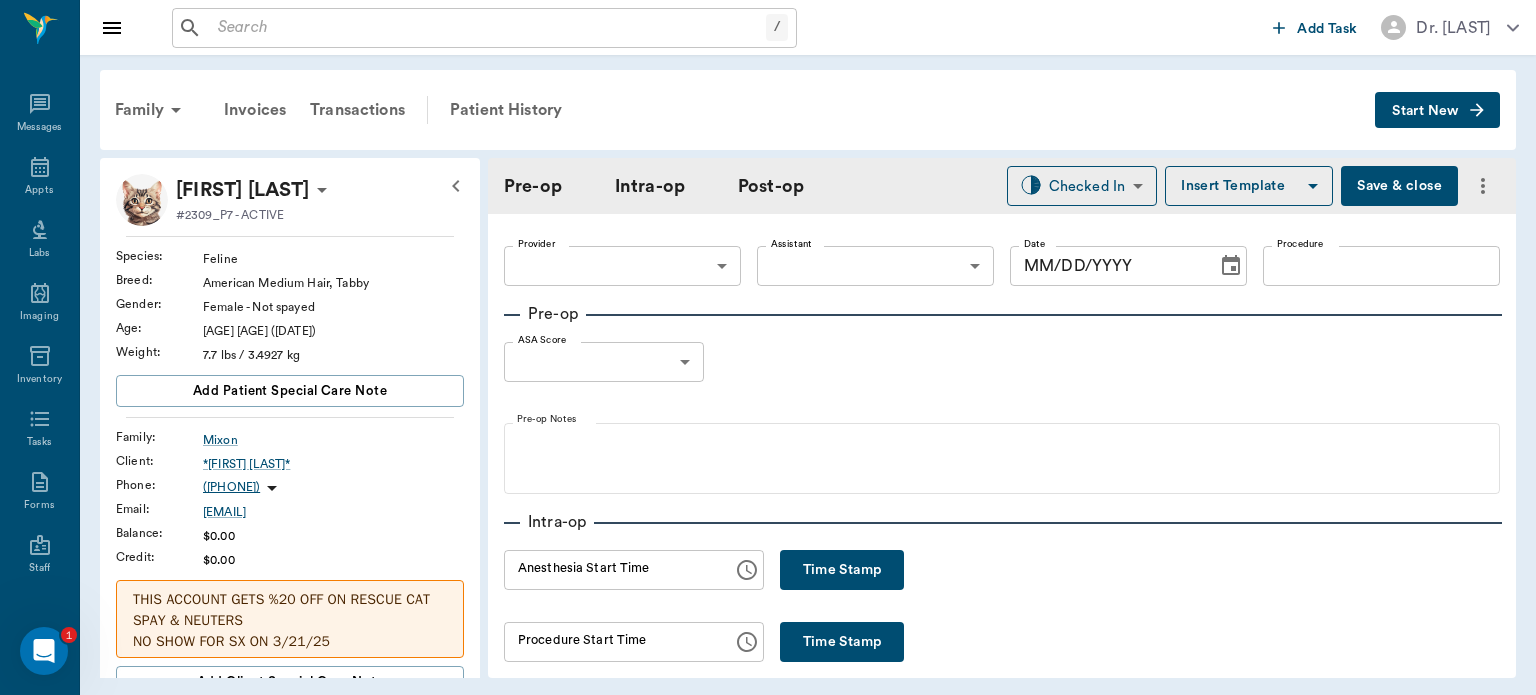 type on "63ec2e7e52e12b0ba117b124" 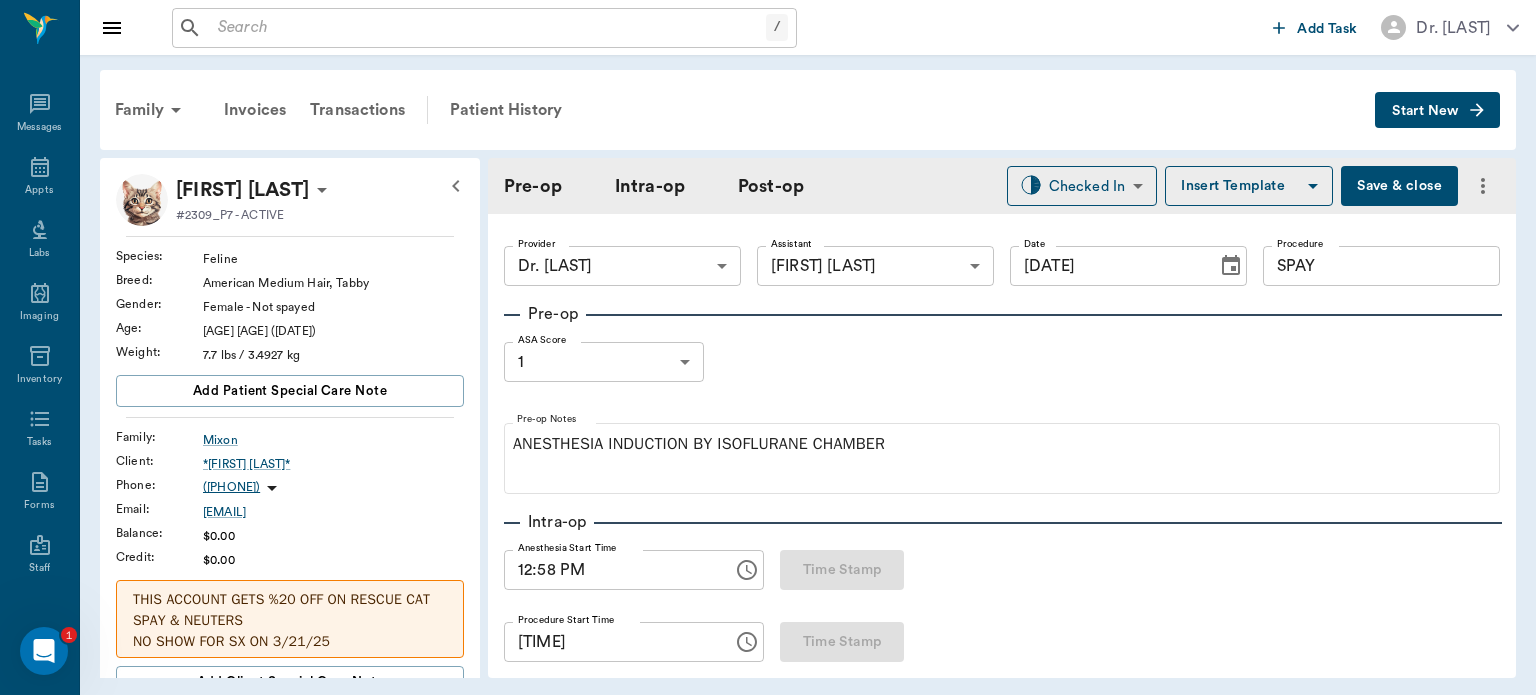 type on "[DATE]" 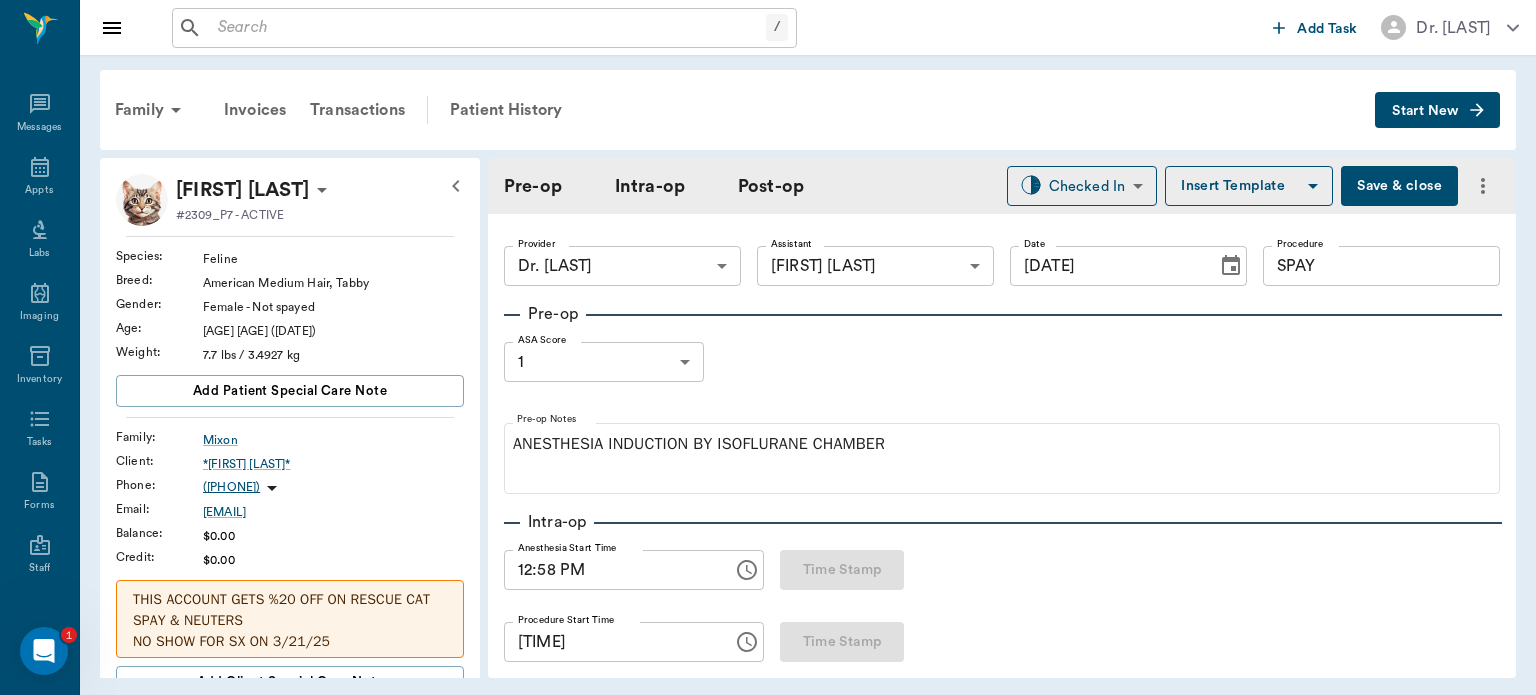 type on "[TIME]" 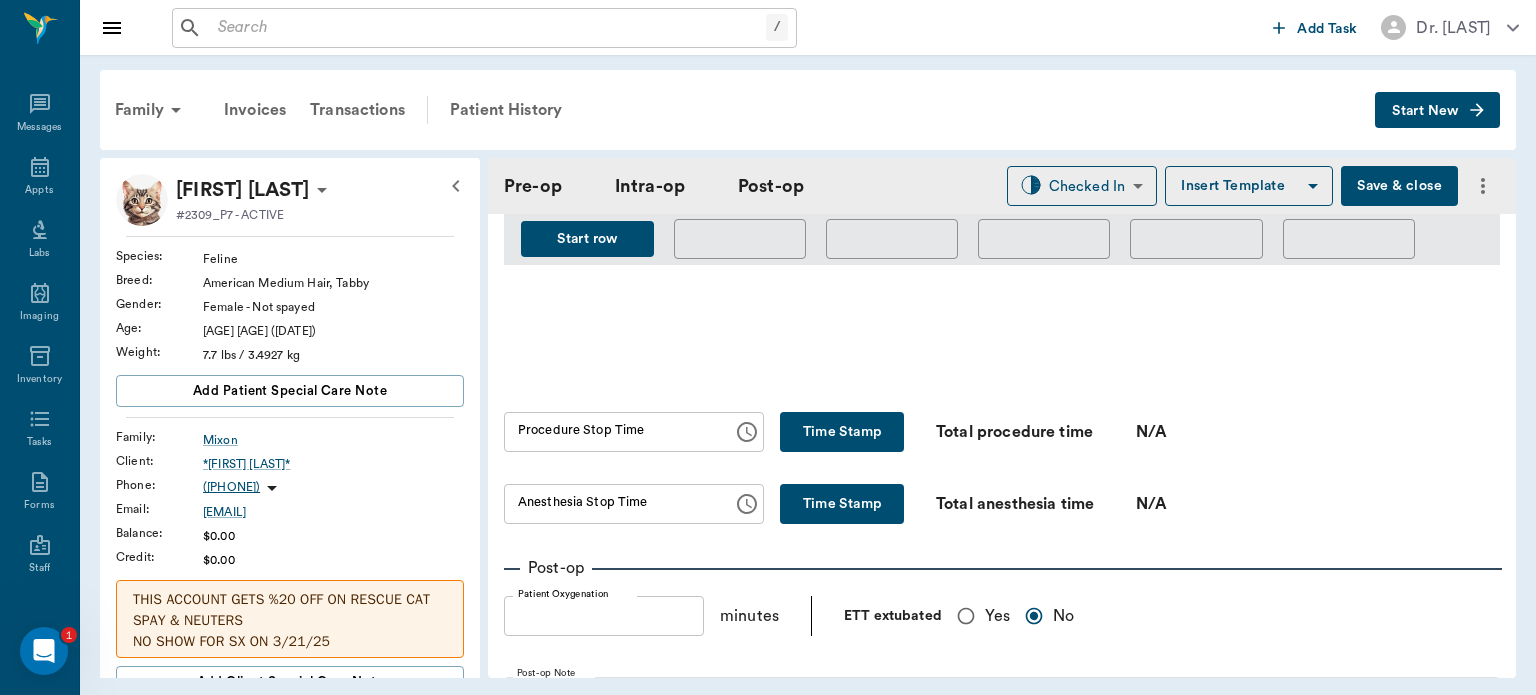 scroll, scrollTop: 1077, scrollLeft: 0, axis: vertical 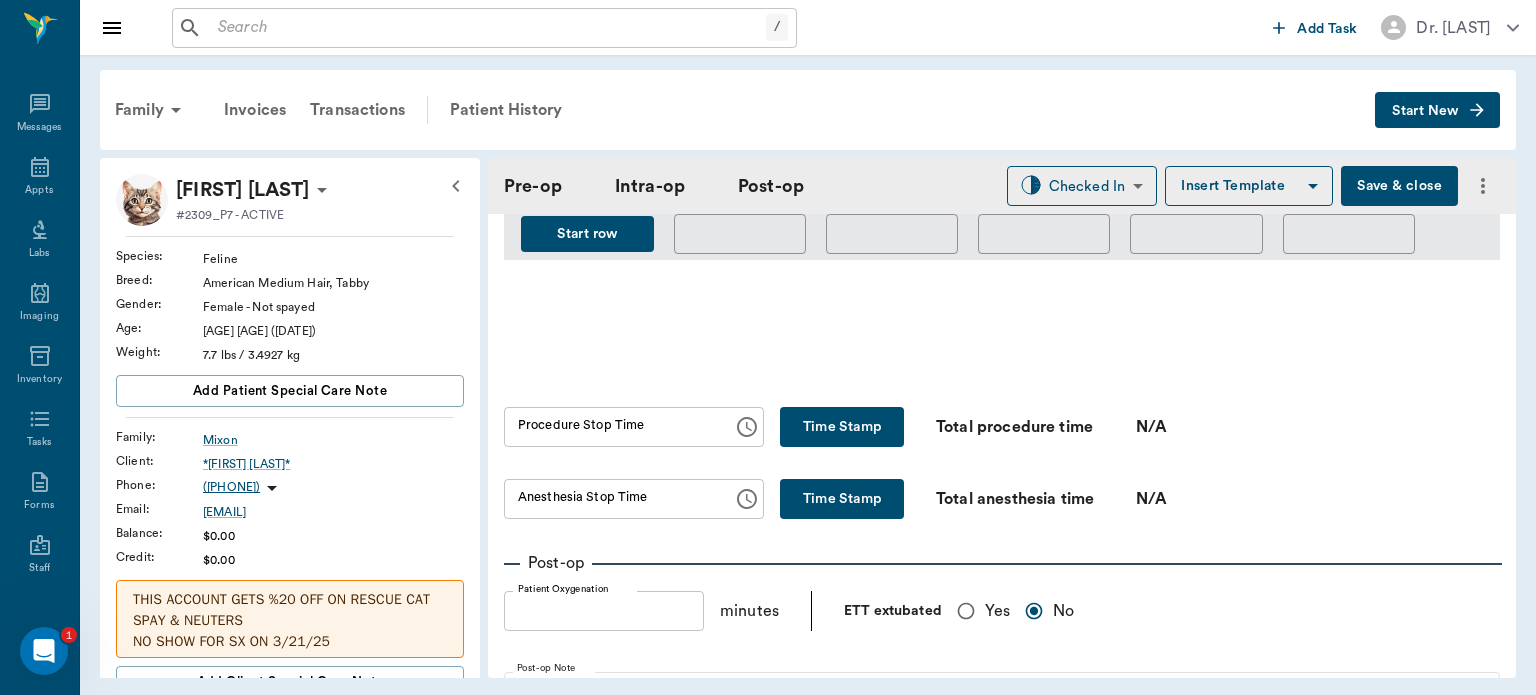 click on "Time Stamp" at bounding box center [842, 427] 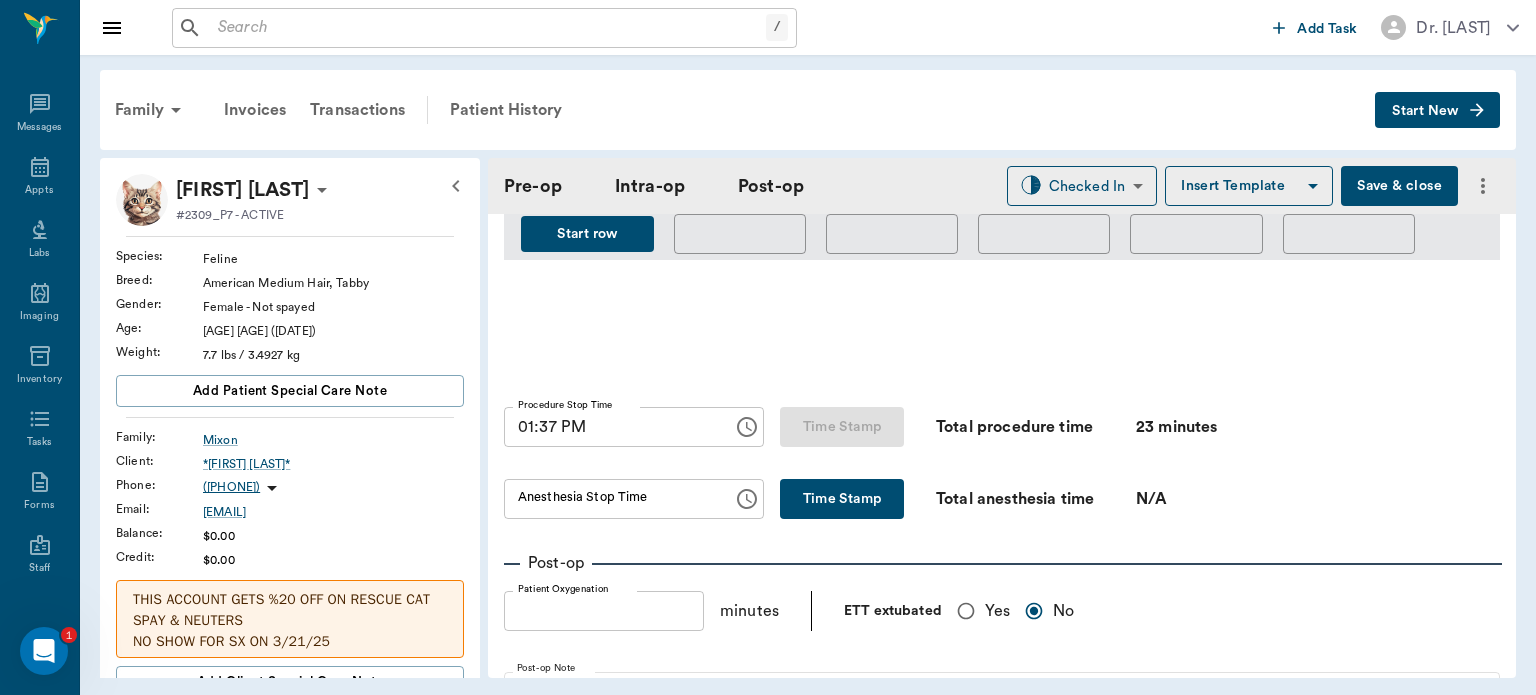click on "Time Stamp" at bounding box center [842, 499] 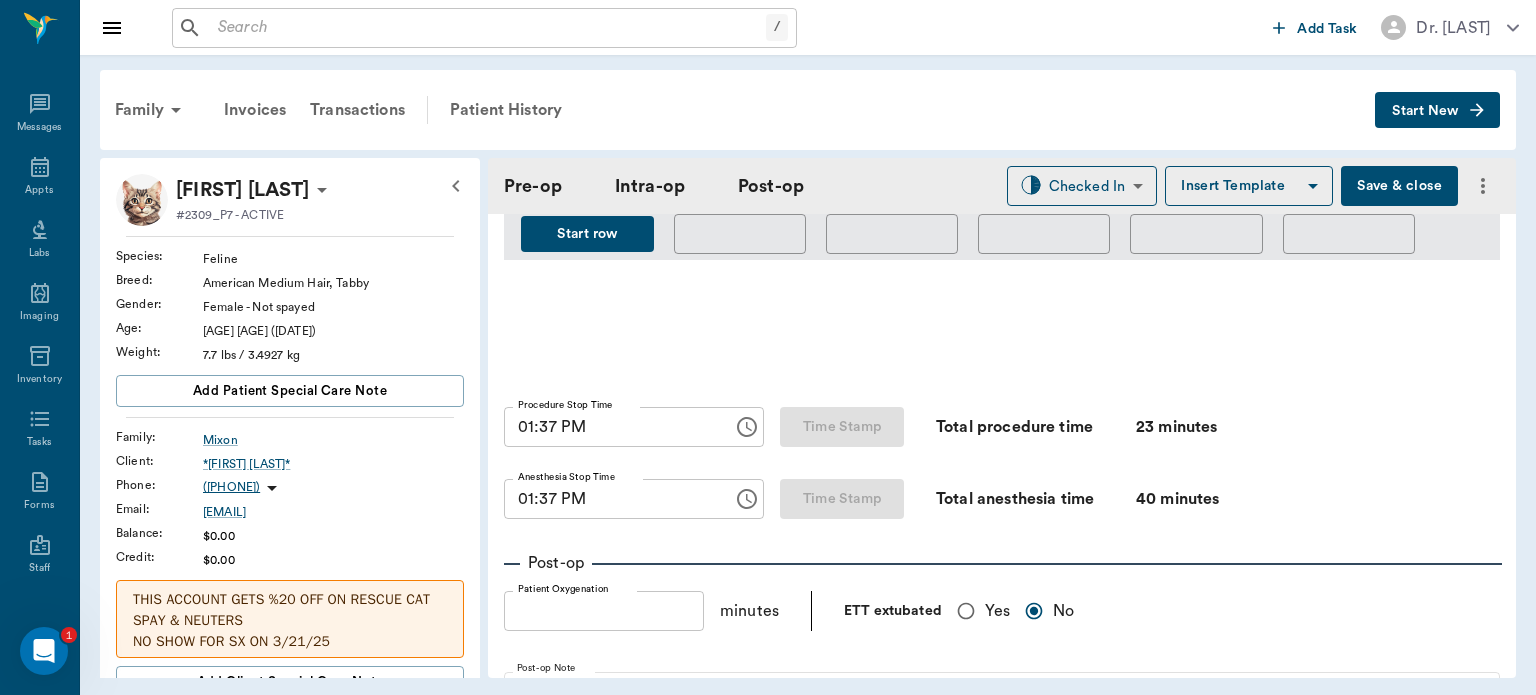 click on "Save & close" at bounding box center (1399, 186) 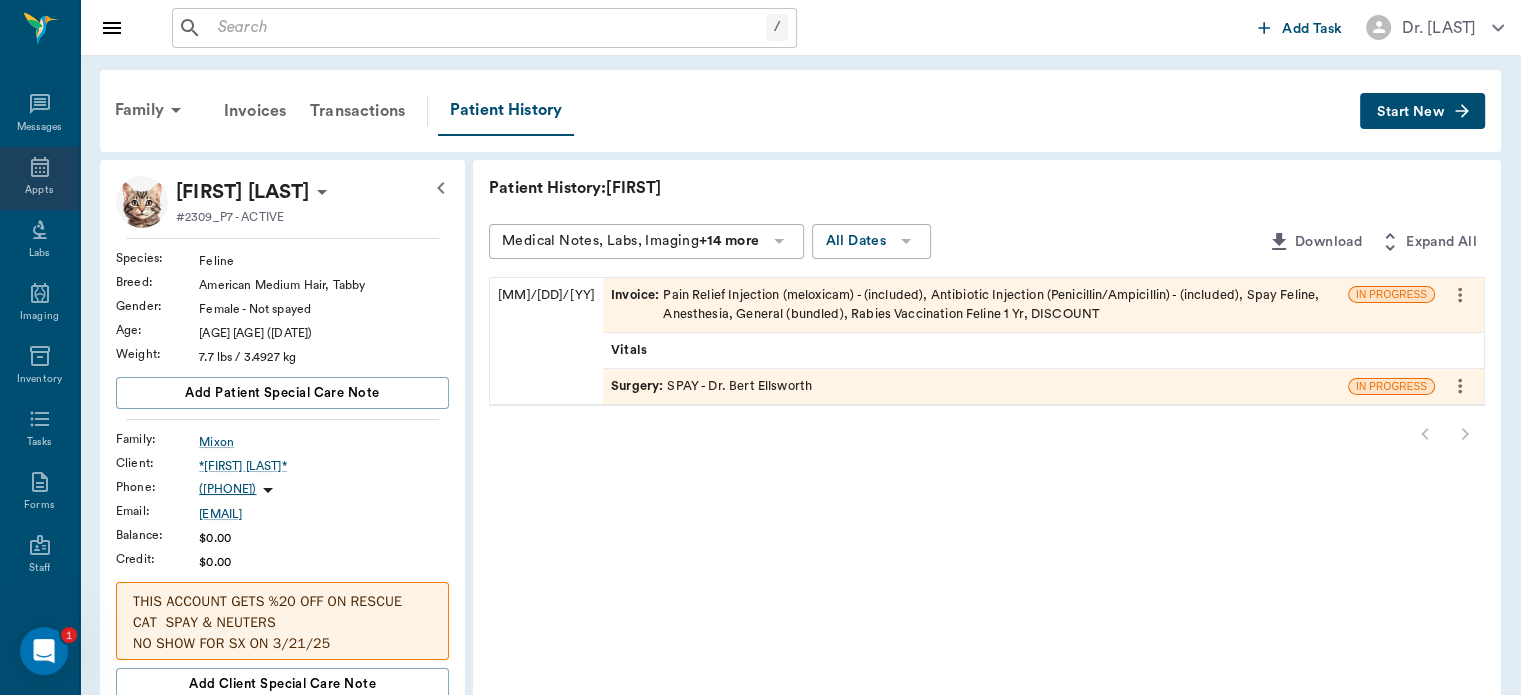 click 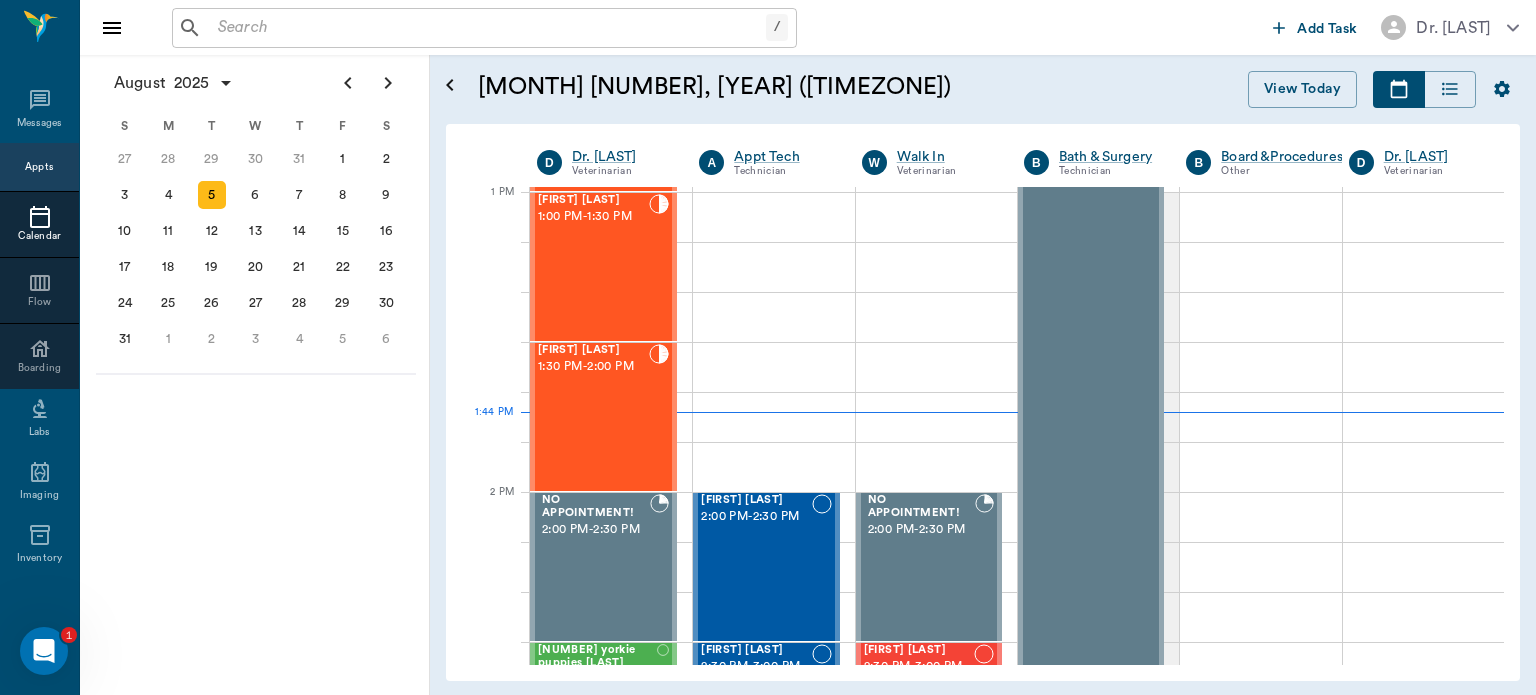 scroll, scrollTop: 1503, scrollLeft: 0, axis: vertical 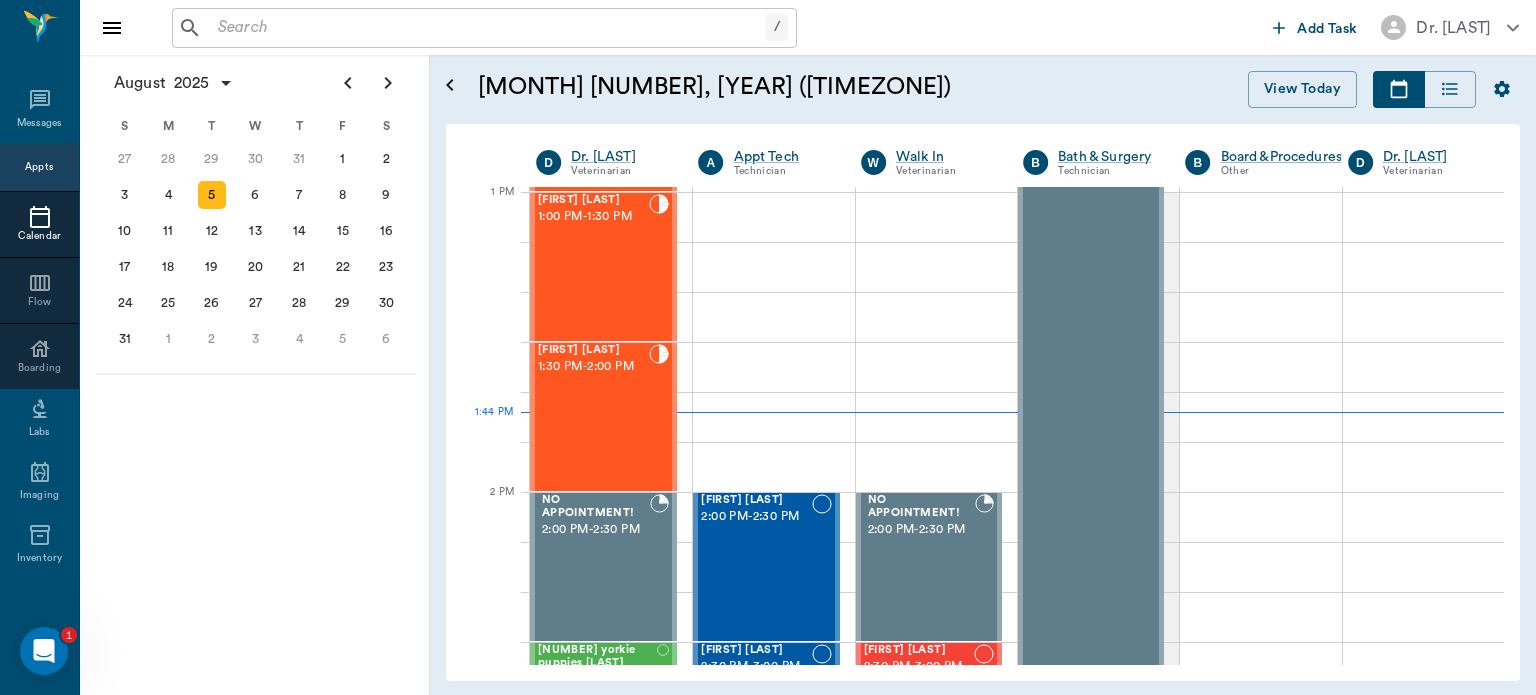 click on "Brandy Mixon 1:00 PM  -  1:30 PM" at bounding box center [593, 267] 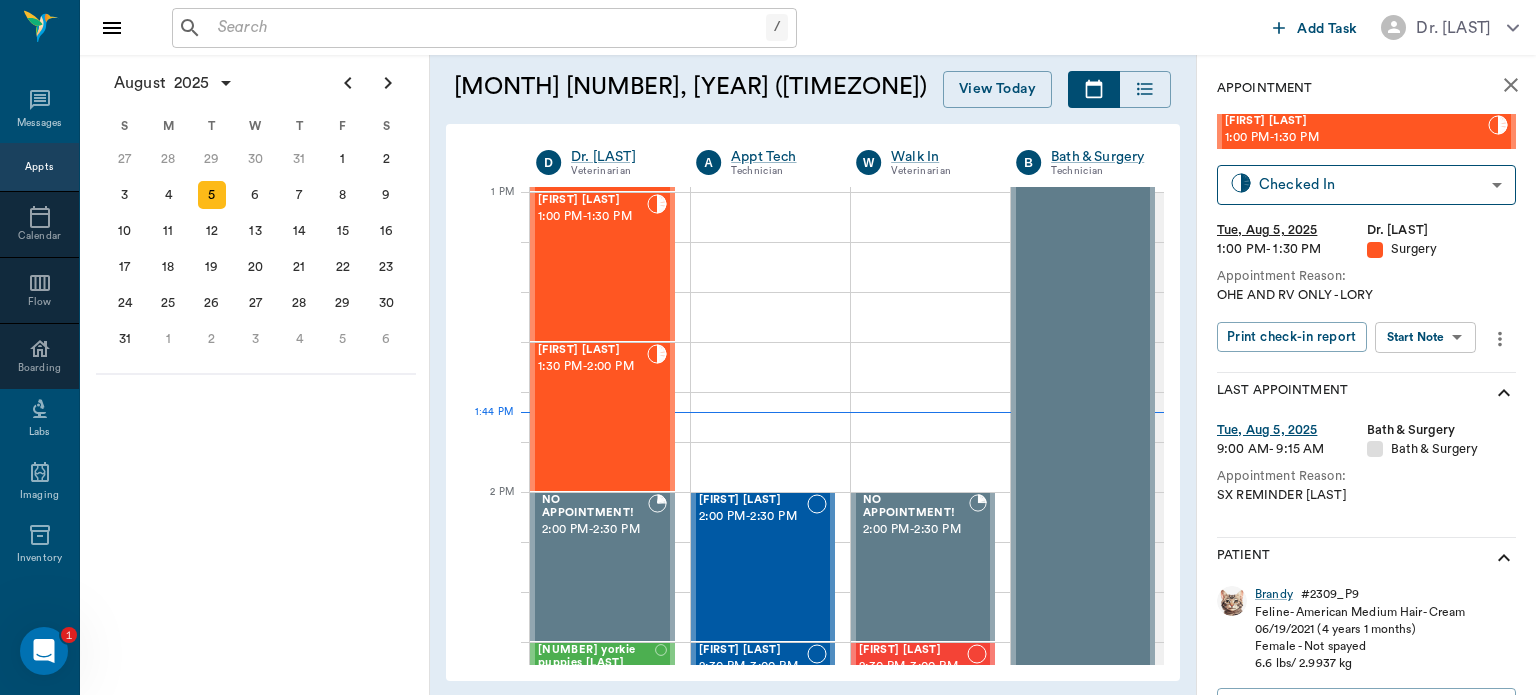 click on "/ ​ Add Task Dr. Bert Ellsworth Nectar Messages Appts Calendar Flow Boarding Labs Imaging Inventory Tasks Forms Staff Reports Lookup Settings August 2025 S M T W T F S 29 30 Jul 1 2 3 4 5 6 7 8 9 10 11 12 13 14 15 16 17 18 19 20 21 22 23 24 25 26 27 28 29 30 31 Aug 1 2 3 4 5 6 7 8 9 S M T W T F S 27 28 29 30 31 Aug 1 2 3 4 5 6 7 8 9 10 11 12 13 14 15 16 17 18 19 20 21 22 23 24 25 26 27 28 29 30 31 Sep 1 2 3 4 5 6 S M T W T F S 31 Sep 1 2 3 4 5 6 7 8 9 10 11 12 13 14 15 16 17 18 19 20 21 22 23 24 25 26 27 28 29 30 Oct 1 2 3 4 5 6 7 8 9 10 11 August 5, 2025 (CDT) View Today August 2025 Today 5 Tue Aug 2025 D Dr. Bert Ellsworth Veterinarian A Appt Tech Technician W Walk In Veterinarian B Bath & Surgery Technician B Board &Procedures Other D Dr. Kindall Jones Veterinarian 8 AM 9 AM 10 AM 11 AM 12 PM 1 PM 2 PM 3 PM 4 PM 5 PM 6 PM 7 PM 8 PM 1:44 PM Mama B Jacobs 8:00 AM  -  9:00 AM BELLA COWGILL 9:00 AM  -  9:30 AM Lil Bit Hale 9:30 AM  -  10:00 AM Adaline Williams 10:30 AM  -  11:00 AM Ginger Peacock 11:00 AM  -" at bounding box center [768, 347] 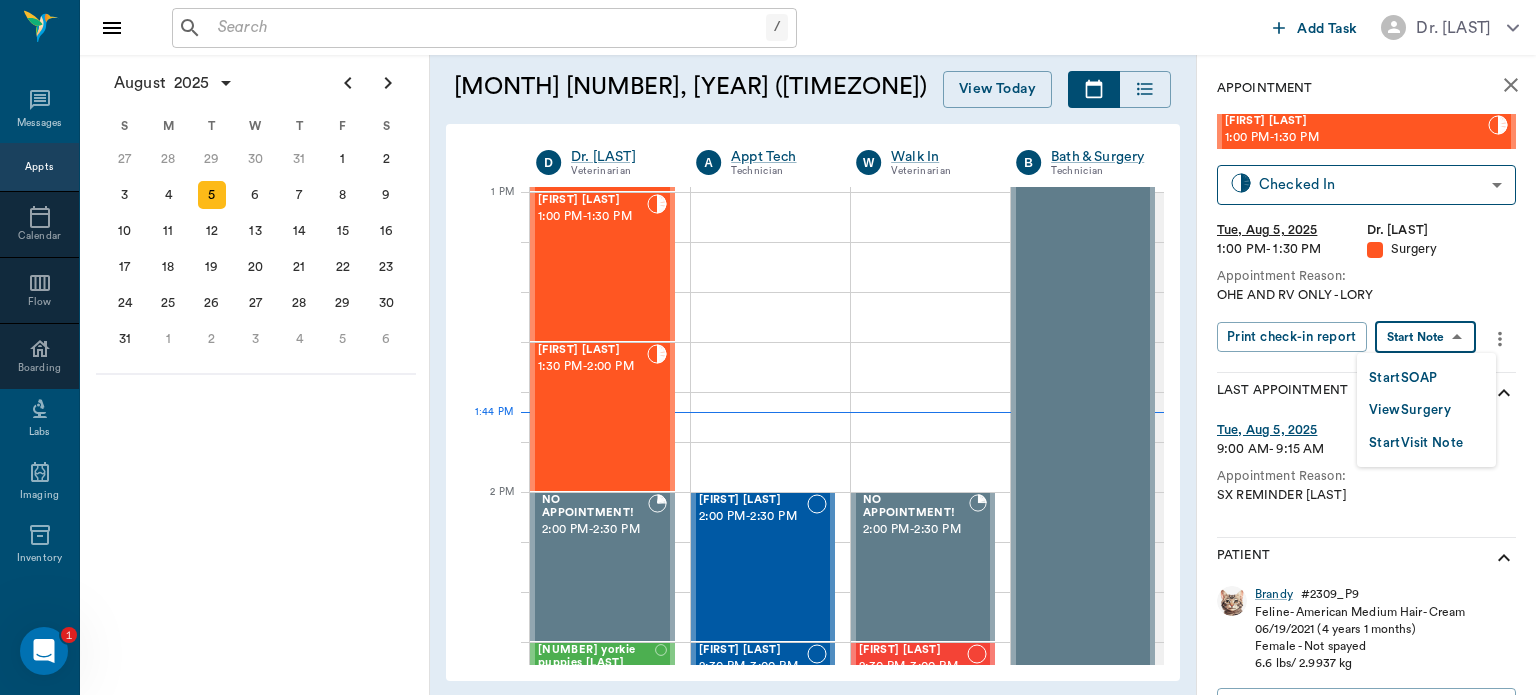 click on "View  Surgery" at bounding box center [1410, 410] 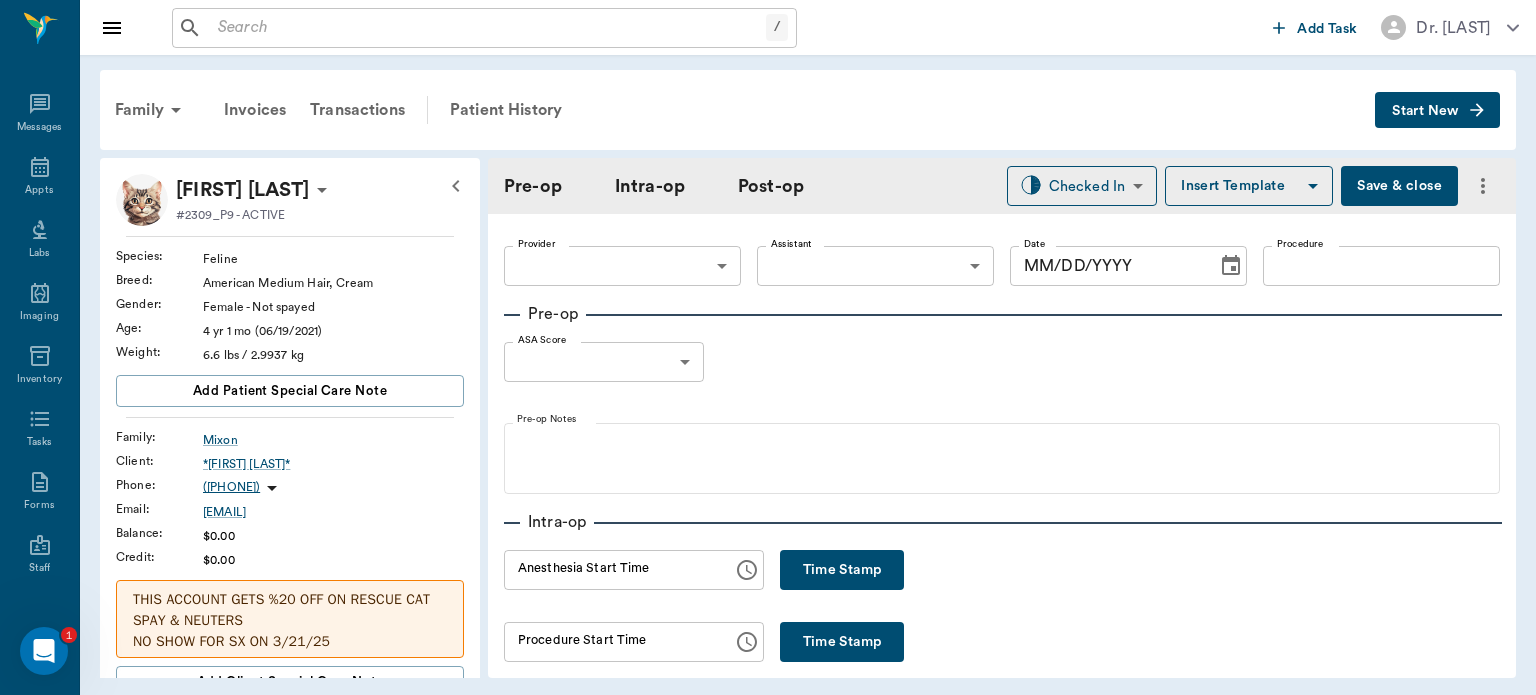 type on "63ec2f075fda476ae8351a4d" 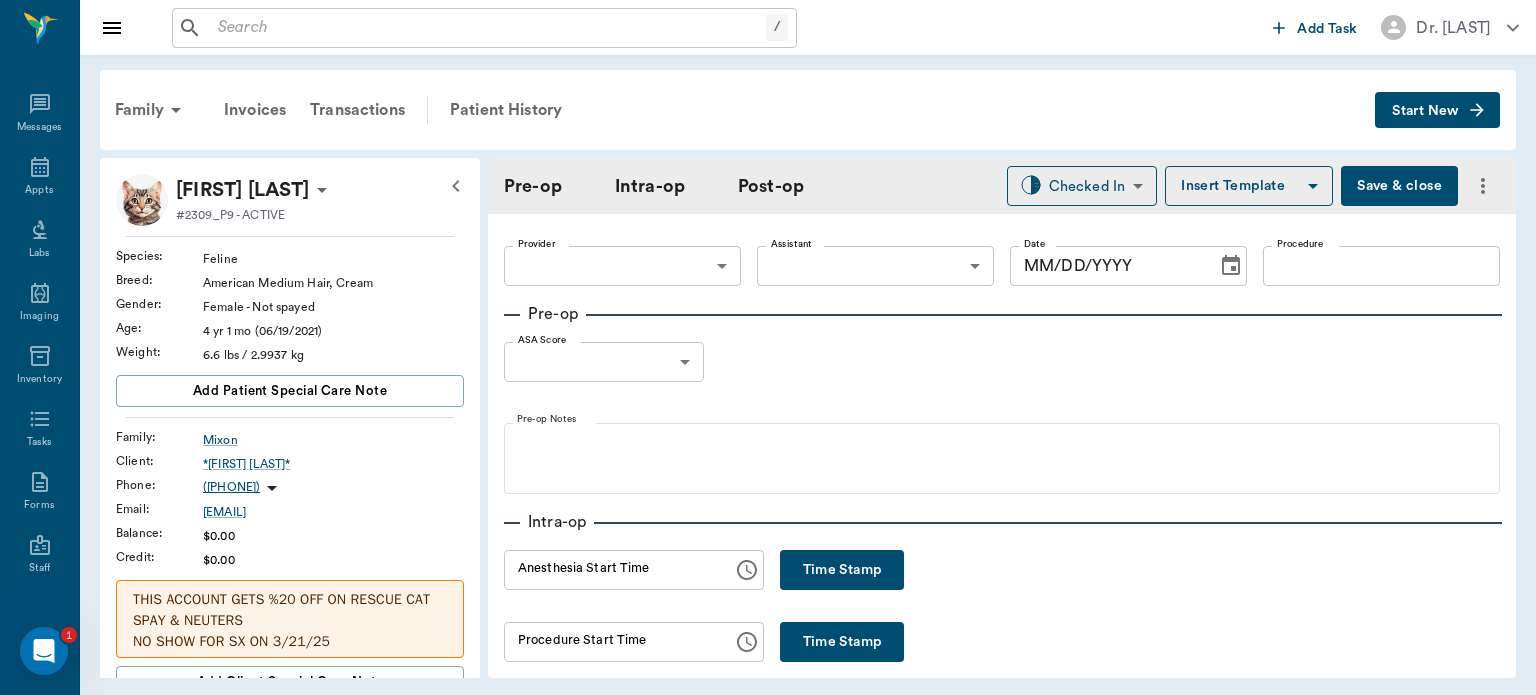 type on "63ec2e7e52e12b0ba117b124" 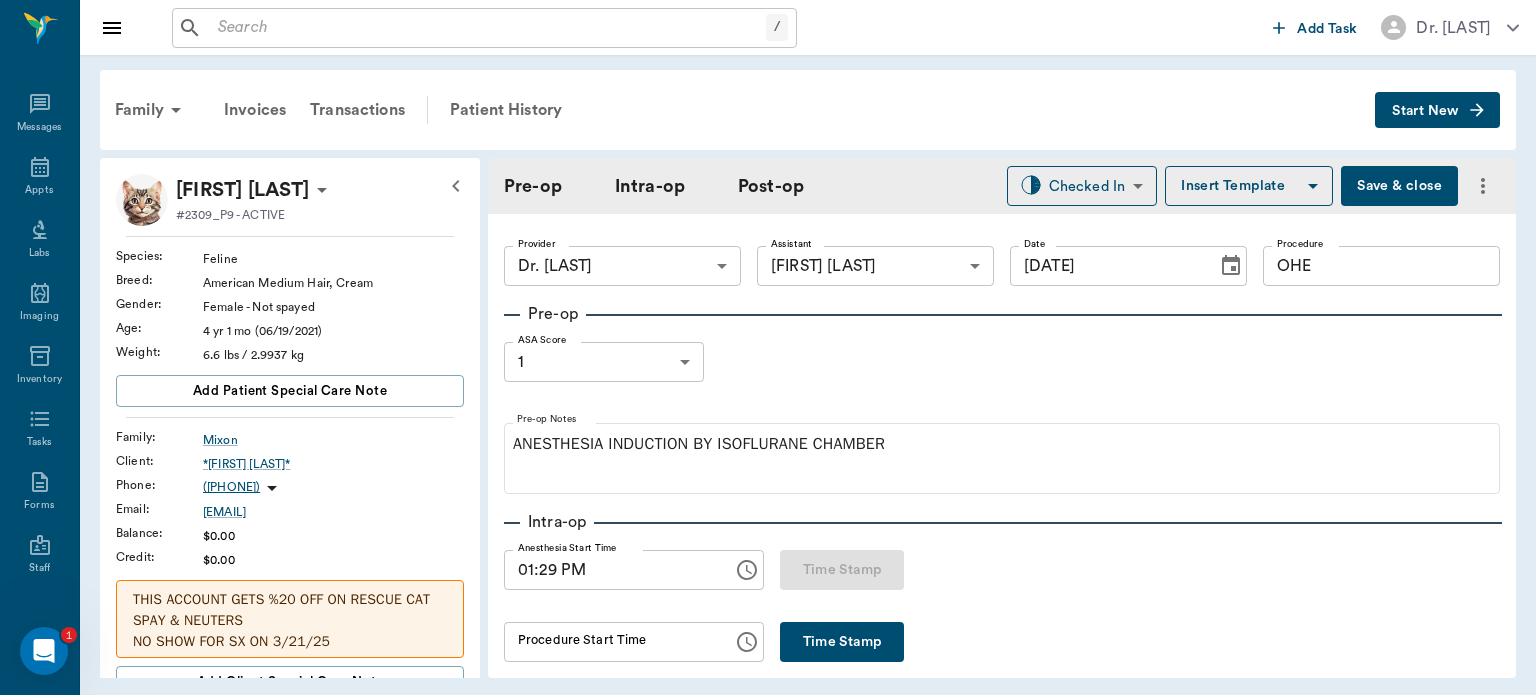 type on "[DATE]" 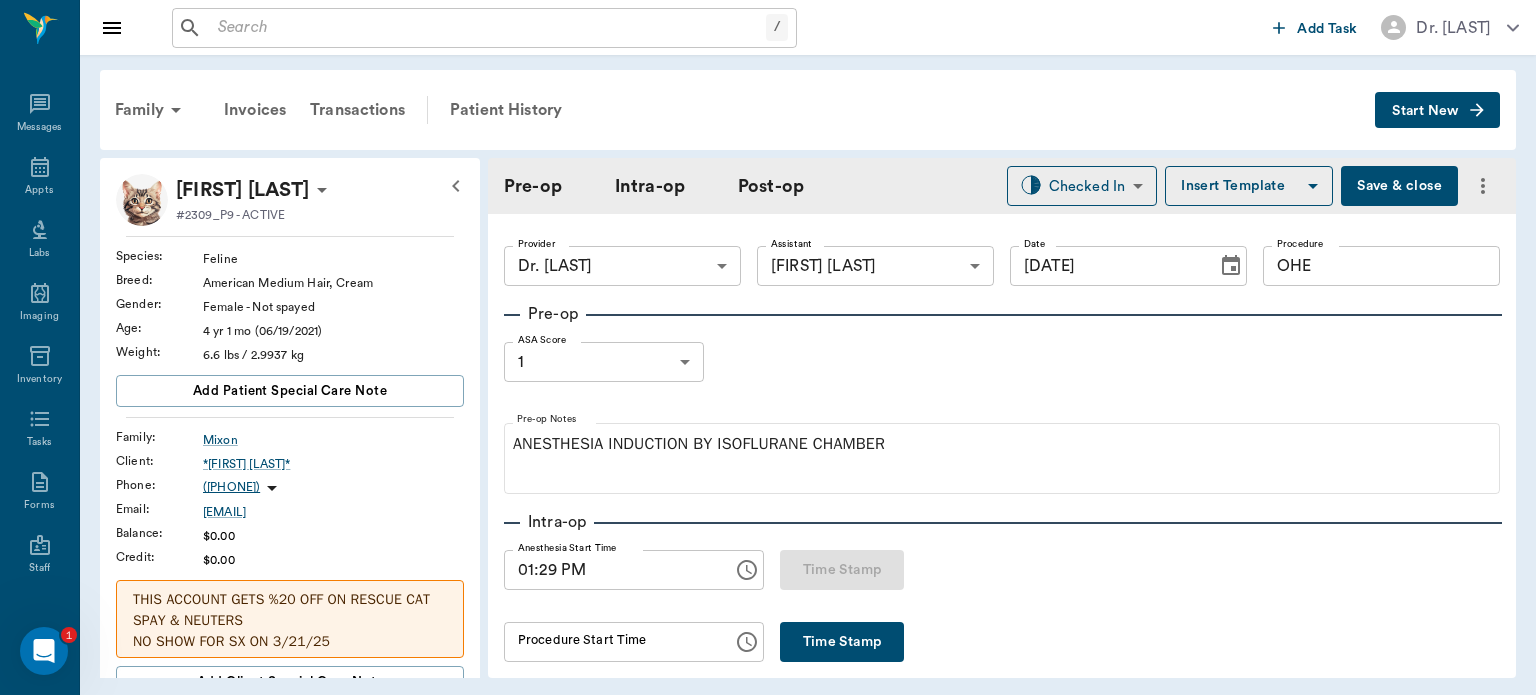 type on "01:29 PM" 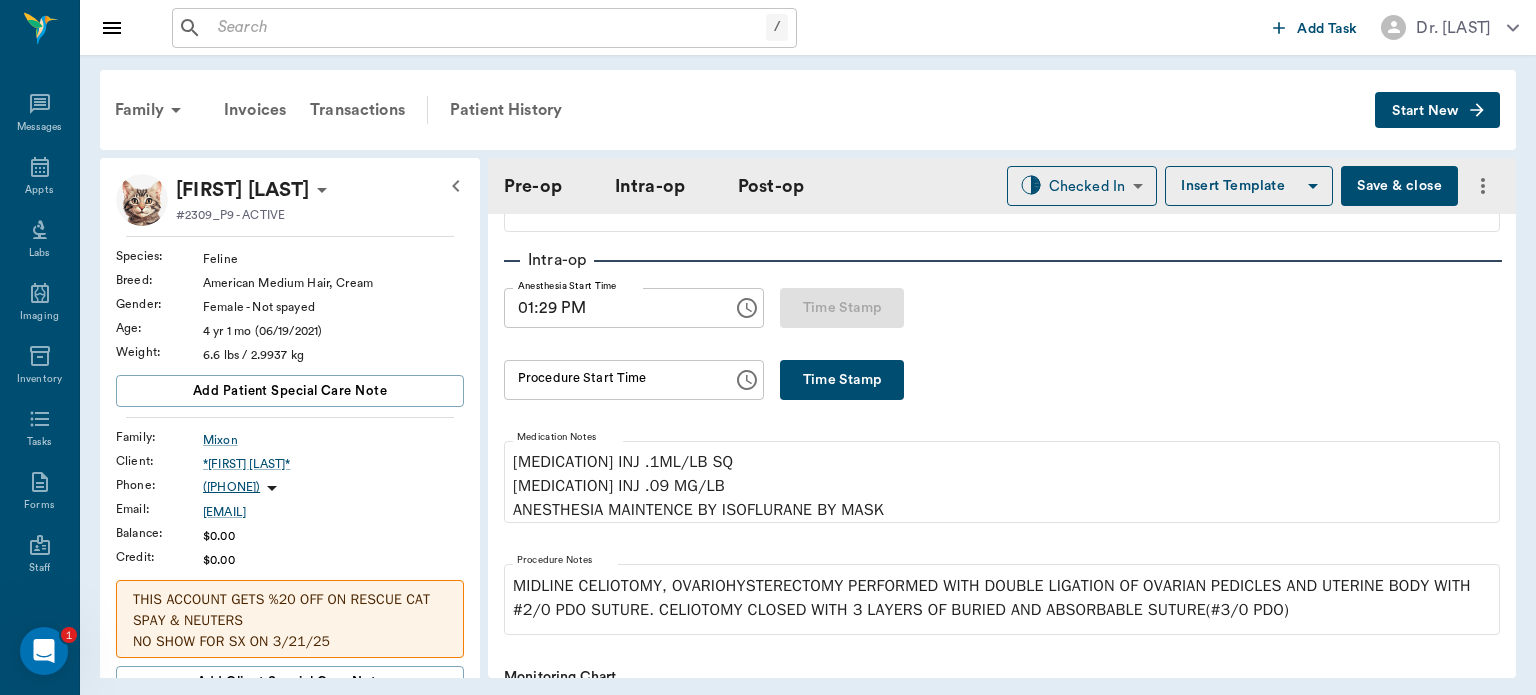 scroll, scrollTop: 232, scrollLeft: 0, axis: vertical 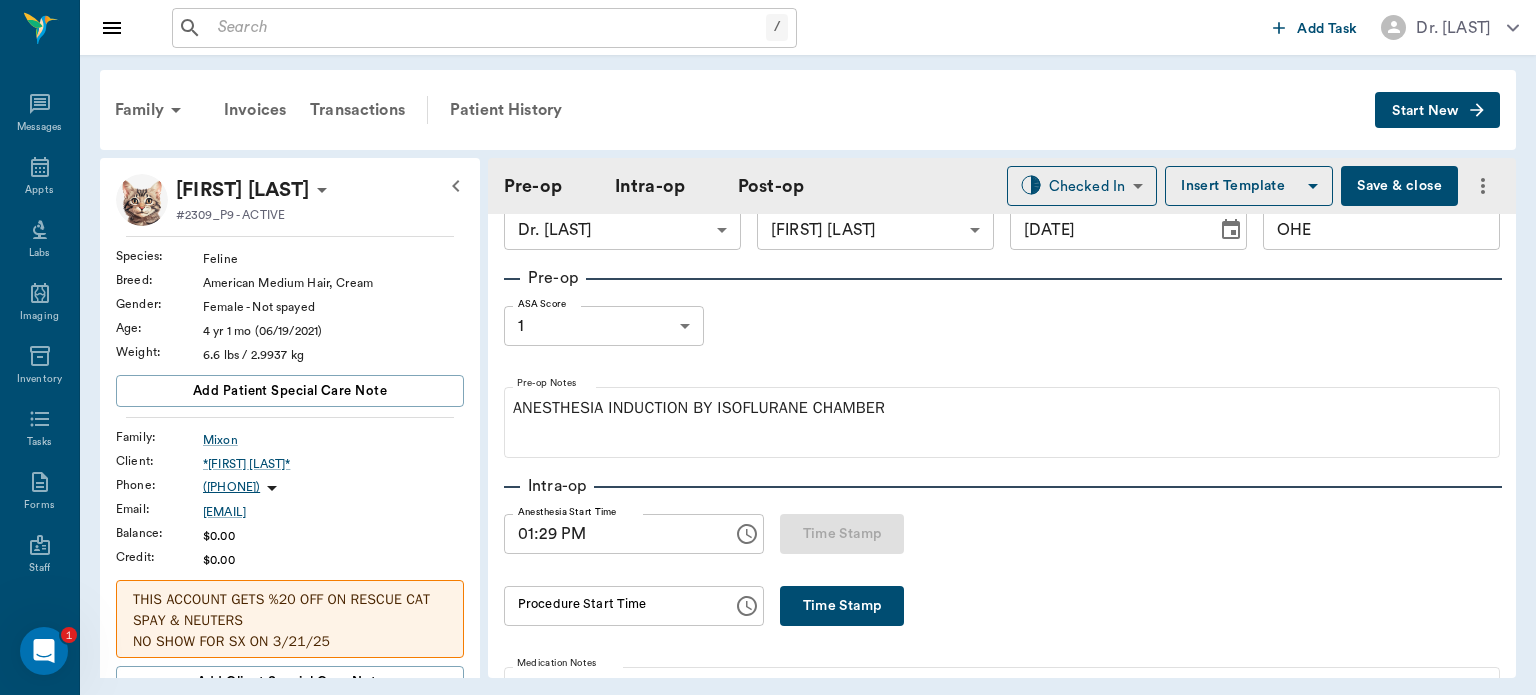 click on "Intra-op Anesthesia Start Time 01:29 PM Anesthesia Start Time Time Stamp Procedure Start Time Procedure Start Time Time Stamp Medication Notes PENICILLIN INJ .1ML/LB SQ MELOXICAM INJ .09 MG/LB ANESTHESIA MAINTENCE BY ISOFLURANE BY MASK Procedure Notes MIDLINE CELIOTOMY, OVARIOHYSTERECTOMY PERFORMED WITH DOUBLE LIGATION OF OVARIAN PEDICLES AND UTERINE BODY WITH #2/0 PDO SUTURE. CELIOTOMY CLOSED WITH 3 LAYERS OF BURIED AND ABSORBABLE SUTURE(#3/0 PDO) Monitoring Chart 0 Time (minutes from start) 0 1 2 4 SP O2 0 SP O2  :  0 Time SP O2 HR RR Temp Mean BP 01:29 PM ​ ​ ​ ​ ​ ​ Start row ​ ​ ​ ​ ​ Procedure Stop Time Procedure Stop Time Time Stamp Total procedure time N/A Anesthesia Stop Time Anesthesia Stop Time Time Stamp Total anesthesia time N/A" at bounding box center (1002, 1017) 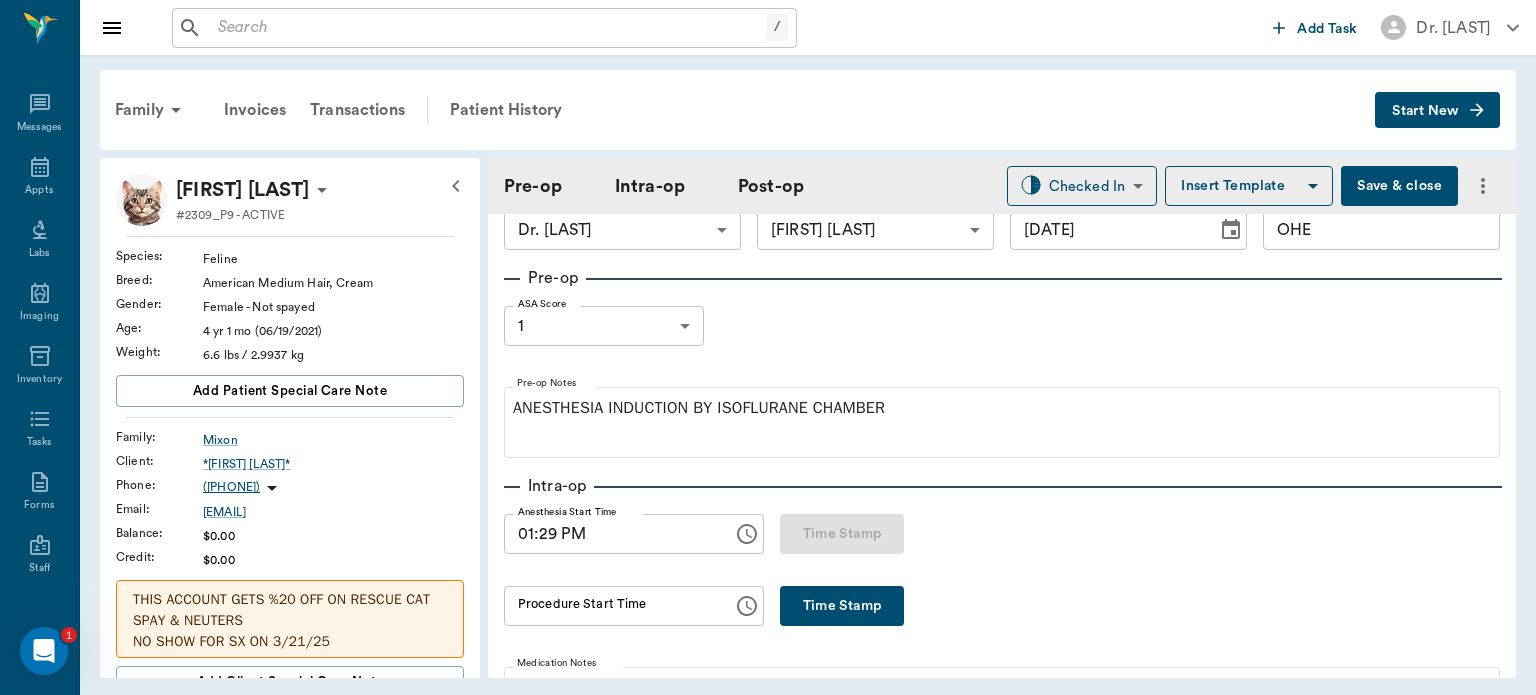 scroll, scrollTop: 26, scrollLeft: 0, axis: vertical 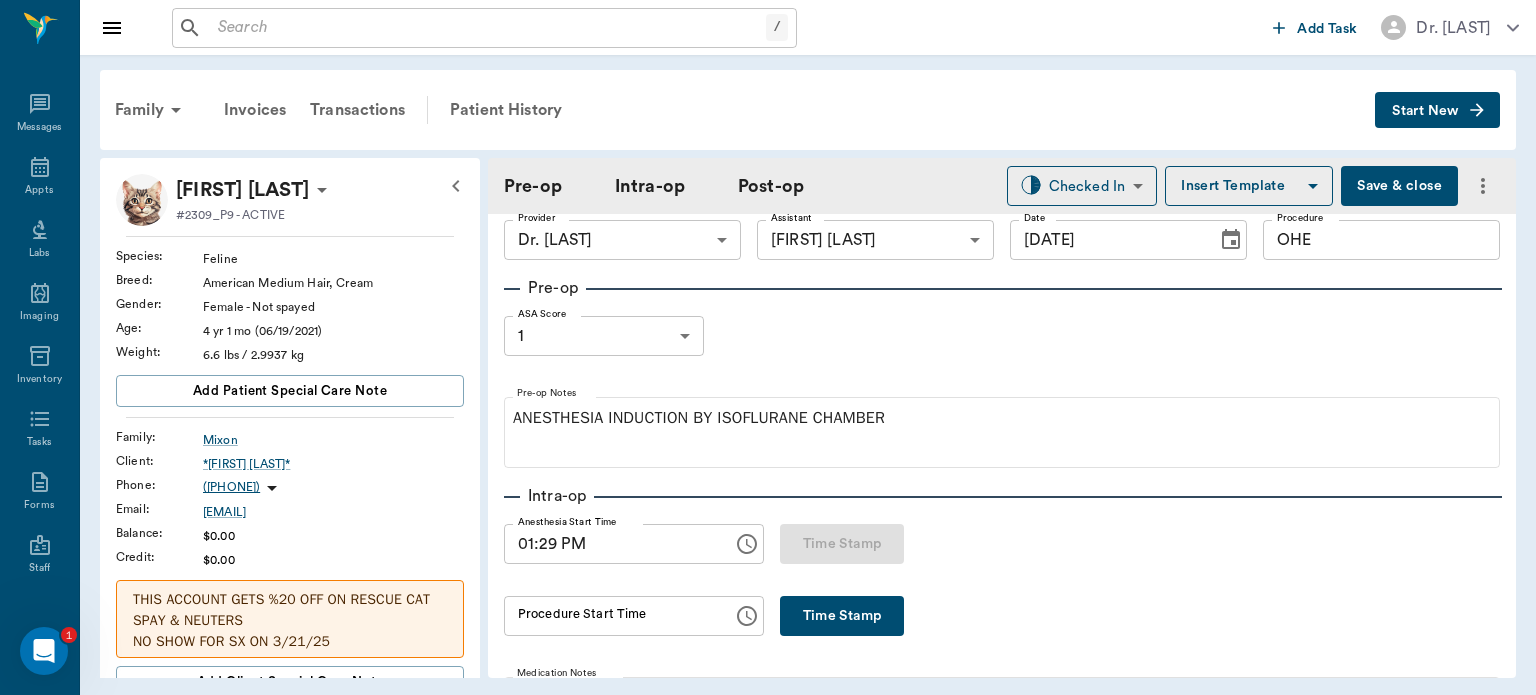 click on "Time Stamp" at bounding box center [842, 616] 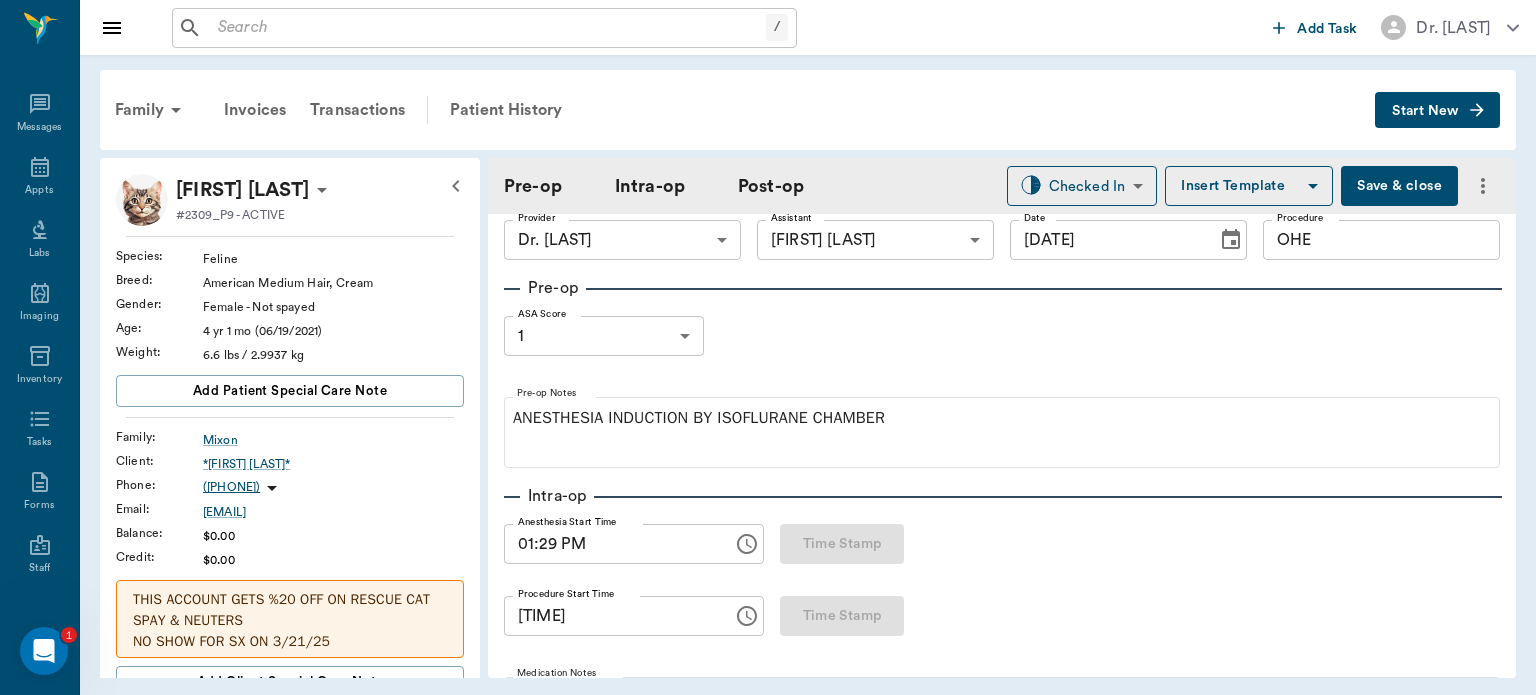 scroll, scrollTop: 0, scrollLeft: 0, axis: both 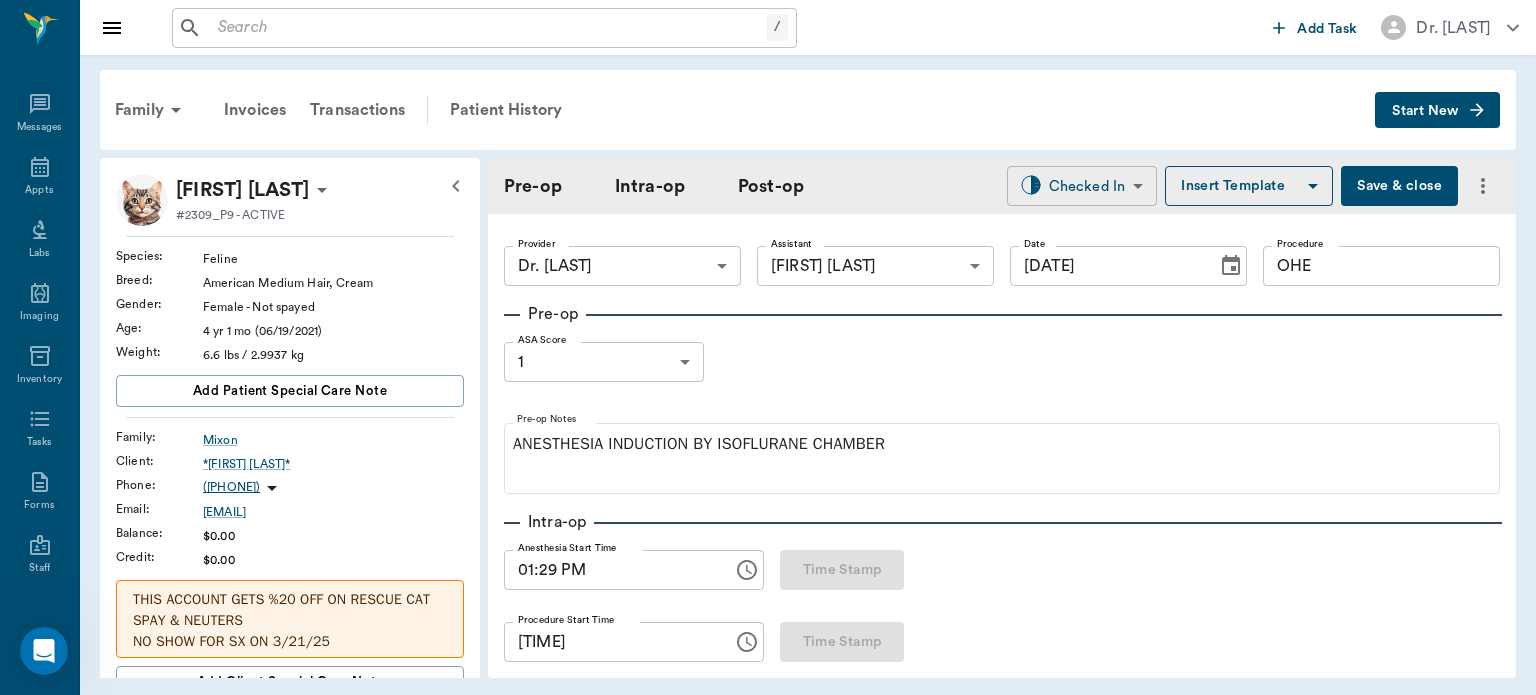 click on "/ ​ Add Task Dr. Bert Ellsworth Nectar Messages Appts Labs Imaging Inventory Tasks Forms Staff Reports Lookup Settings Family Invoices Transactions Patient History Start New Brandy Mixon #2309_P9    -    ACTIVE   Species : Feline Breed : American Medium Hair, Cream Gender : Female - Not spayed Age : 4 yr 1 mo (06/19/2021) Weight : 6.6 lbs / 2.9937 kg Add patient Special Care Note Family : Mixon Client : *Amelia Mixon* Phone : (430) 265-8203 Email : ameliamixon594@gmail.com Balance : $0.00 Credit : $0.00 THIS ACCOUNT GETS %20 OFF ON RESCUE CAT  SPAY & NEUTERS NO SHOW FOR SX ON 3/21/25 Add client Special Care Note Patient Vitals Weight BCS HR Temp Resp BP Dia Pain Perio Score ( lb ) Date 08/05/25 1PM 0 2 4 6 8 Ongoing diagnosis Current Rx Reminders Upcoming appointments Schedule Appointment Pre-op Intra-op Post-op Checked In CHECKED_IN ​ Insert Template  Save & close Provider Dr. Bert Ellsworth 63ec2f075fda476ae8351a4d Provider Assistant Julie Dickerson 63ec2e7e52e12b0ba117b124 Assistant Date 08/05/2025" at bounding box center [768, 347] 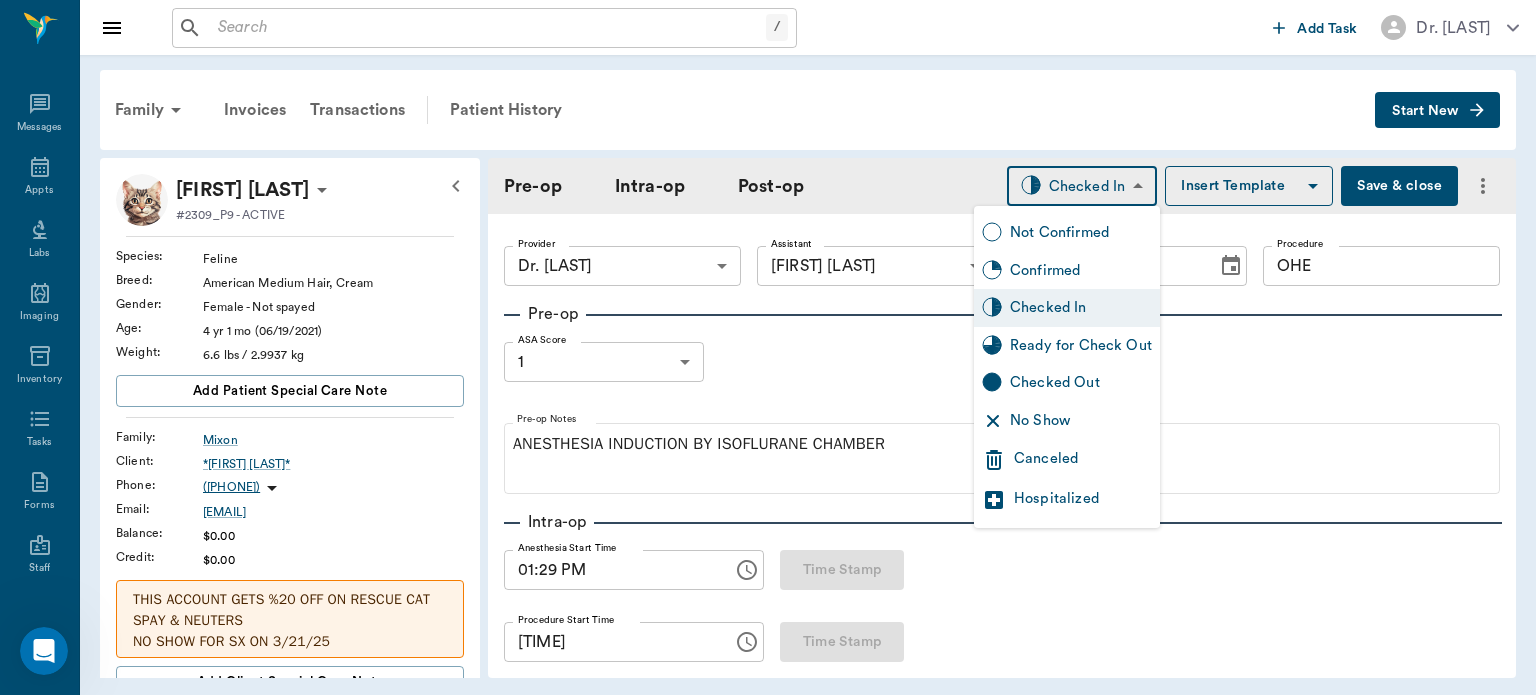 click on "Ready for Check Out" at bounding box center (1081, 346) 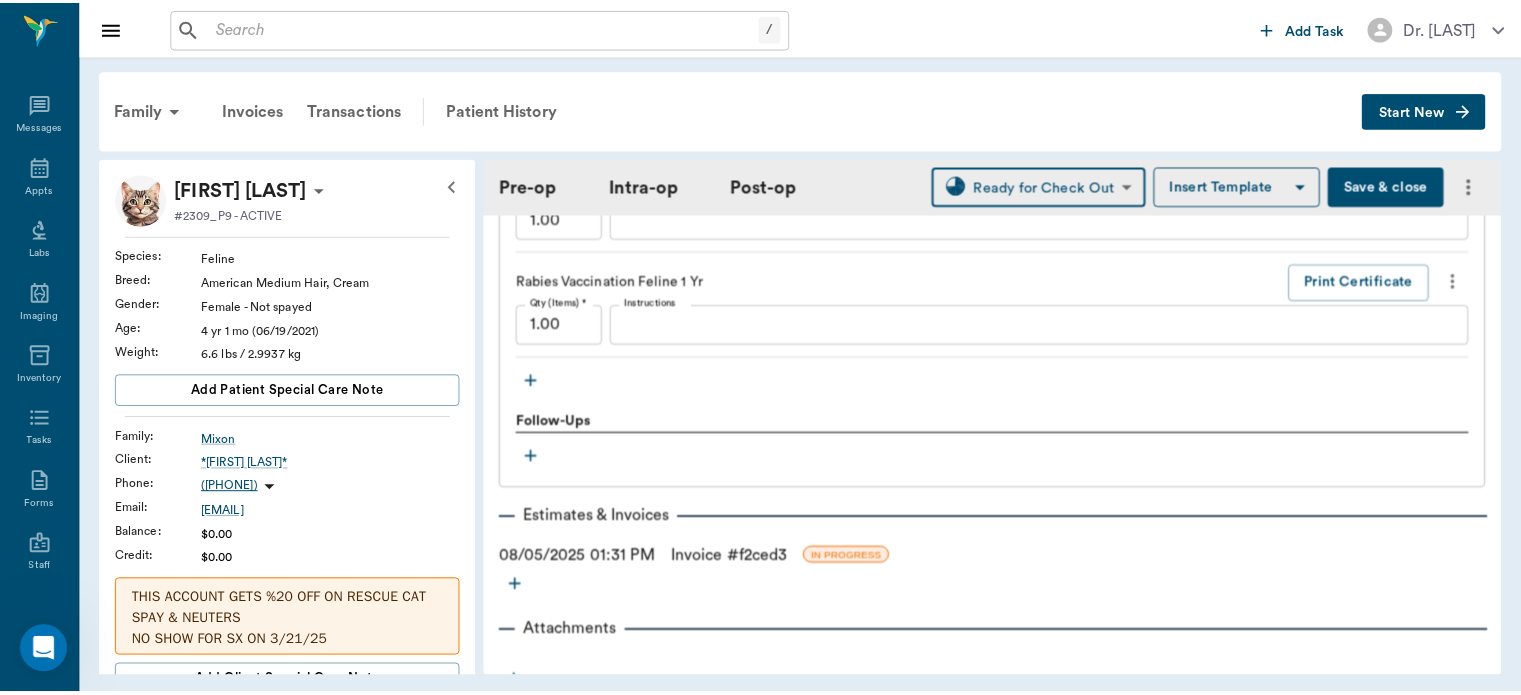 scroll, scrollTop: 2163, scrollLeft: 0, axis: vertical 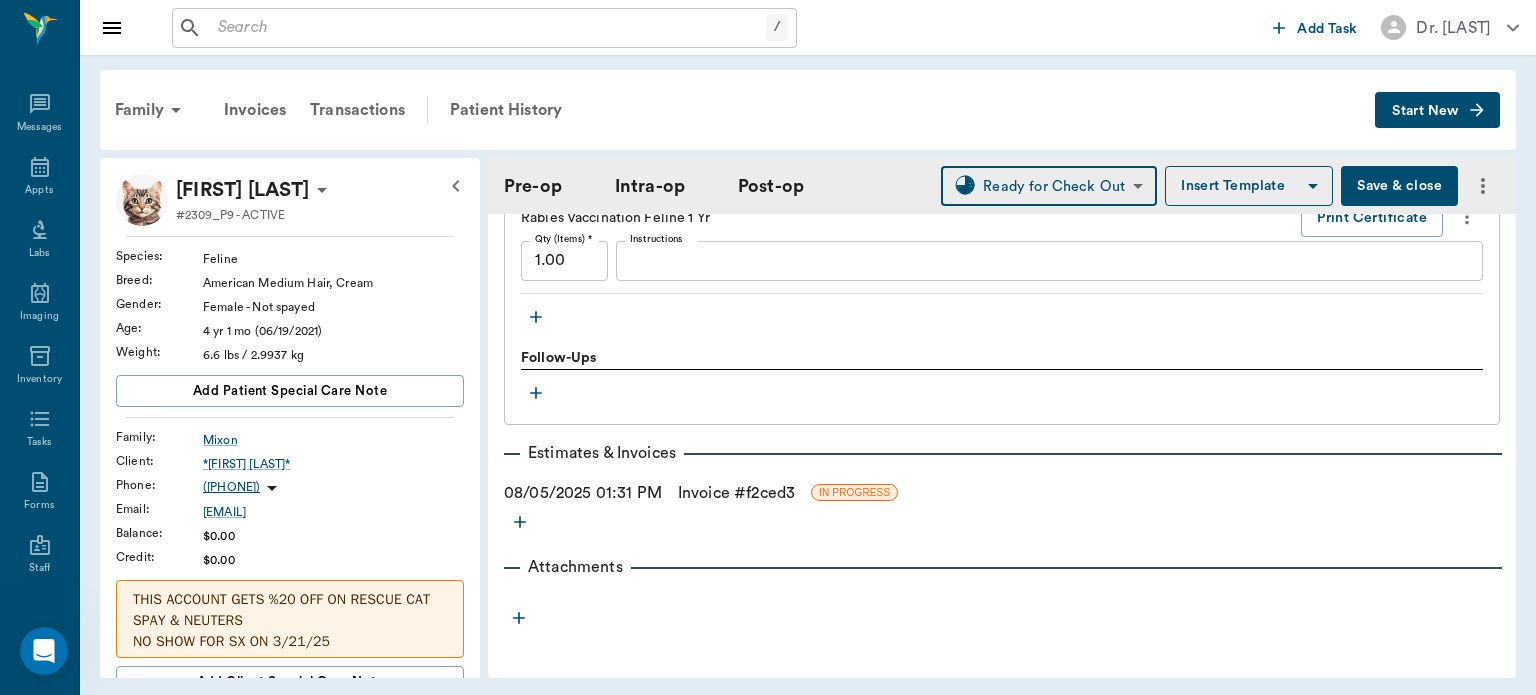 click on "Invoice # f2ced3" at bounding box center [736, 493] 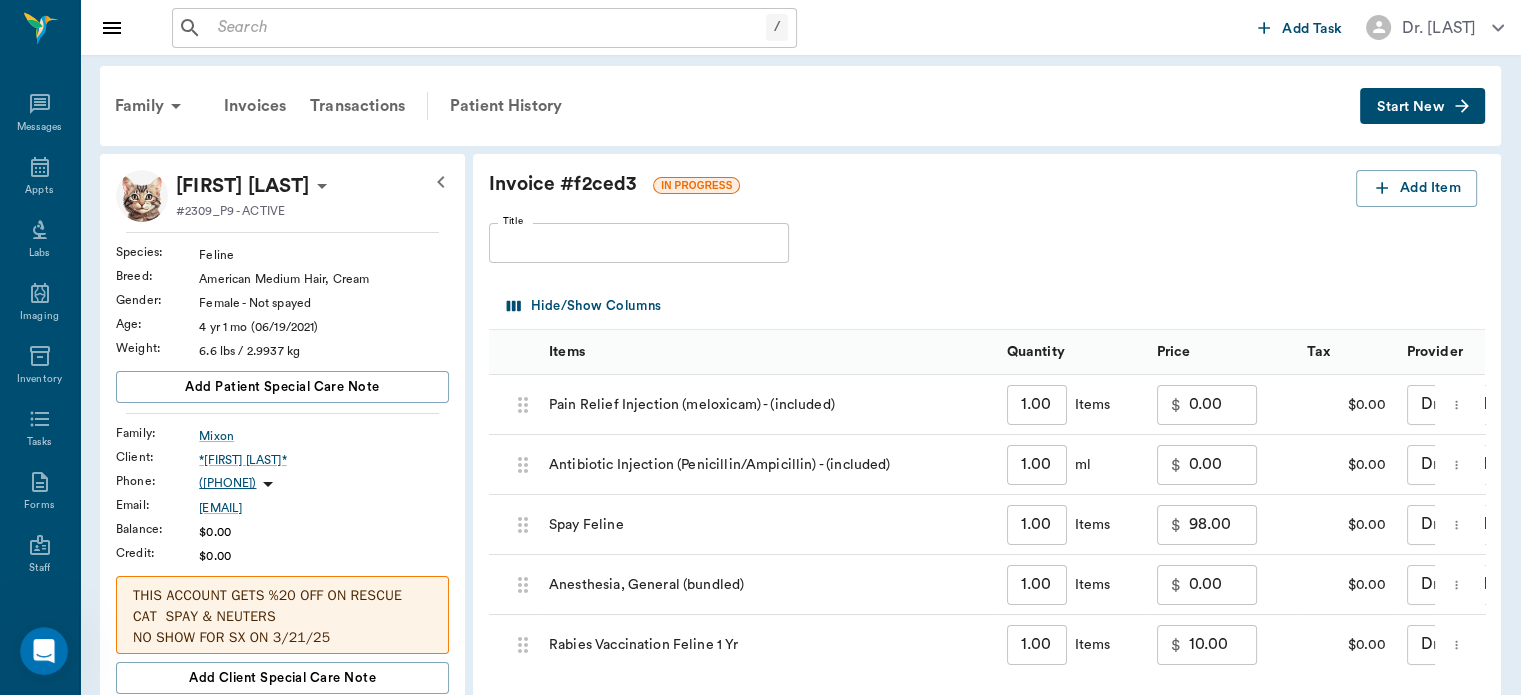 scroll, scrollTop: 0, scrollLeft: 0, axis: both 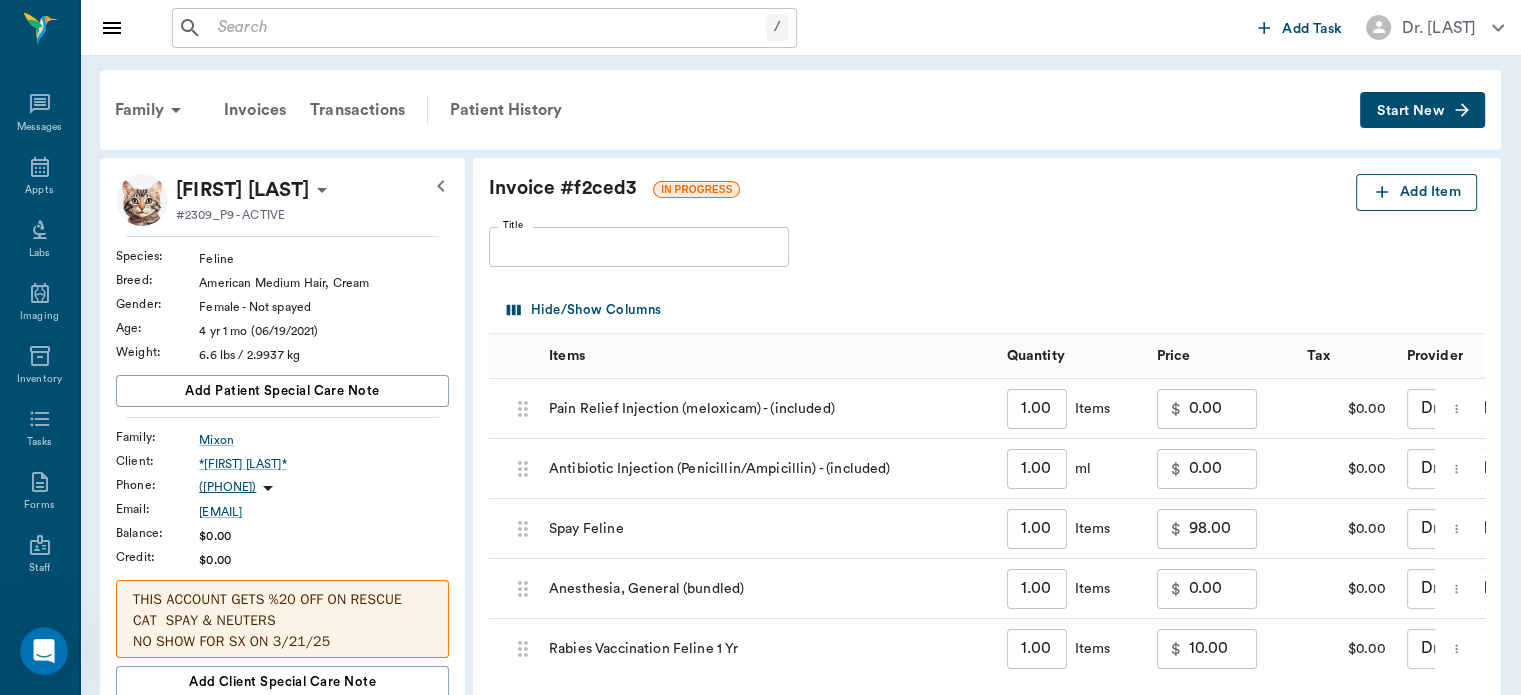 click on "Add Item" at bounding box center (1416, 192) 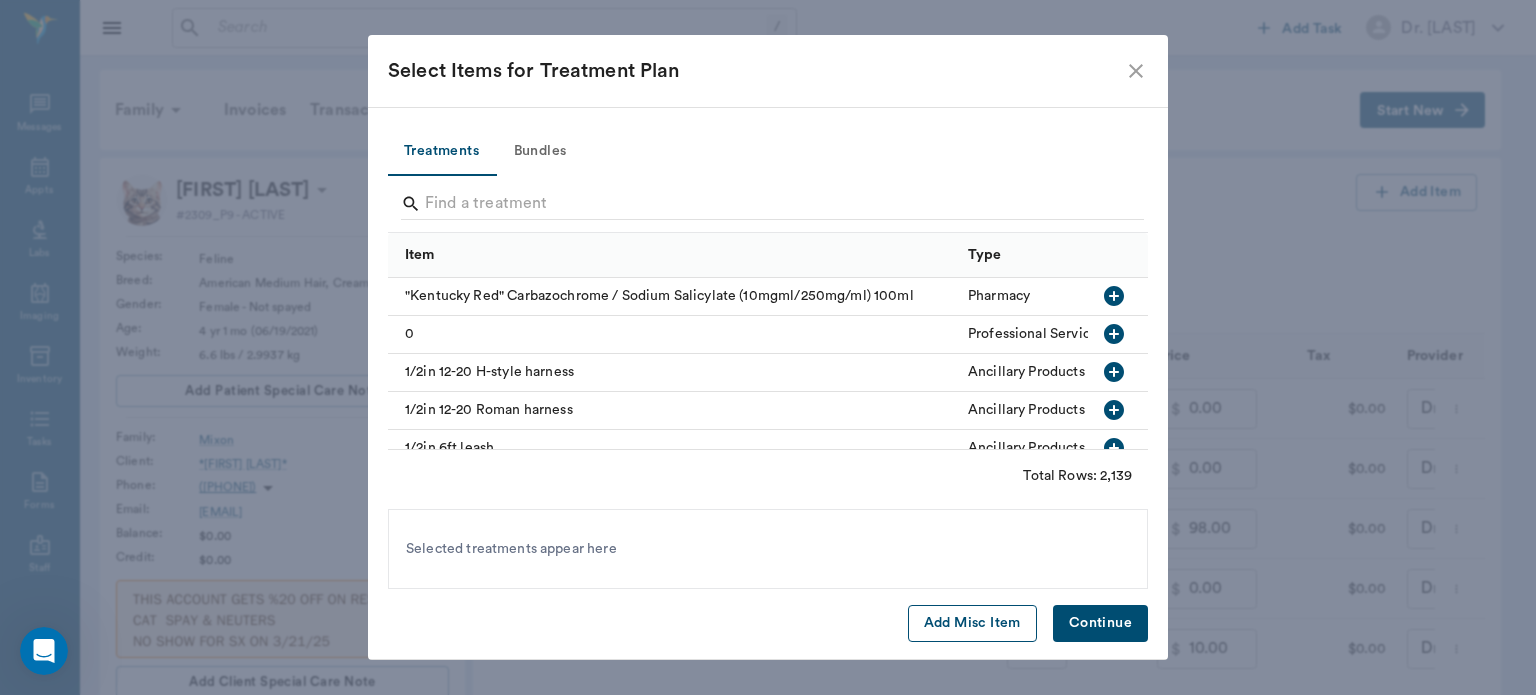 click on "Add Misc Item" at bounding box center (972, 623) 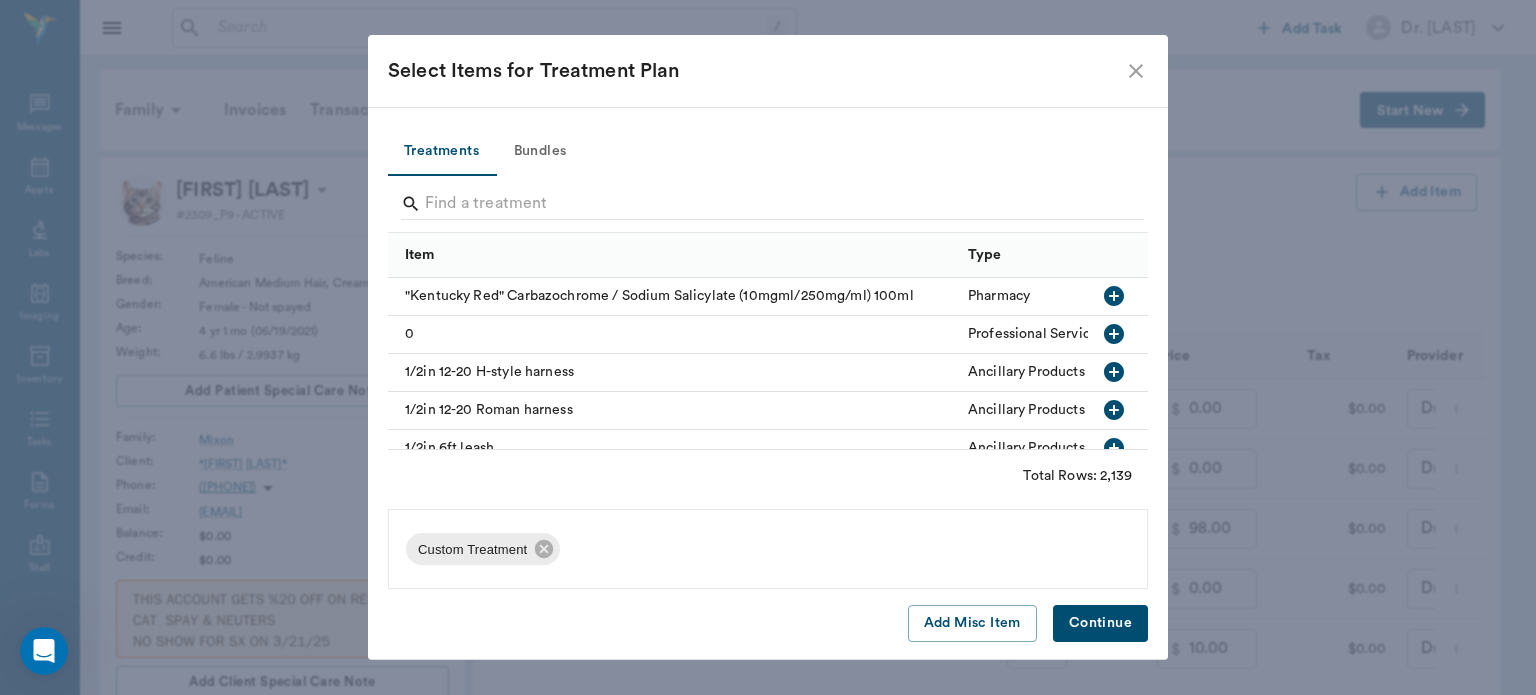 click on "Continue" at bounding box center [1100, 623] 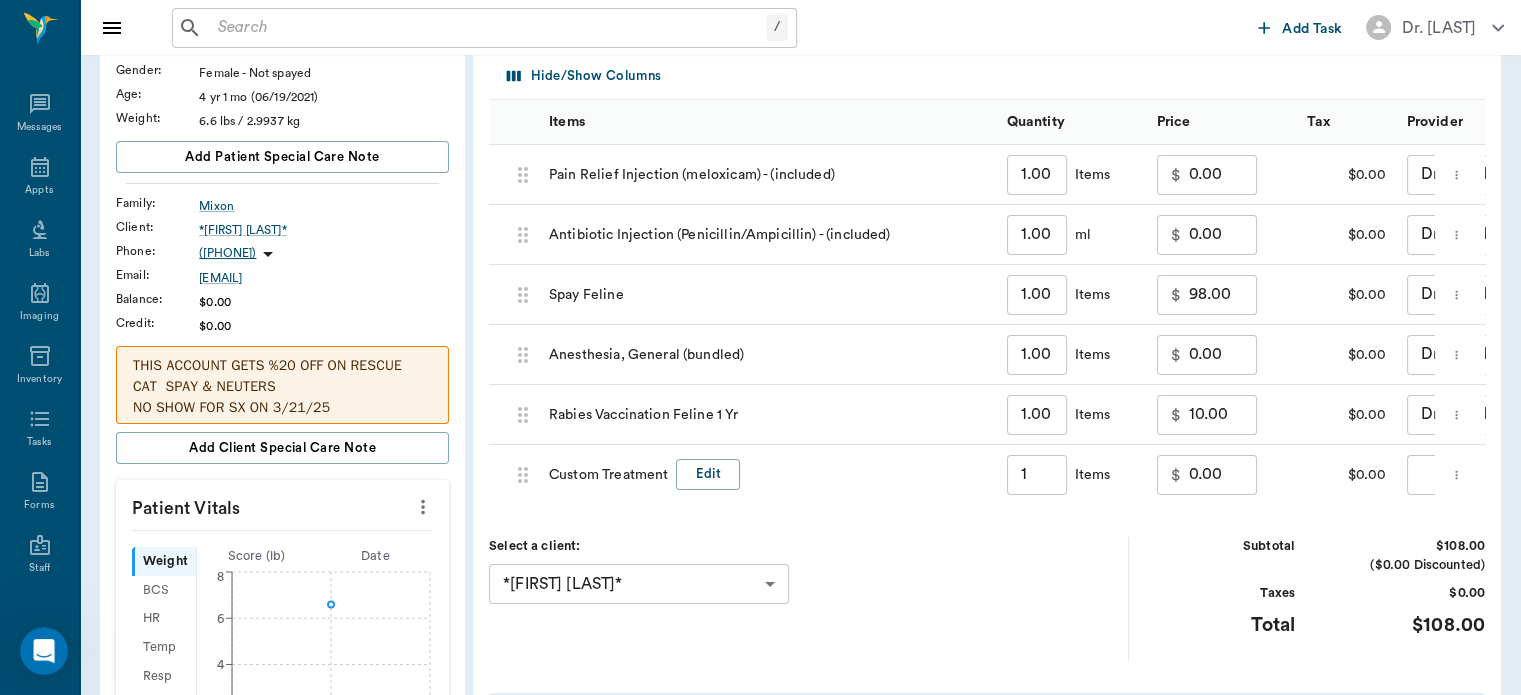 scroll, scrollTop: 239, scrollLeft: 0, axis: vertical 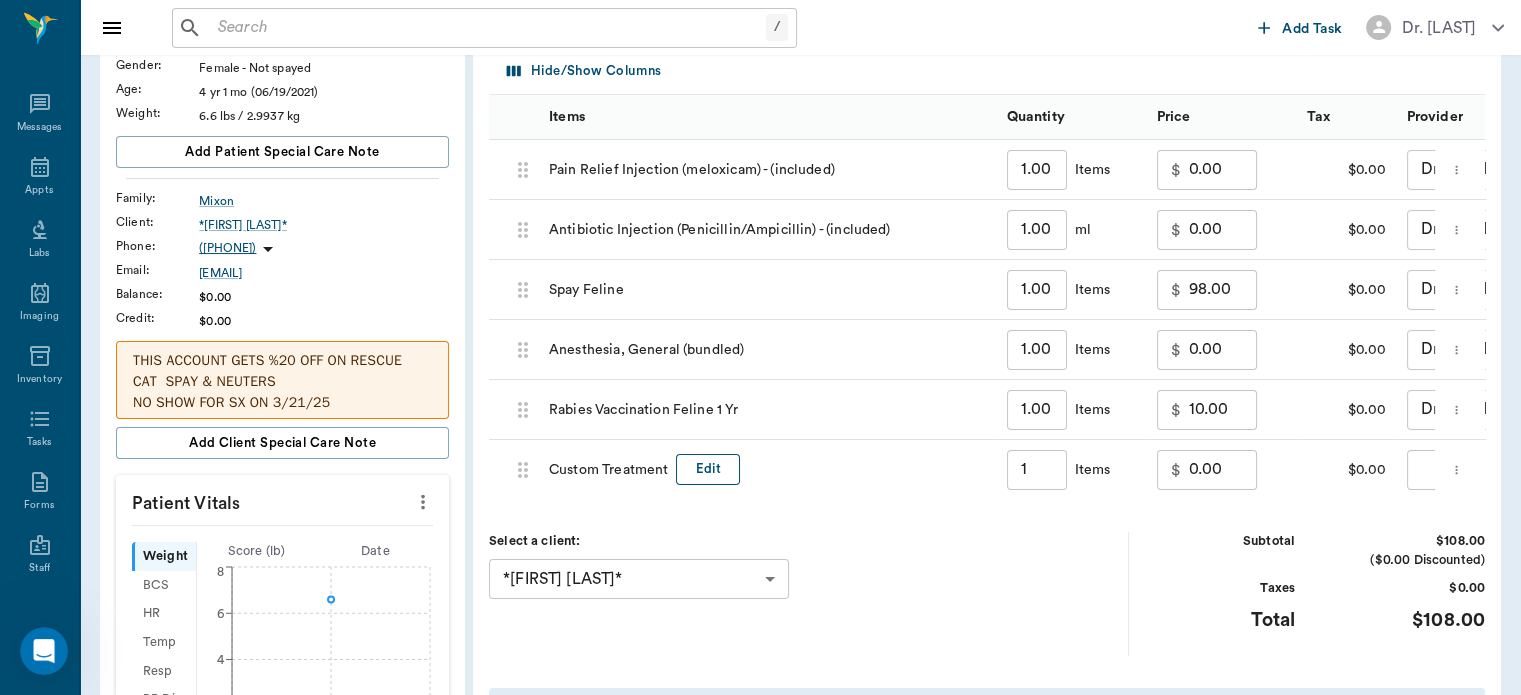 click on "Edit" at bounding box center (708, 469) 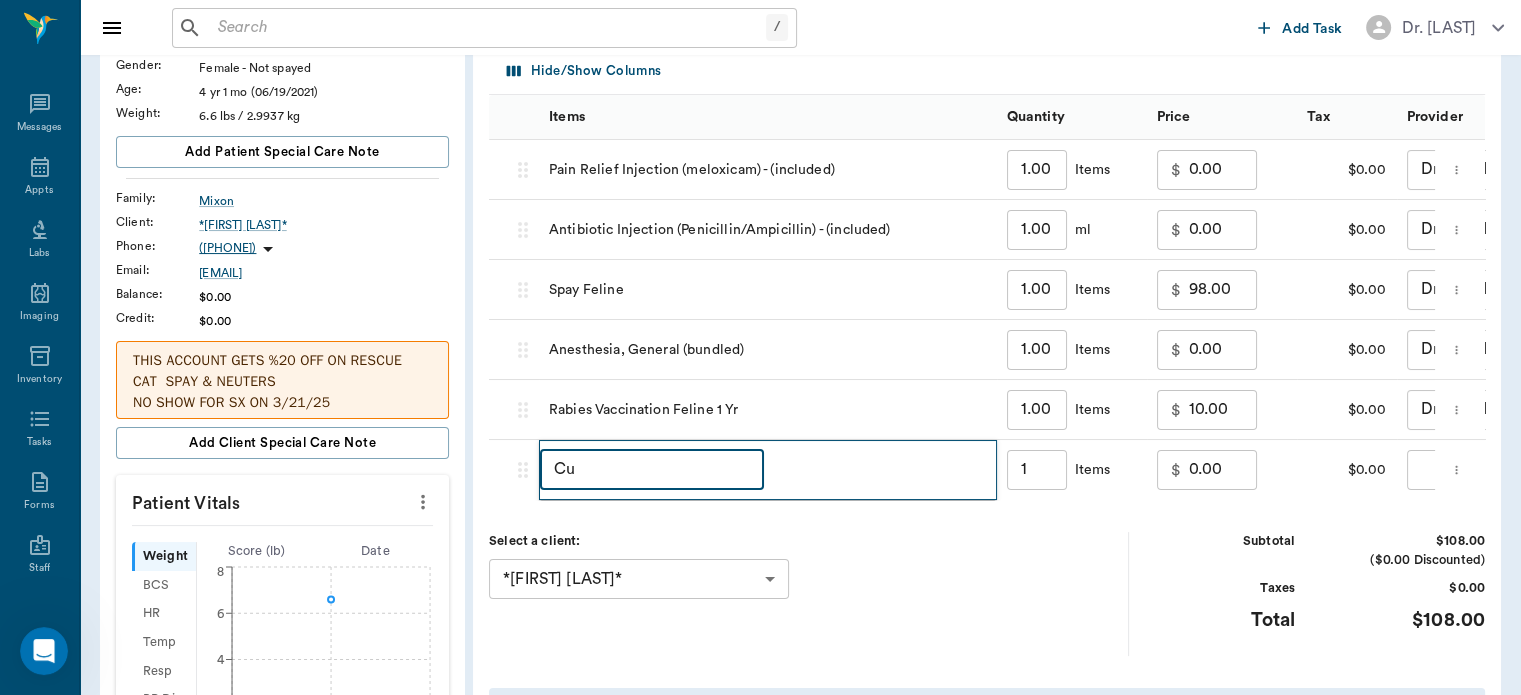 type on "C" 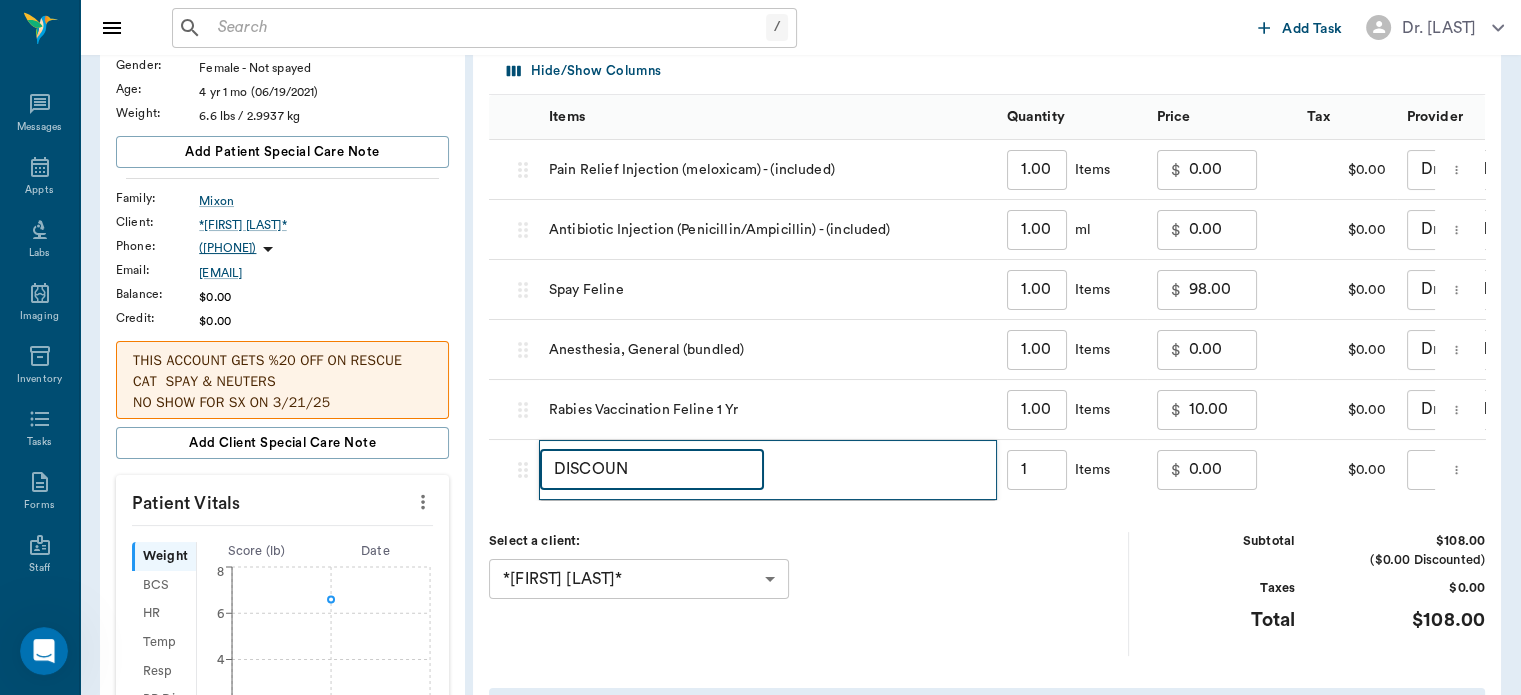 type on "DISCOUNT" 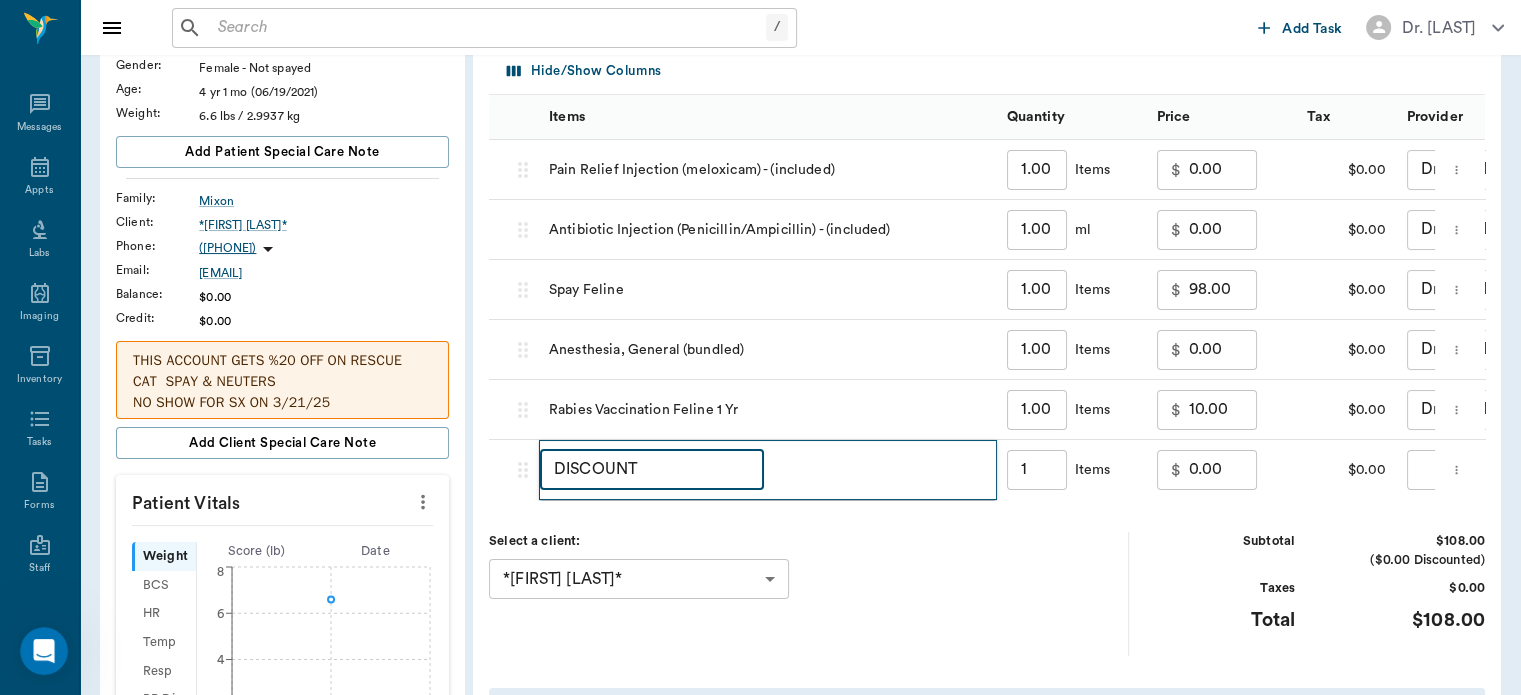 click on "0.00" at bounding box center [1223, 470] 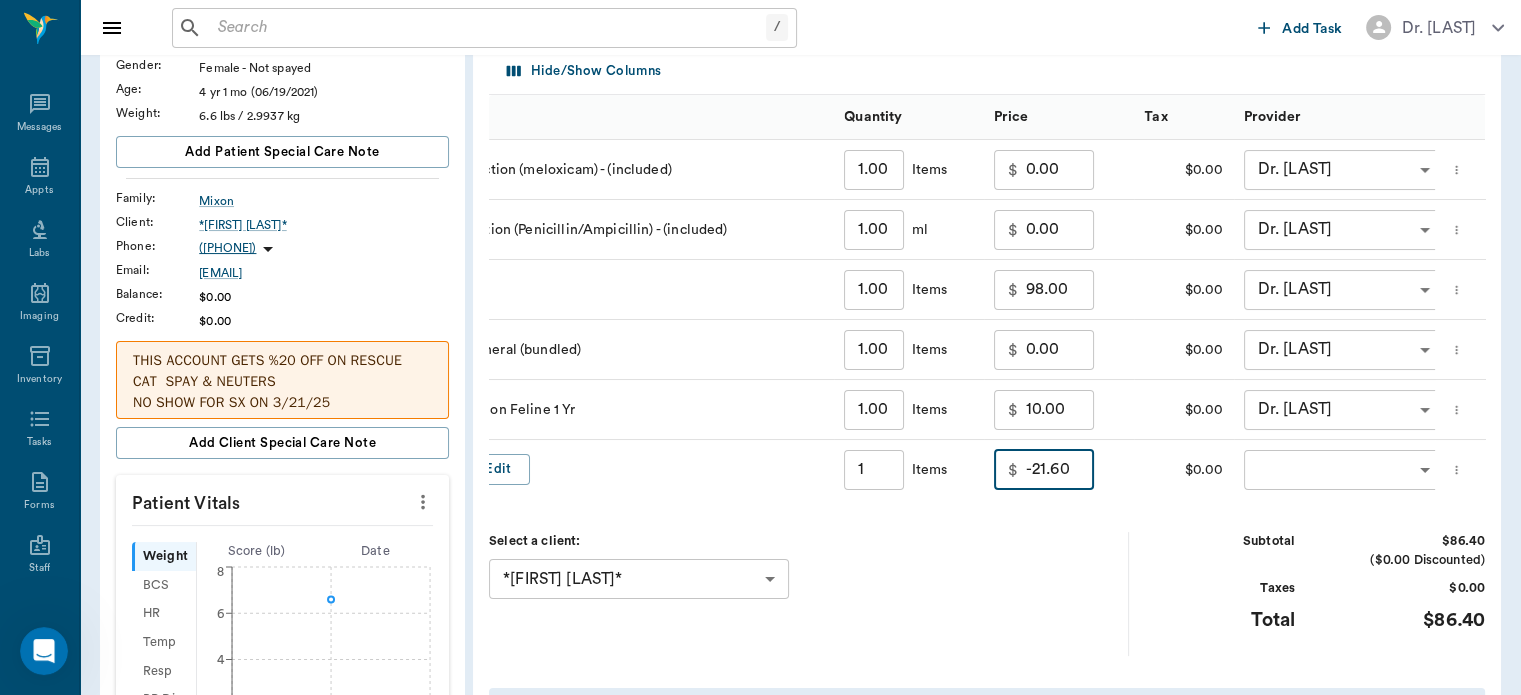 scroll, scrollTop: 0, scrollLeft: 165, axis: horizontal 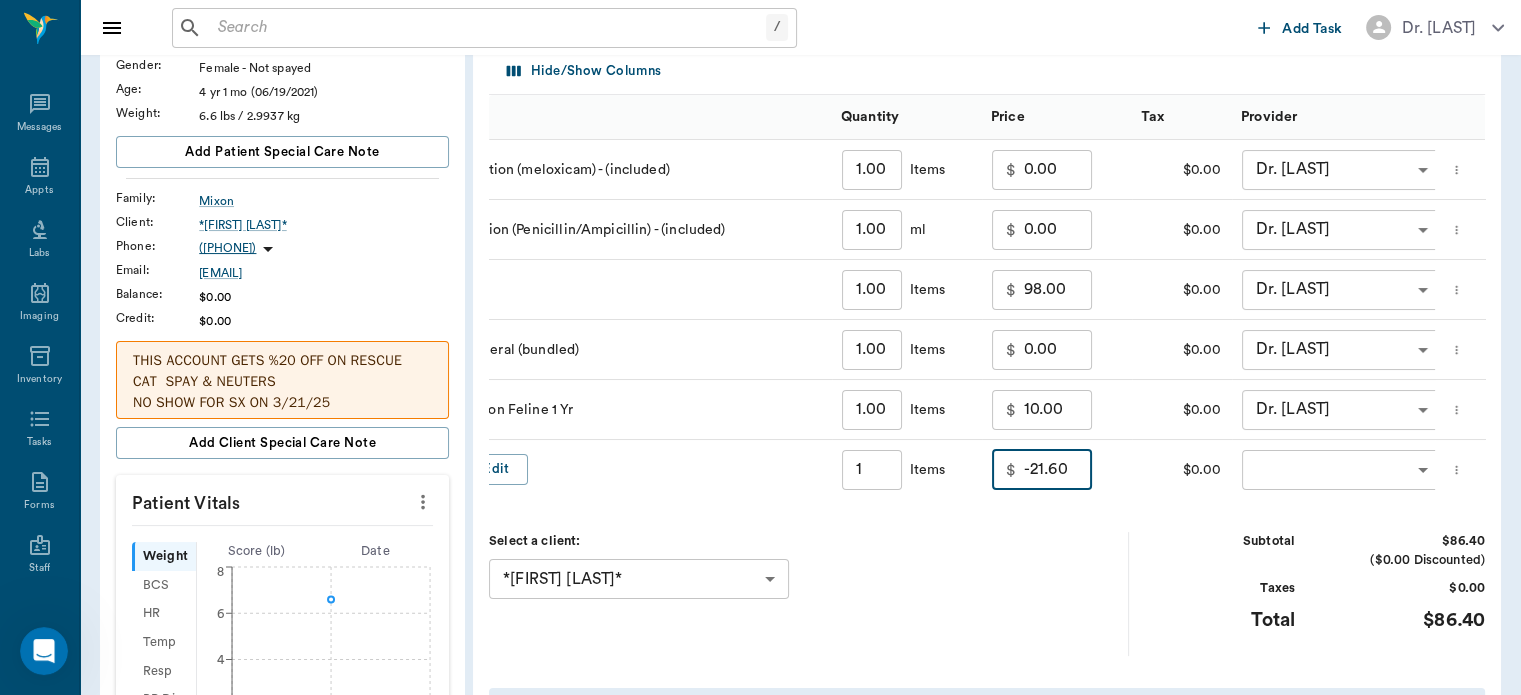 type on "-21.60" 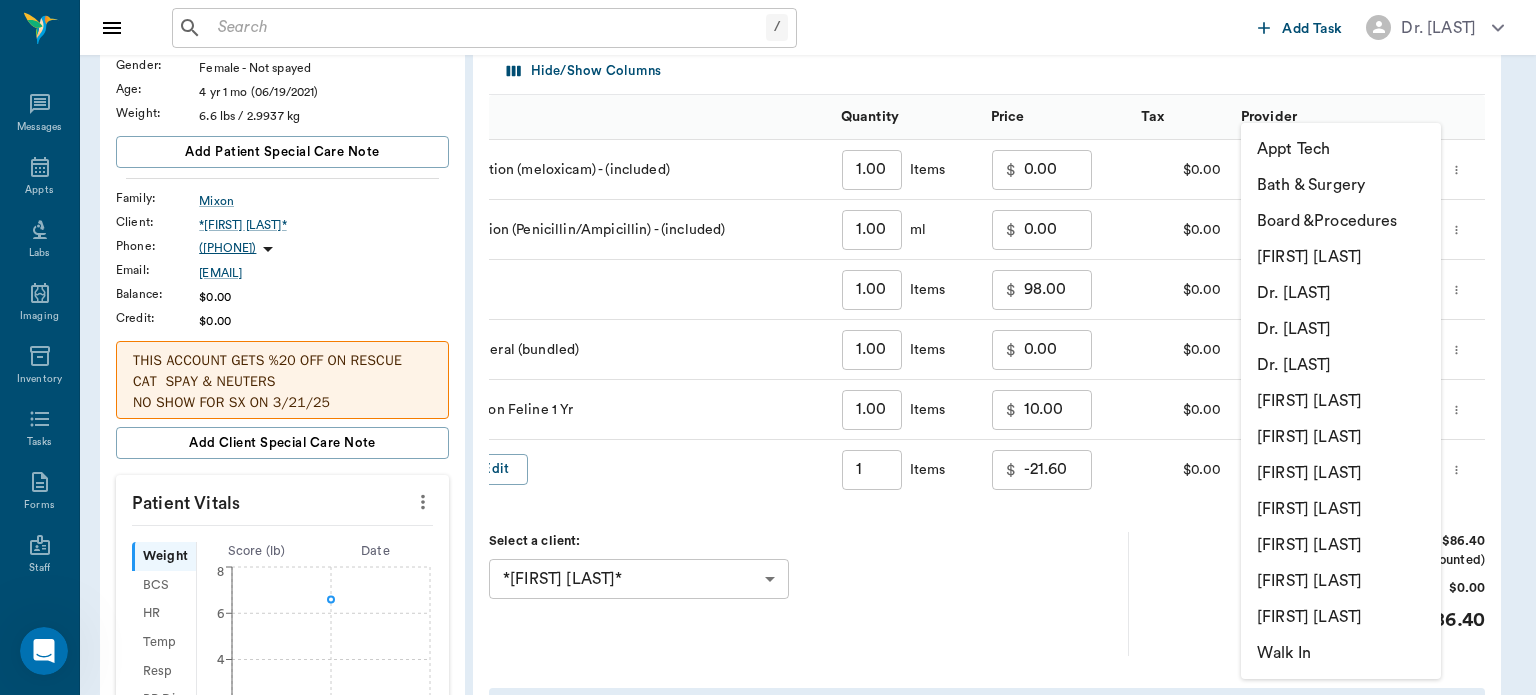 click on "Dr. [PERSON]" at bounding box center (1341, 293) 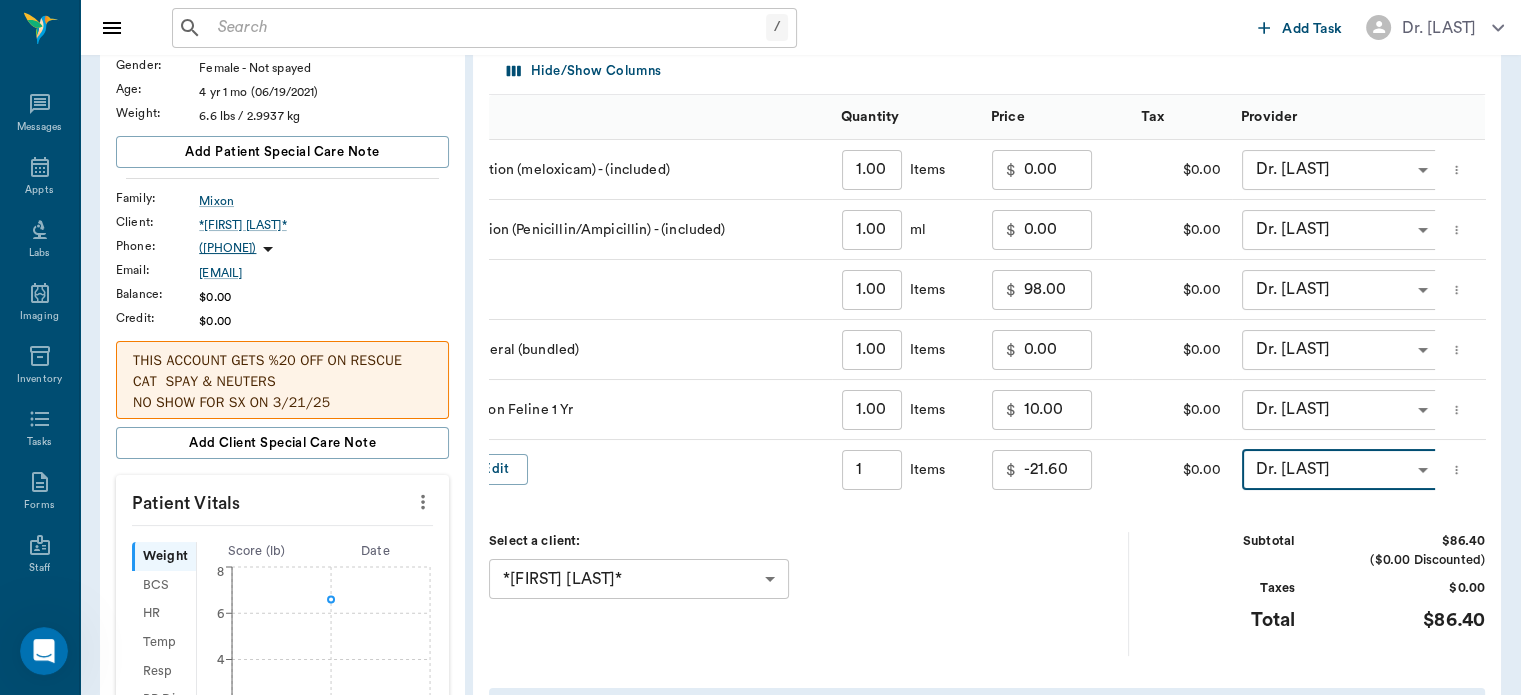 type on "none-63ec2f075fda476ae8351a4d" 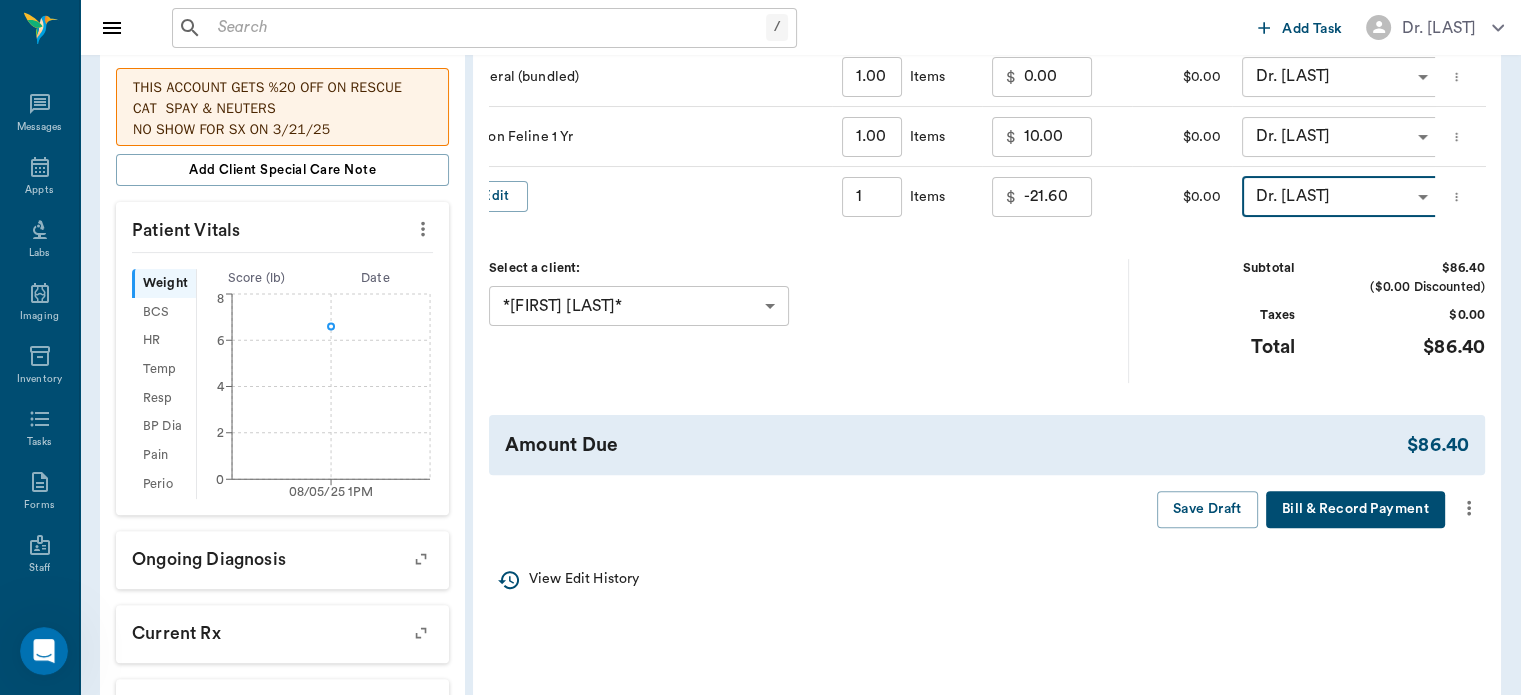 scroll, scrollTop: 516, scrollLeft: 0, axis: vertical 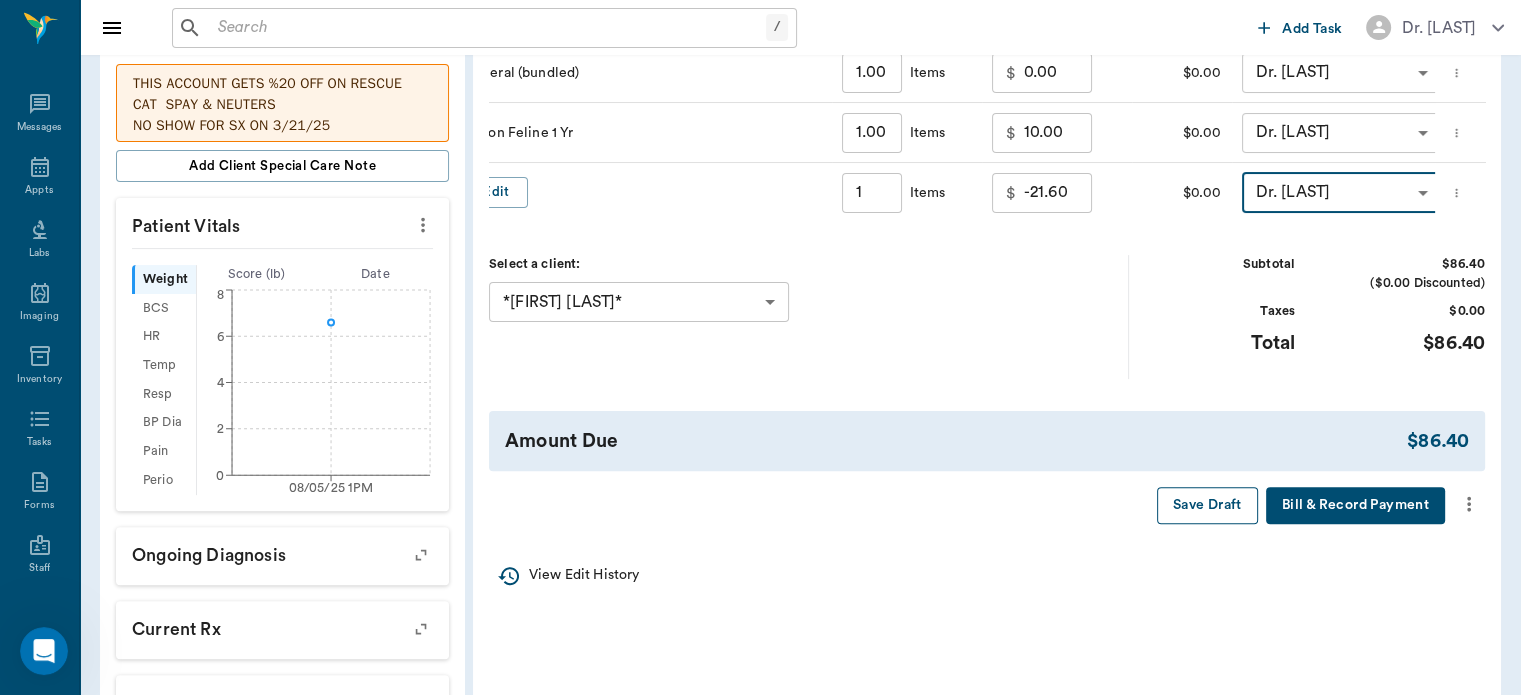 click on "Save Draft" at bounding box center [1207, 505] 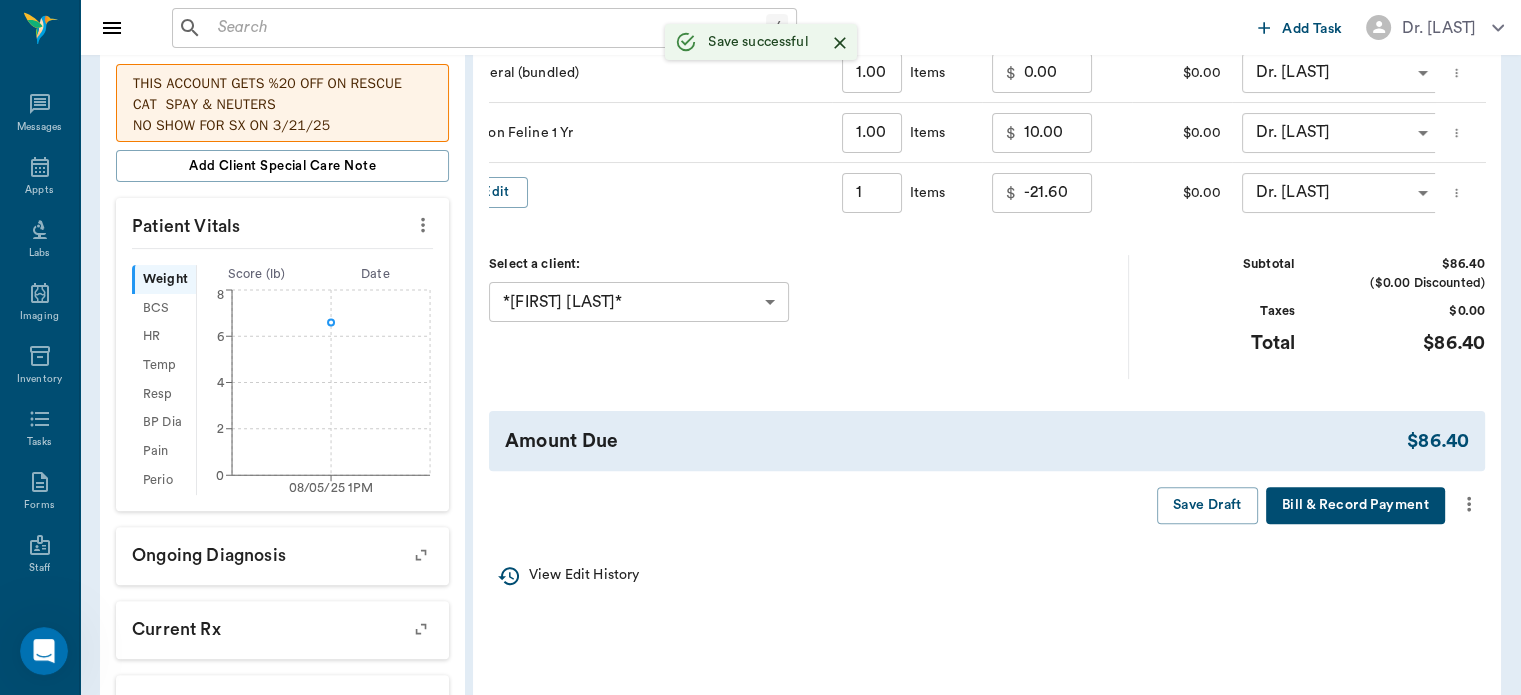 type on "1.00" 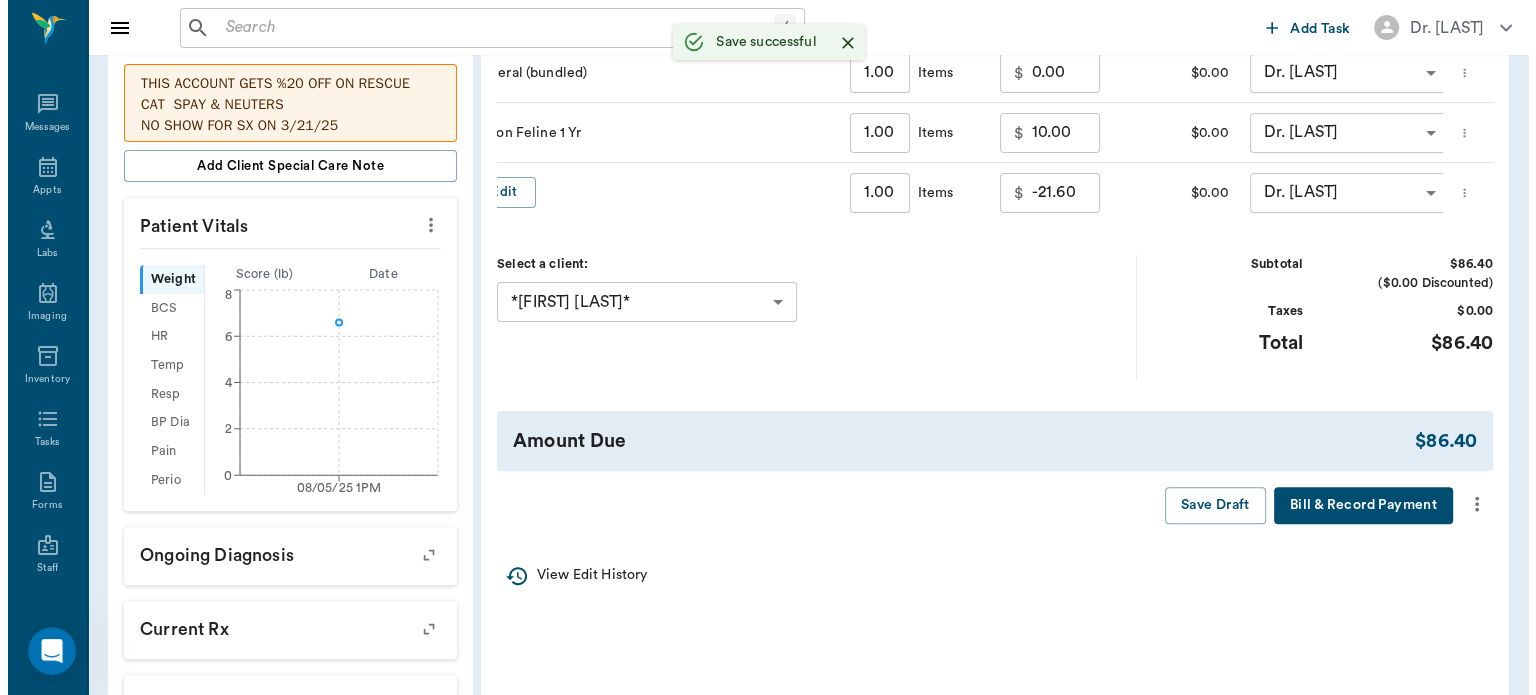 scroll, scrollTop: 0, scrollLeft: 0, axis: both 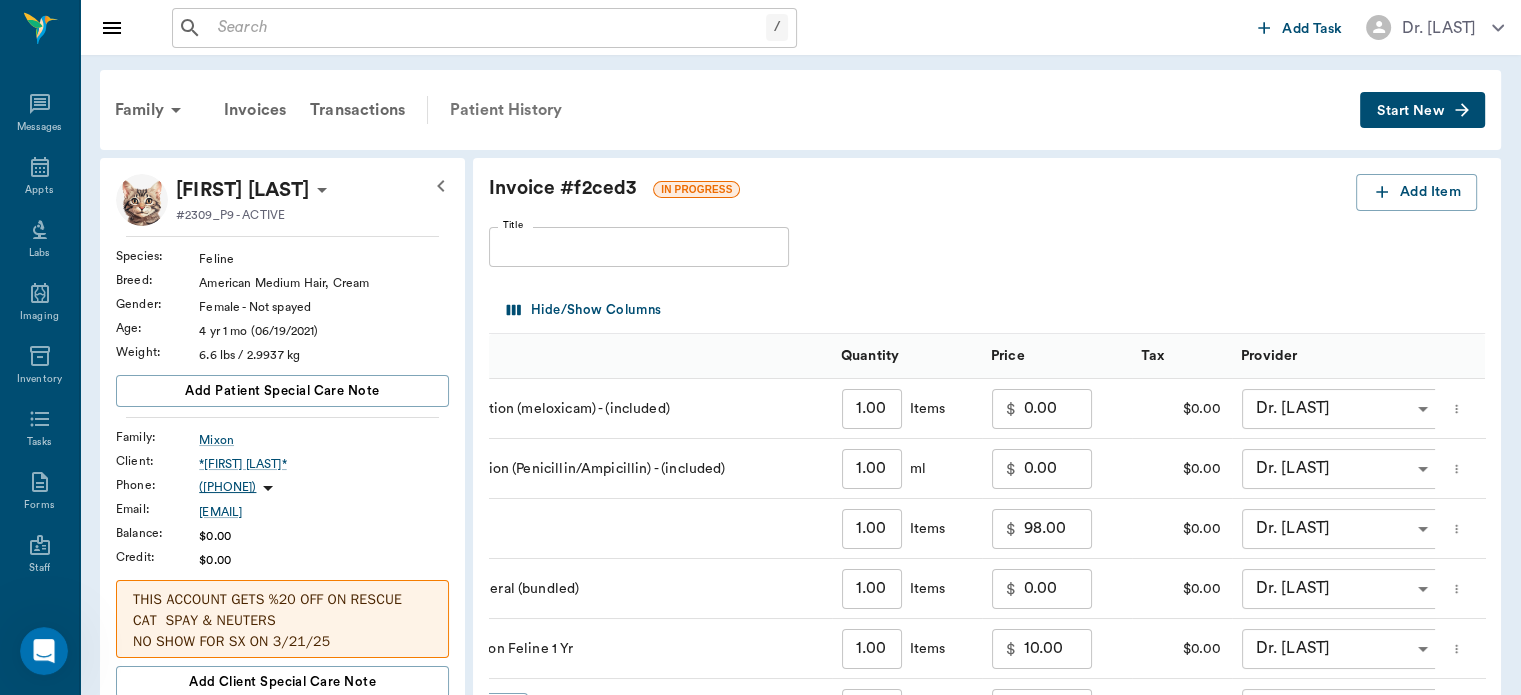click on "Patient History" at bounding box center [506, 110] 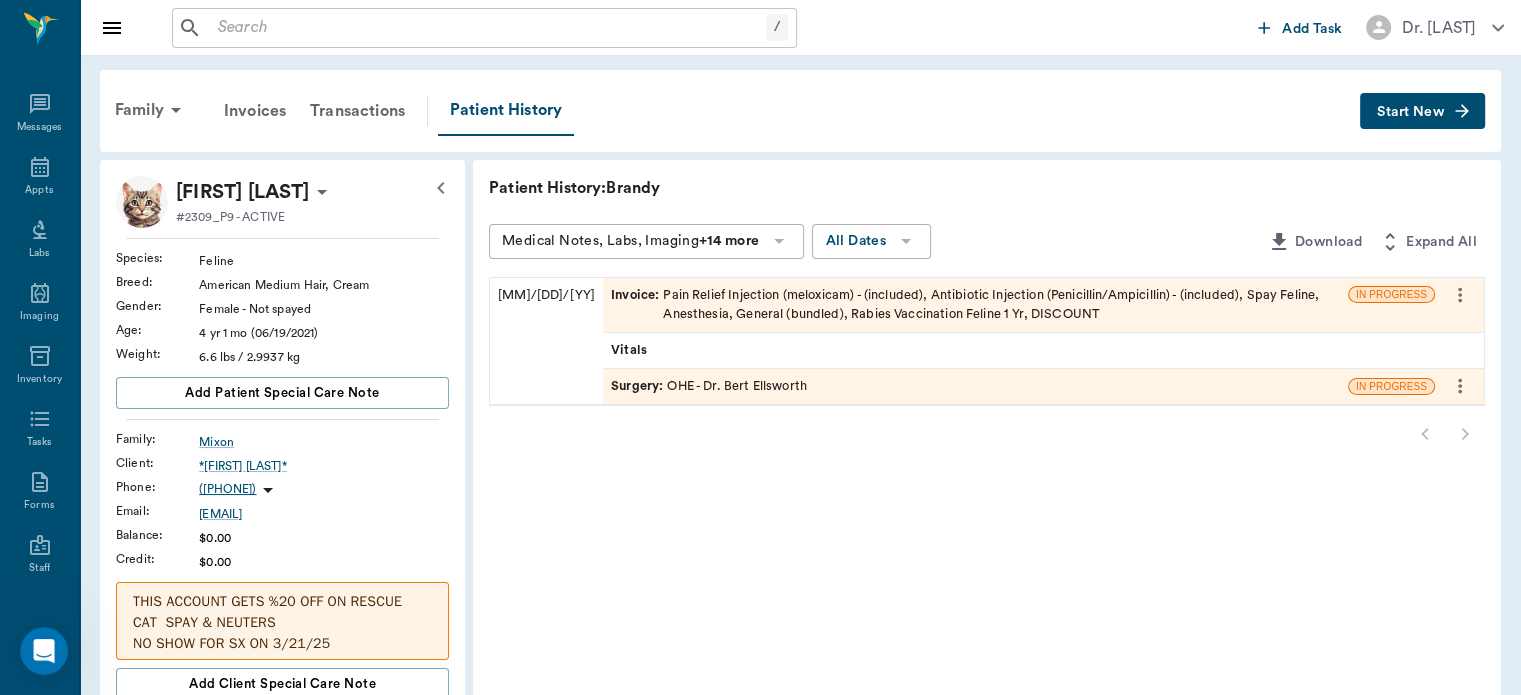 click on "Surgery : OHE - Dr. Bert Ellsworth" at bounding box center (975, 386) 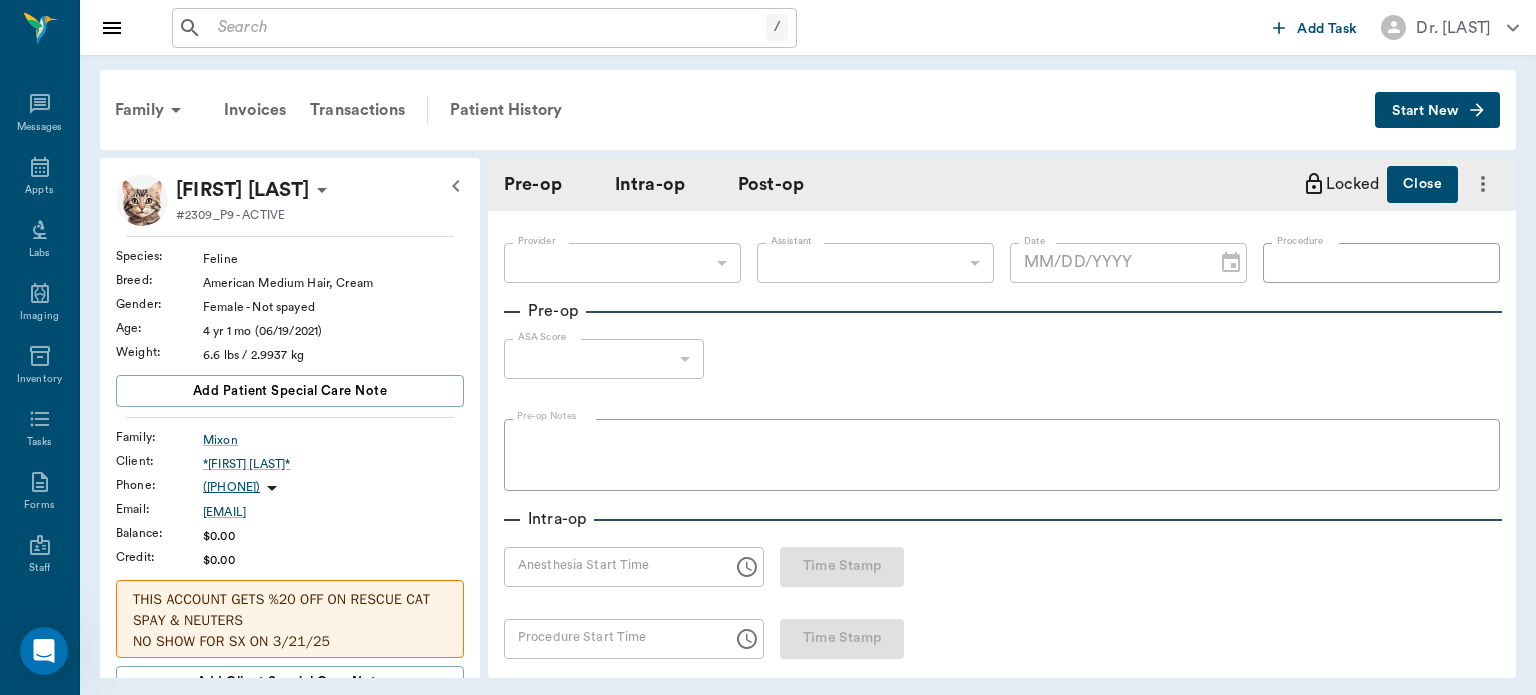 type on "63ec2f075fda476ae8351a4d" 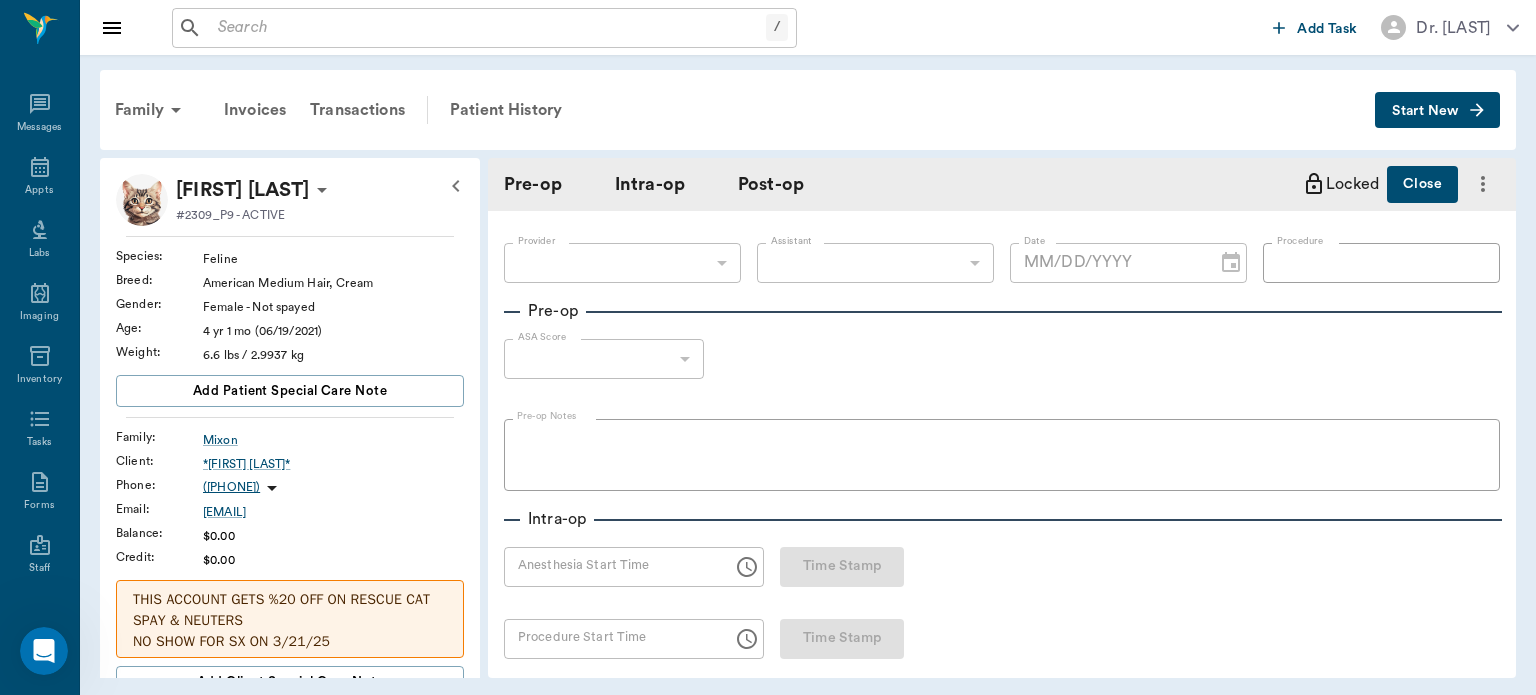 type on "63ec2e7e52e12b0ba117b124" 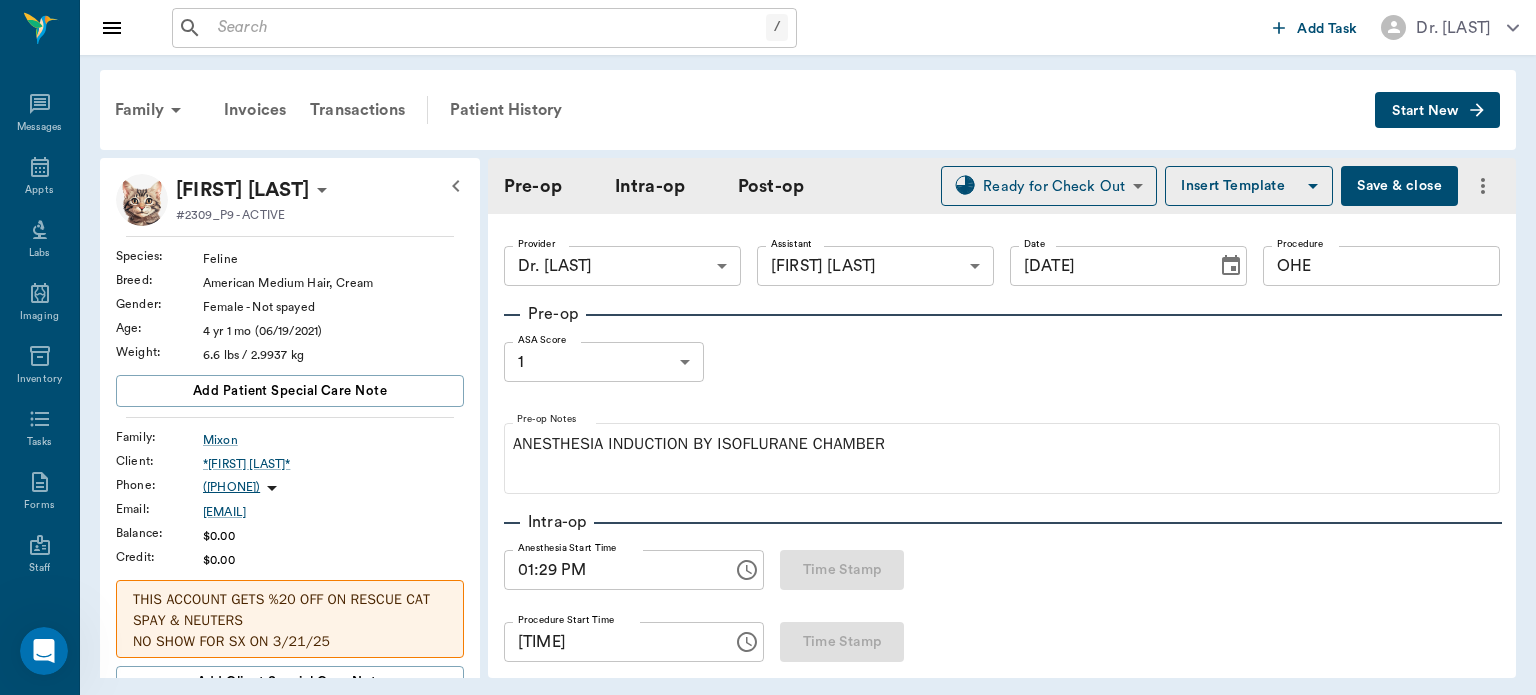 type on "[DATE]" 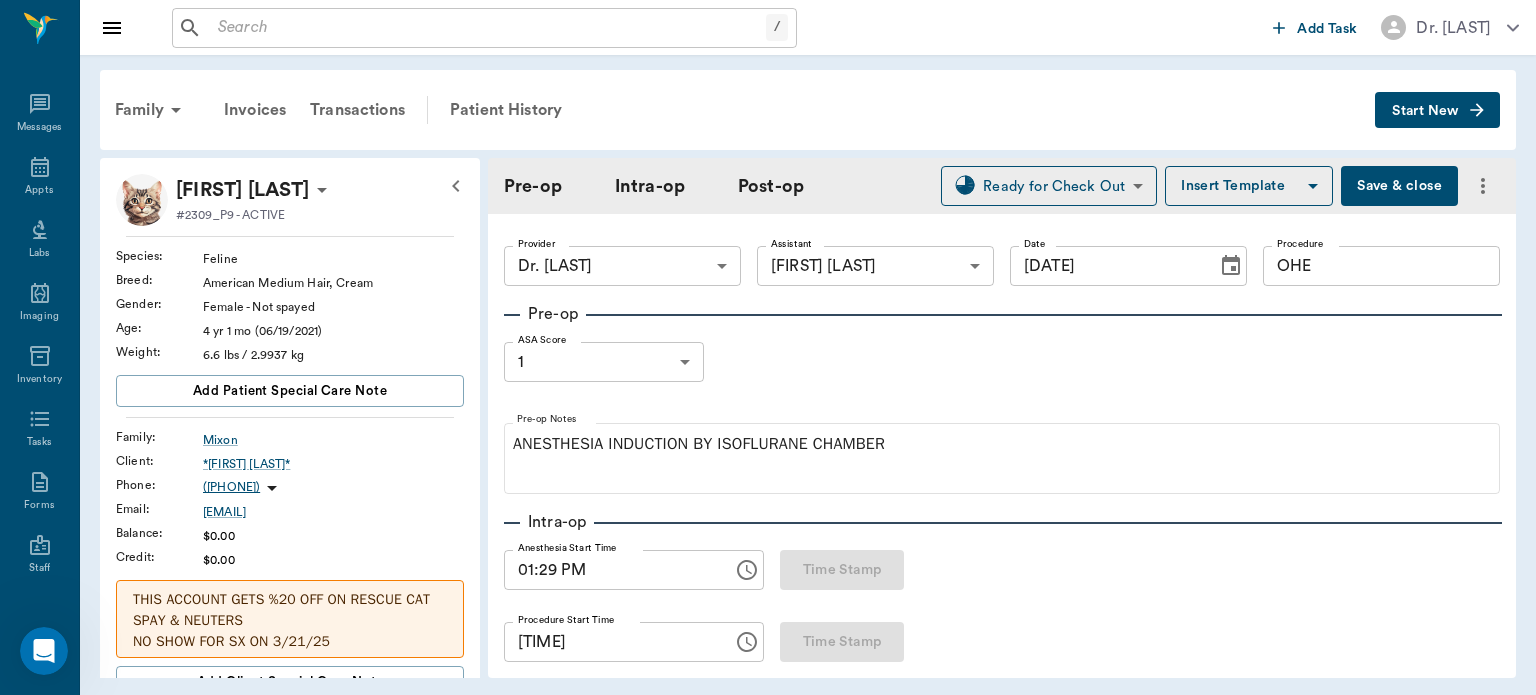 type on "01:29 PM" 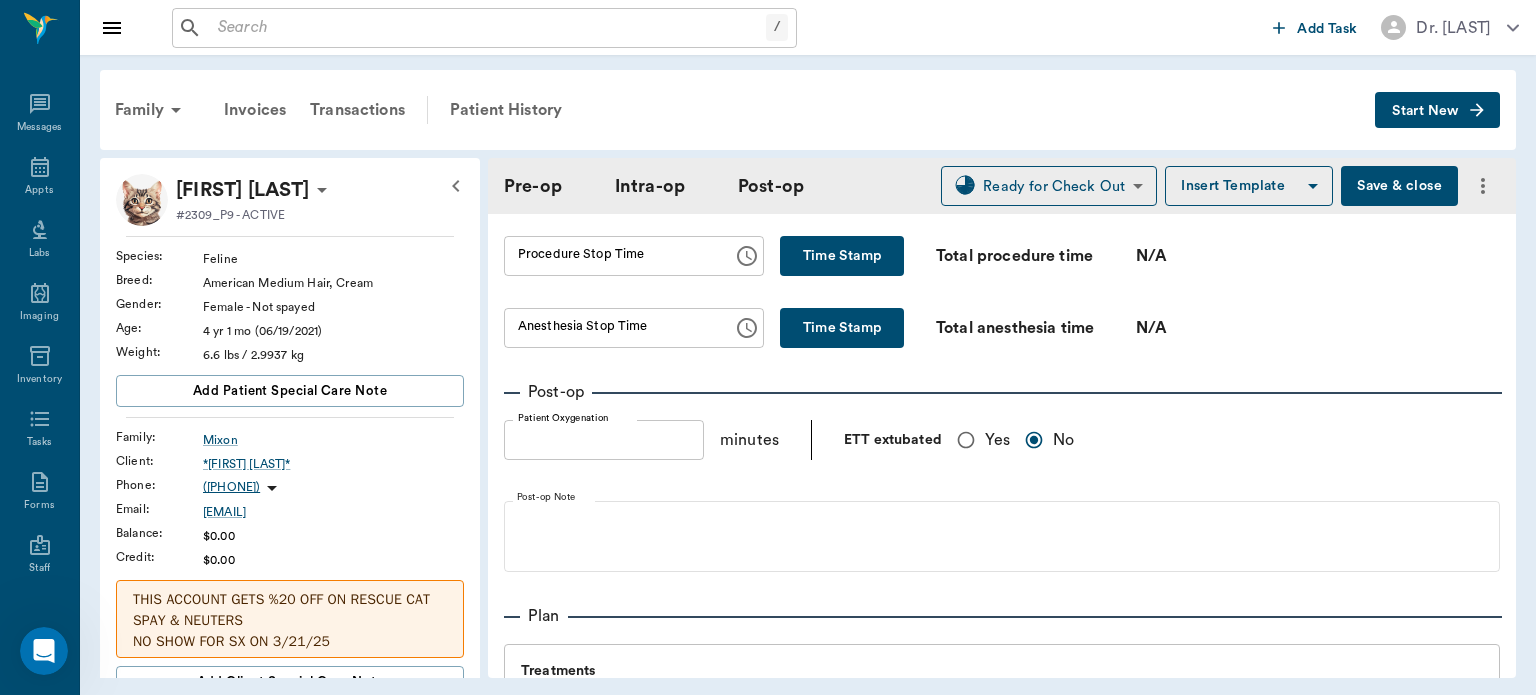 scroll, scrollTop: 1251, scrollLeft: 0, axis: vertical 